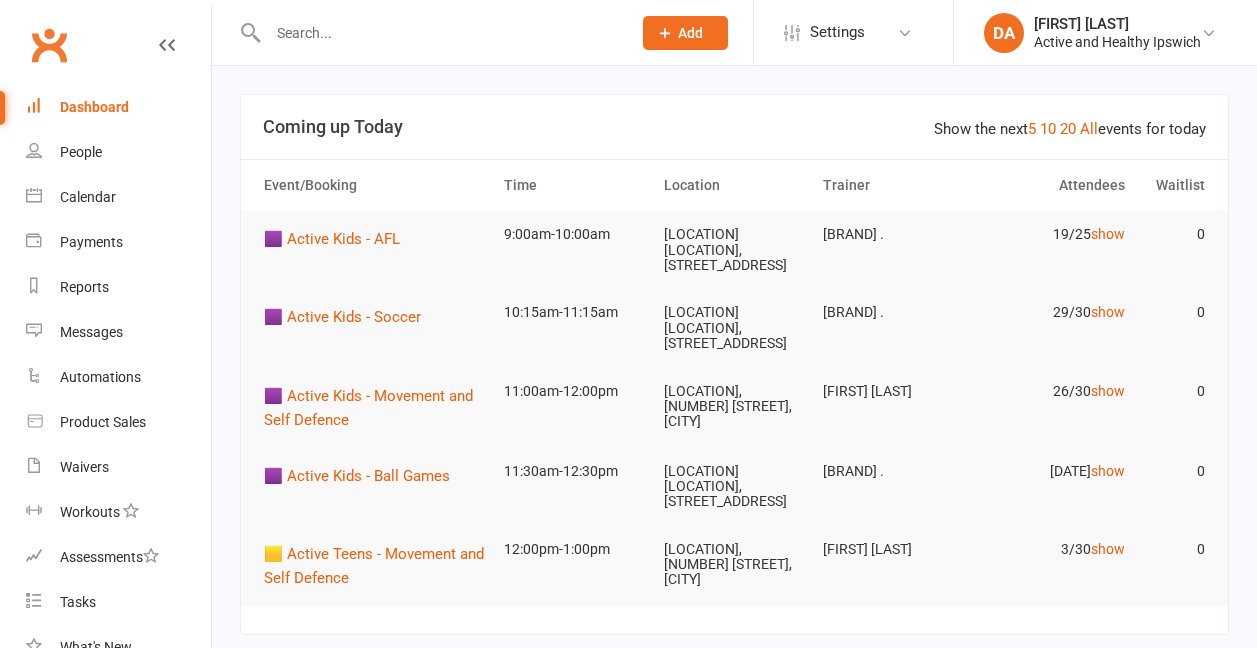 scroll, scrollTop: 120, scrollLeft: 0, axis: vertical 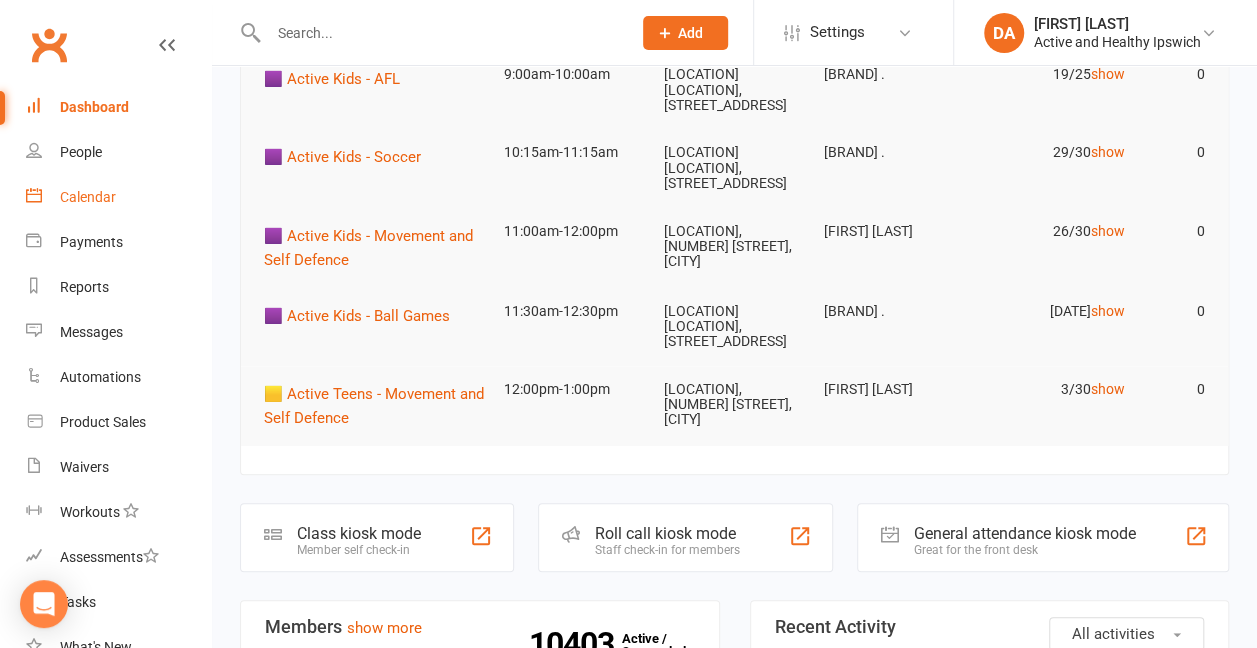 click on "Calendar" at bounding box center (88, 197) 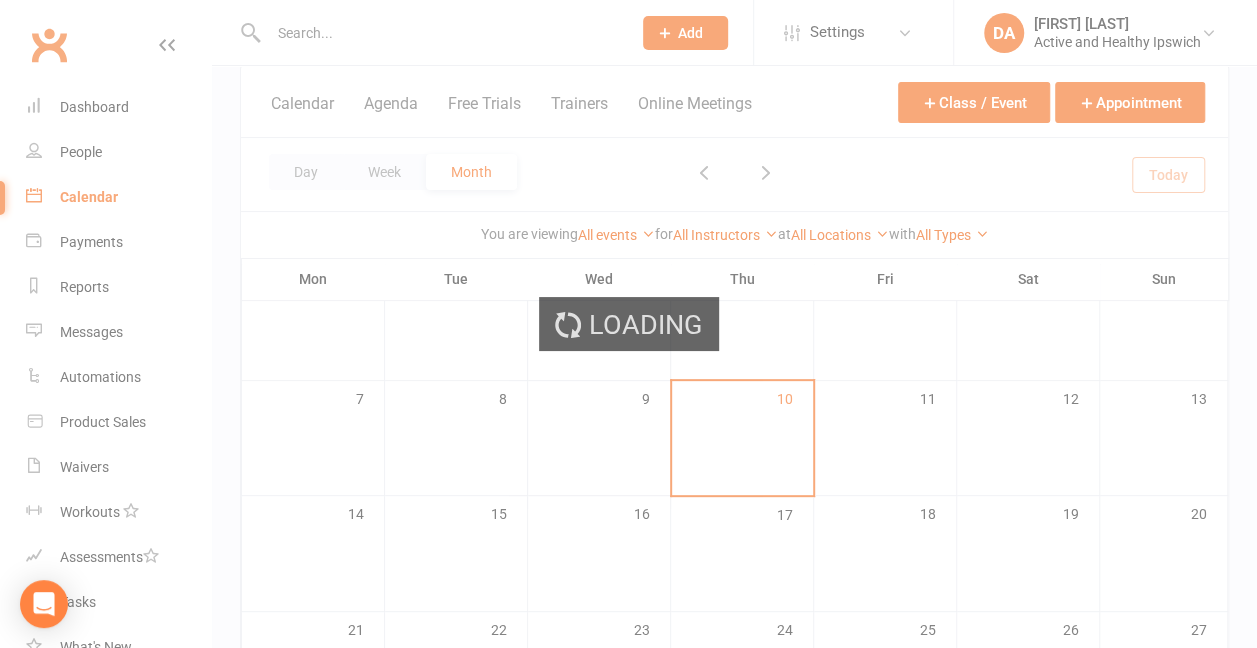 scroll, scrollTop: 0, scrollLeft: 0, axis: both 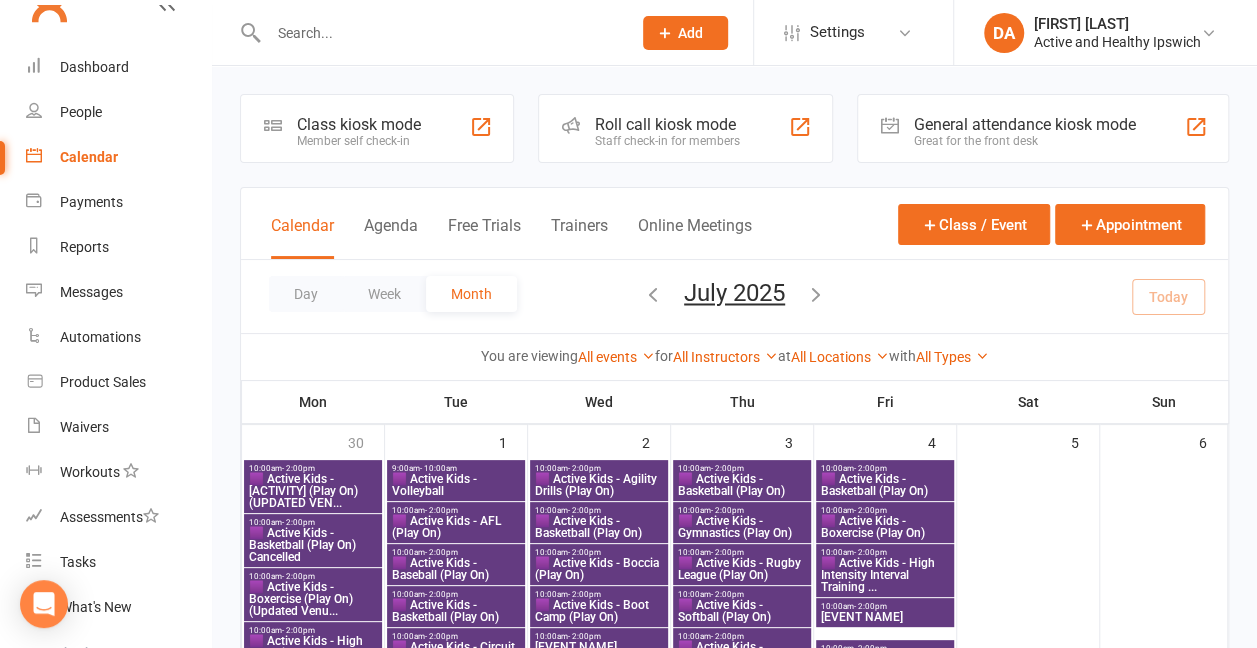 drag, startPoint x: 1254, startPoint y: 82, endPoint x: 1246, endPoint y: 138, distance: 56.568542 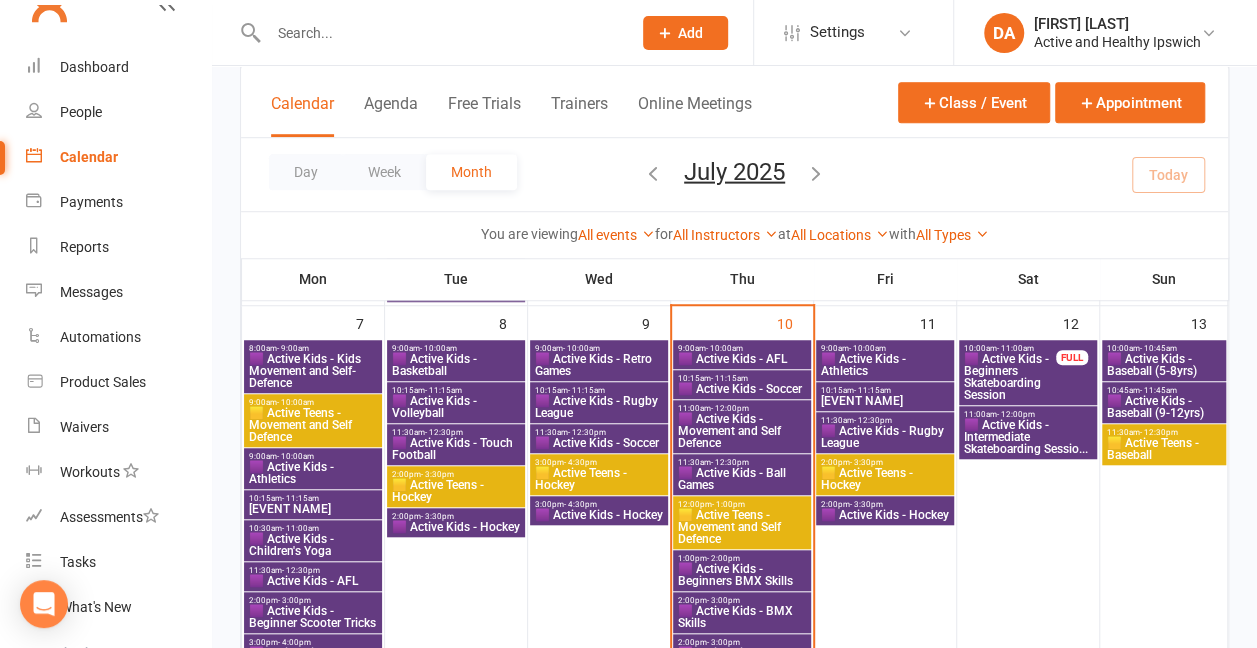 scroll, scrollTop: 612, scrollLeft: 0, axis: vertical 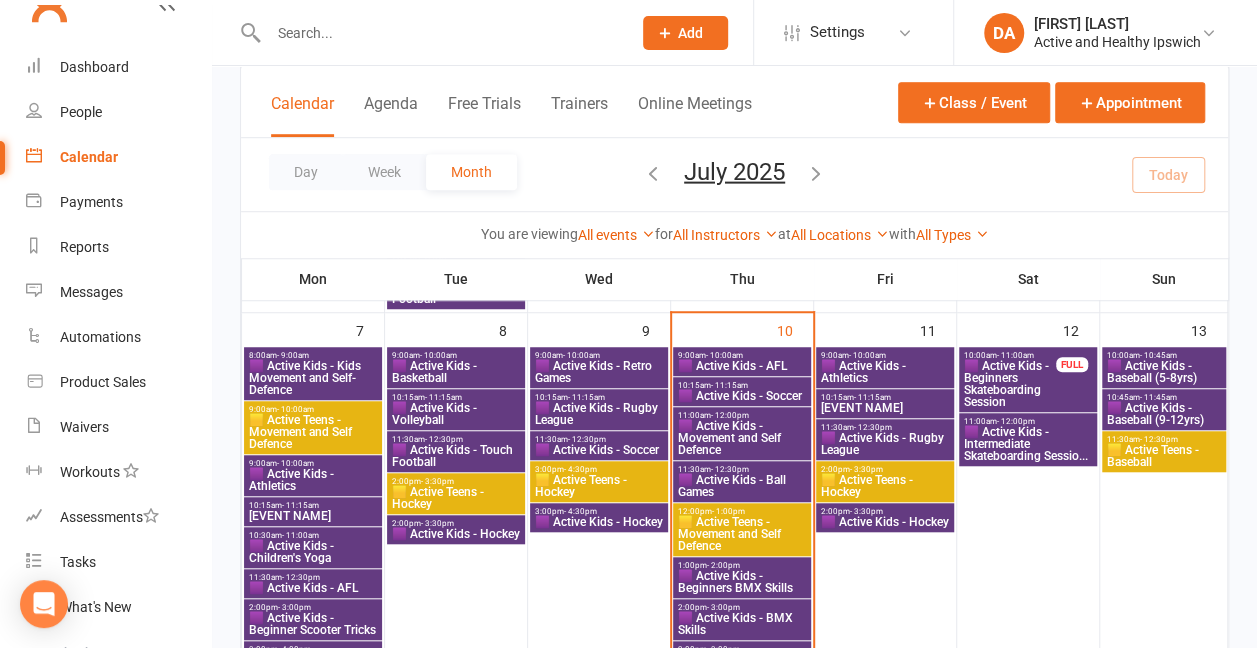 click on "🟪 Active Kids - AFL" at bounding box center (742, 366) 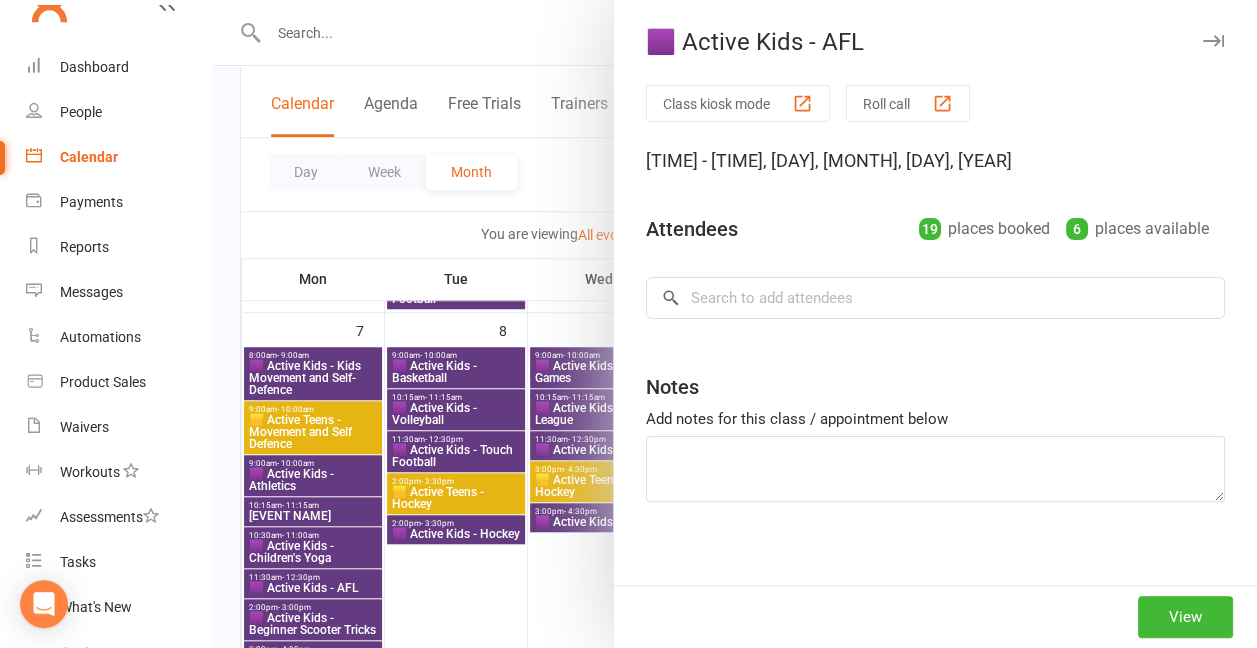 click at bounding box center (734, 324) 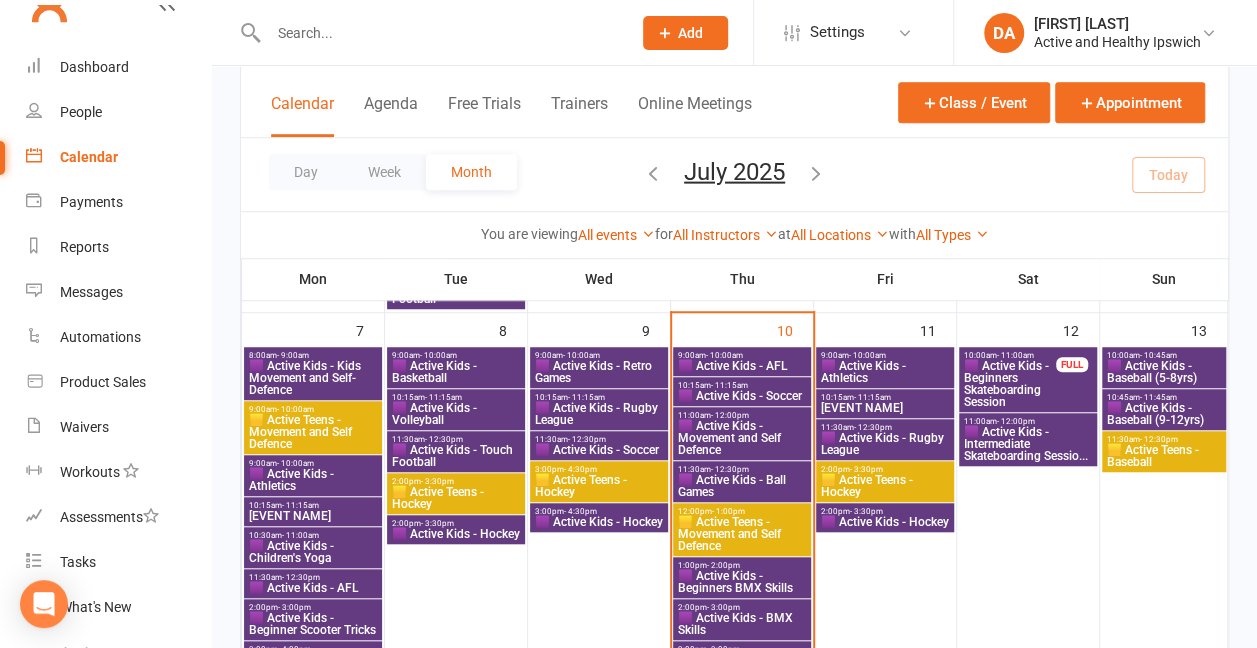 click on "🟪 Active Kids - Soccer" at bounding box center (742, 366) 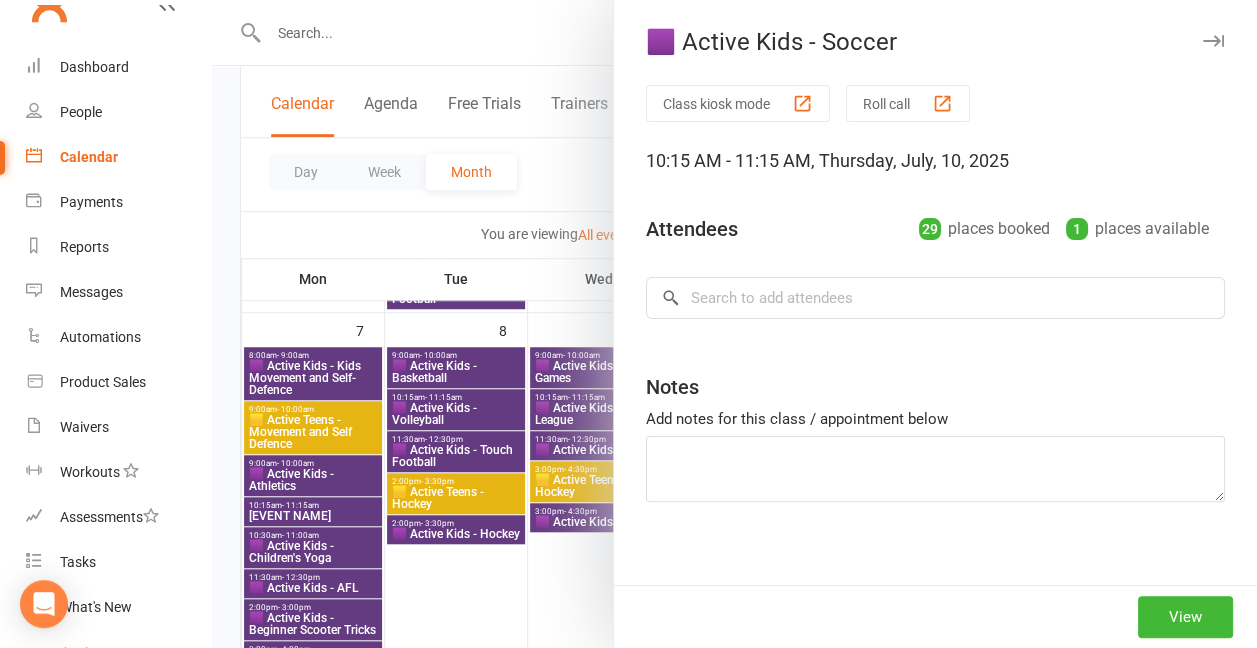 click at bounding box center (734, 324) 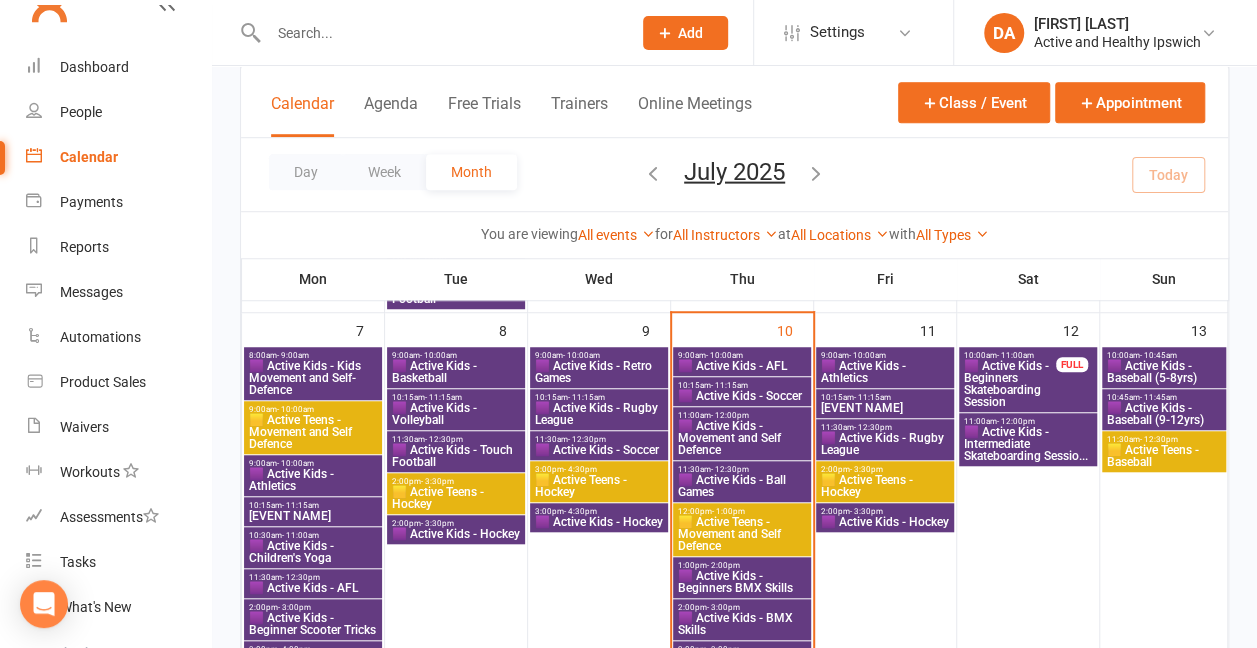 click on "🟪 Active Kids - Movement and Self Defence" at bounding box center [742, 366] 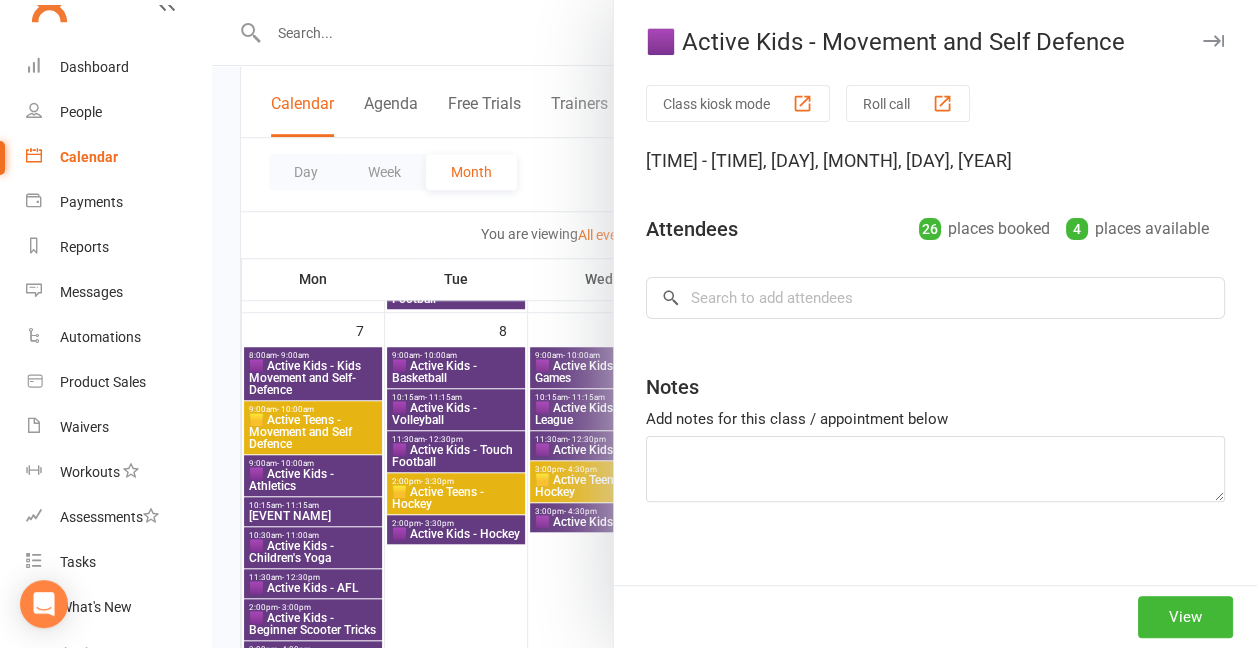 click at bounding box center [734, 324] 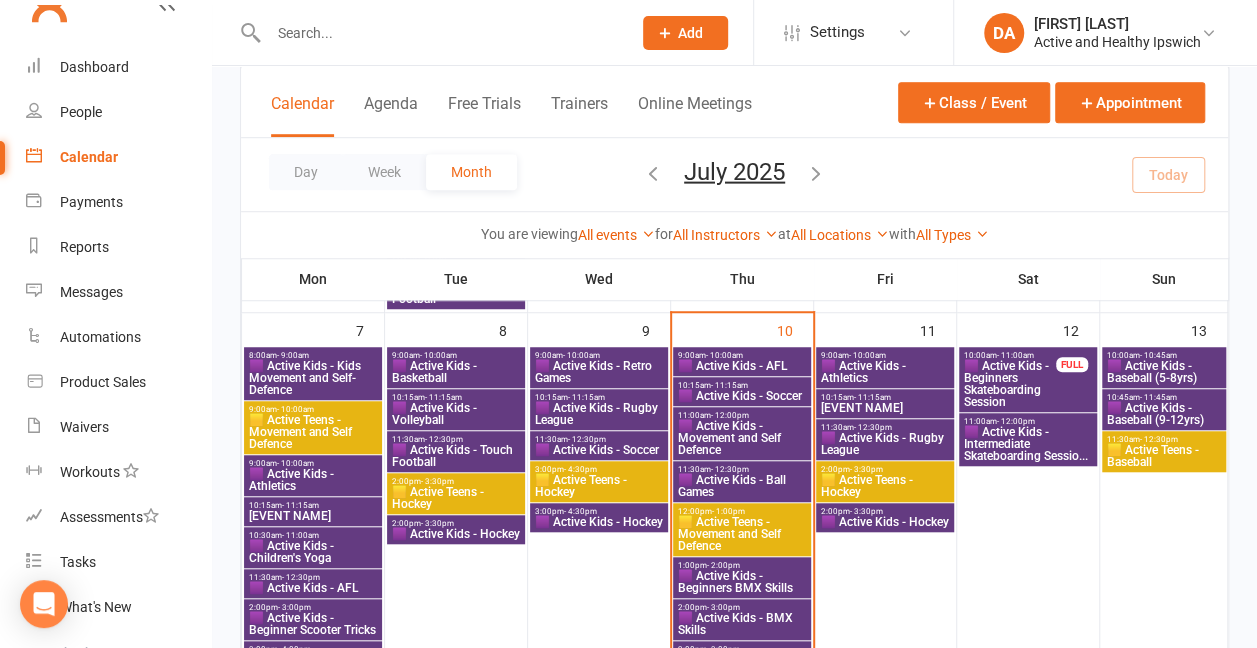 click on "🟪 Active Kids - Ball Games" at bounding box center (742, 366) 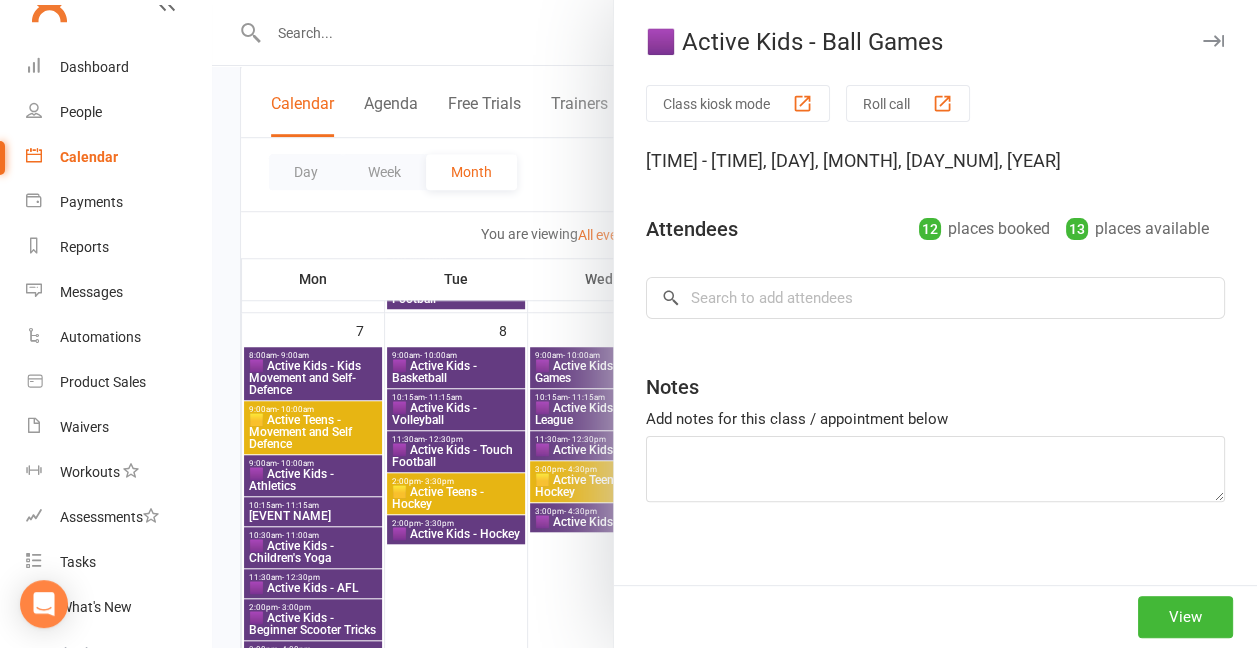 click at bounding box center (734, 324) 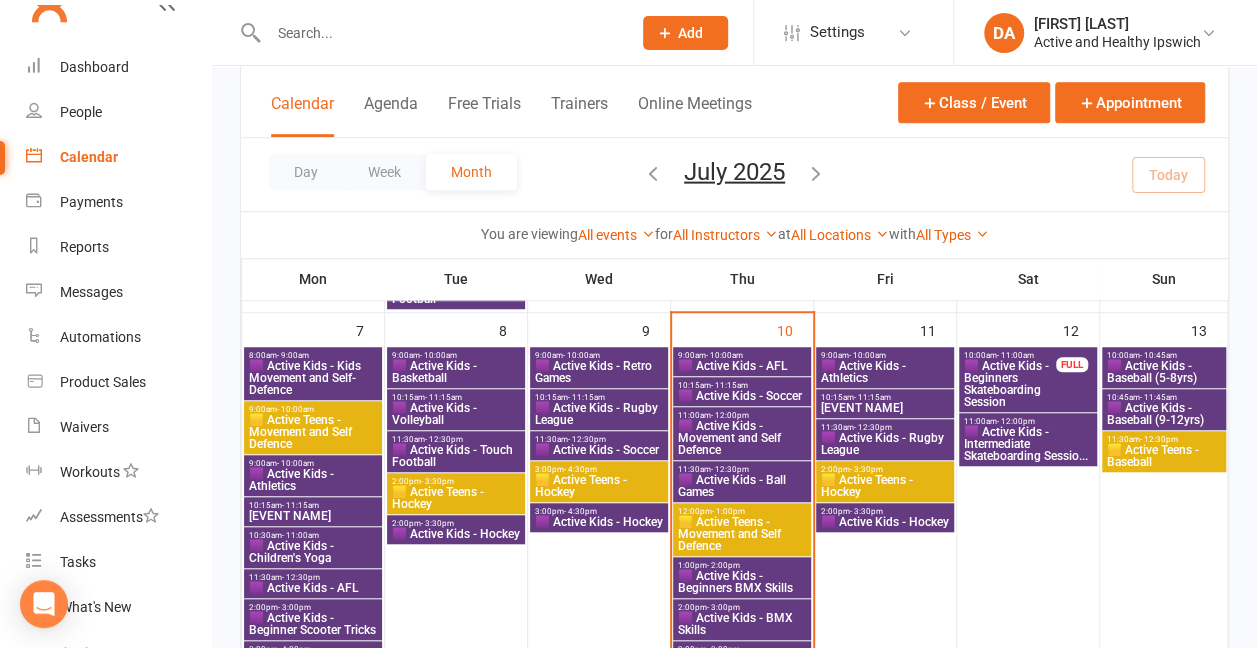 click on "🟨 Active Teens - Movement and Self Defence" at bounding box center (742, 366) 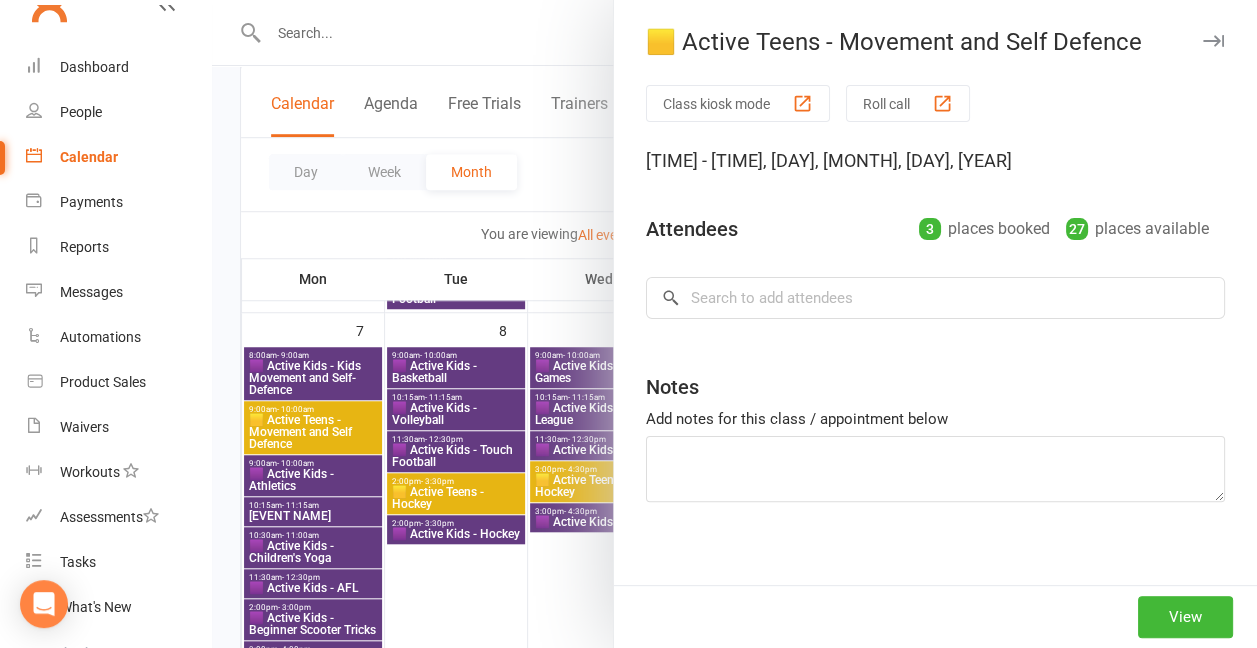 click at bounding box center (734, 324) 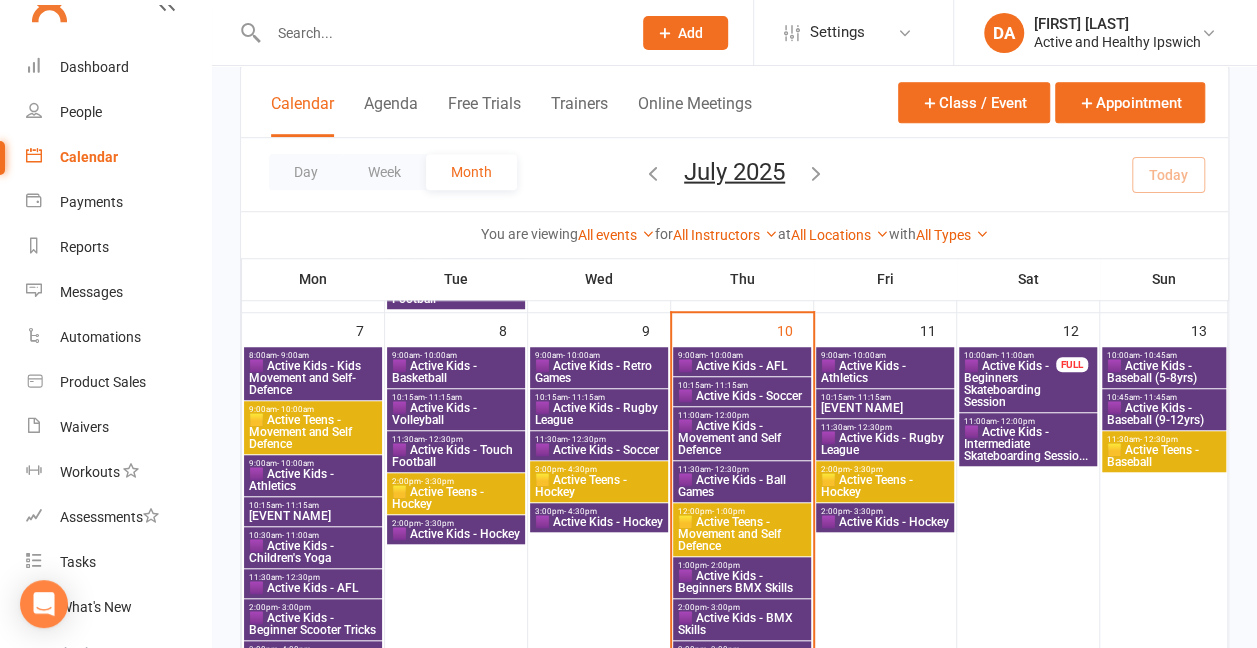 click on "🟪 Active Kids - Beginners BMX Skills" at bounding box center [742, 366] 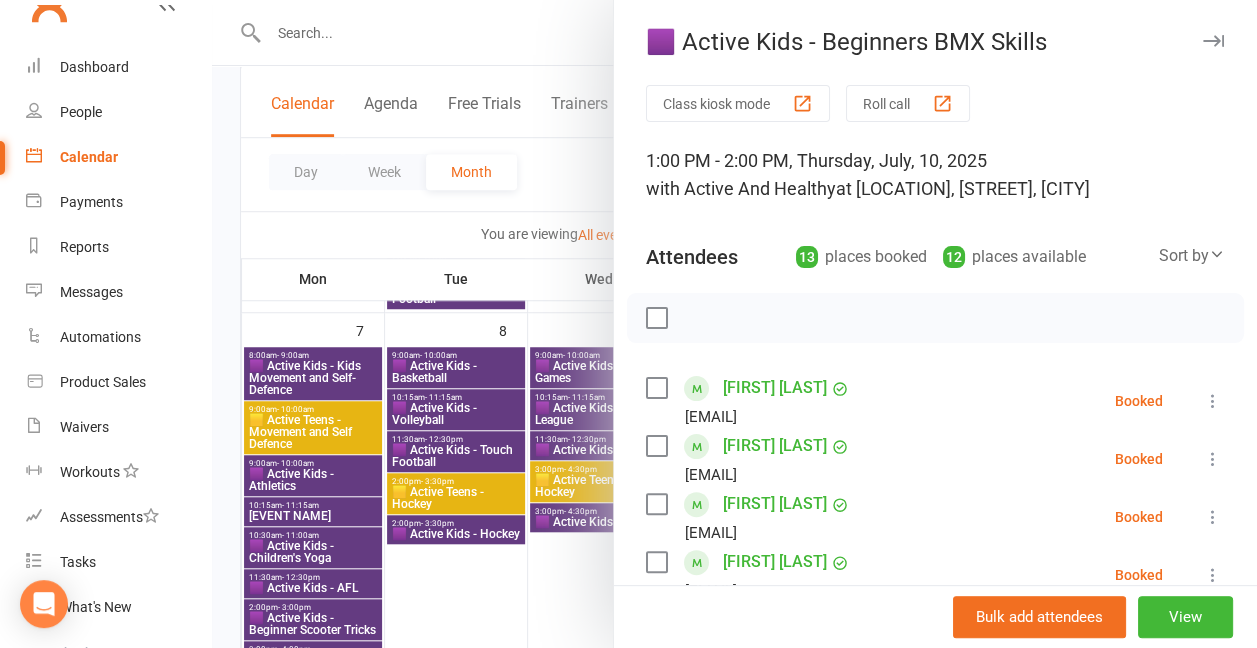 click at bounding box center [734, 324] 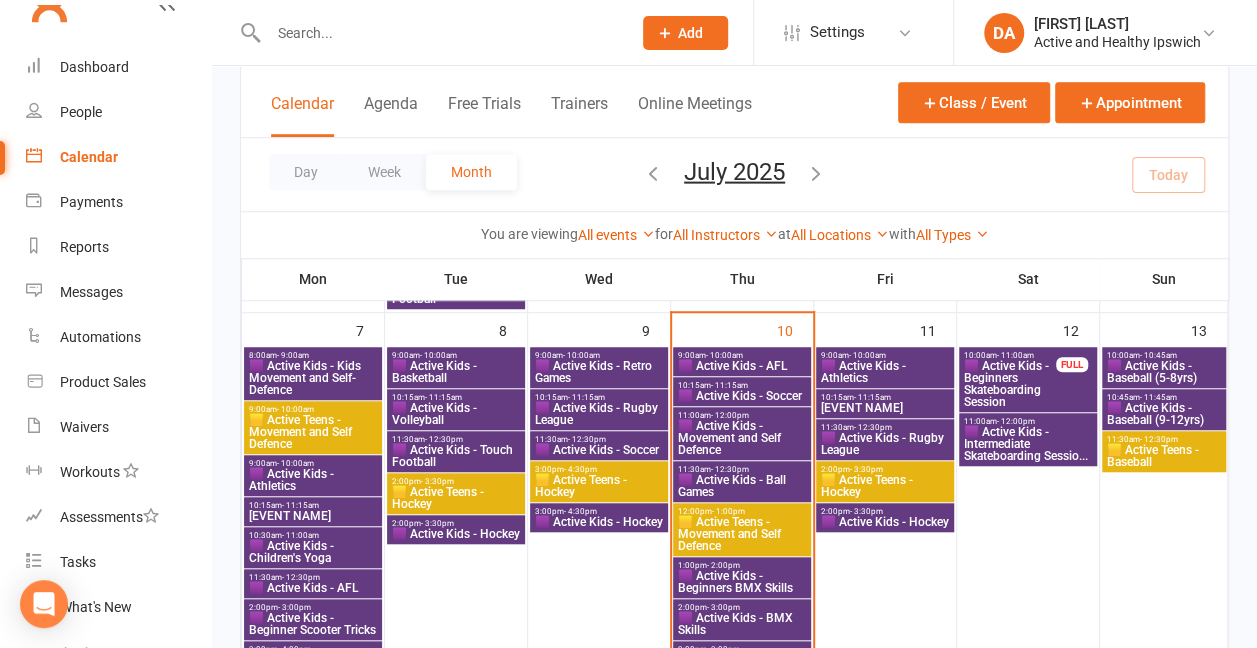 click on "🟪 Active Kids - Beginners BMX Skills" at bounding box center (742, 366) 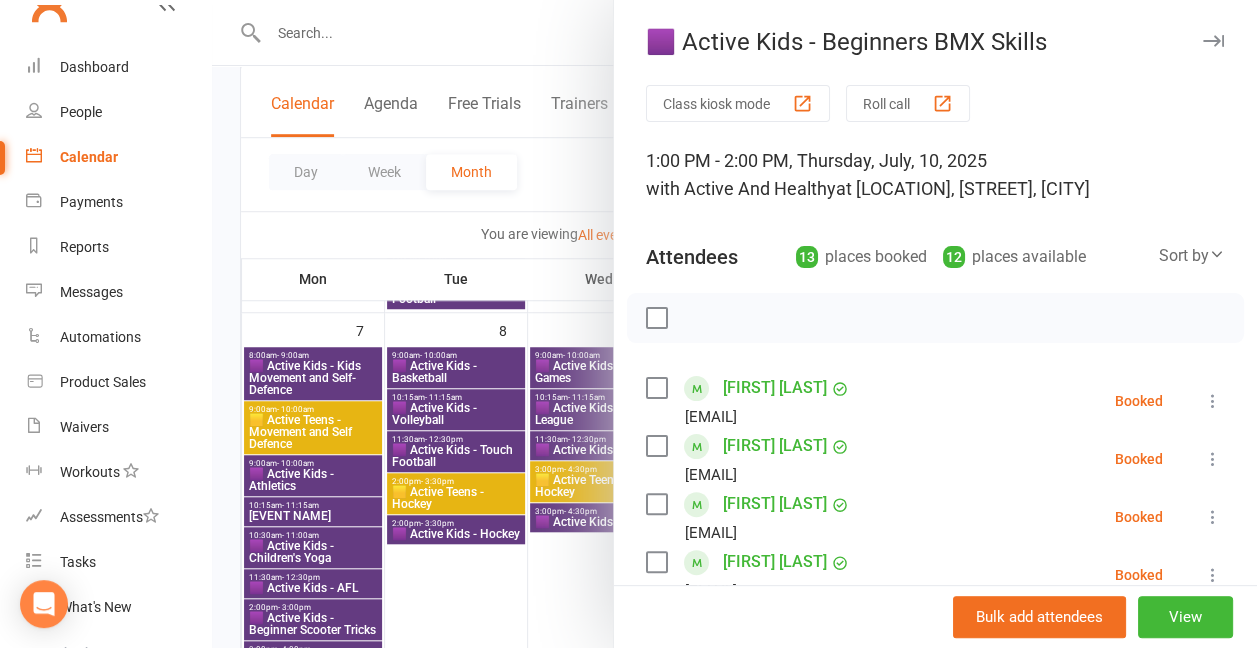 click at bounding box center [734, 324] 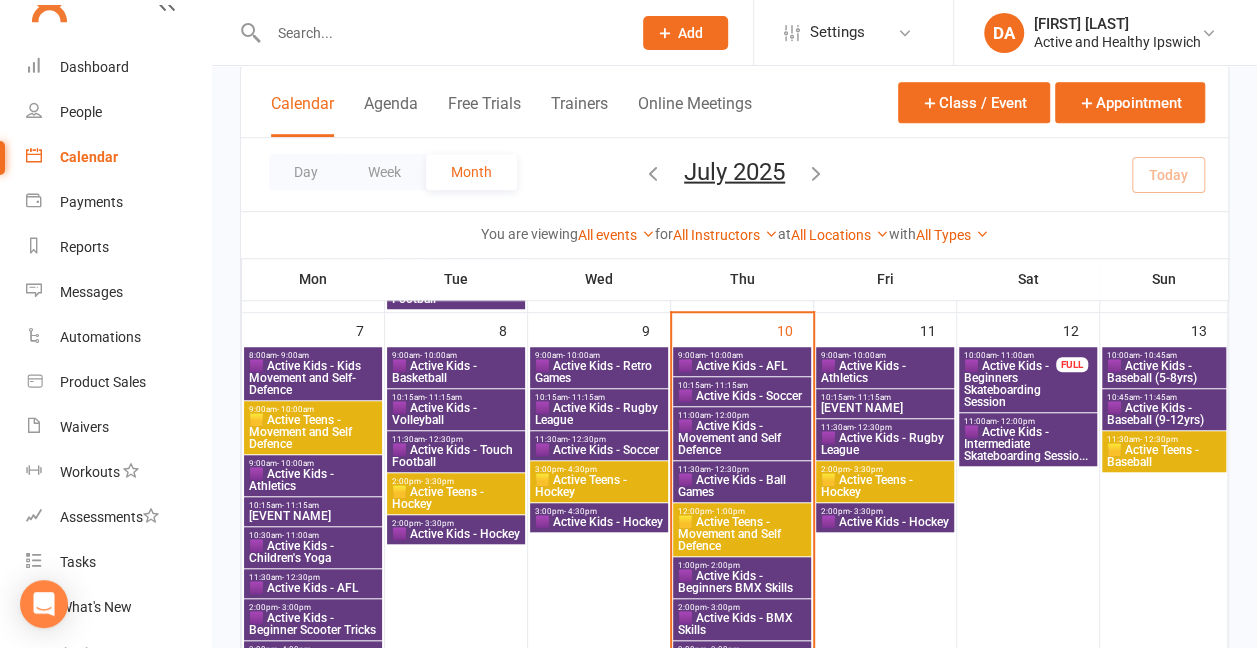 click on "🟪 Active Kids - BMX Skills" at bounding box center [742, 366] 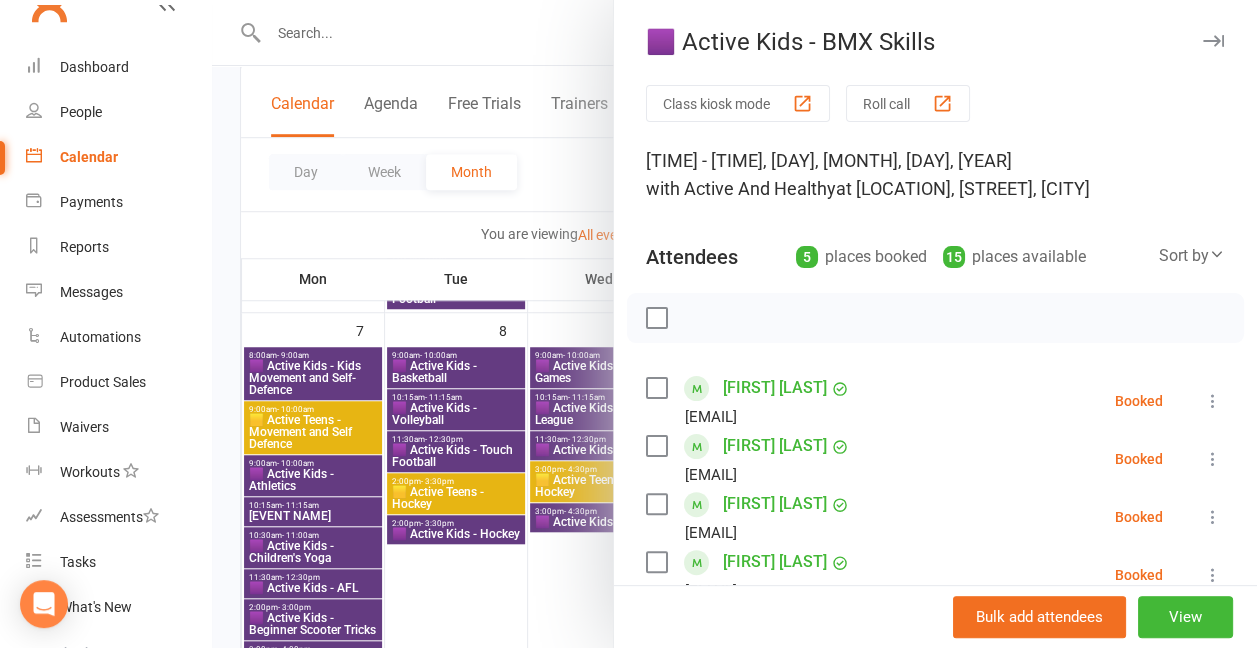 click at bounding box center [734, 324] 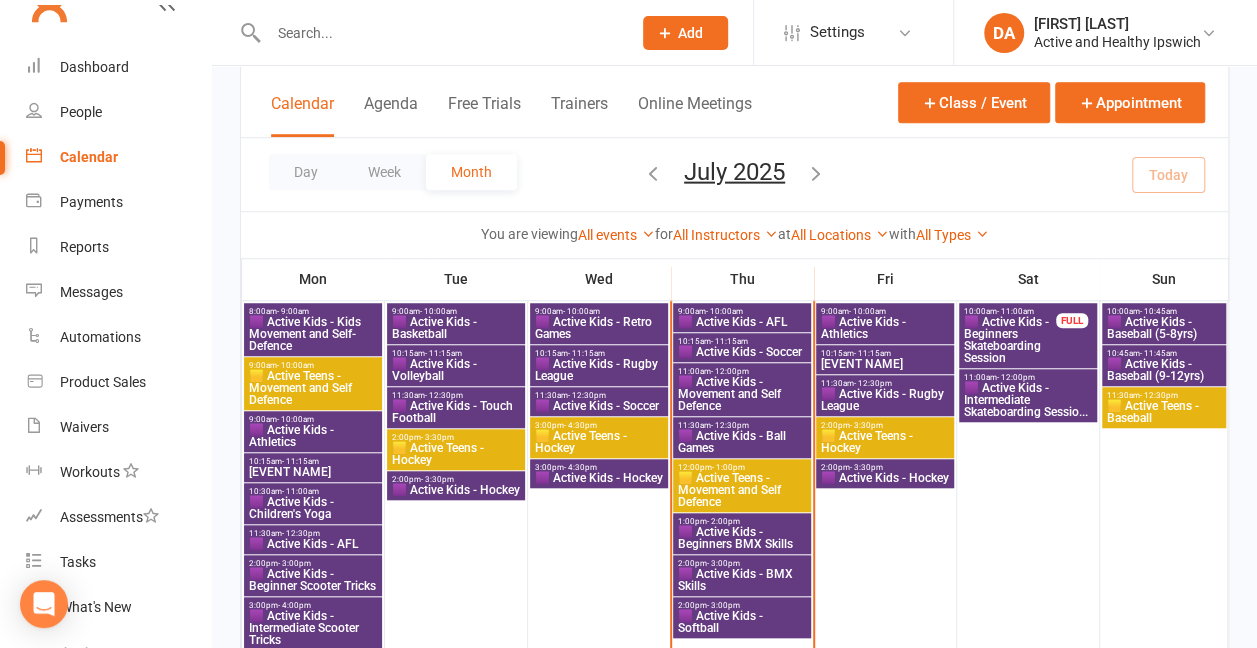 scroll, scrollTop: 692, scrollLeft: 0, axis: vertical 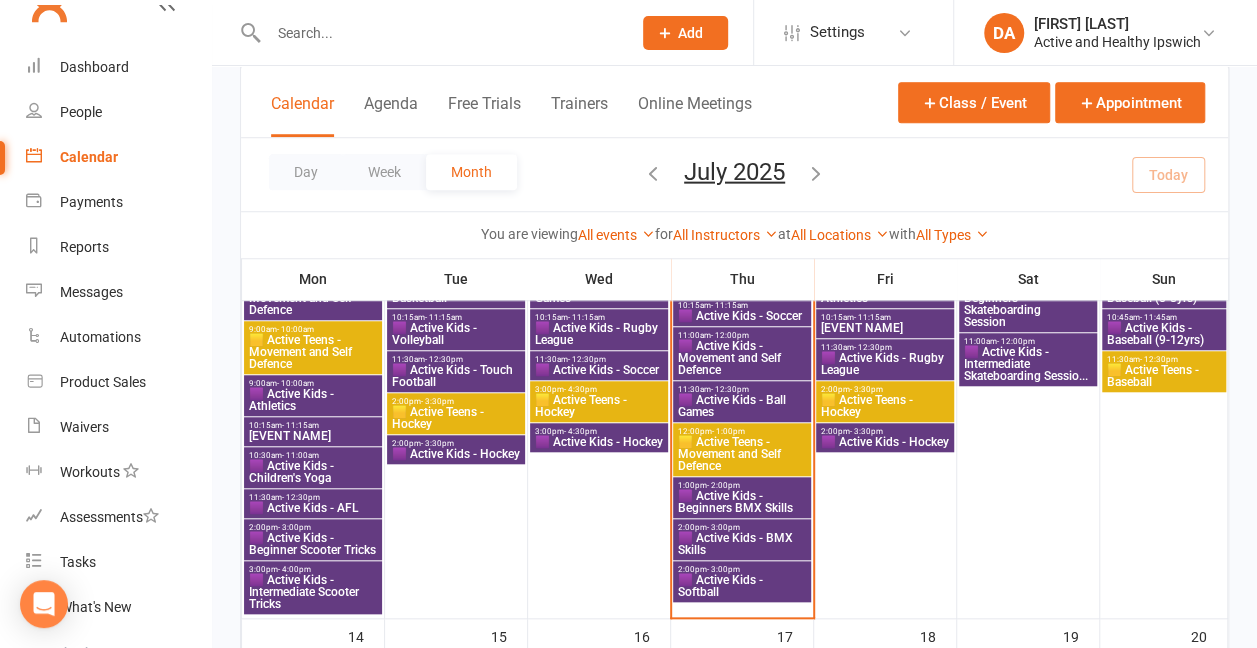 click on "🟪 Active Kids - Softball" at bounding box center (742, 286) 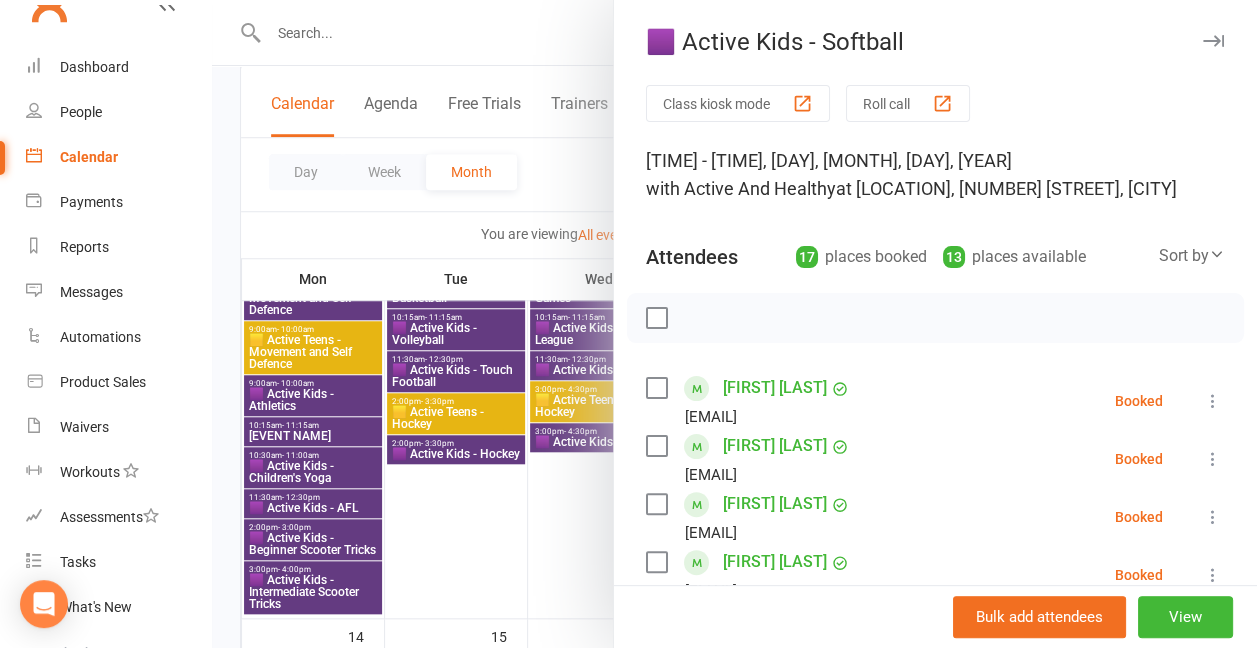 click at bounding box center [734, 324] 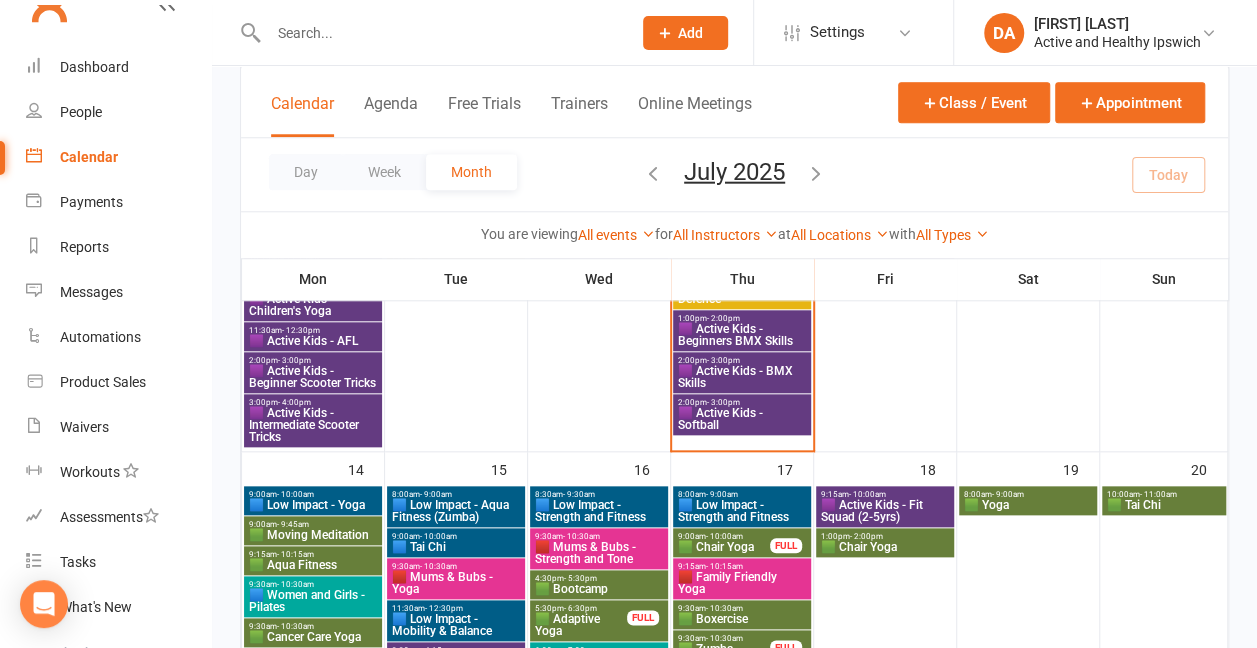 scroll, scrollTop: 892, scrollLeft: 0, axis: vertical 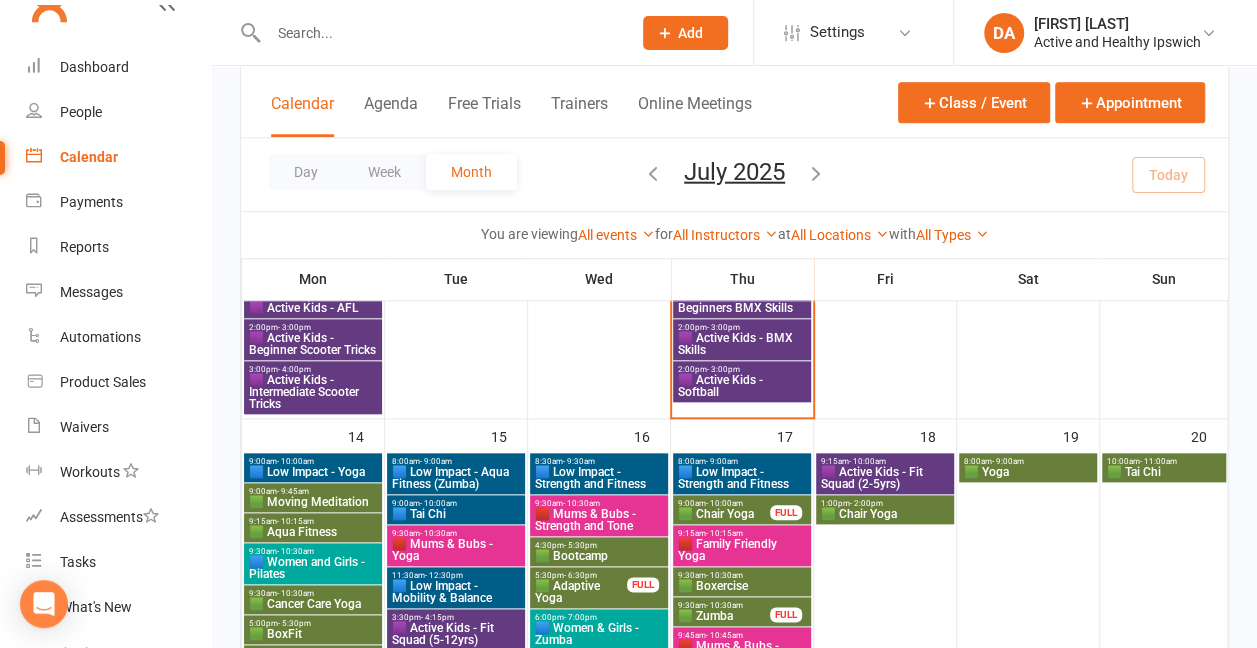 click on "🟩 Cancer Care Yoga" at bounding box center (313, 502) 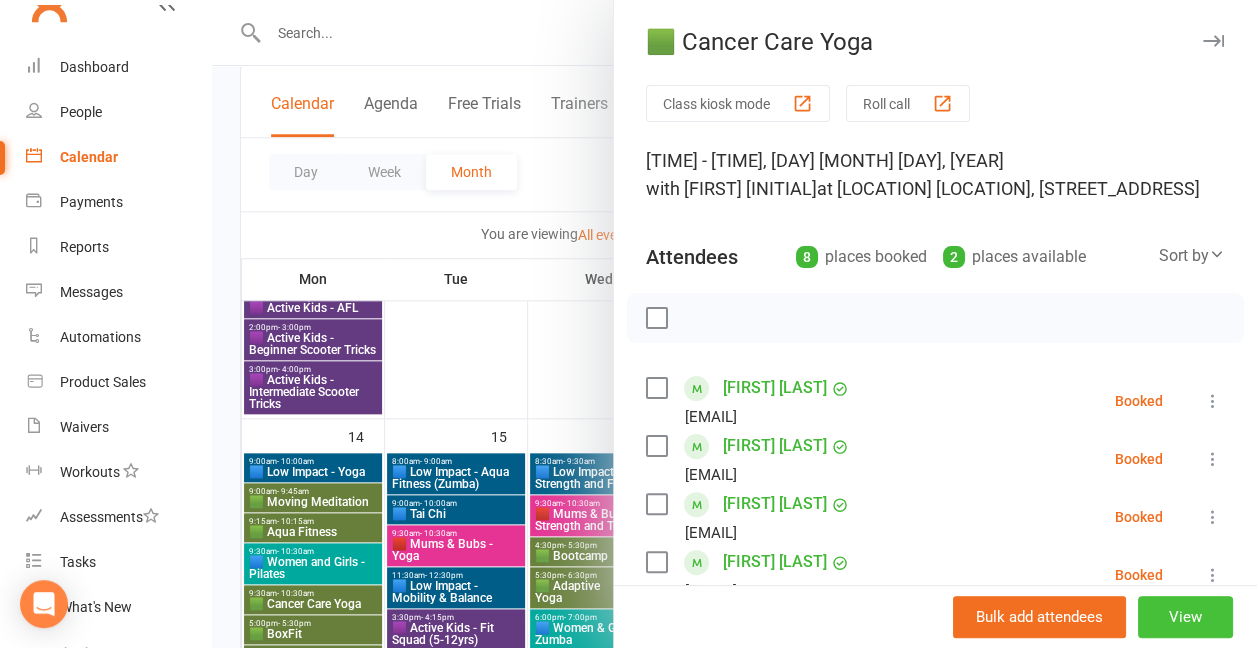 click on "View" at bounding box center [1185, 617] 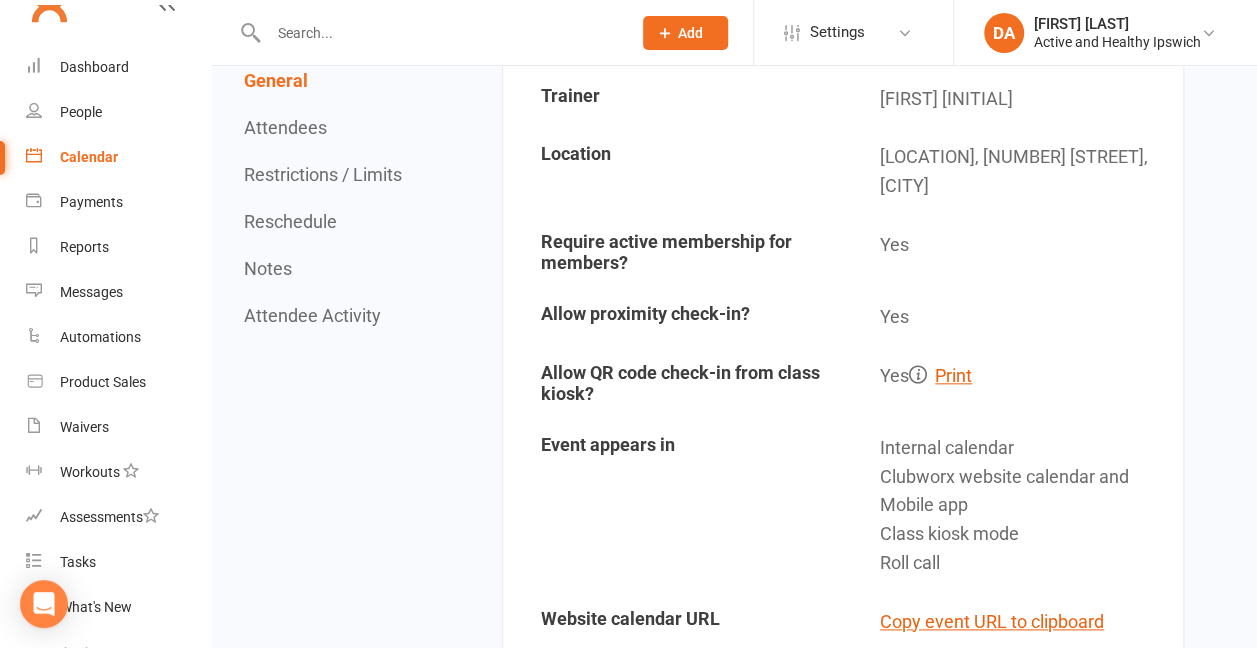 scroll, scrollTop: 0, scrollLeft: 0, axis: both 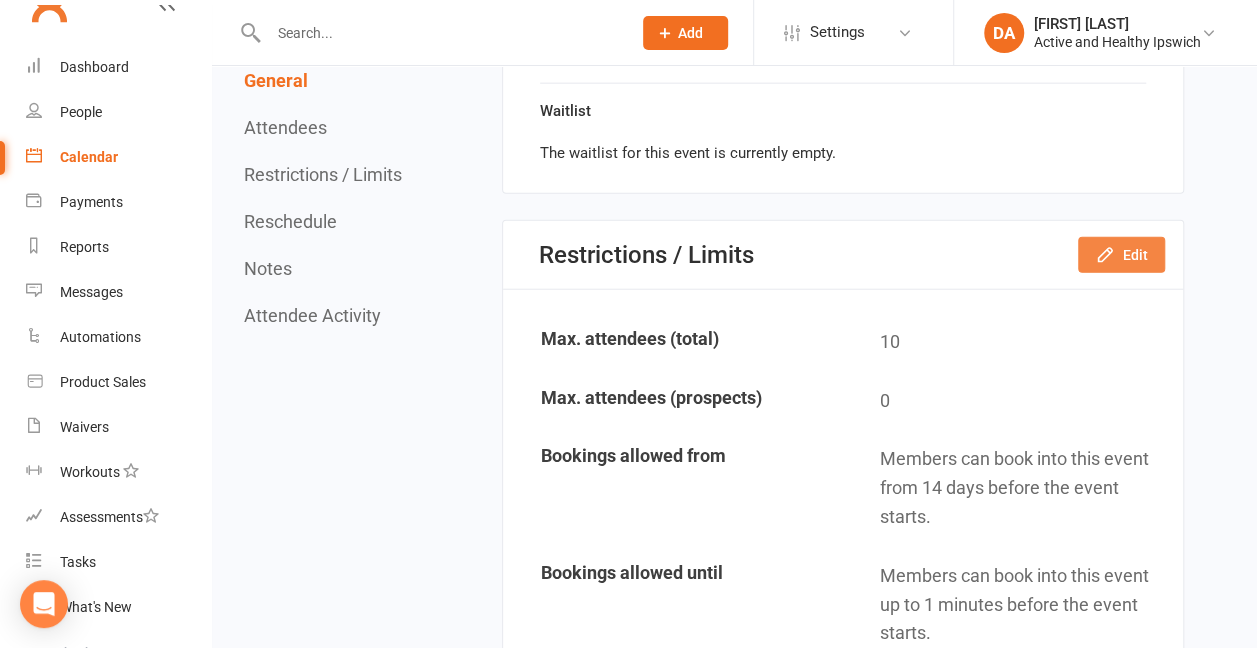 click on "Edit" at bounding box center [1121, 255] 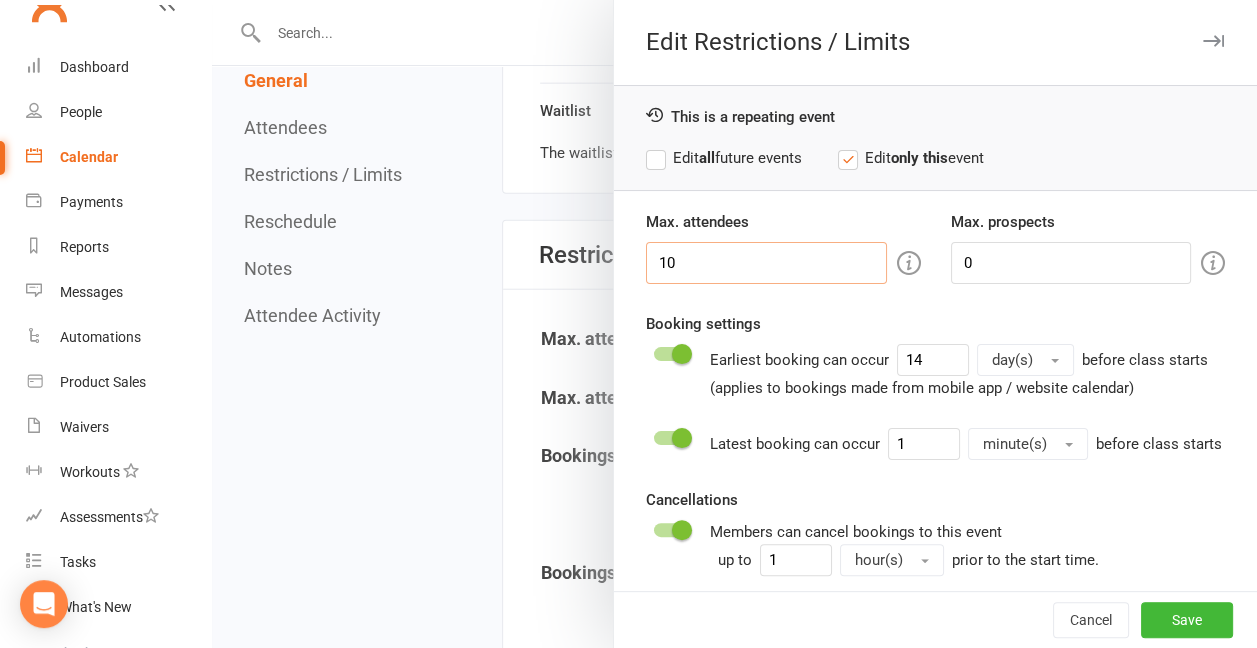 click on "10" at bounding box center (766, 263) 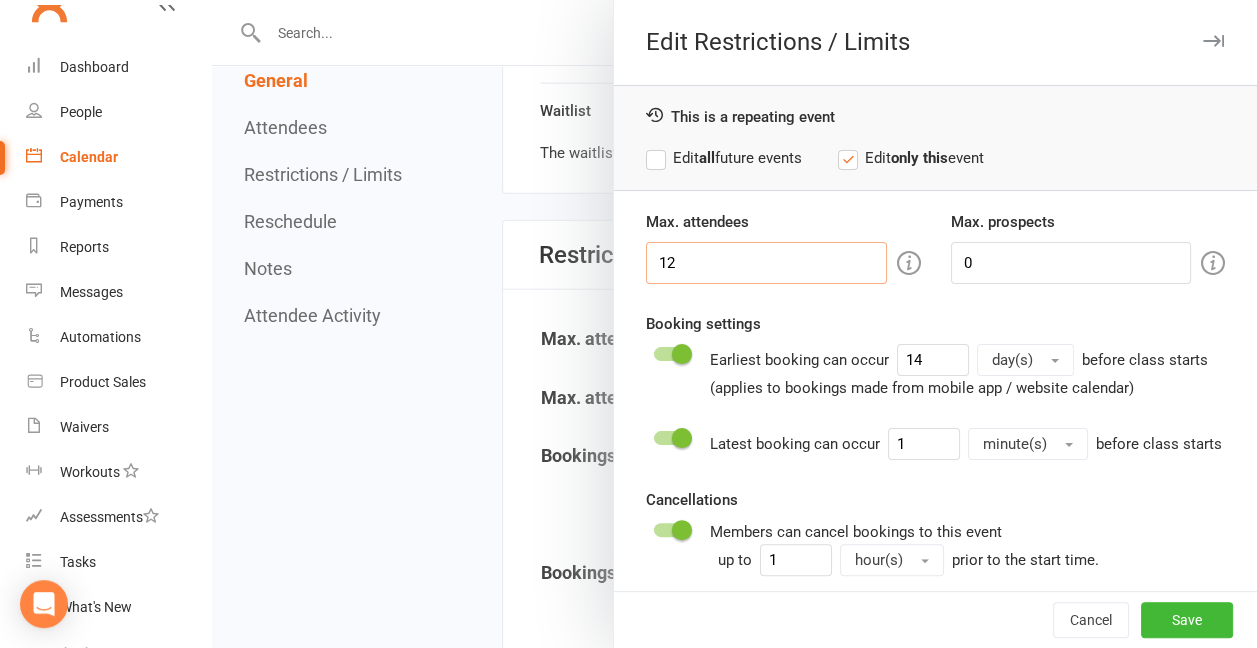 type on "12" 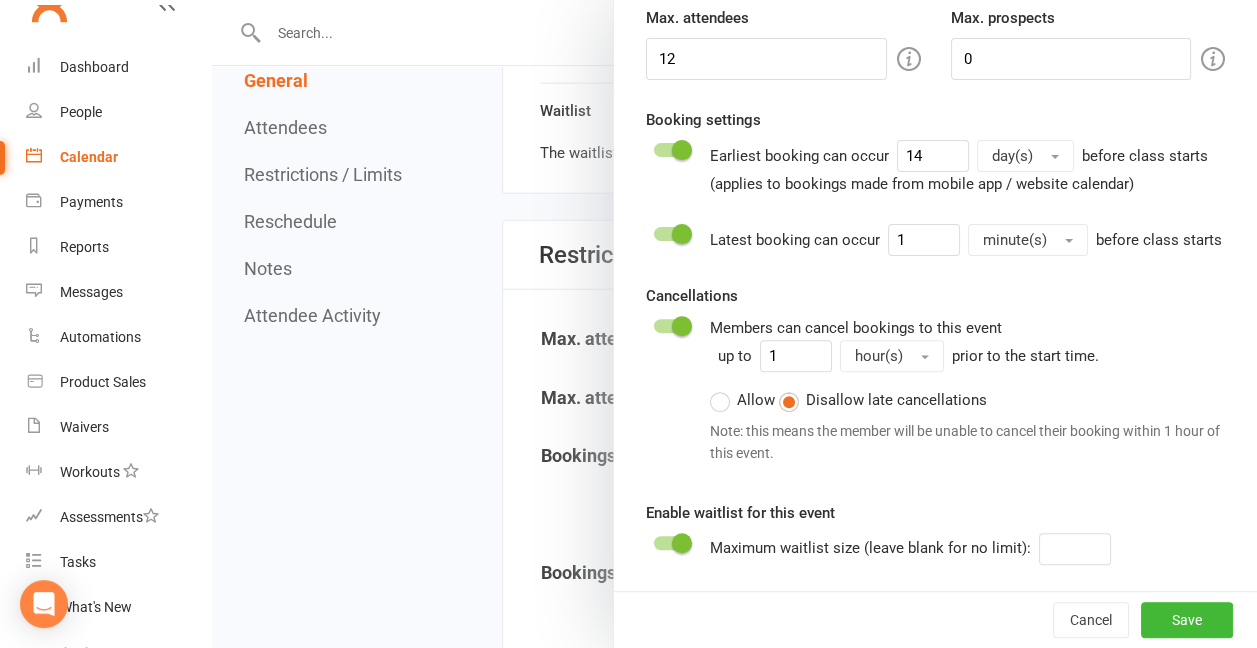 scroll, scrollTop: 227, scrollLeft: 0, axis: vertical 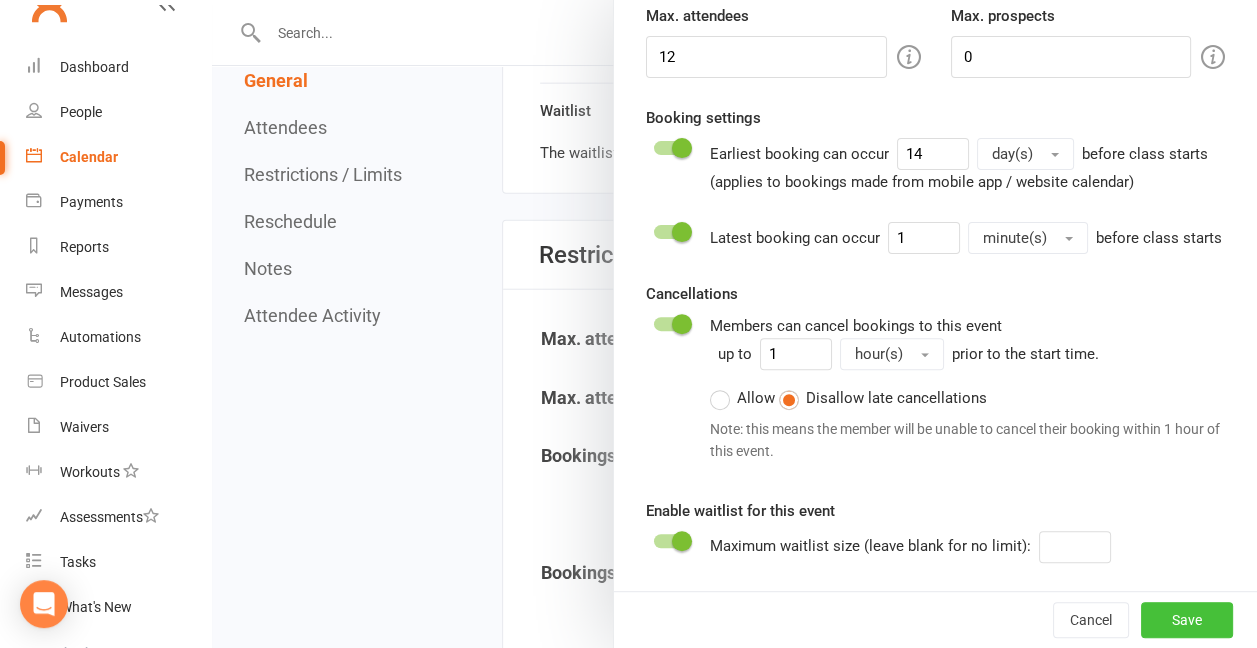 click on "Save" at bounding box center [1187, 620] 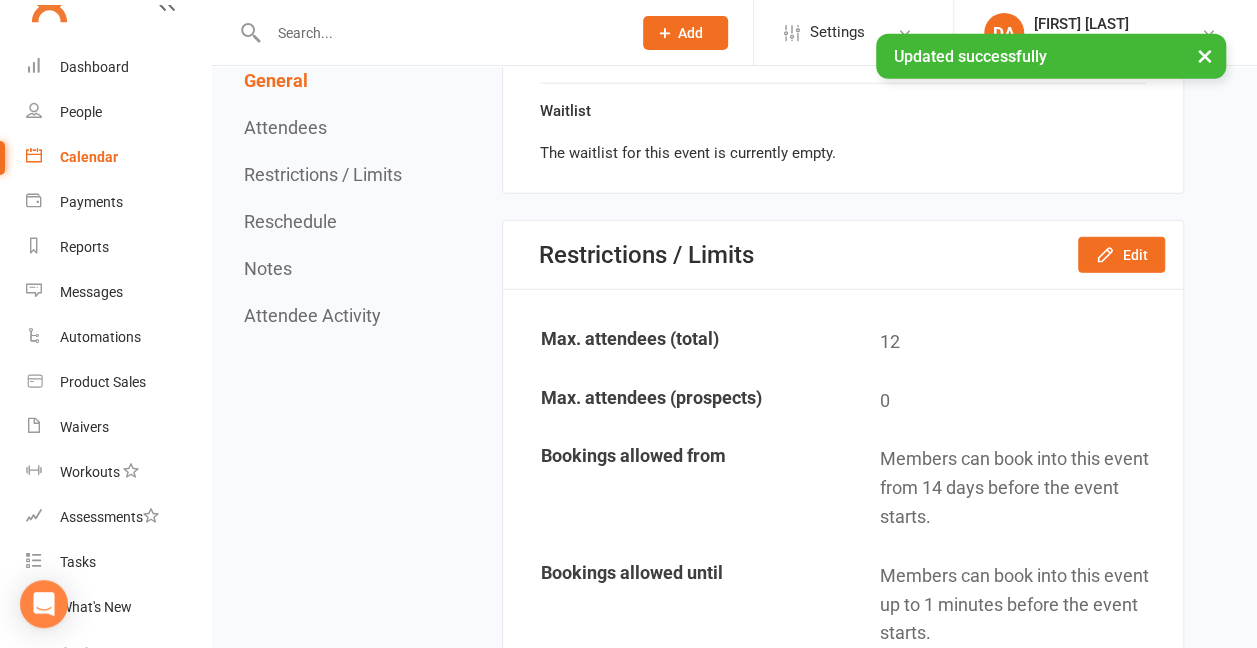 click on "Calendar" at bounding box center (89, 157) 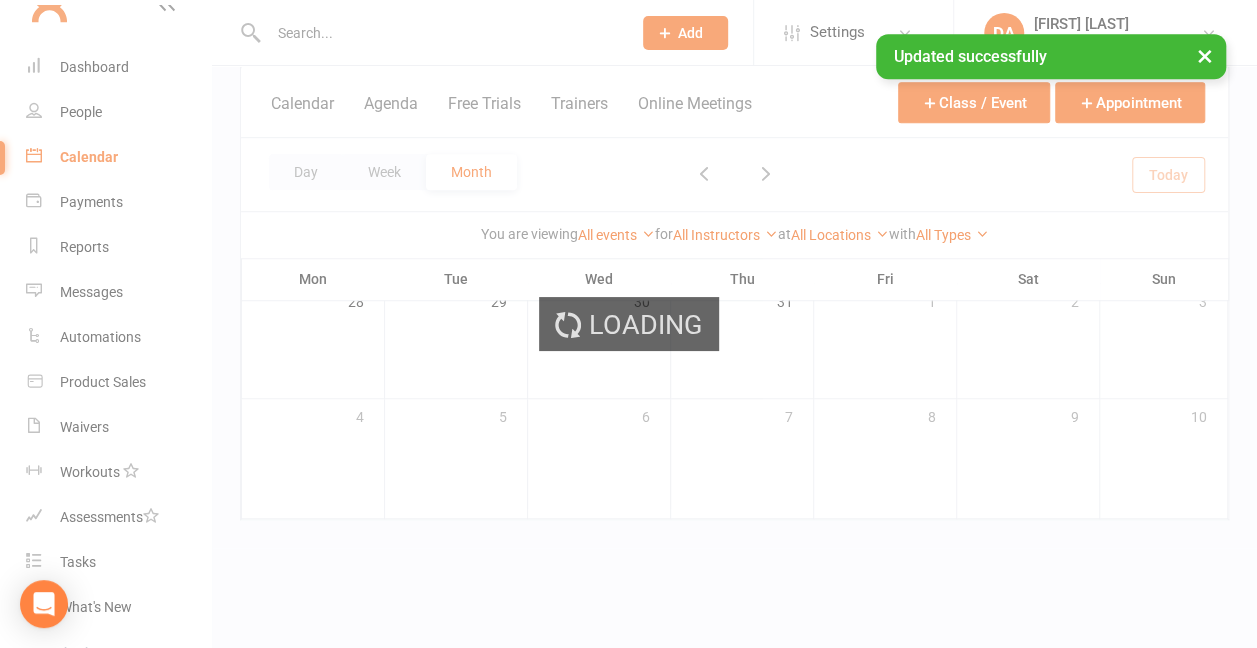scroll, scrollTop: 0, scrollLeft: 0, axis: both 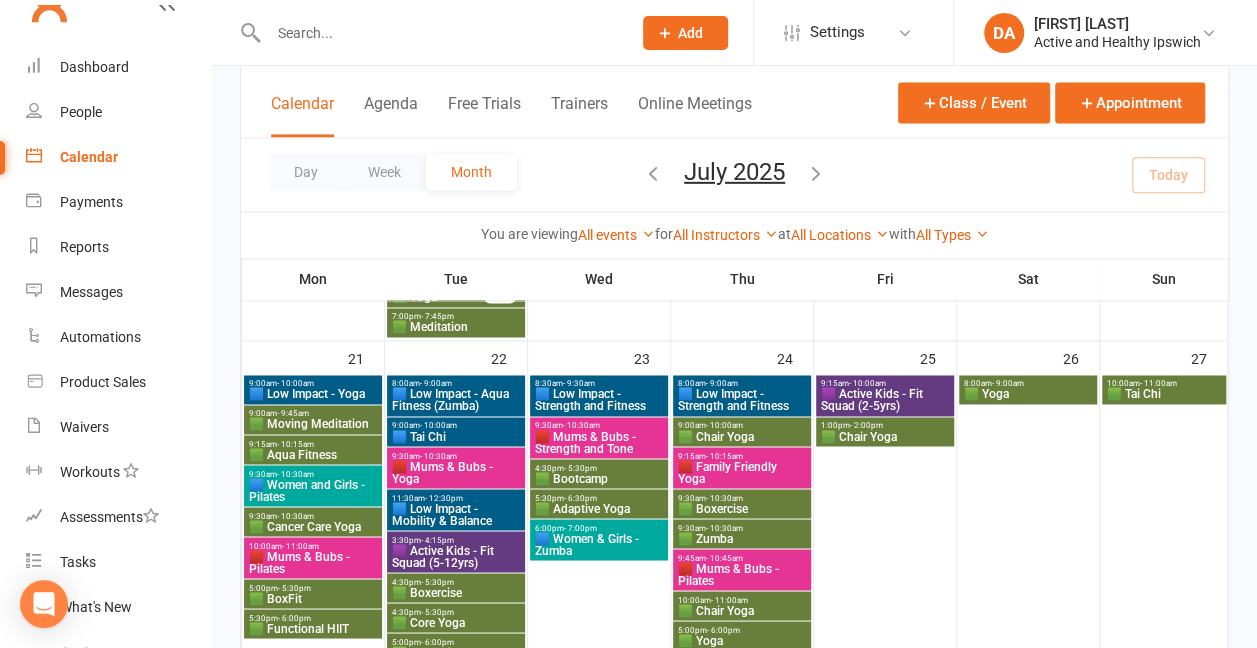click on "🟩 Cancer Care Yoga" at bounding box center (313, 424) 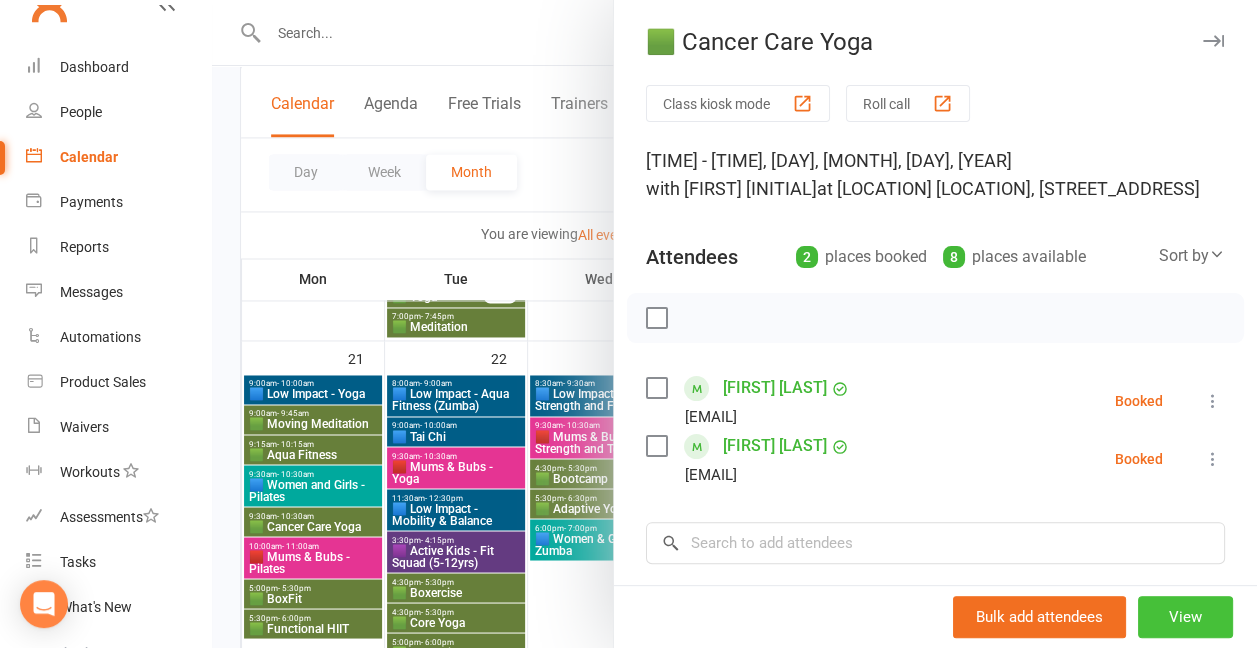 click on "View" at bounding box center (1185, 617) 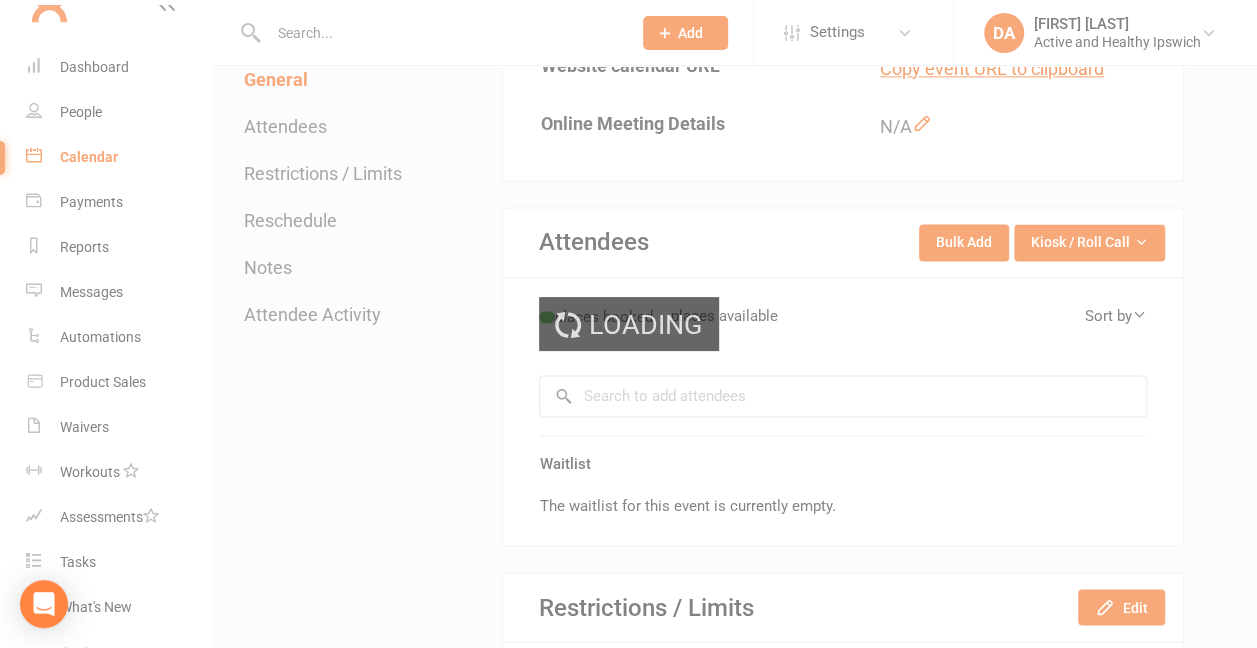 scroll, scrollTop: 0, scrollLeft: 0, axis: both 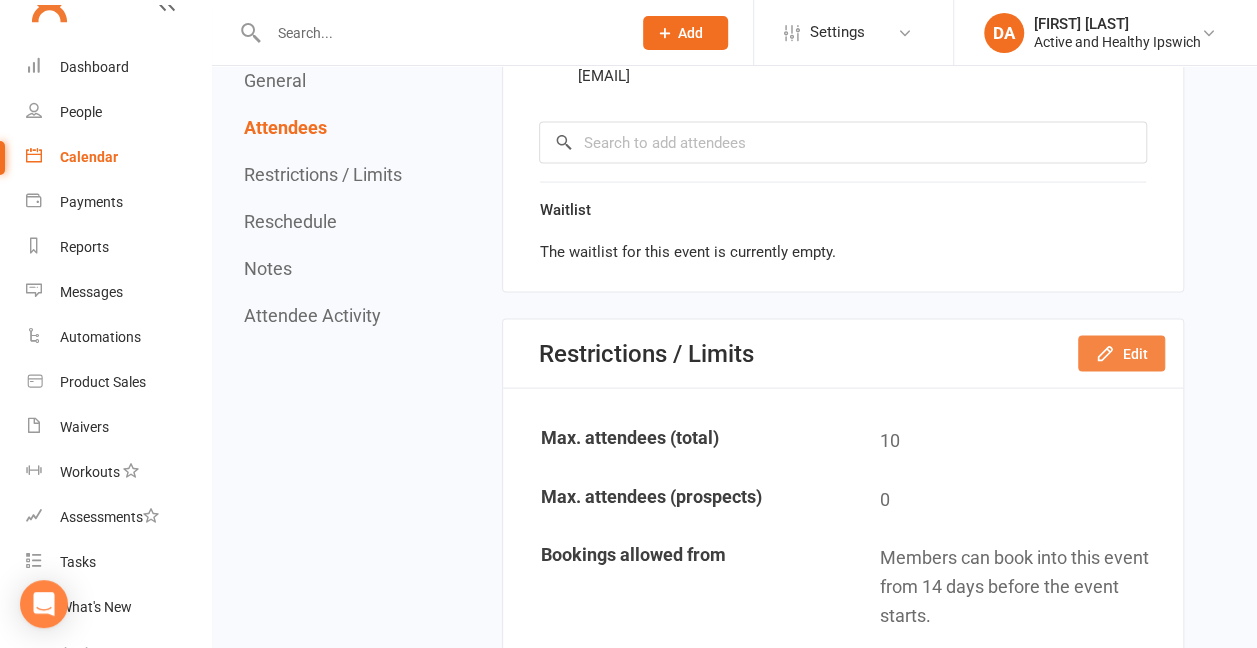 click at bounding box center [1105, 354] 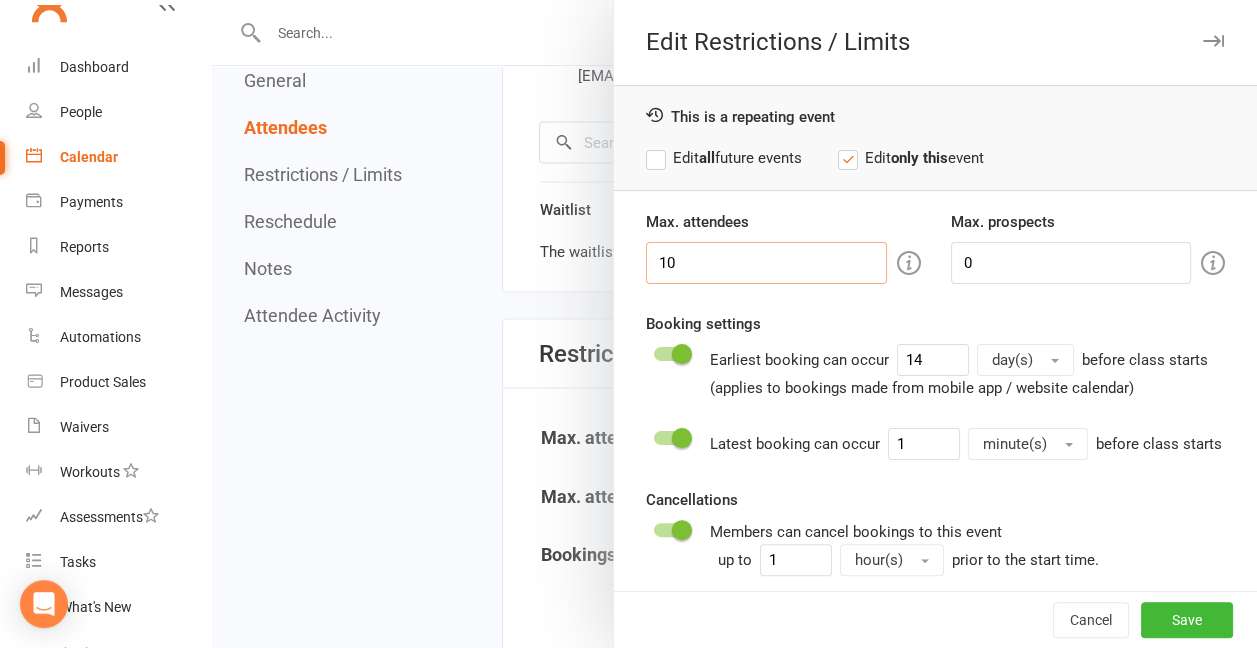 click on "10" at bounding box center (766, 263) 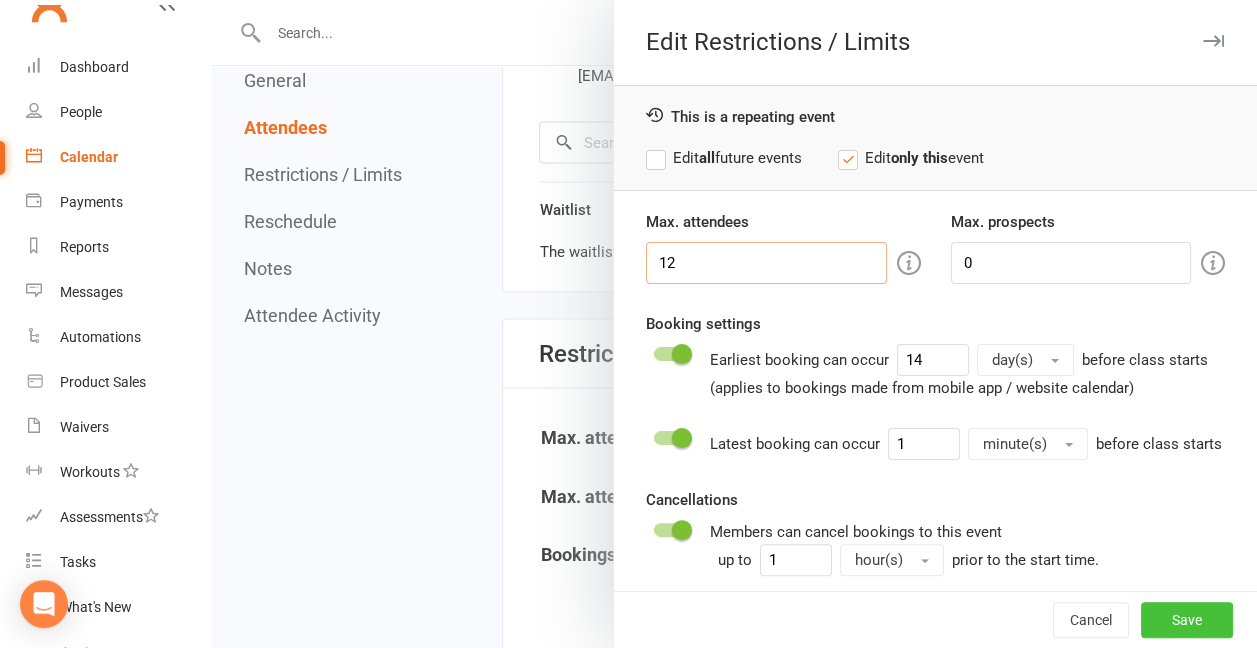 type on "12" 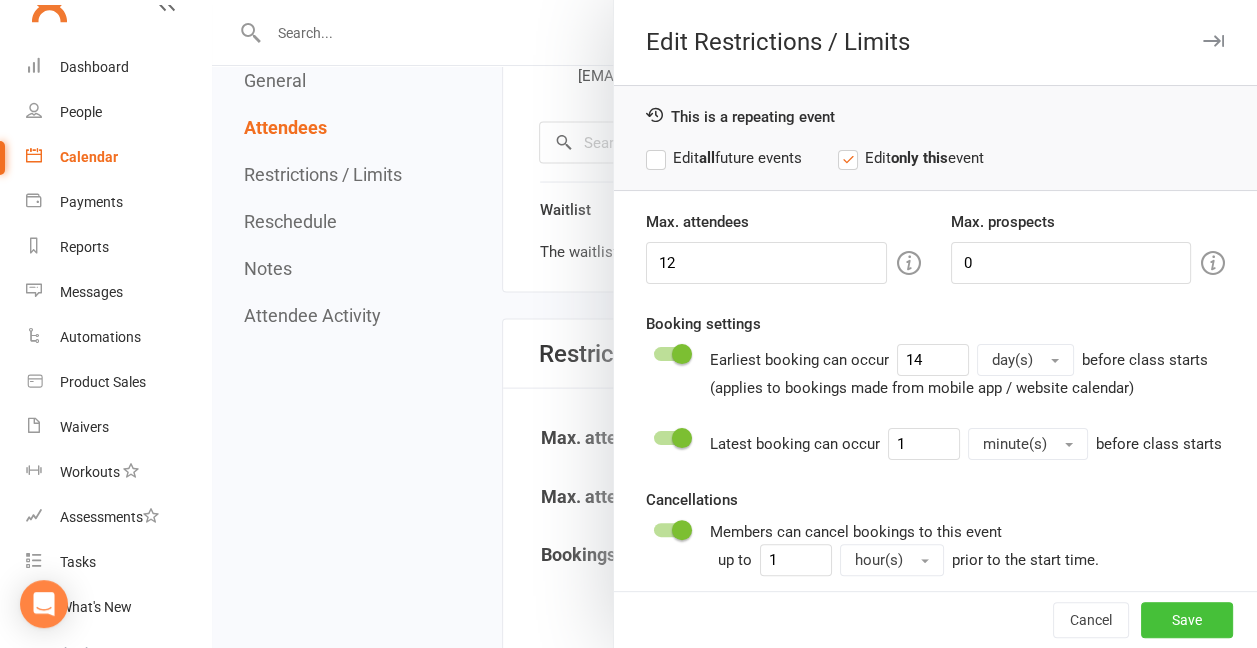 click on "Save" at bounding box center [1187, 620] 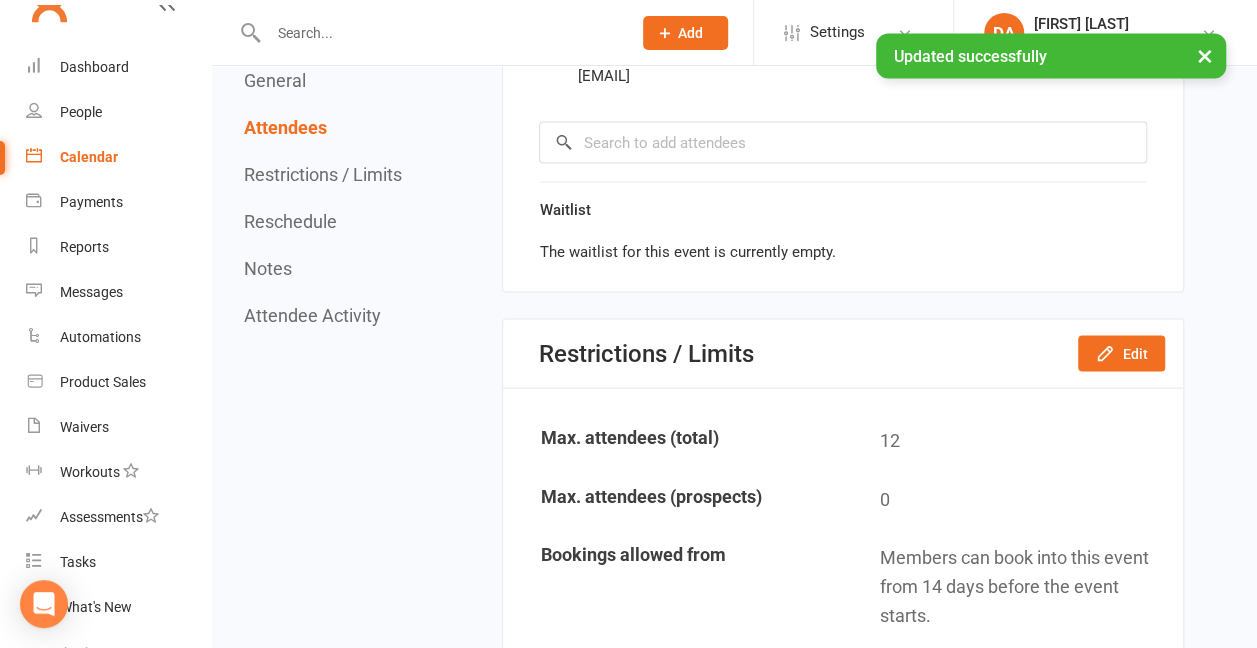 click on "Calendar" at bounding box center [89, 157] 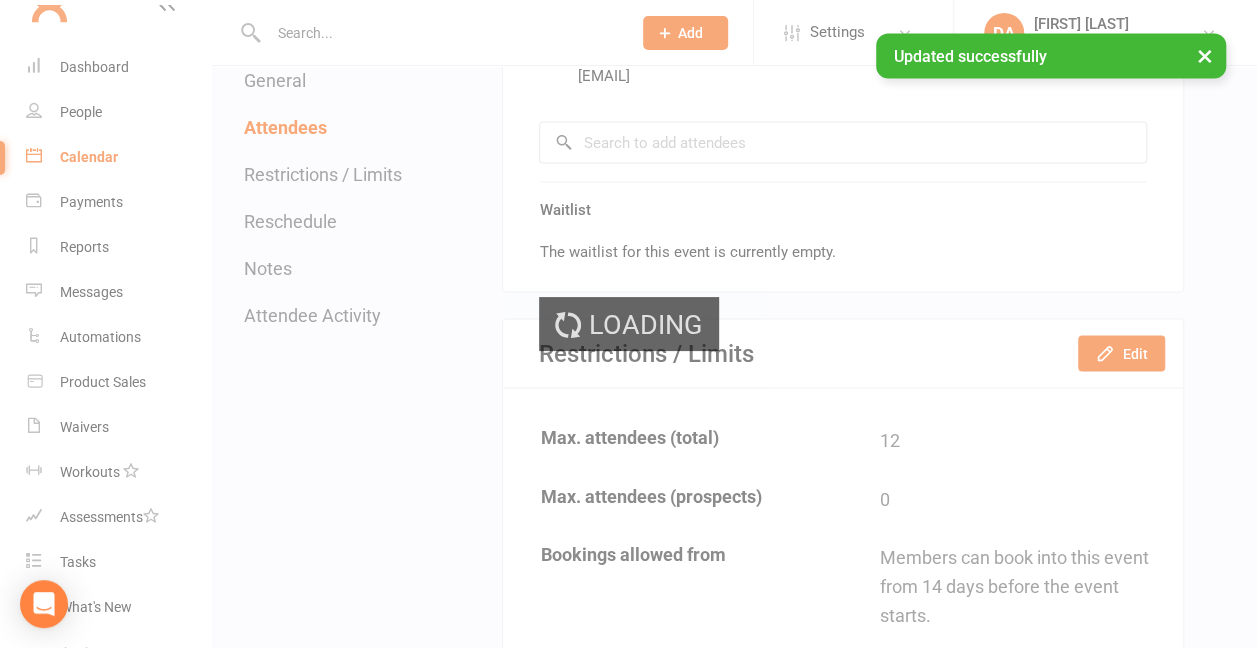 scroll, scrollTop: 0, scrollLeft: 0, axis: both 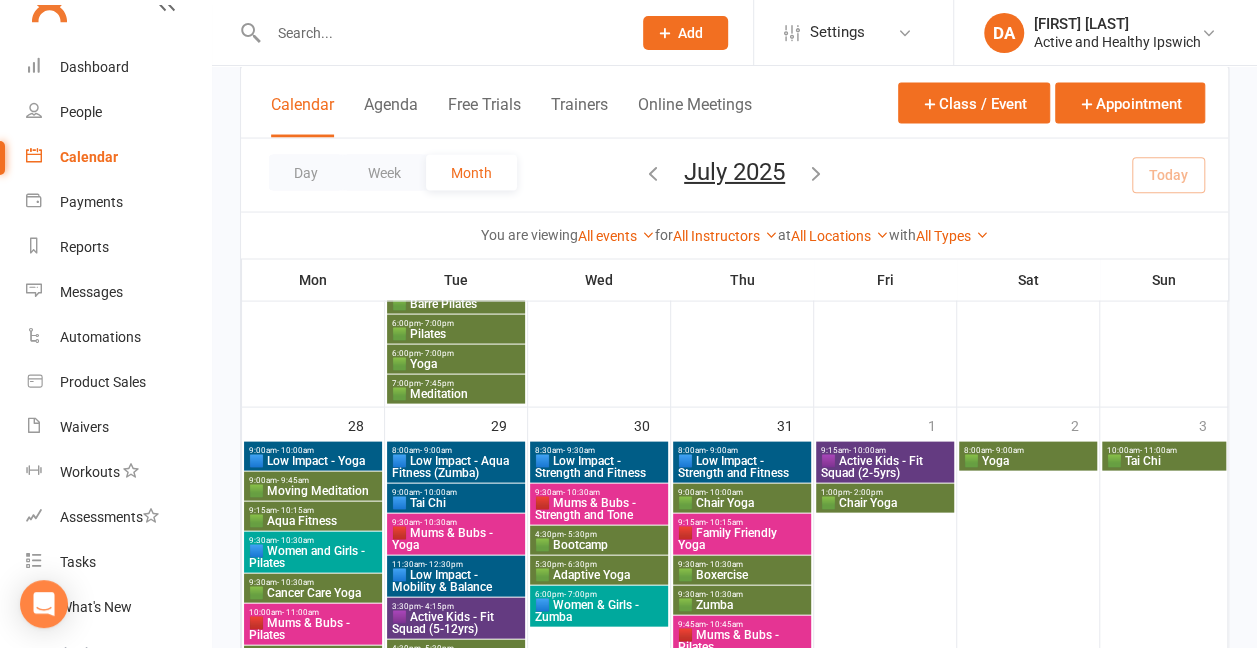 click on "🟩 Cancer Care Yoga" at bounding box center (313, 490) 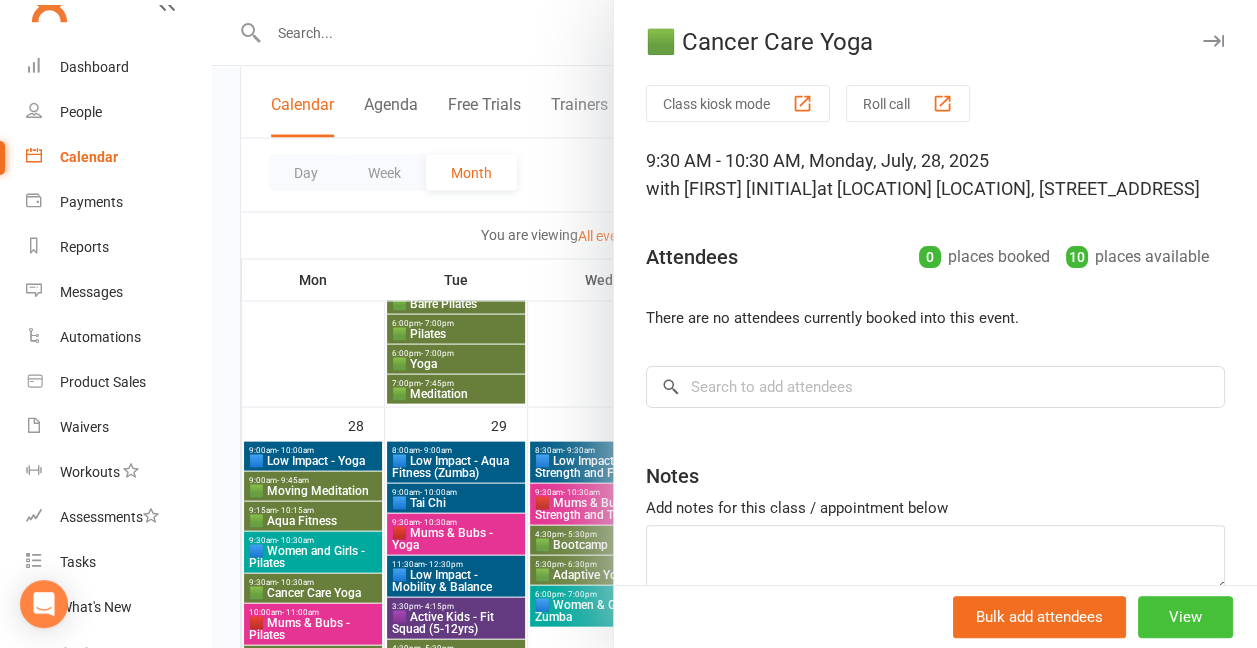 click on "View" at bounding box center [1185, 617] 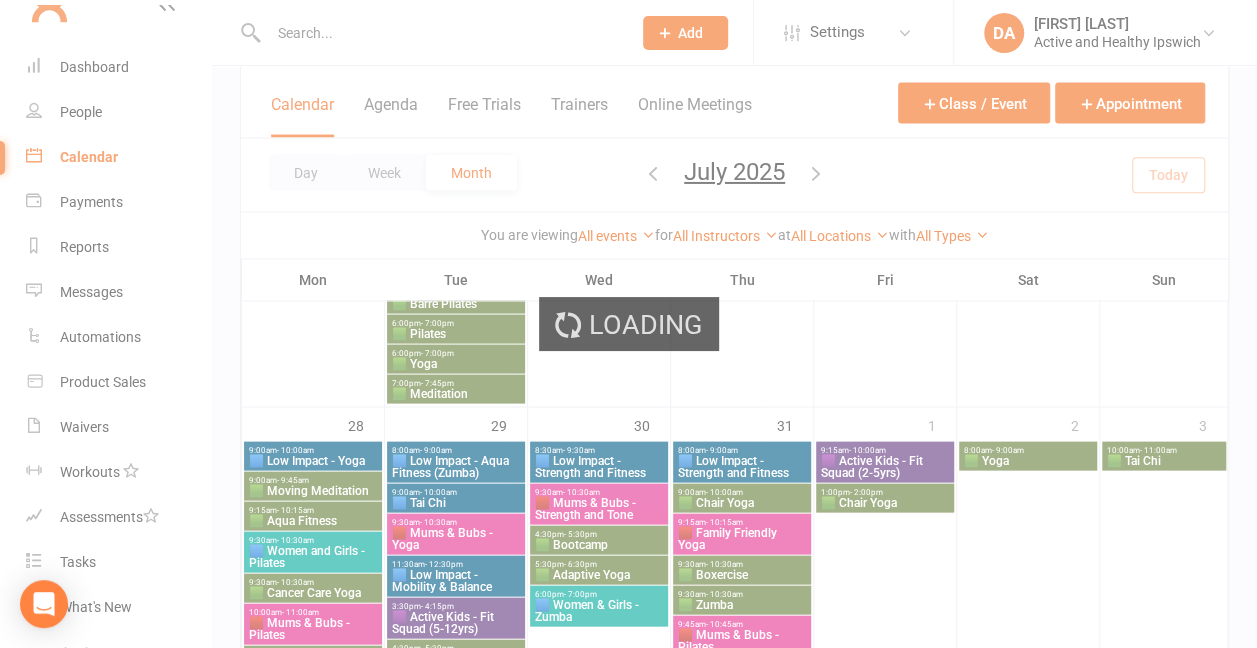 scroll, scrollTop: 0, scrollLeft: 0, axis: both 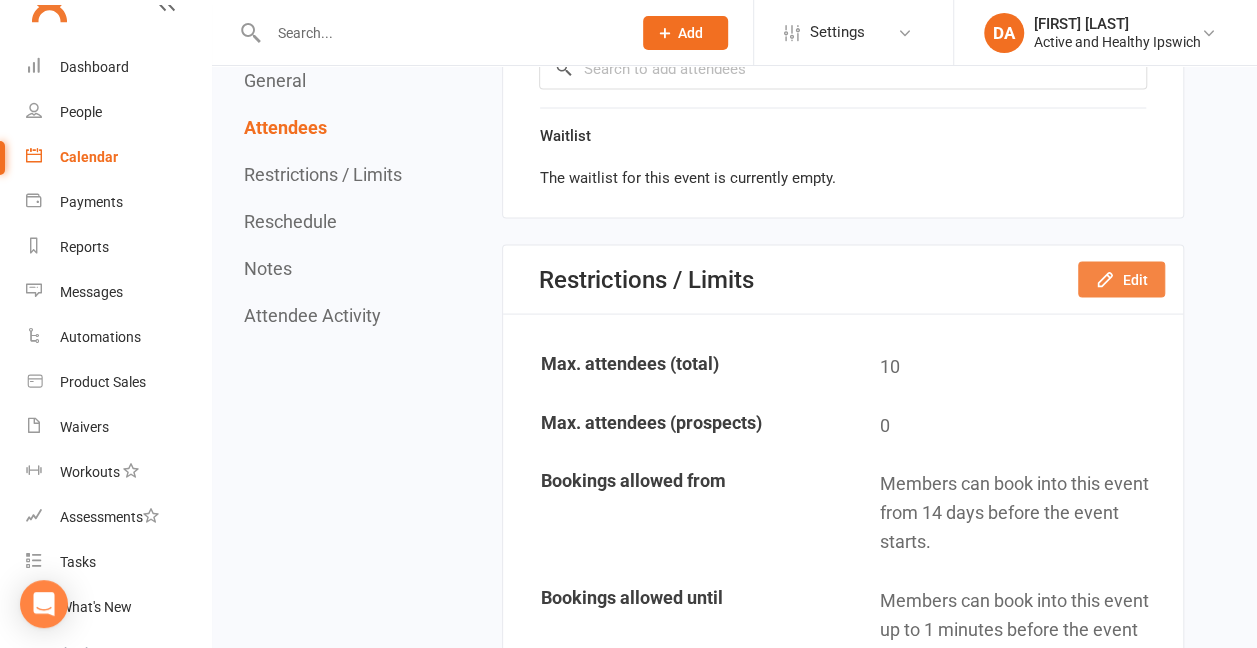 click on "Edit" at bounding box center (1121, 279) 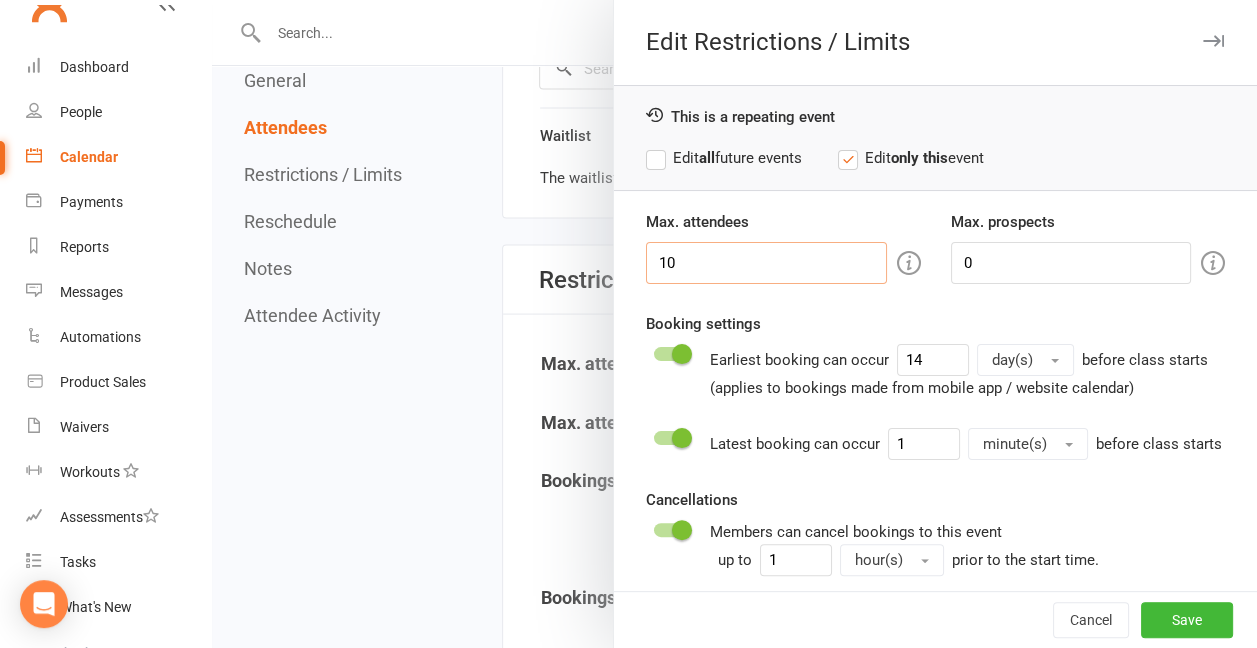 click on "10" at bounding box center [766, 263] 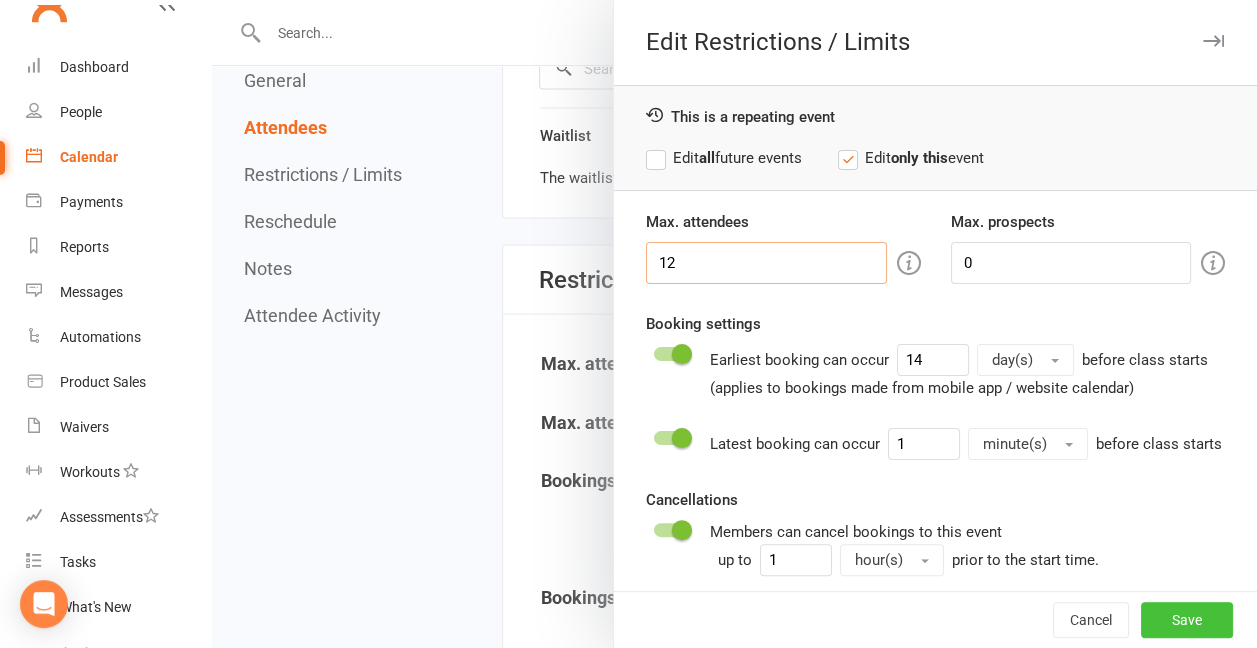 type on "12" 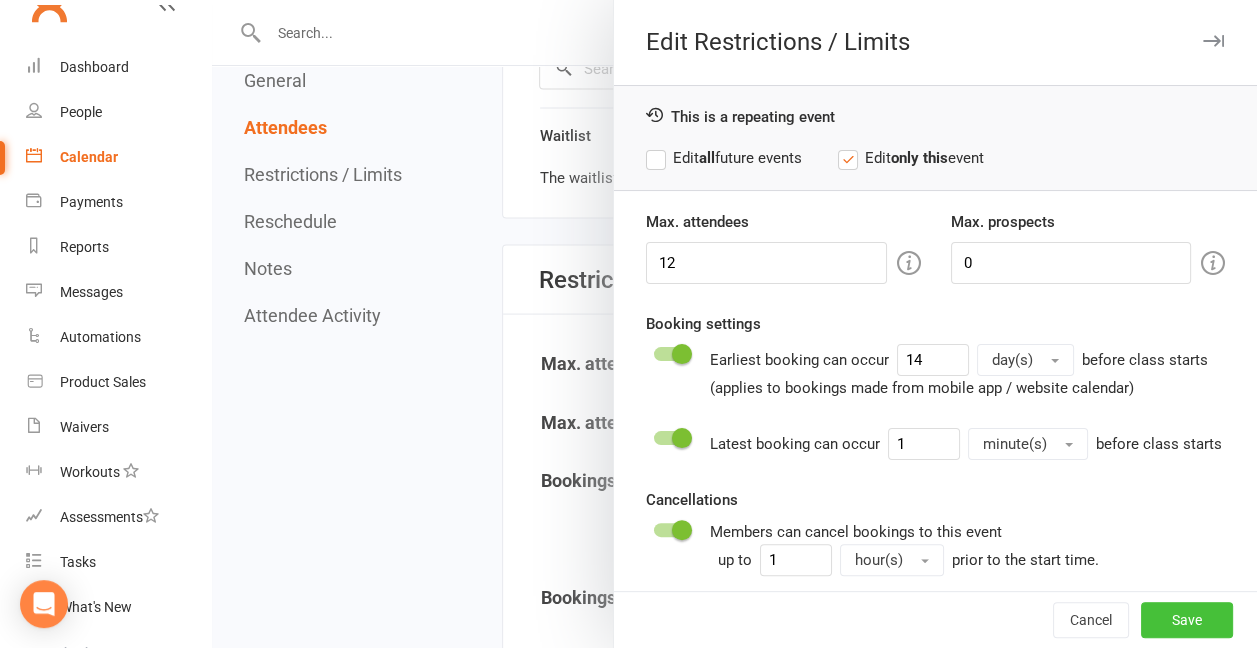click on "Save" at bounding box center (1187, 620) 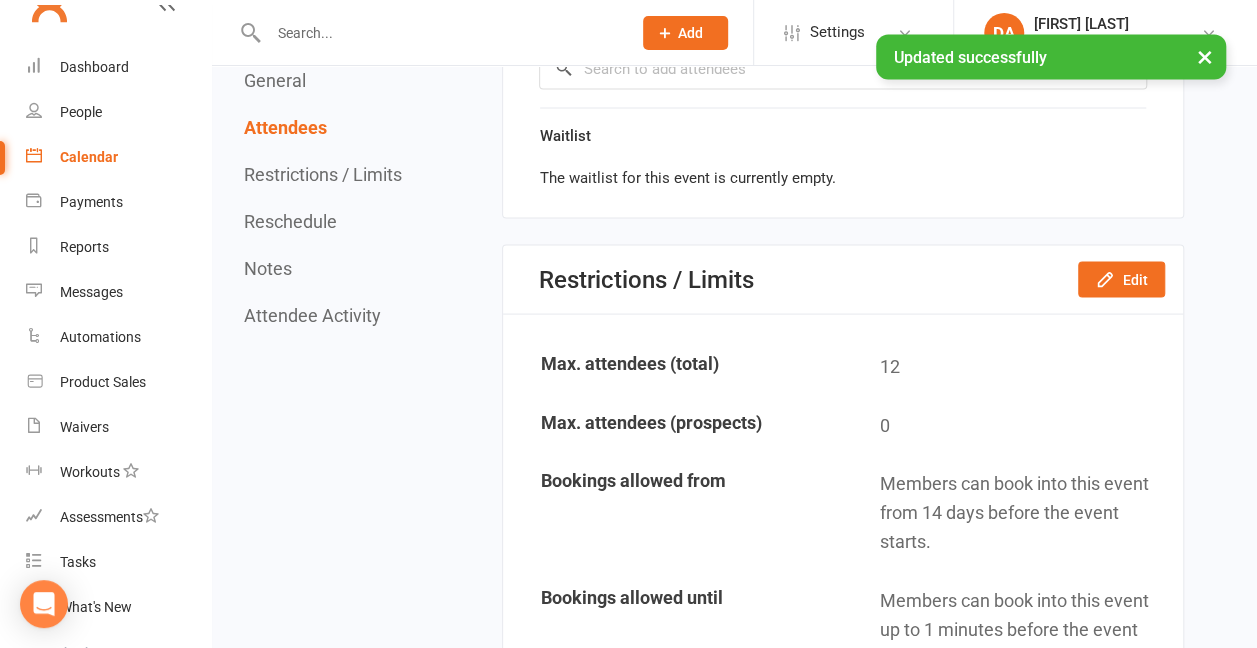 click on "Calendar" at bounding box center [89, 157] 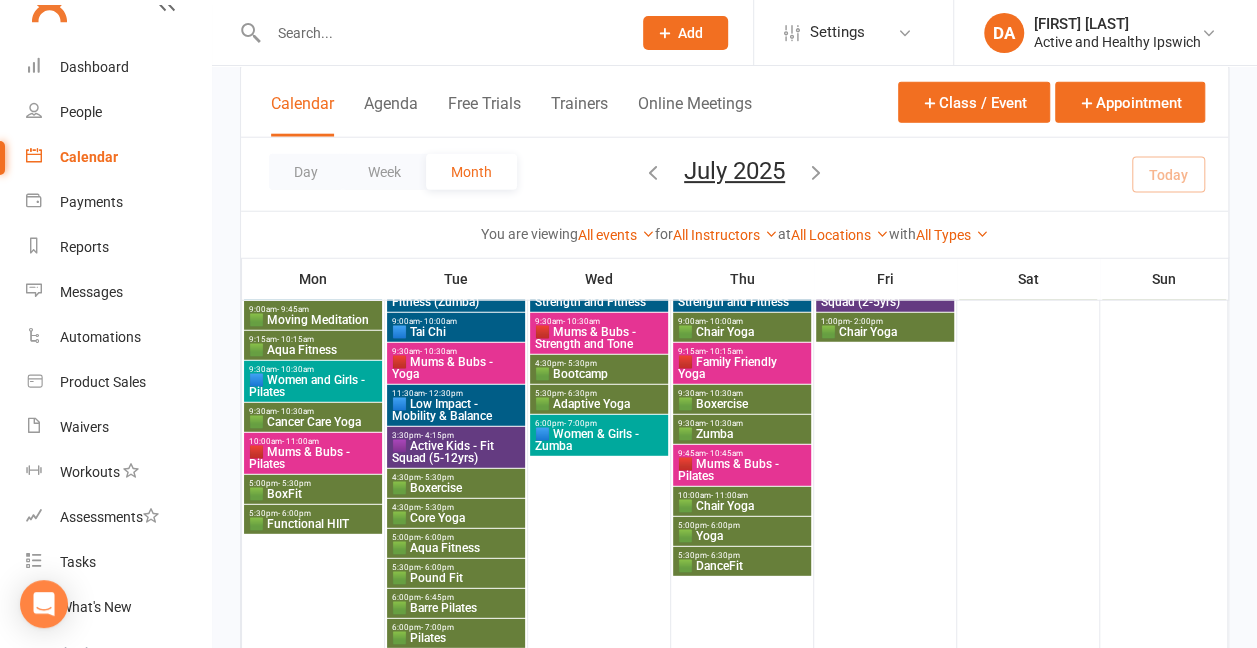scroll, scrollTop: 2502, scrollLeft: 0, axis: vertical 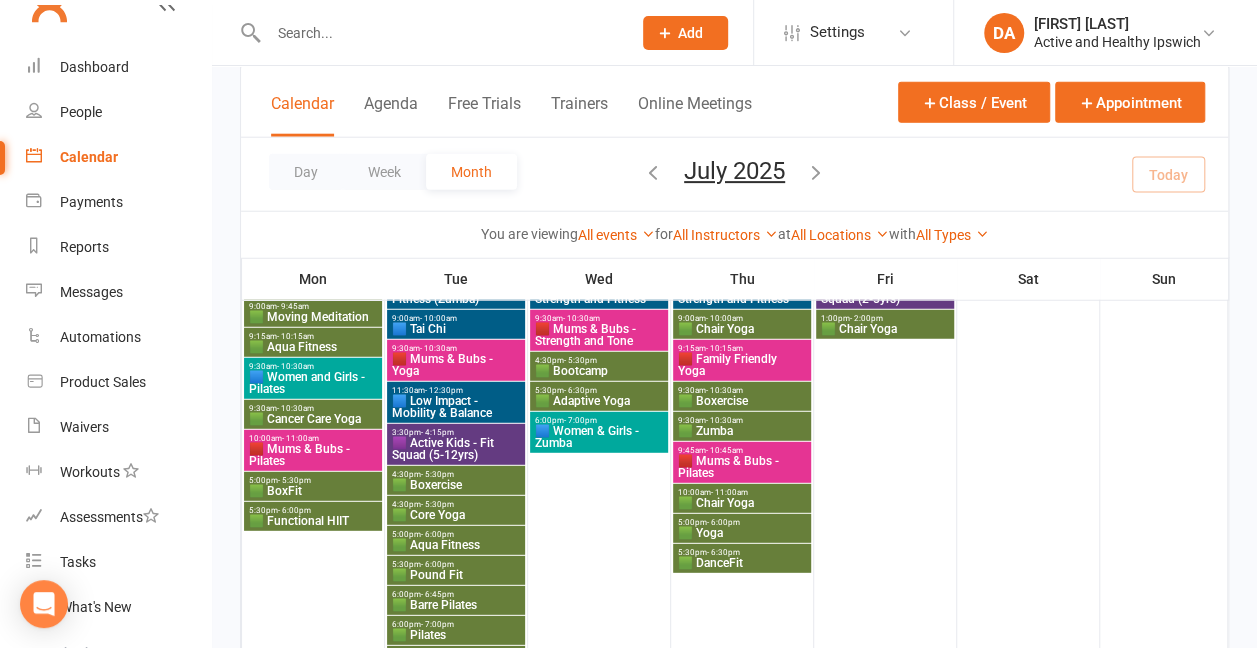 click on "🟩 Cancer Care Yoga" at bounding box center [313, 317] 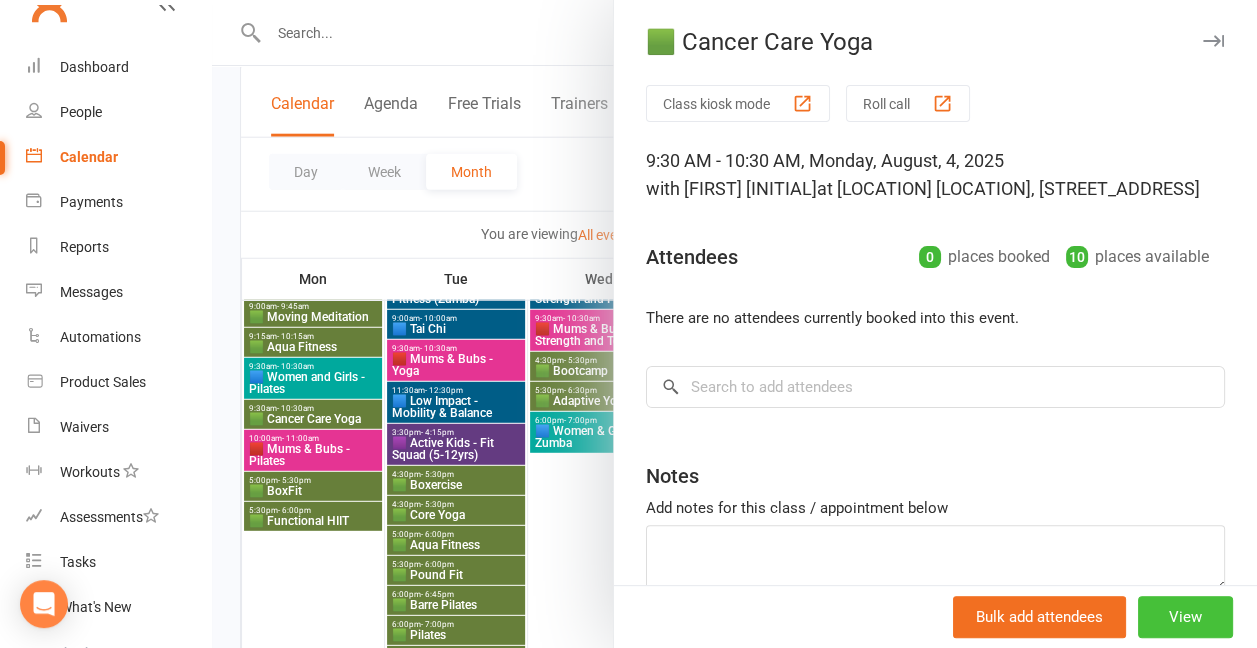 click on "View" at bounding box center (1185, 617) 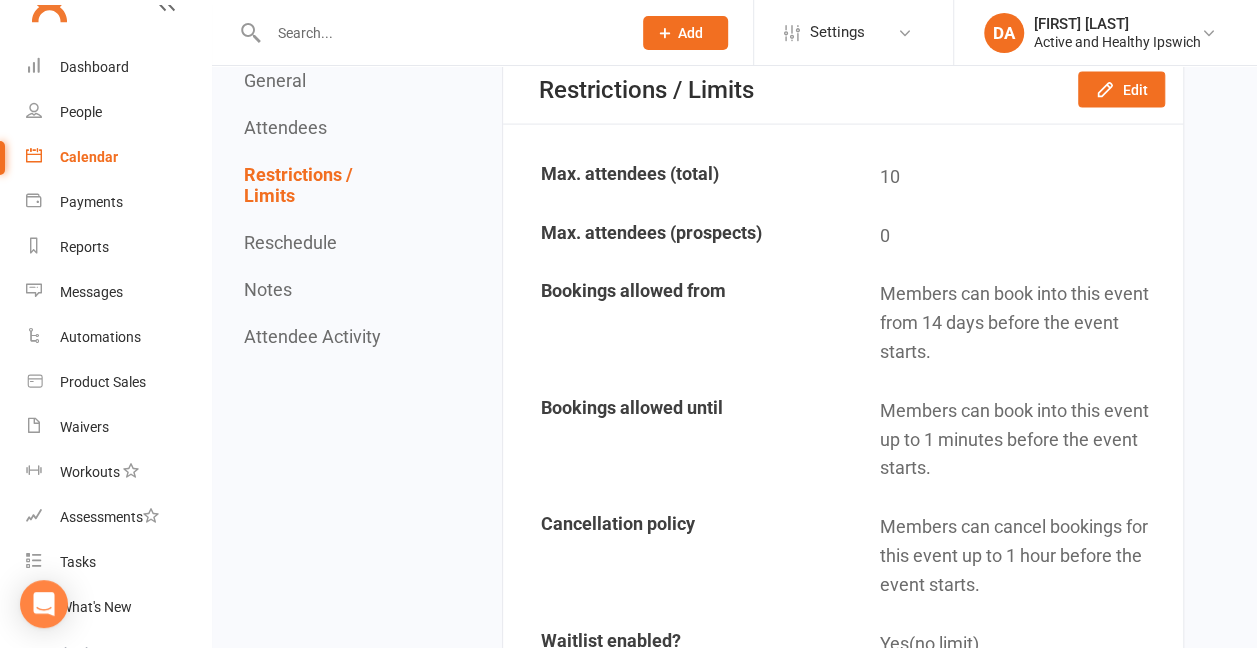 scroll, scrollTop: 2026, scrollLeft: 0, axis: vertical 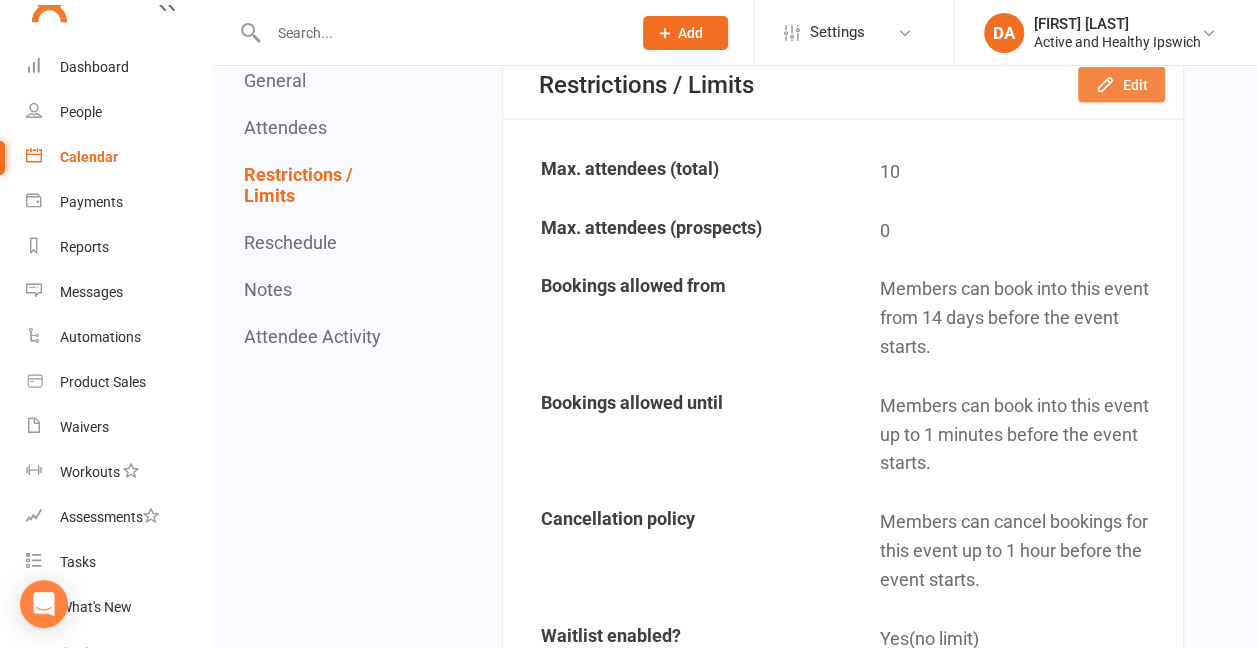 click on "Edit" at bounding box center [1121, 85] 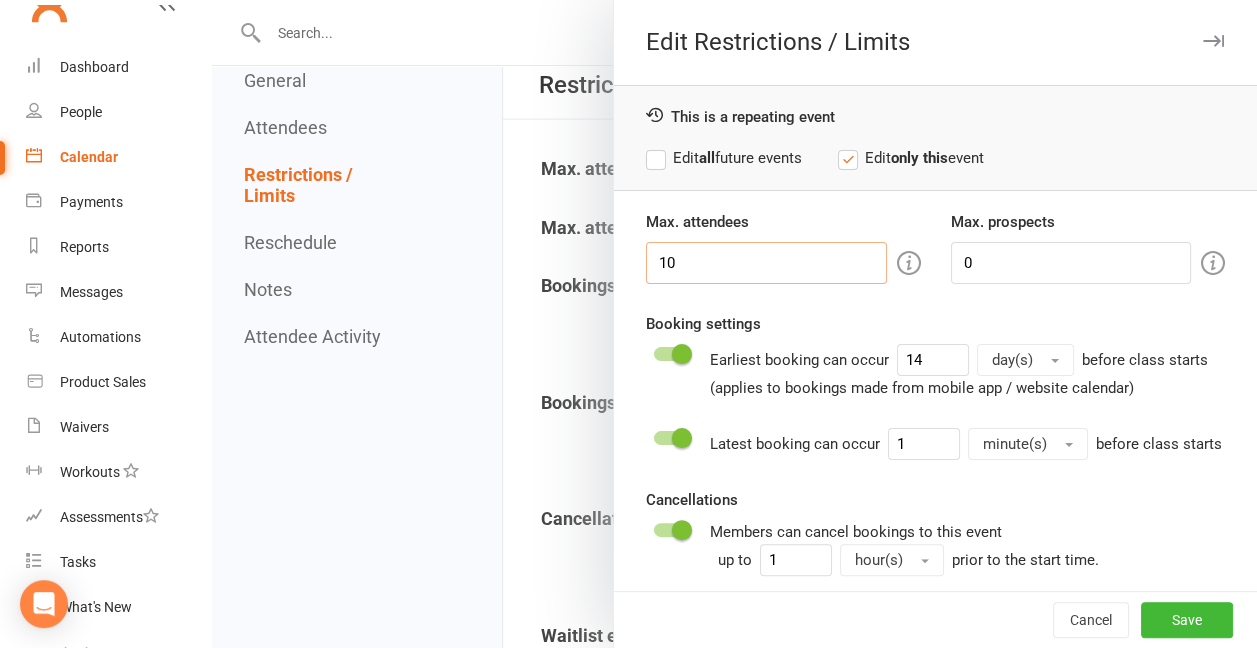 click on "10" at bounding box center (766, 263) 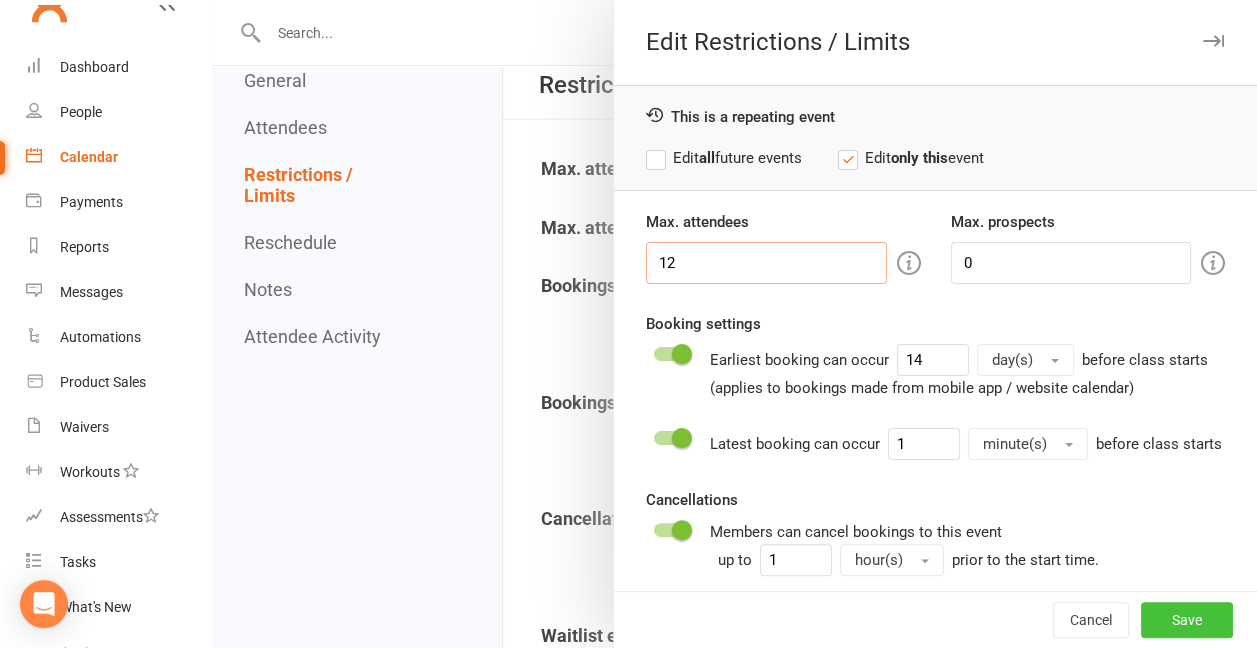 type on "12" 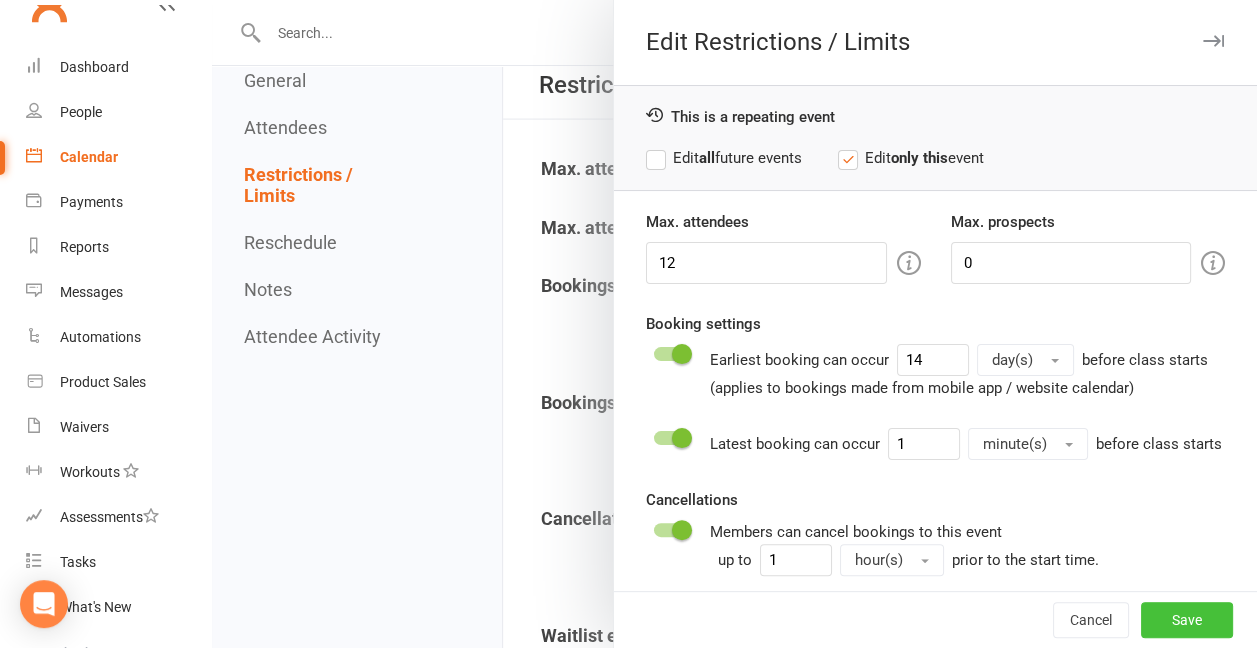 click on "Save" at bounding box center [1187, 620] 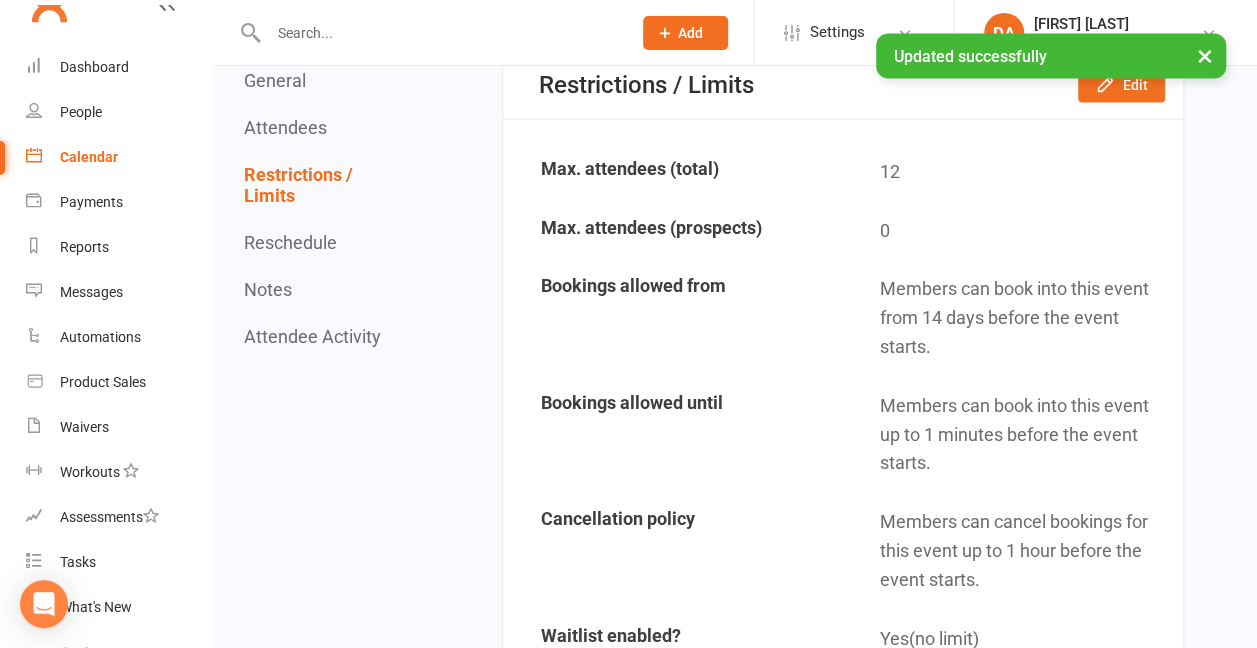 click on "Calendar" at bounding box center [118, 157] 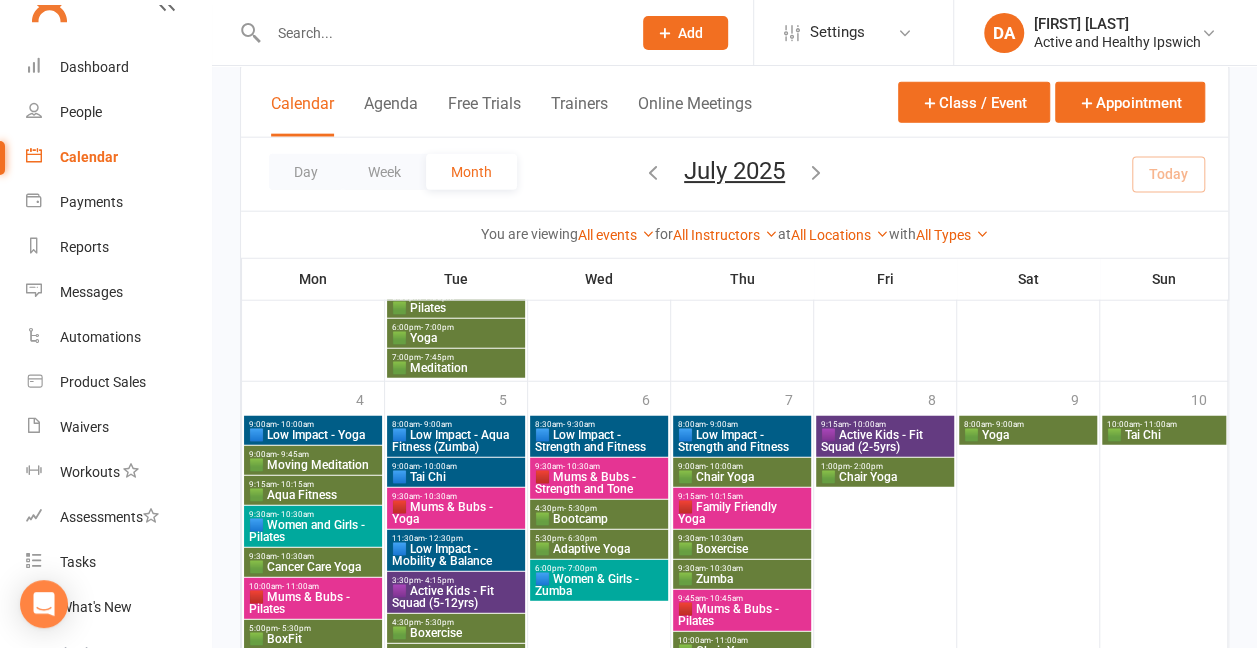 scroll, scrollTop: 2372, scrollLeft: 0, axis: vertical 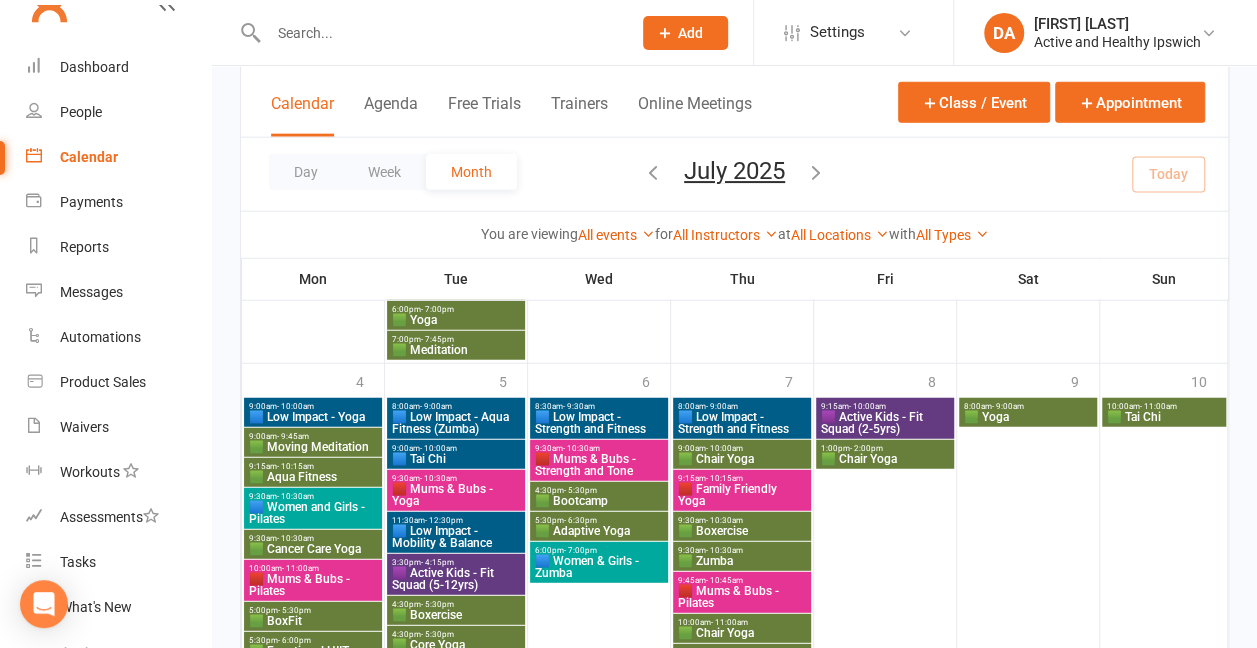 click on "🟩 Cancer Care Yoga" at bounding box center [313, 447] 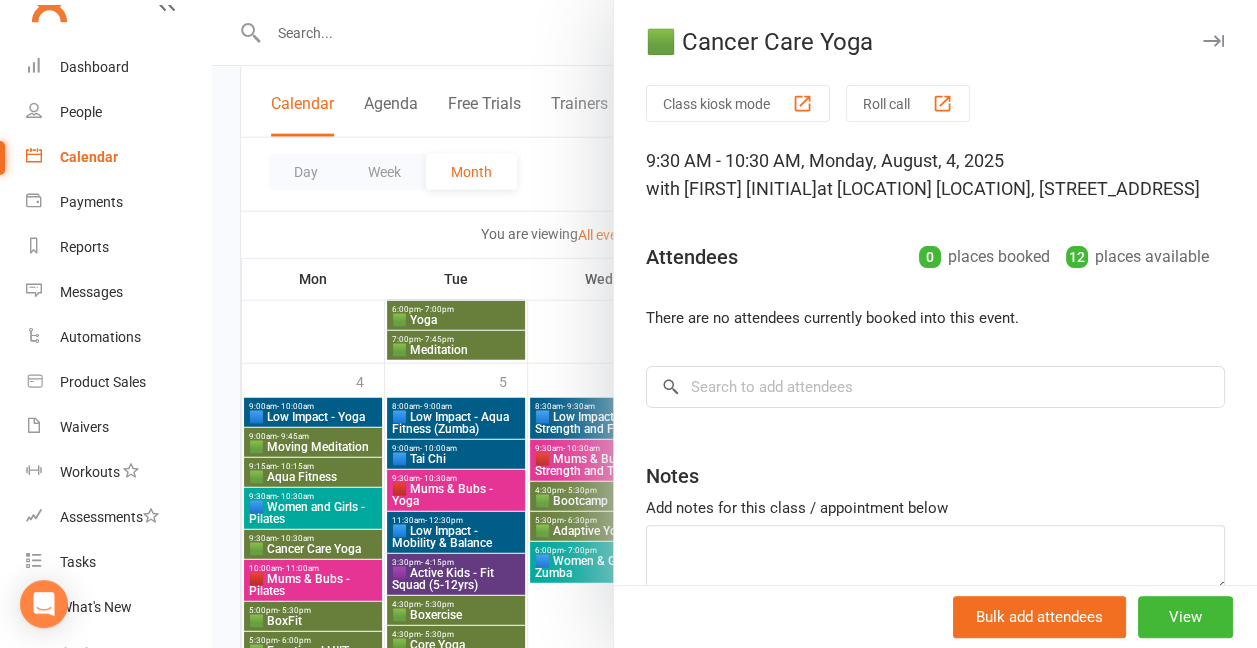 click at bounding box center [734, 324] 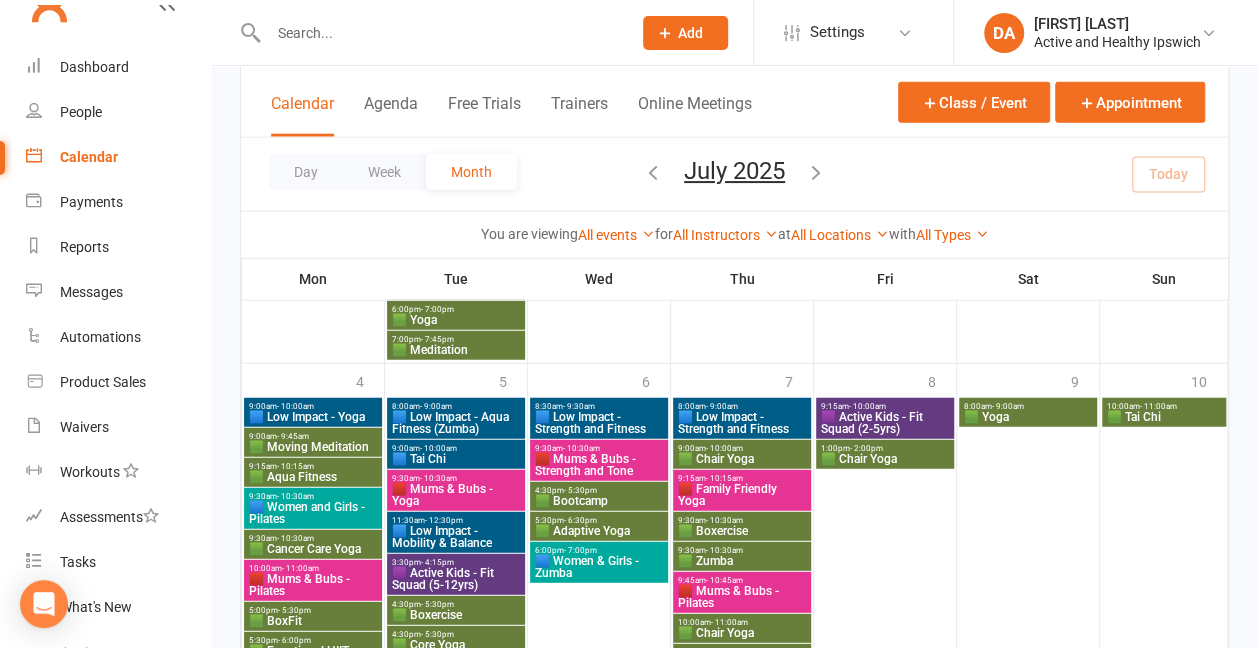 click at bounding box center [816, 172] 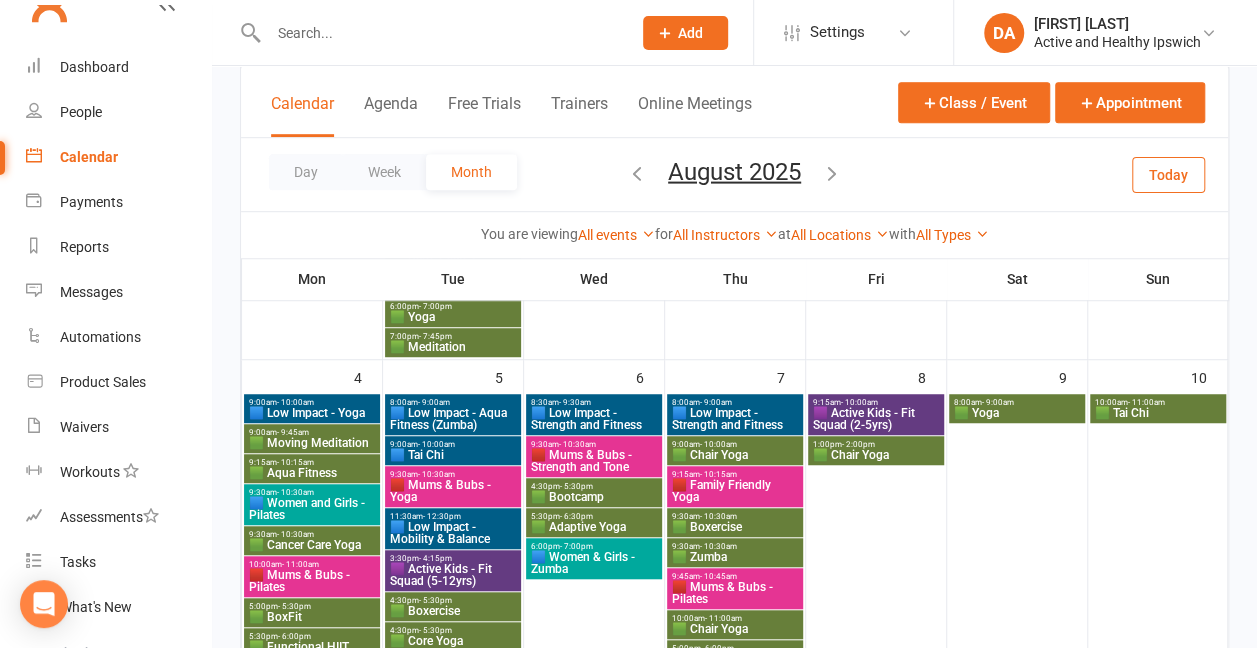 scroll, scrollTop: 580, scrollLeft: 0, axis: vertical 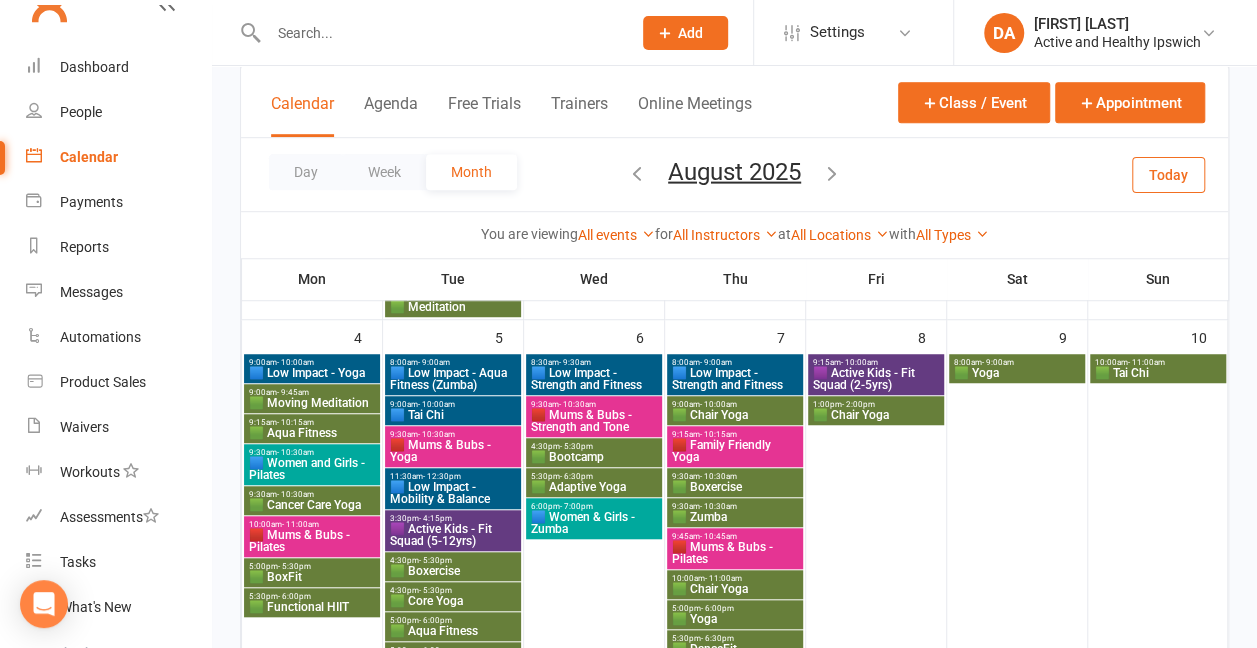 click on "- 10:30am" at bounding box center [293, 392] 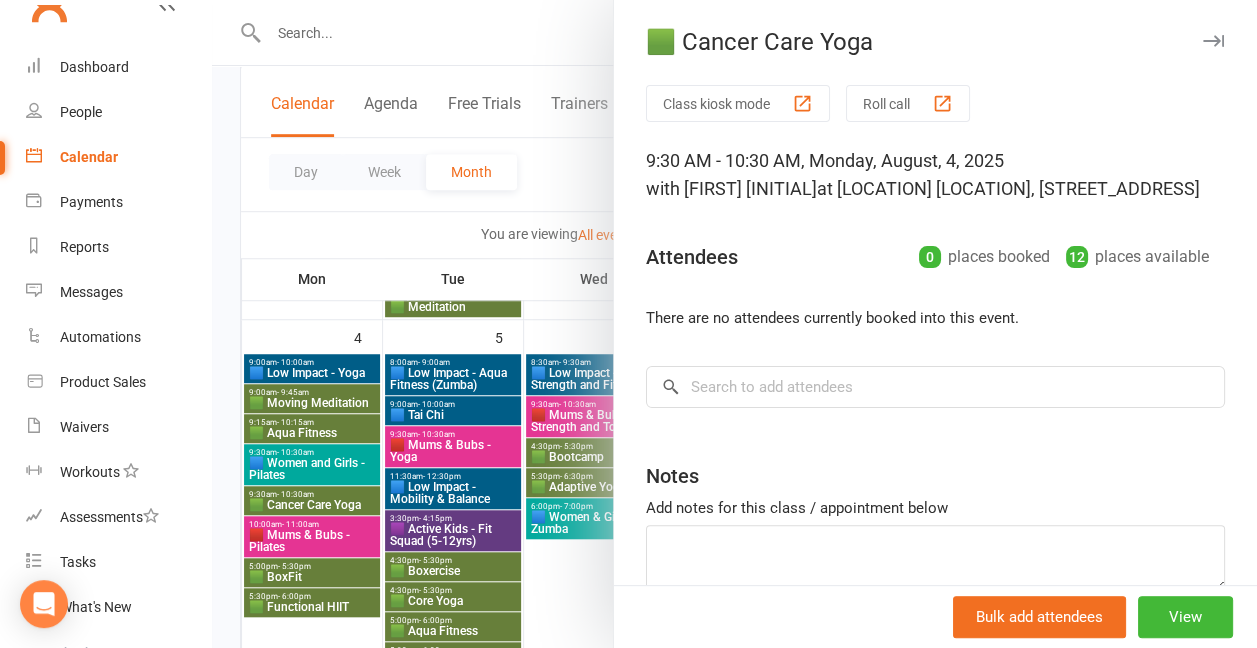 click at bounding box center (734, 324) 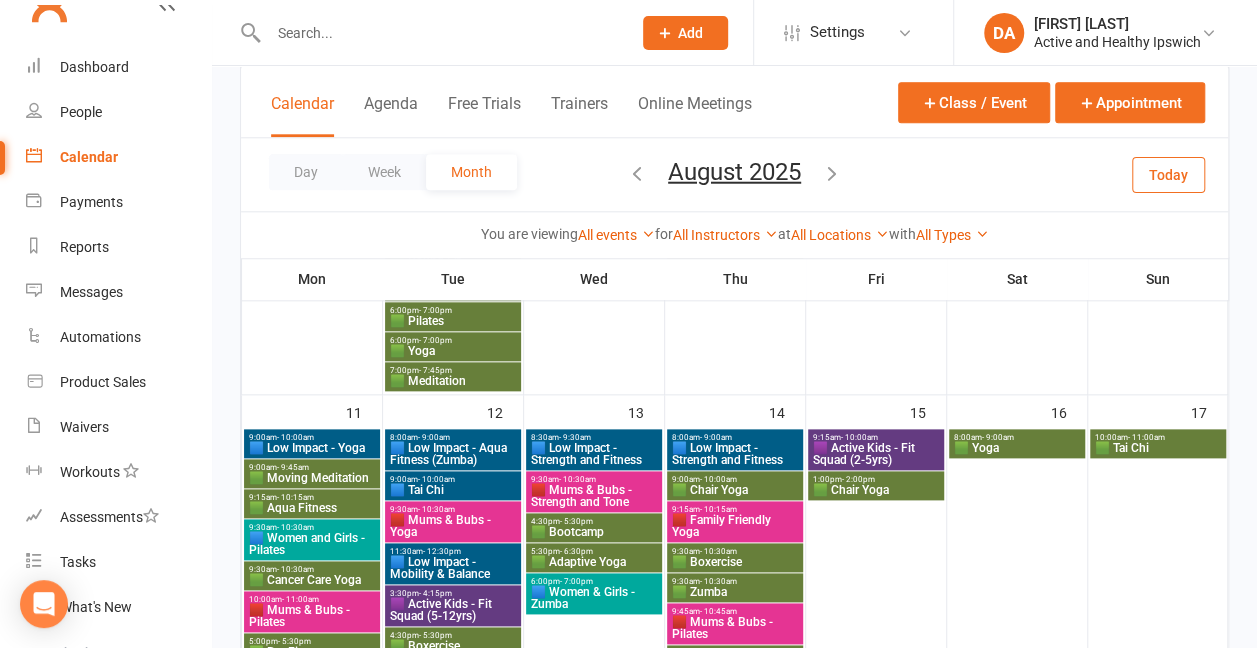 scroll, scrollTop: 1020, scrollLeft: 0, axis: vertical 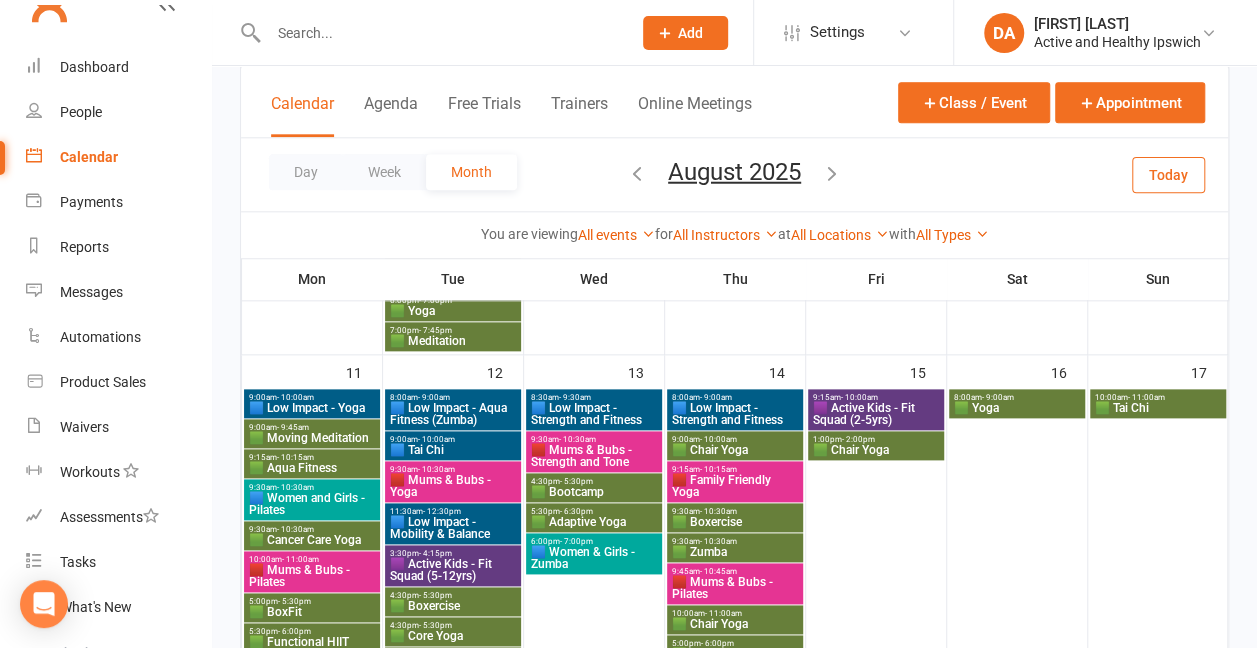 click on "🟩 Cancer Care Yoga" at bounding box center (312, 438) 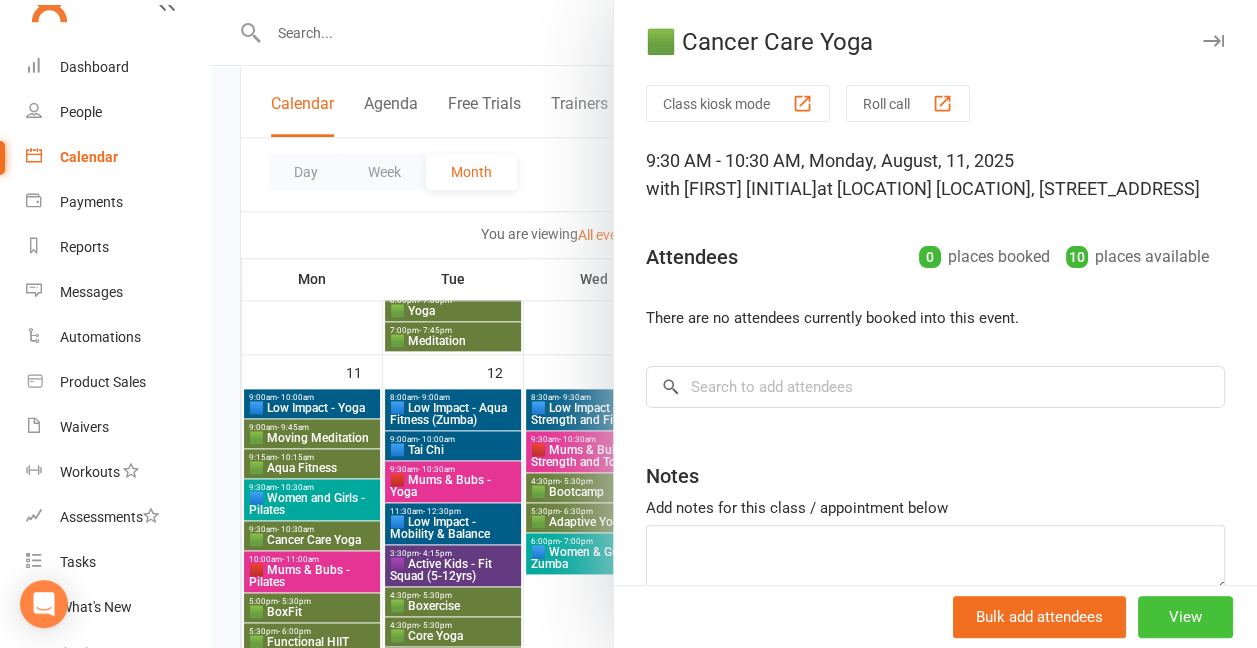 click on "View" at bounding box center (1185, 617) 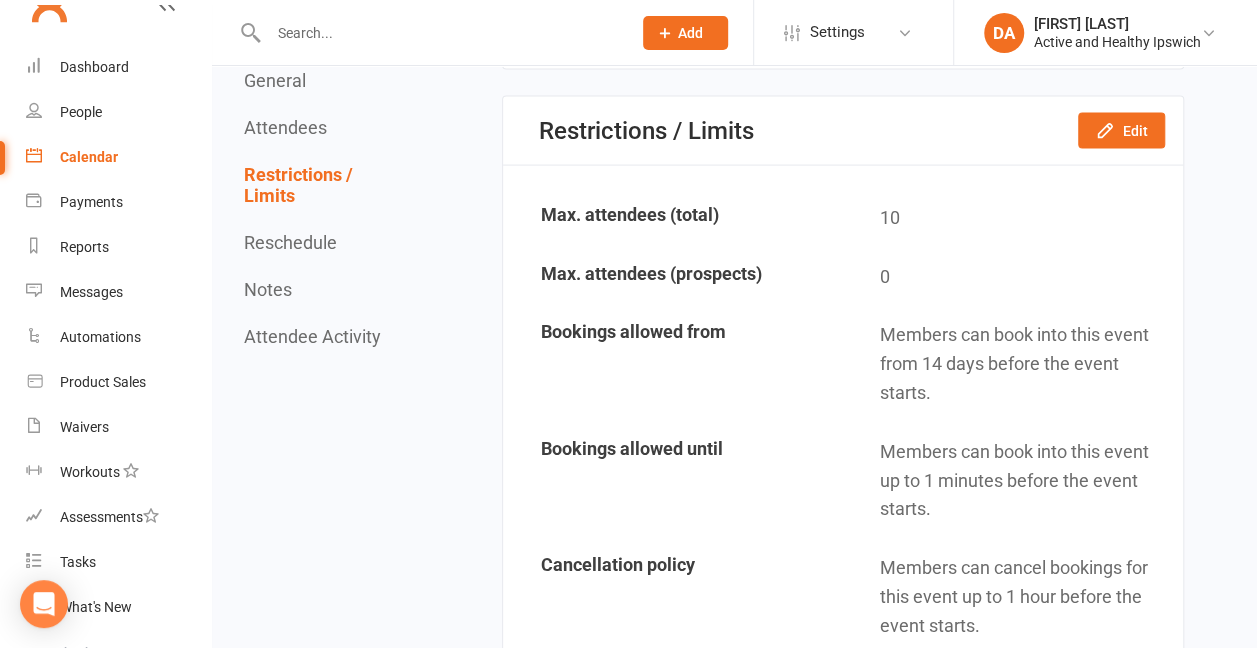 scroll, scrollTop: 1972, scrollLeft: 0, axis: vertical 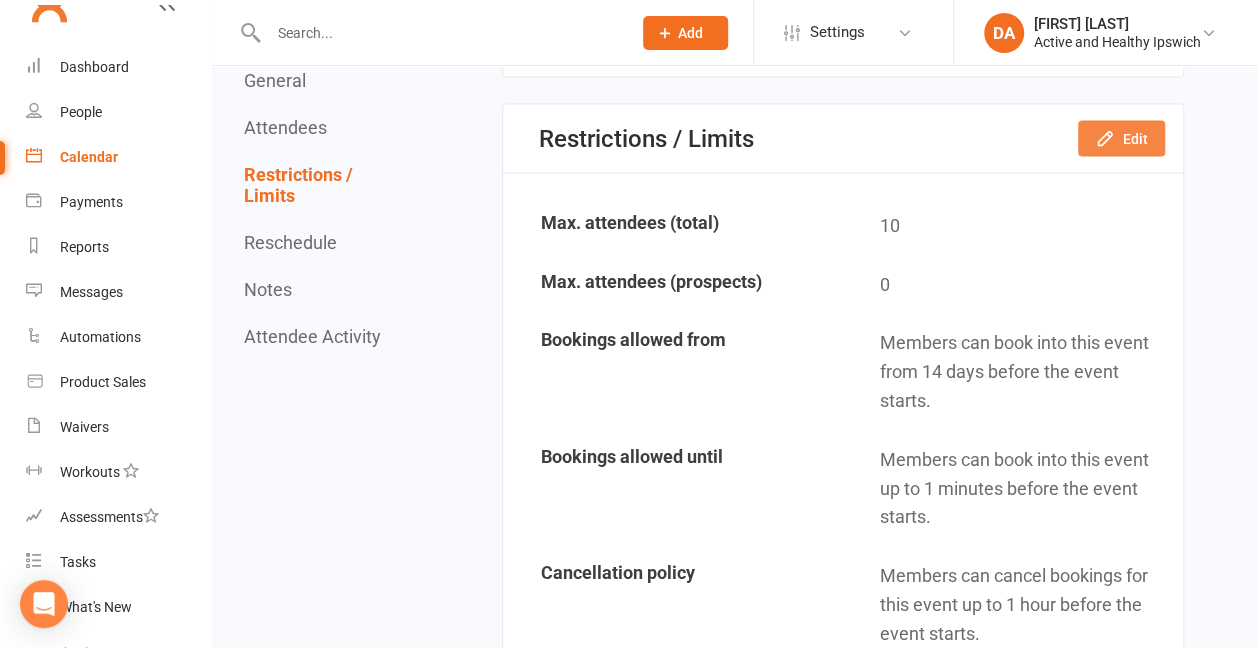 click on "Edit" at bounding box center (1121, 139) 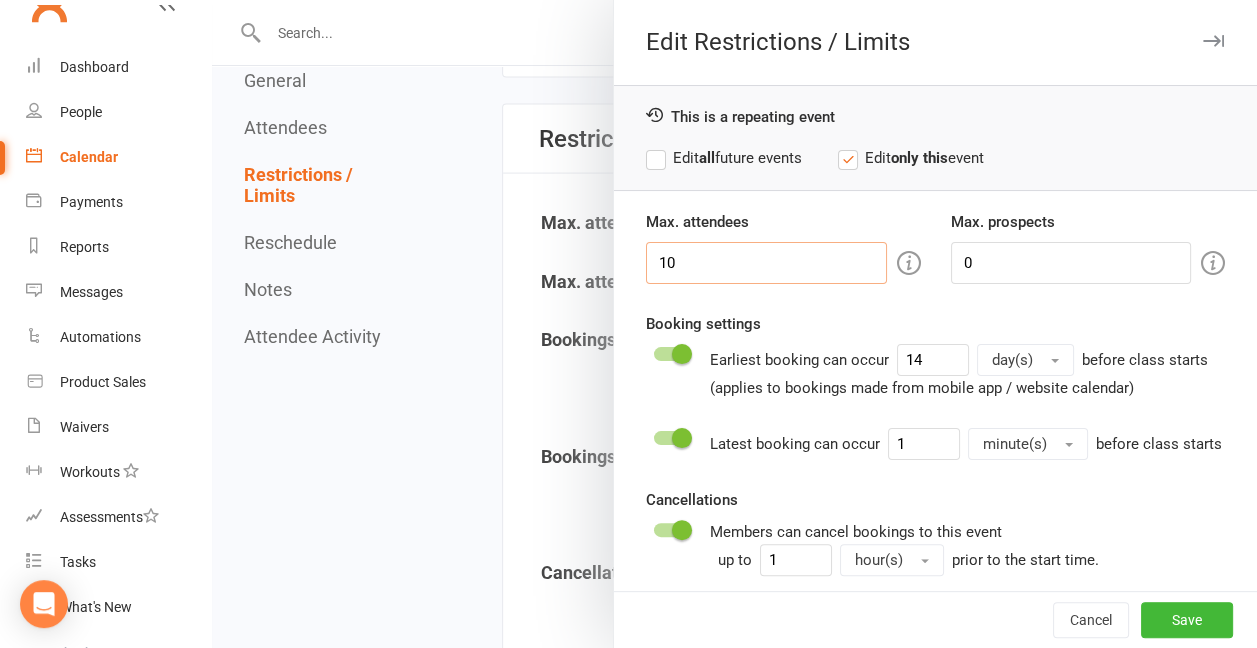 click on "10" at bounding box center [766, 263] 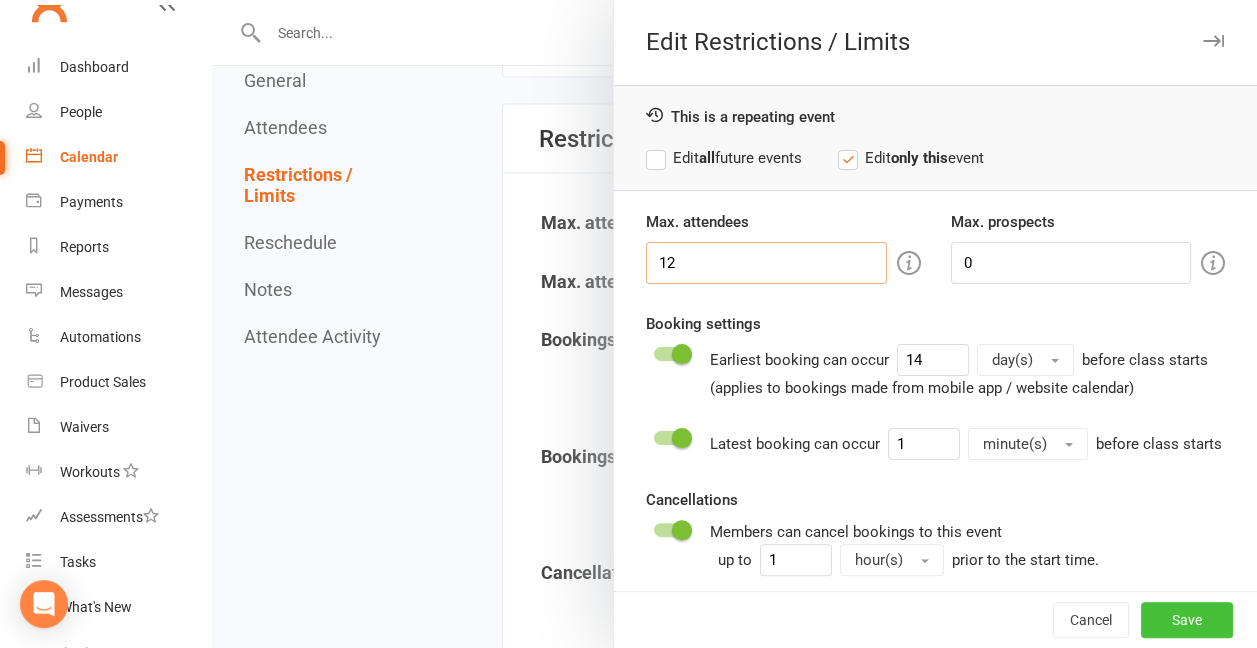 type on "12" 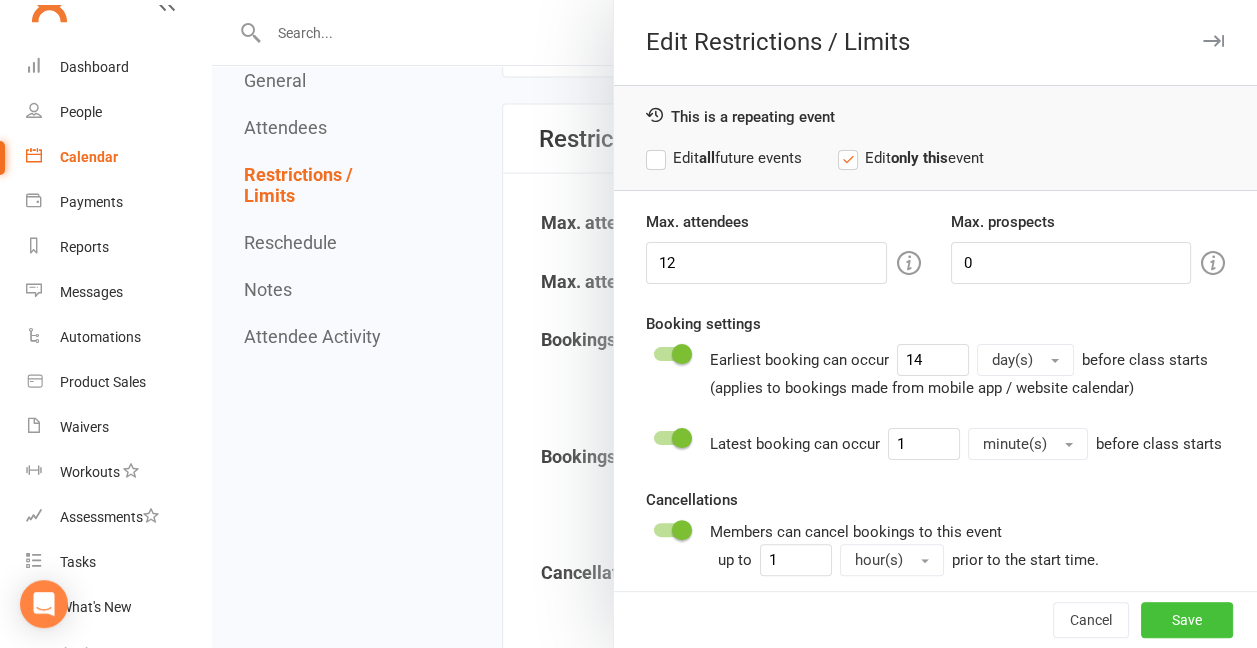 click on "Save" at bounding box center (1187, 620) 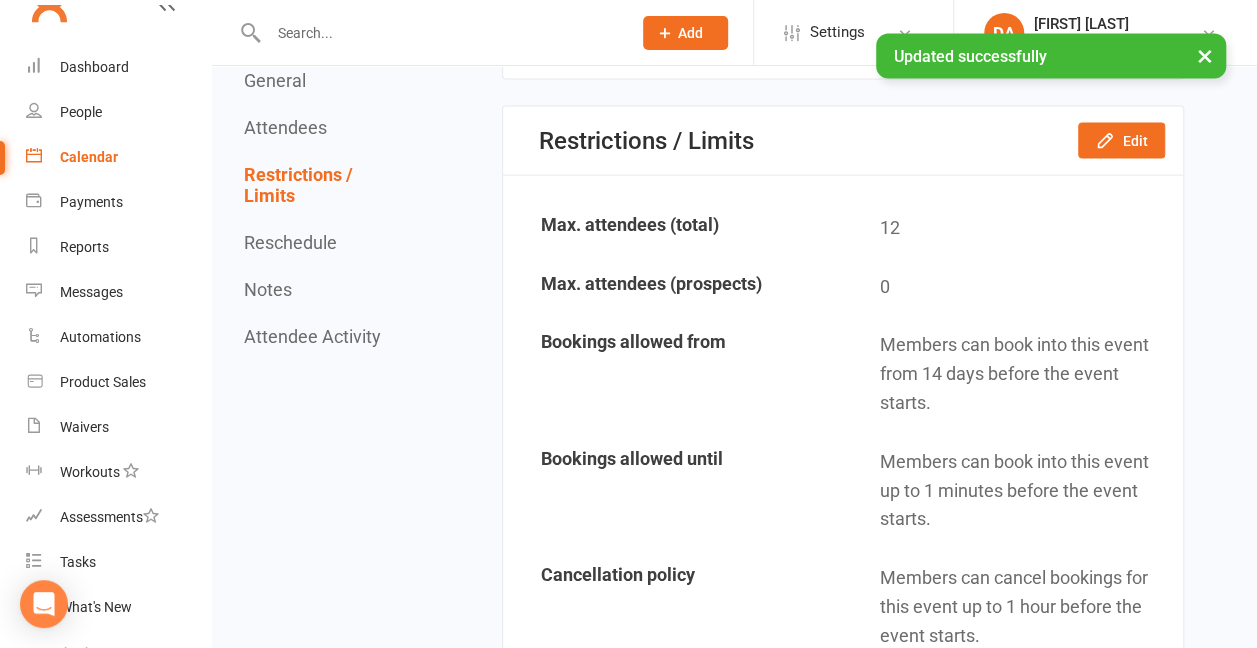 scroll, scrollTop: 1966, scrollLeft: 0, axis: vertical 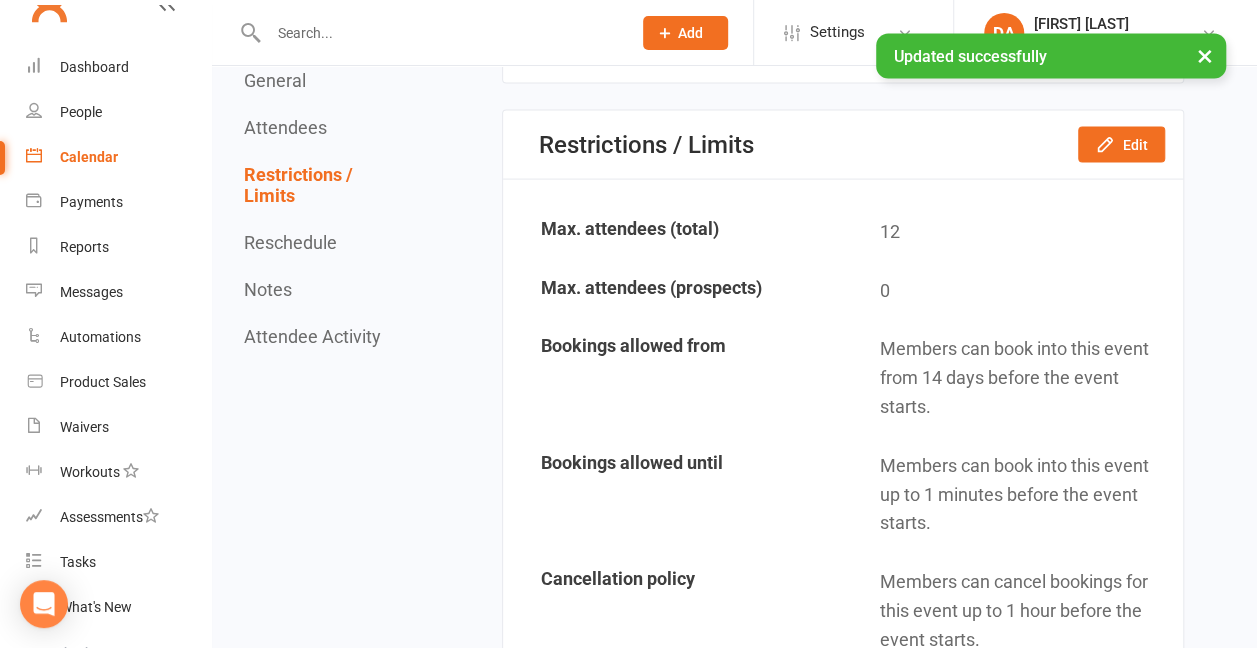 click on "Calendar" at bounding box center [89, 157] 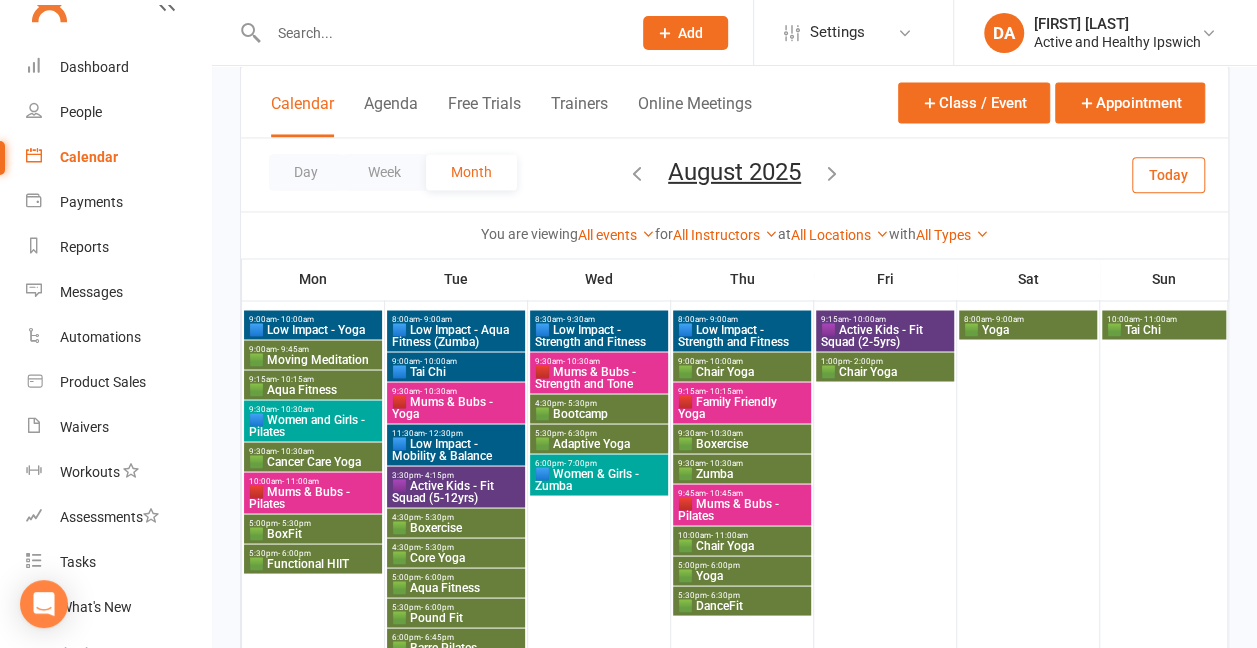 scroll, scrollTop: 1596, scrollLeft: 0, axis: vertical 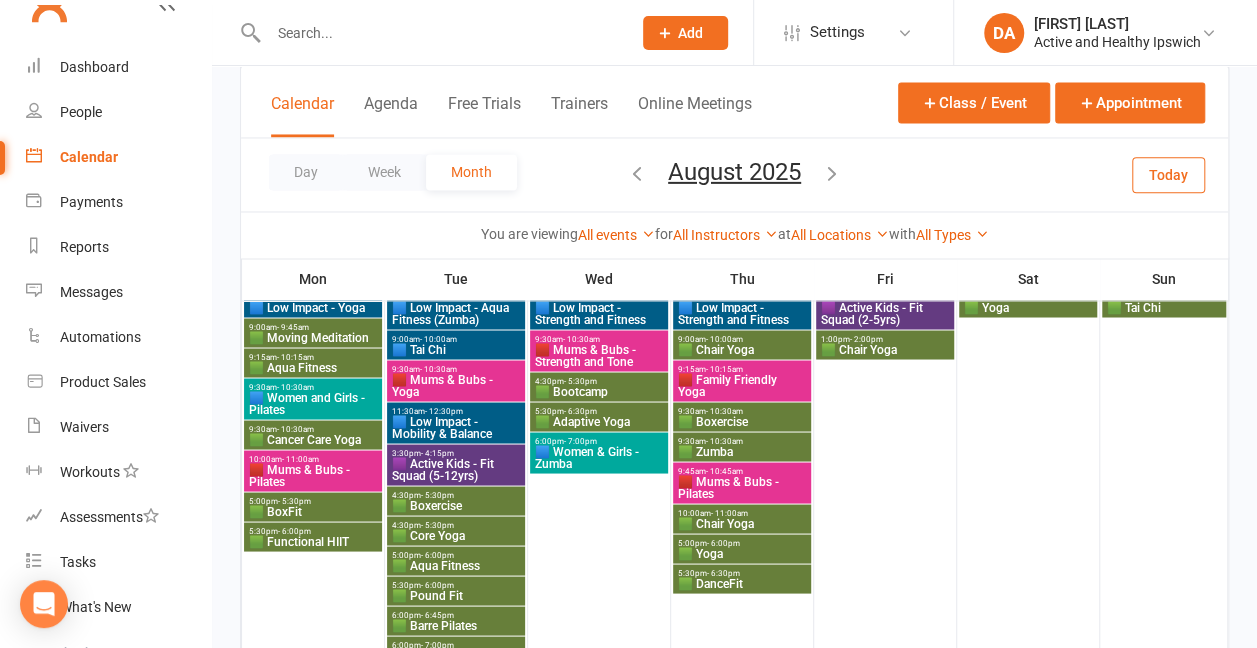 click on "🟩 Cancer Care Yoga" at bounding box center (313, 337) 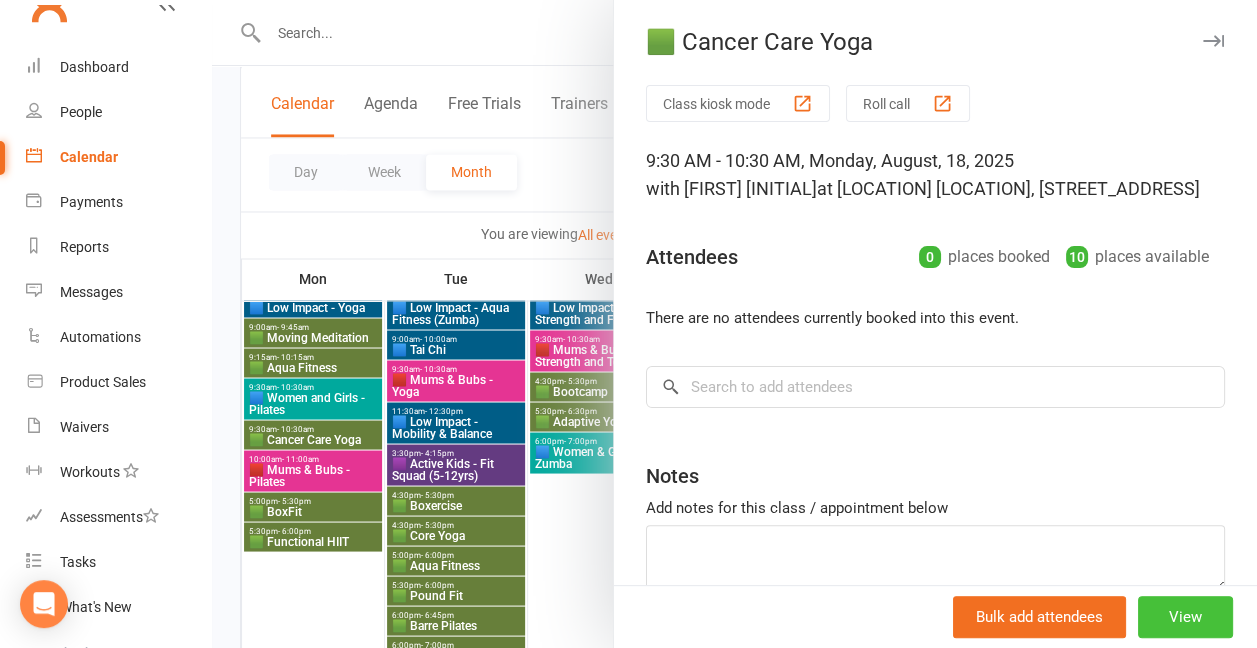 click on "View" at bounding box center (1185, 617) 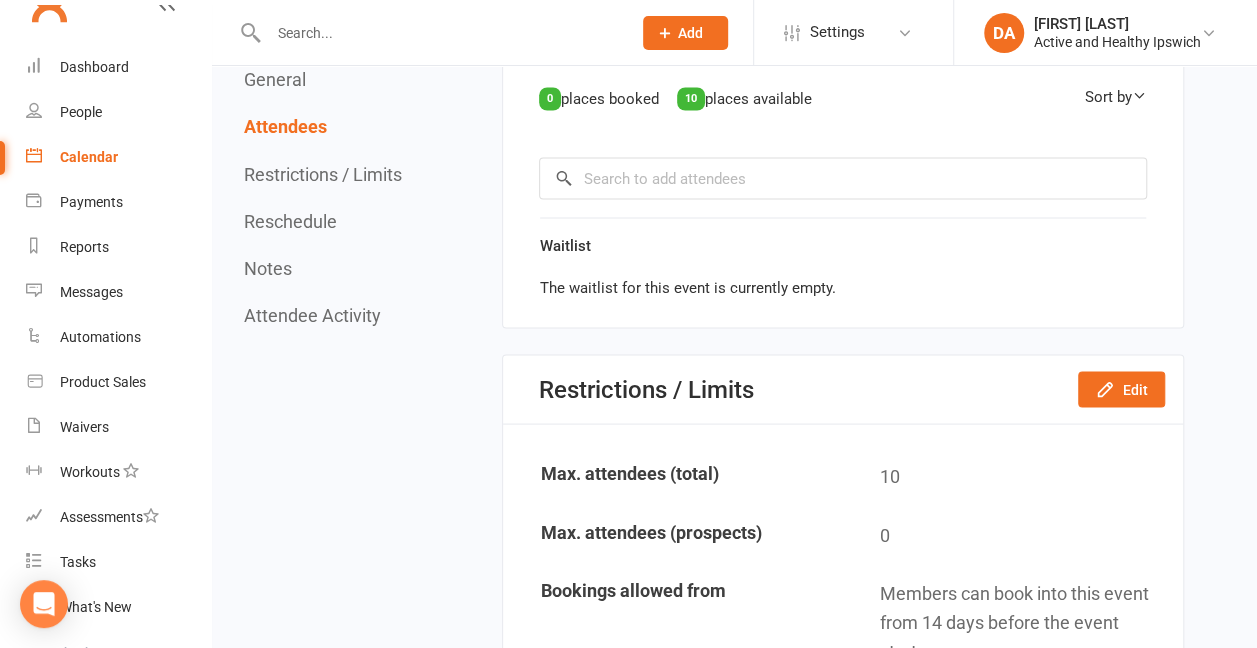 scroll, scrollTop: 1731, scrollLeft: 0, axis: vertical 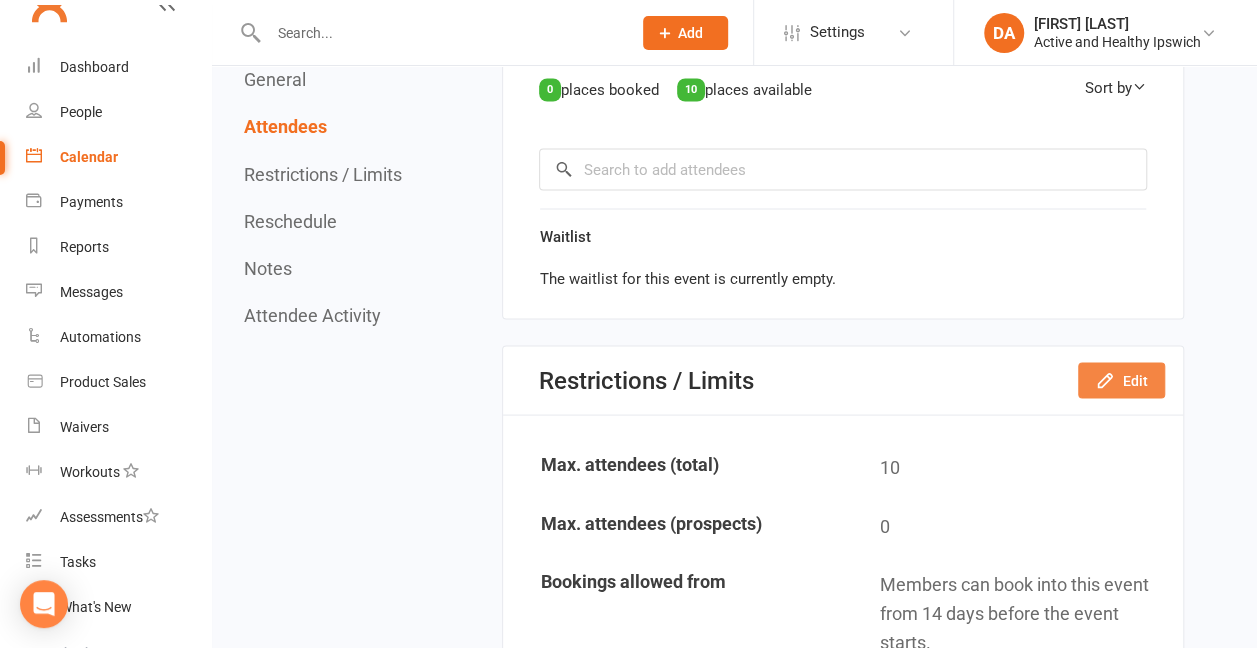 click on "Edit" at bounding box center (1121, 380) 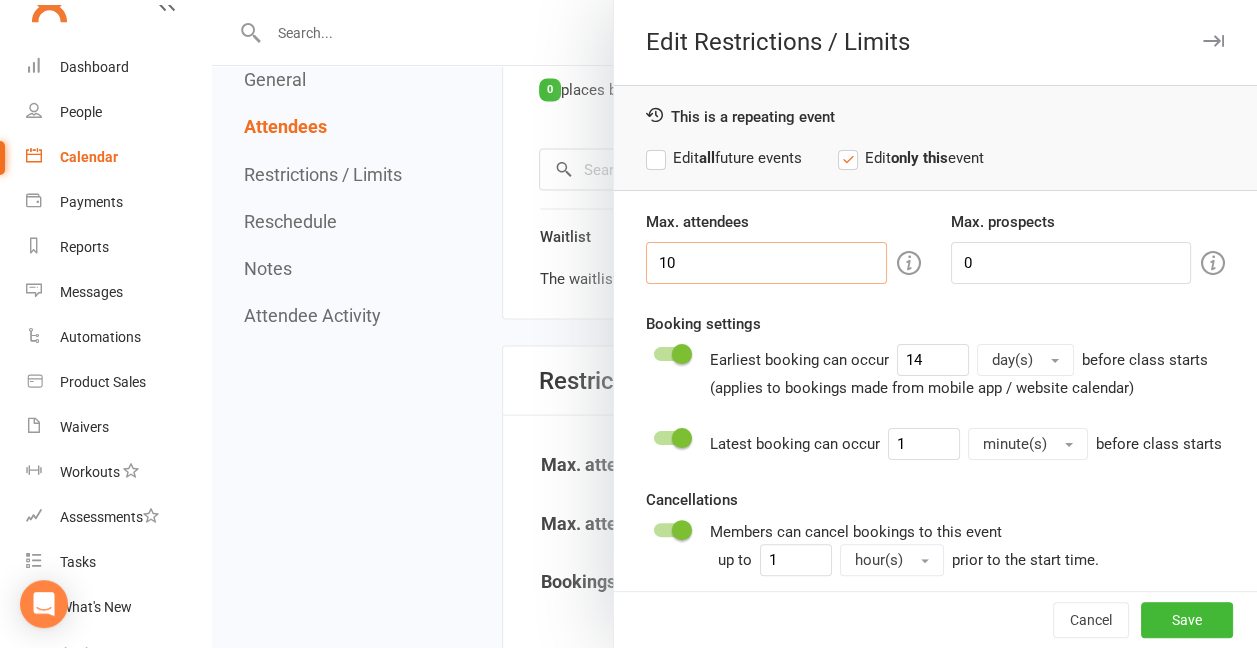 click on "10" at bounding box center [766, 263] 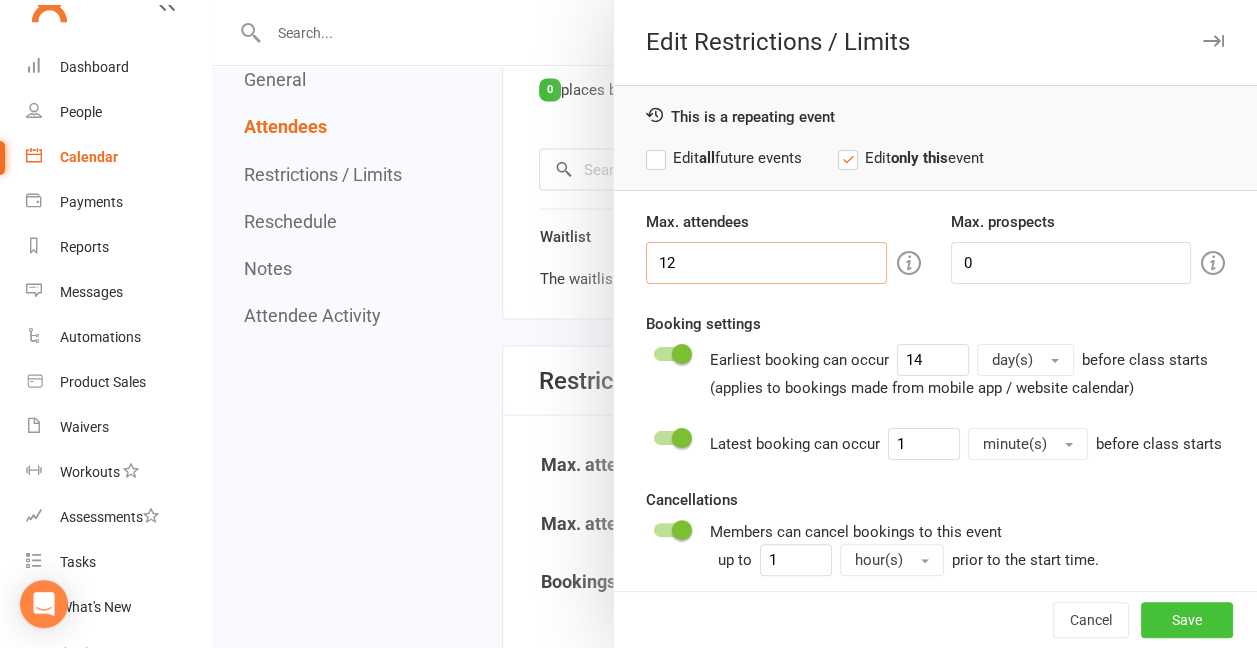 type on "12" 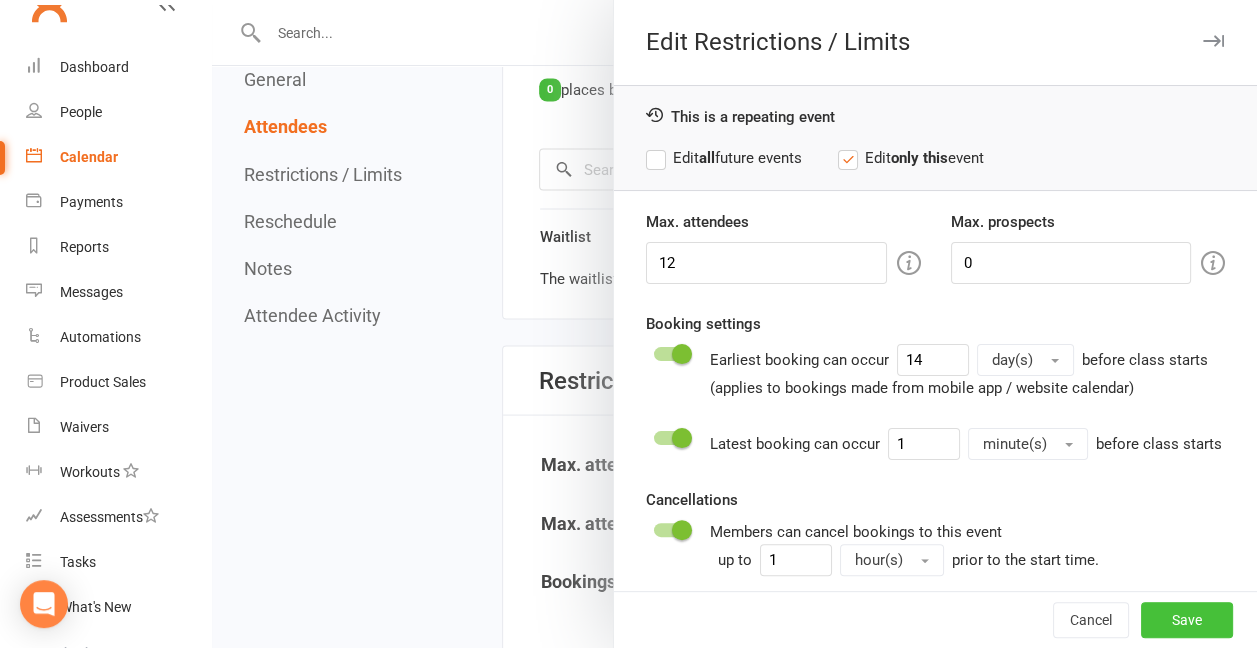 click on "Save" at bounding box center [1187, 620] 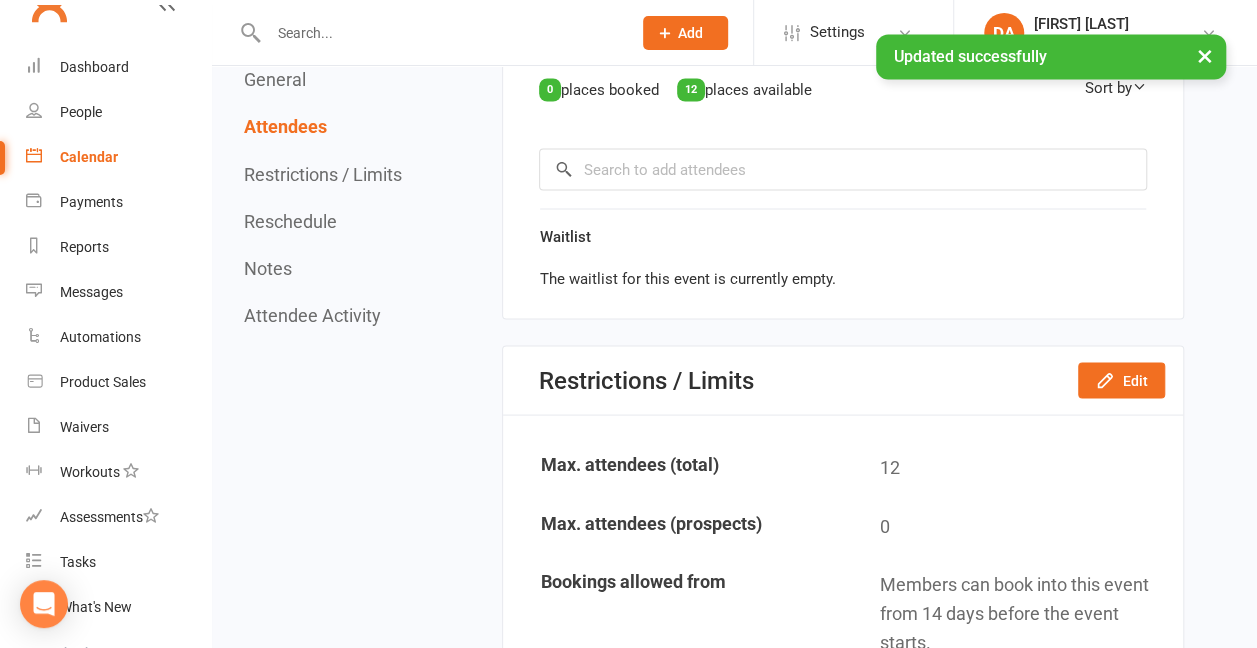 click on "Calendar" at bounding box center [89, 157] 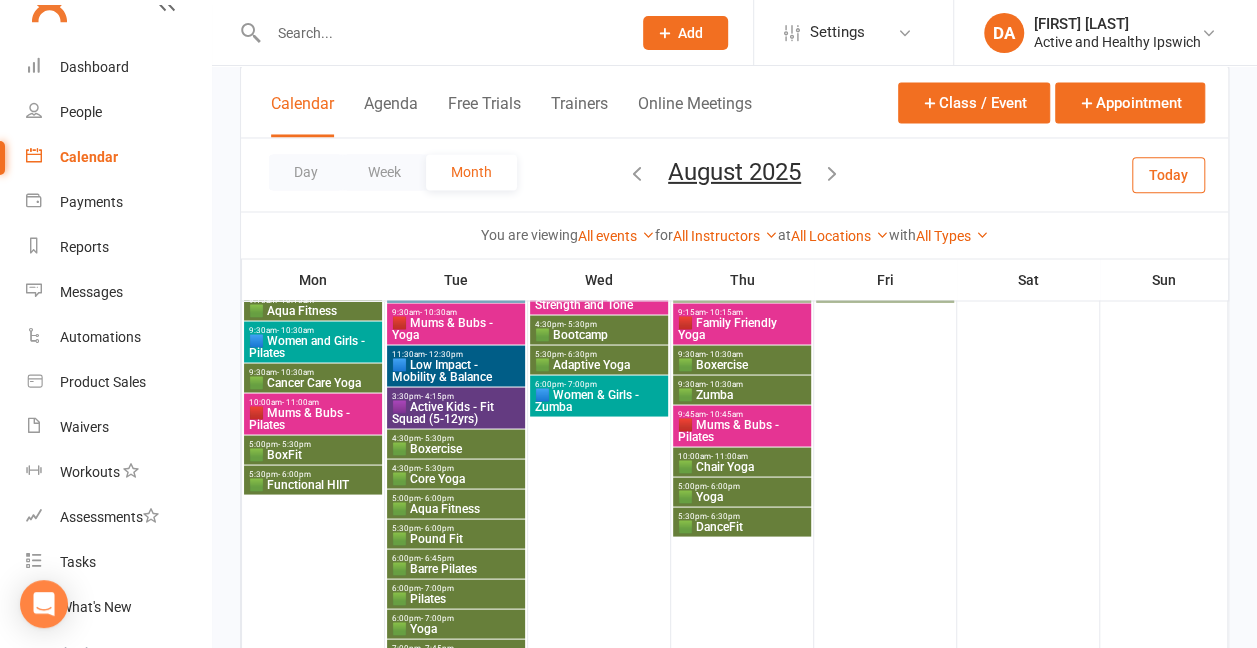 scroll, scrollTop: 1660, scrollLeft: 0, axis: vertical 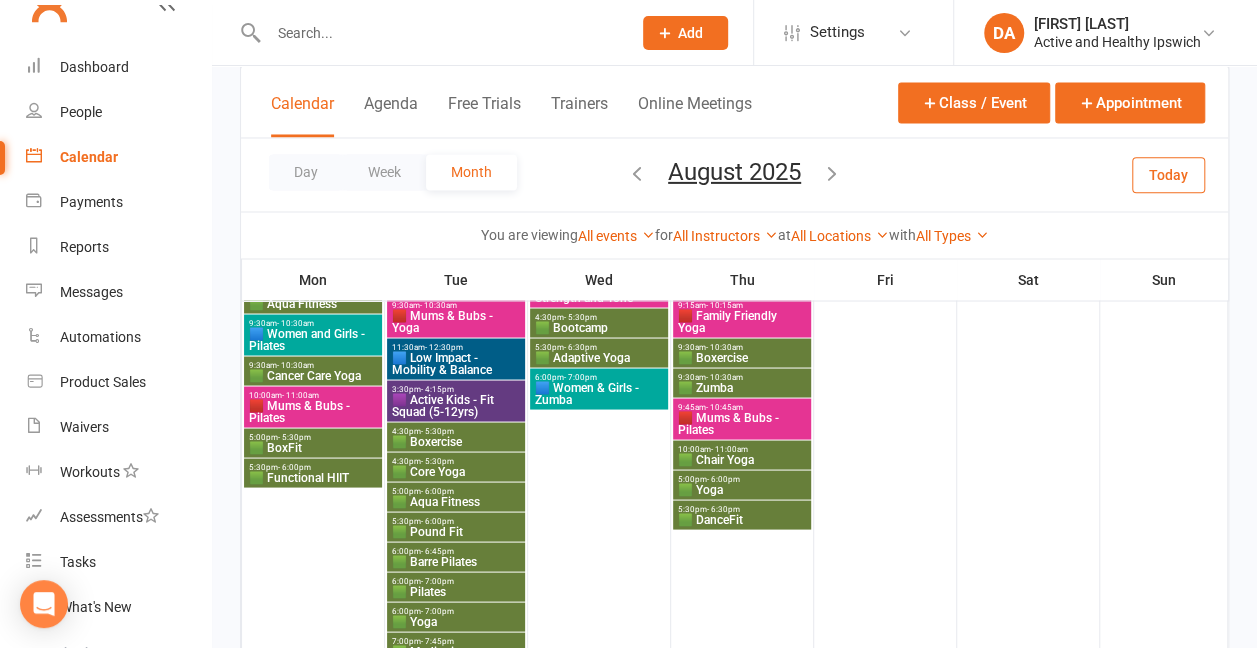 click on "🟩 Cancer Care Yoga" at bounding box center (313, 273) 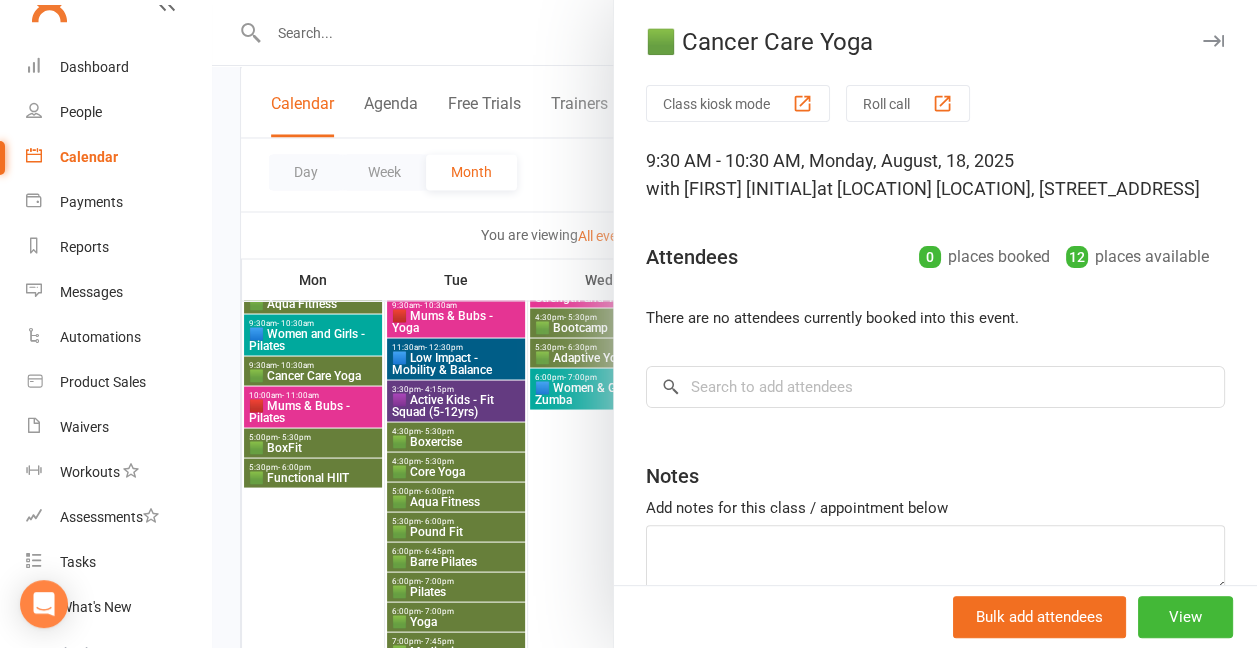 click at bounding box center [734, 324] 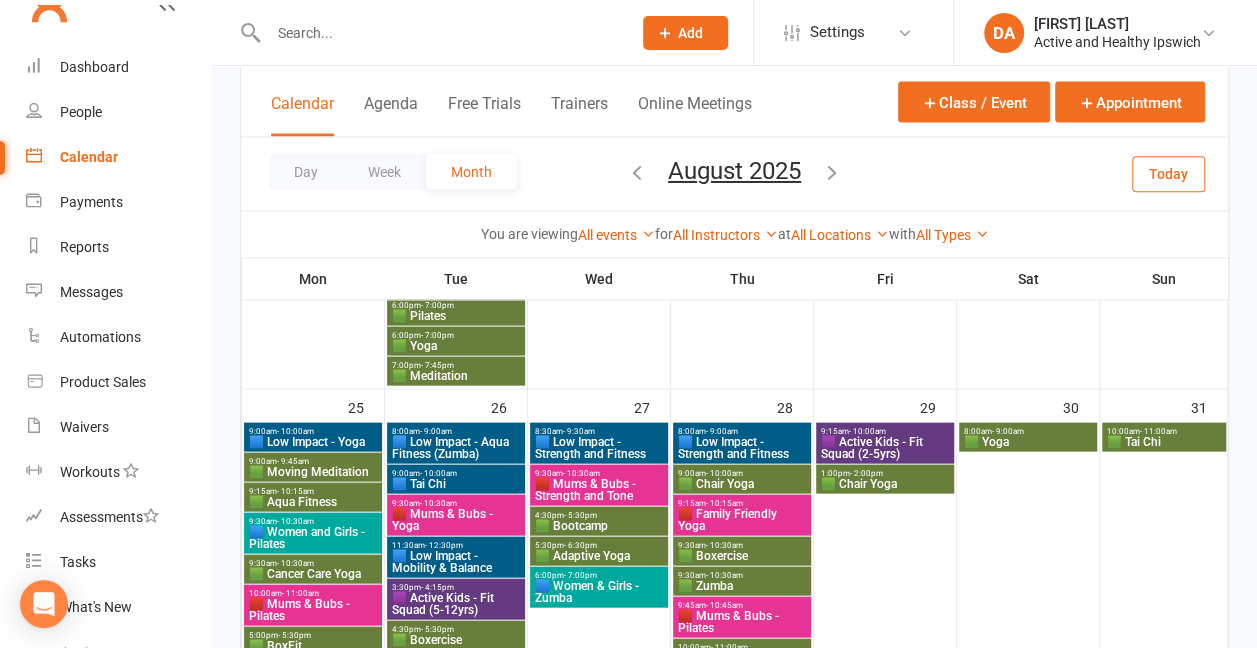 scroll, scrollTop: 1980, scrollLeft: 0, axis: vertical 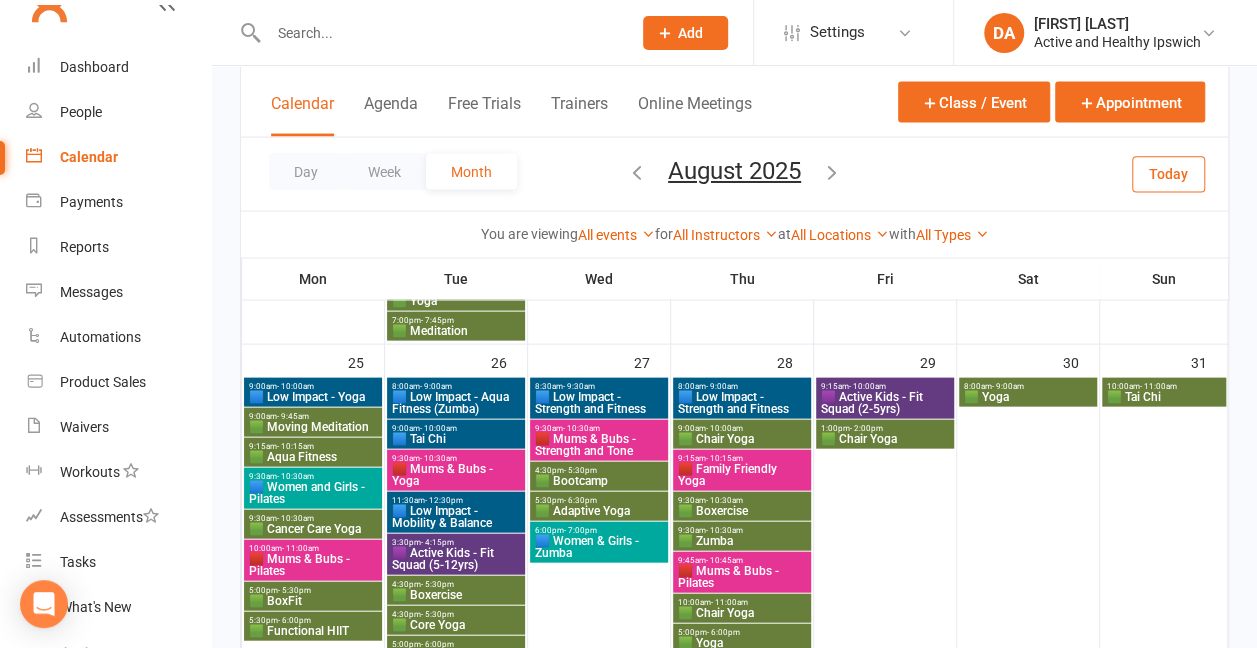 click on "🟩 Cancer Care Yoga" at bounding box center (313, 427) 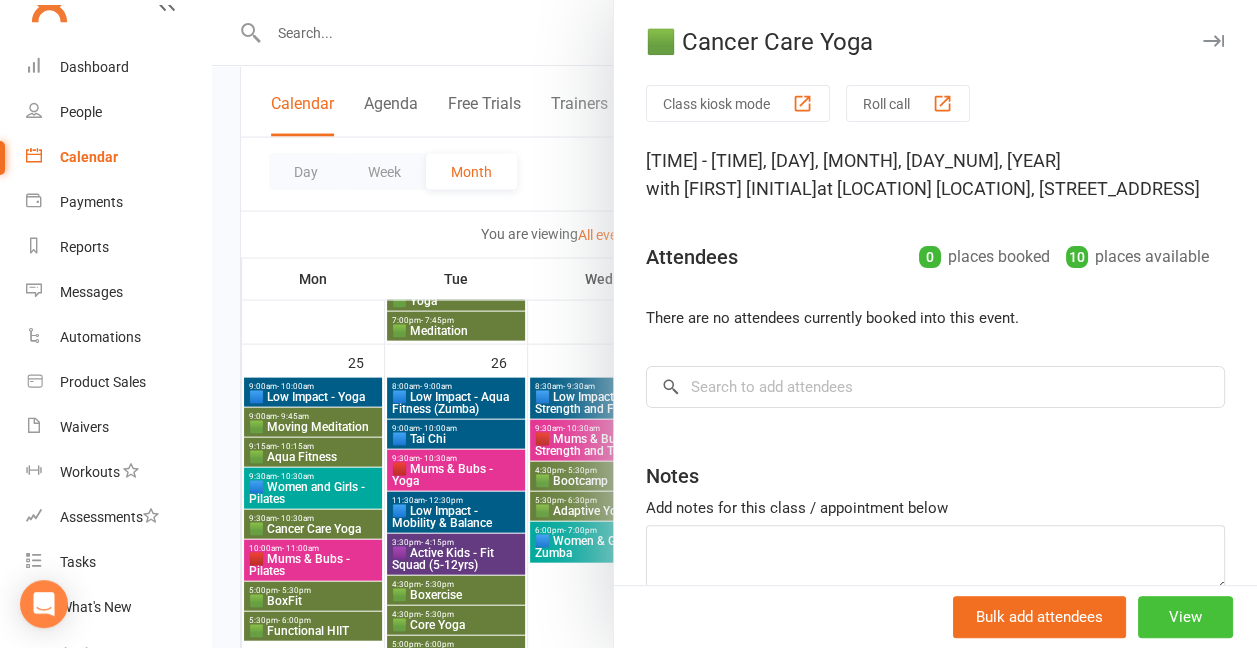 click on "View" at bounding box center (1185, 617) 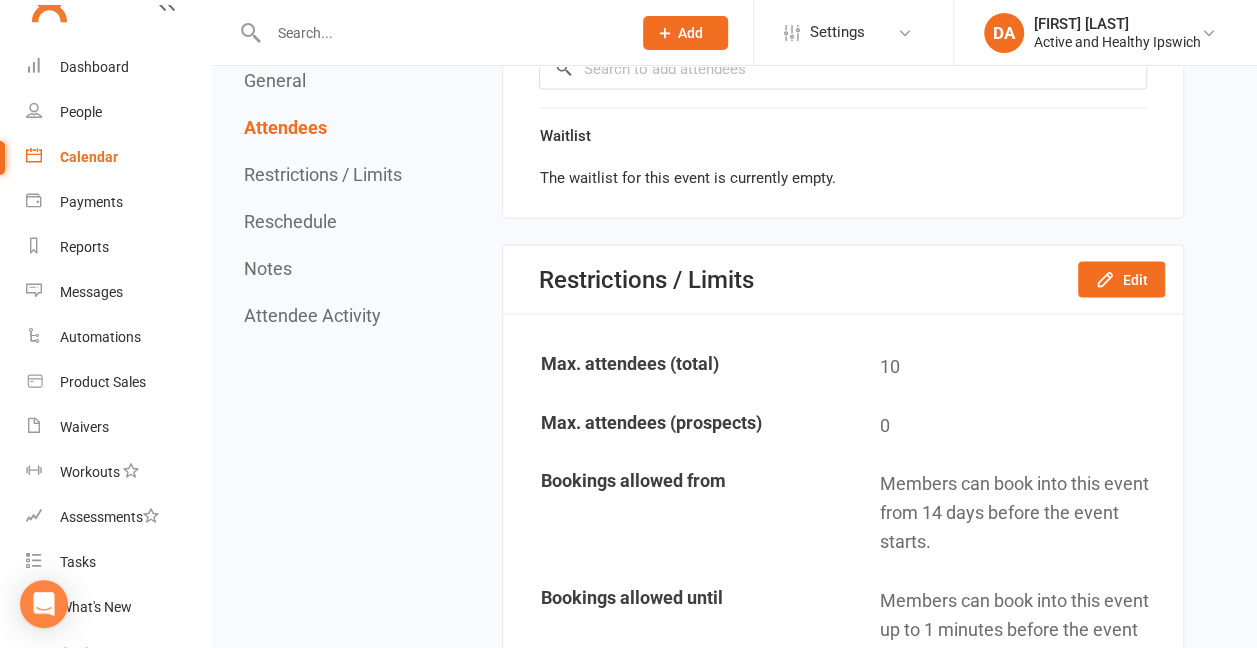 scroll, scrollTop: 1850, scrollLeft: 0, axis: vertical 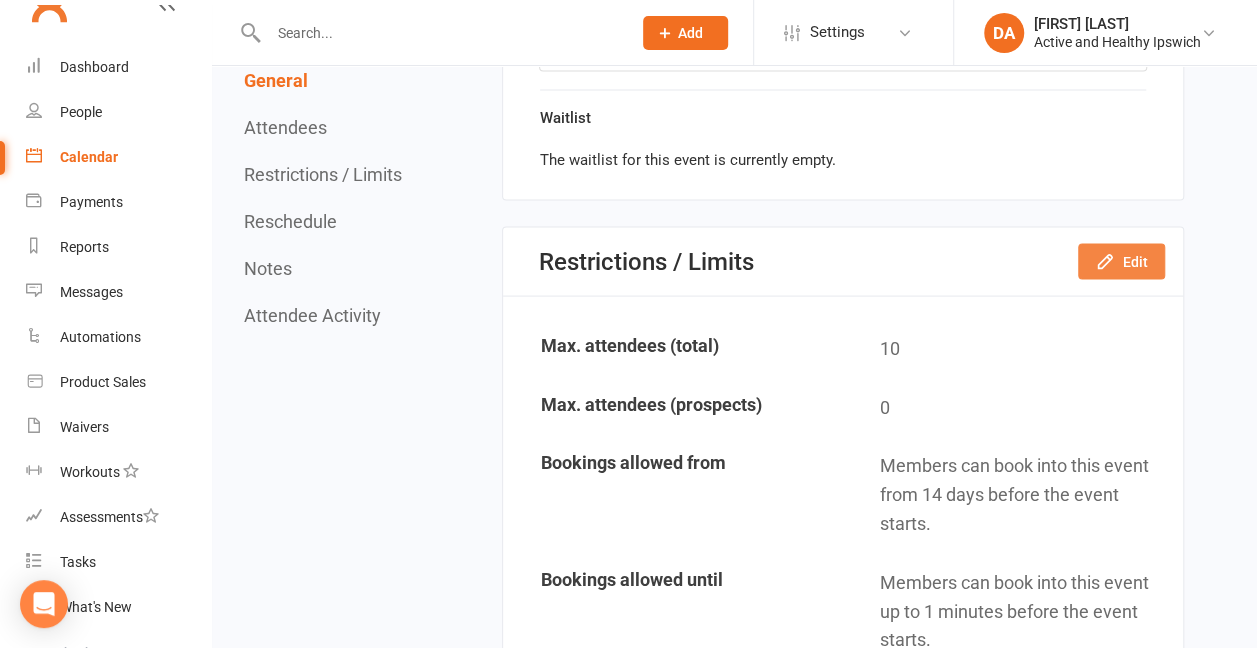 click on "Edit" at bounding box center (1121, 261) 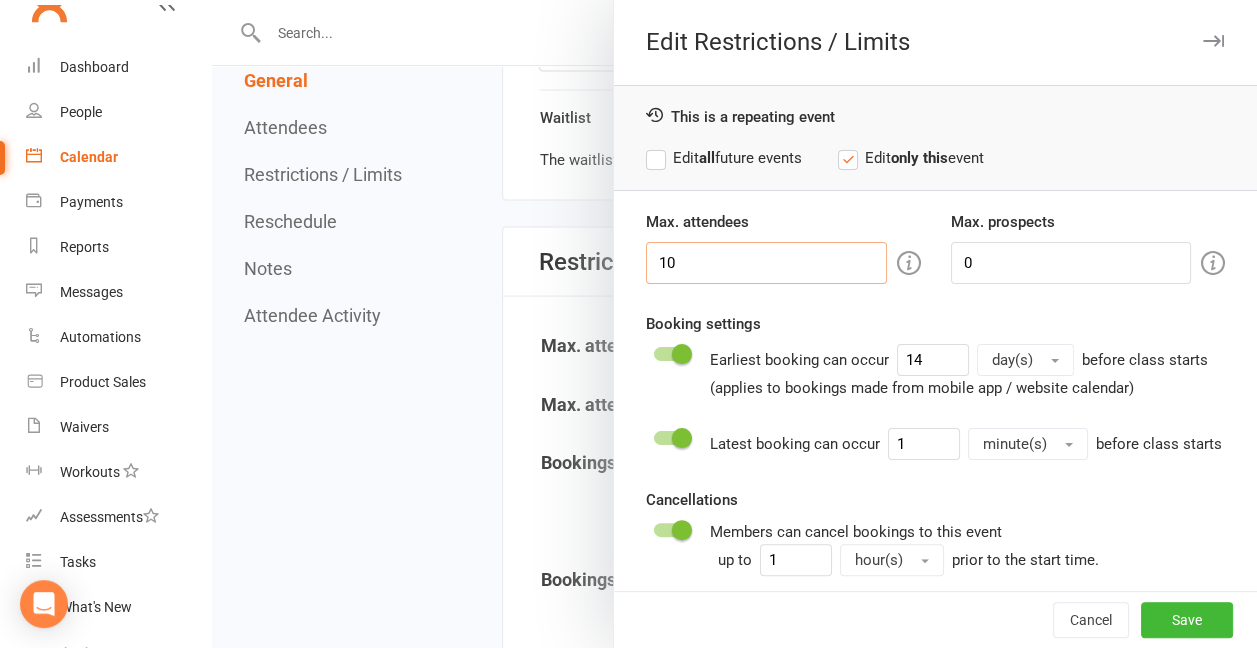 click on "10" at bounding box center [766, 263] 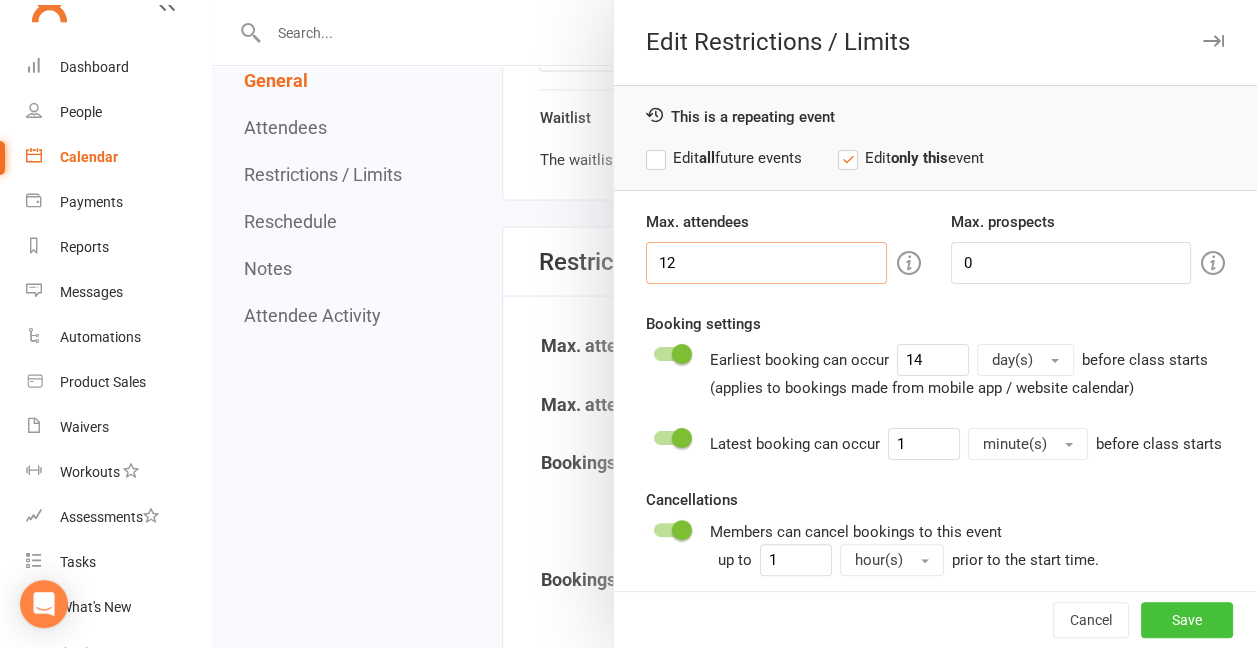 type on "12" 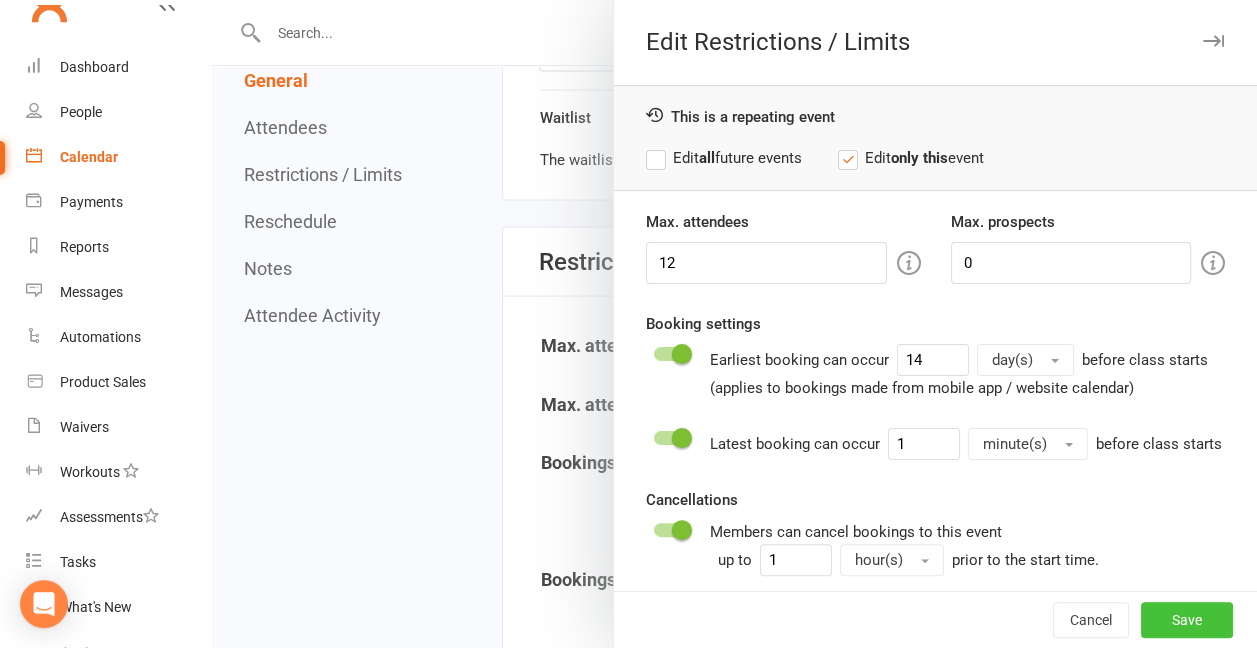 click on "Save" at bounding box center [1187, 620] 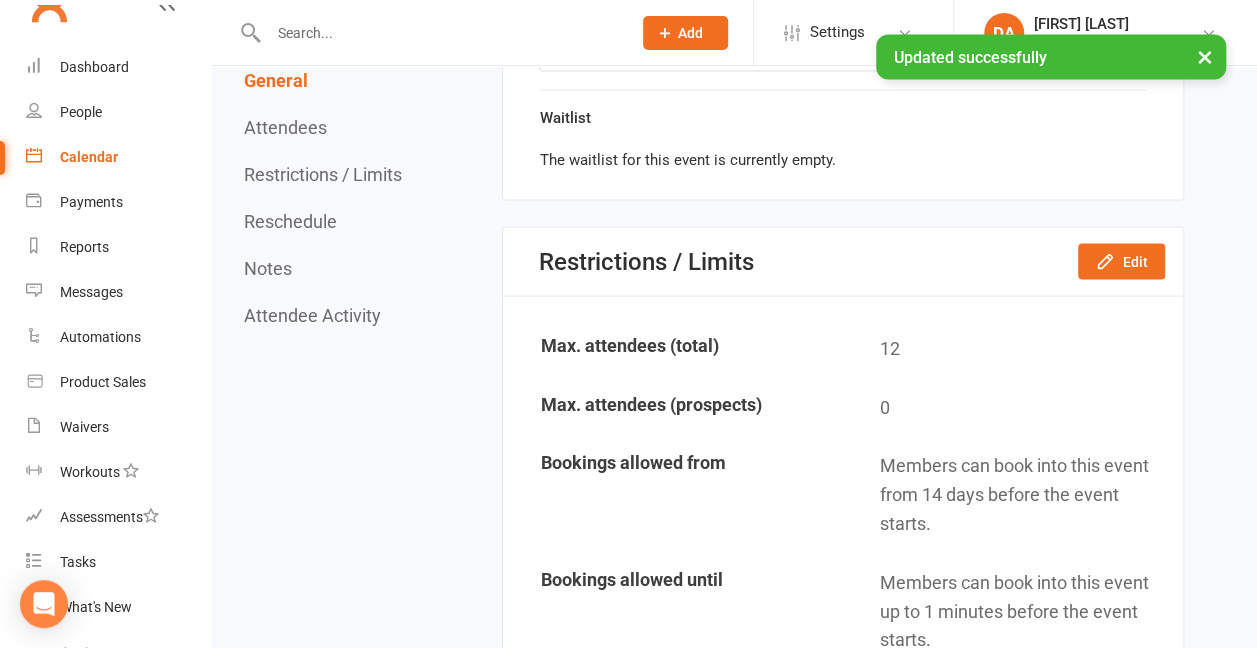 click on "Calendar" at bounding box center (89, 157) 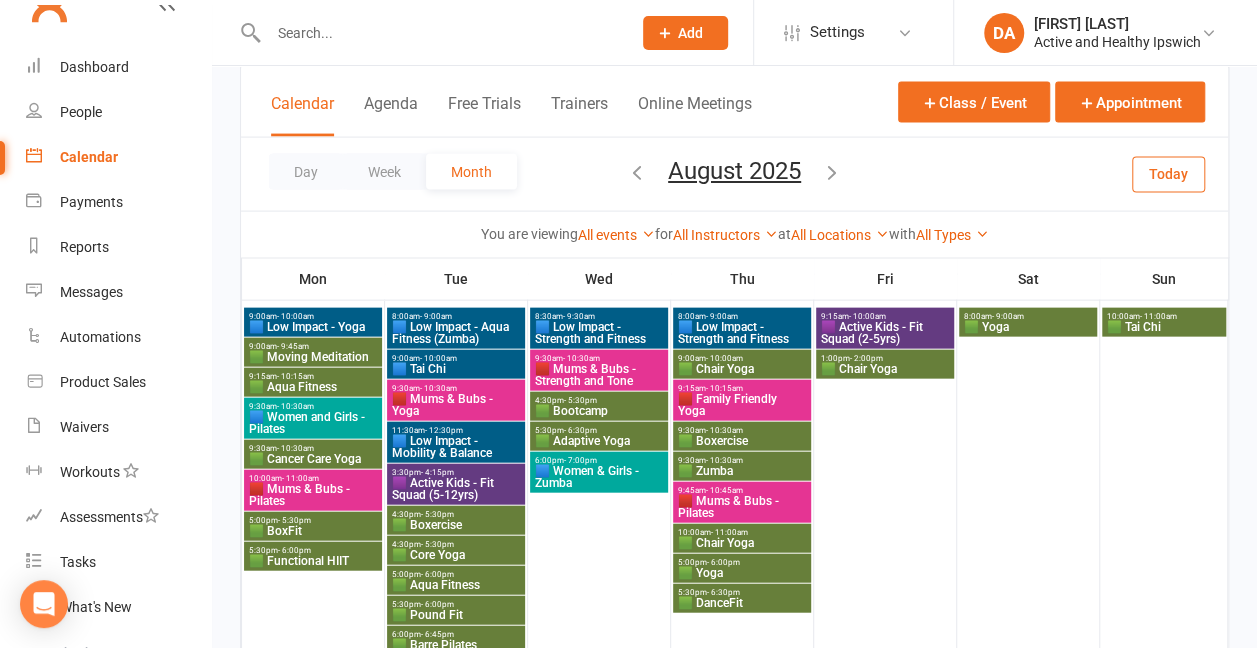 scroll, scrollTop: 2087, scrollLeft: 0, axis: vertical 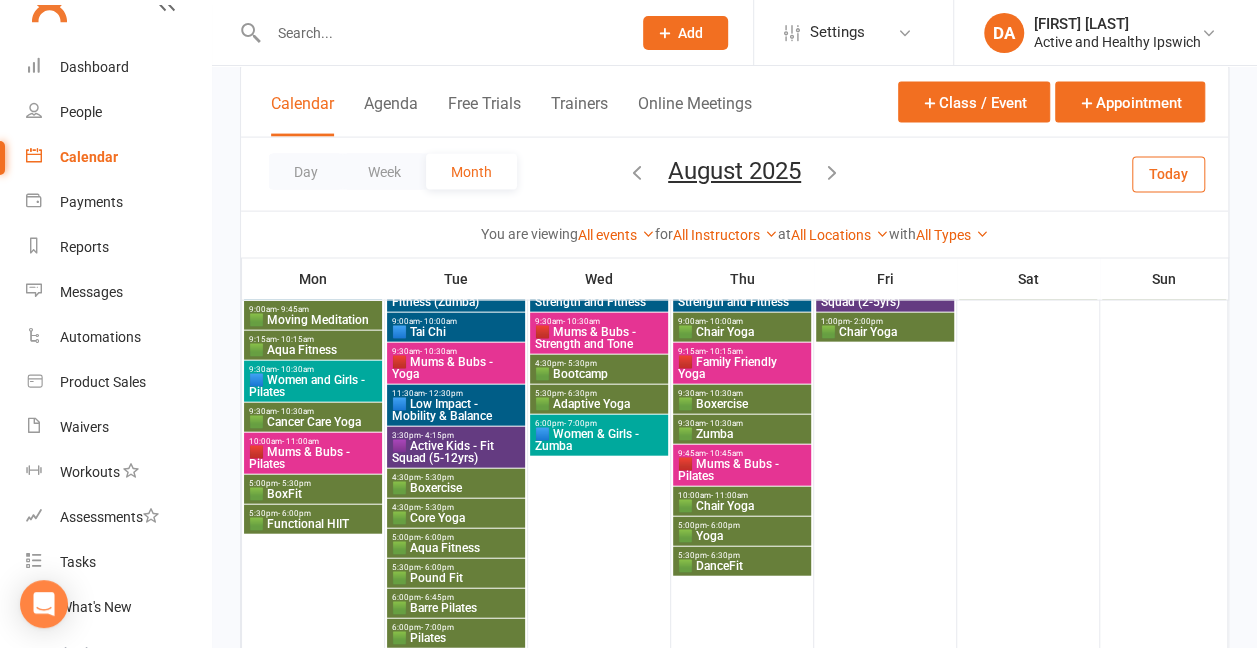 click on "- 10:30am" at bounding box center (293, 309) 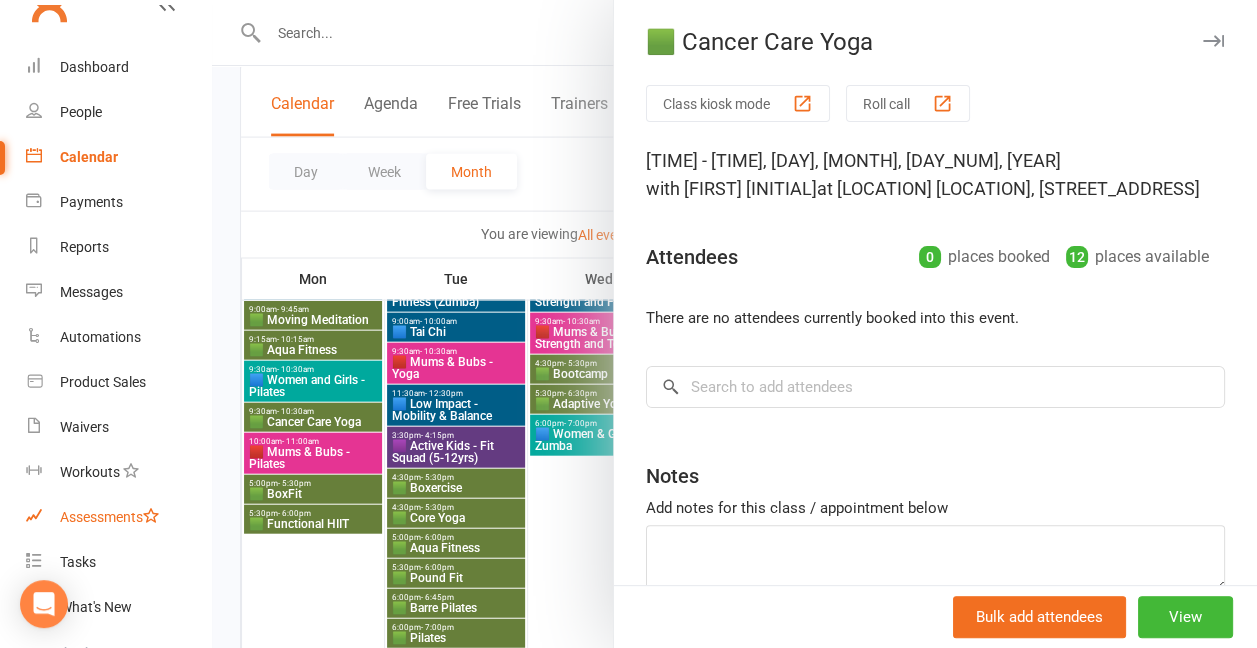 click on "Assessments" at bounding box center (118, 517) 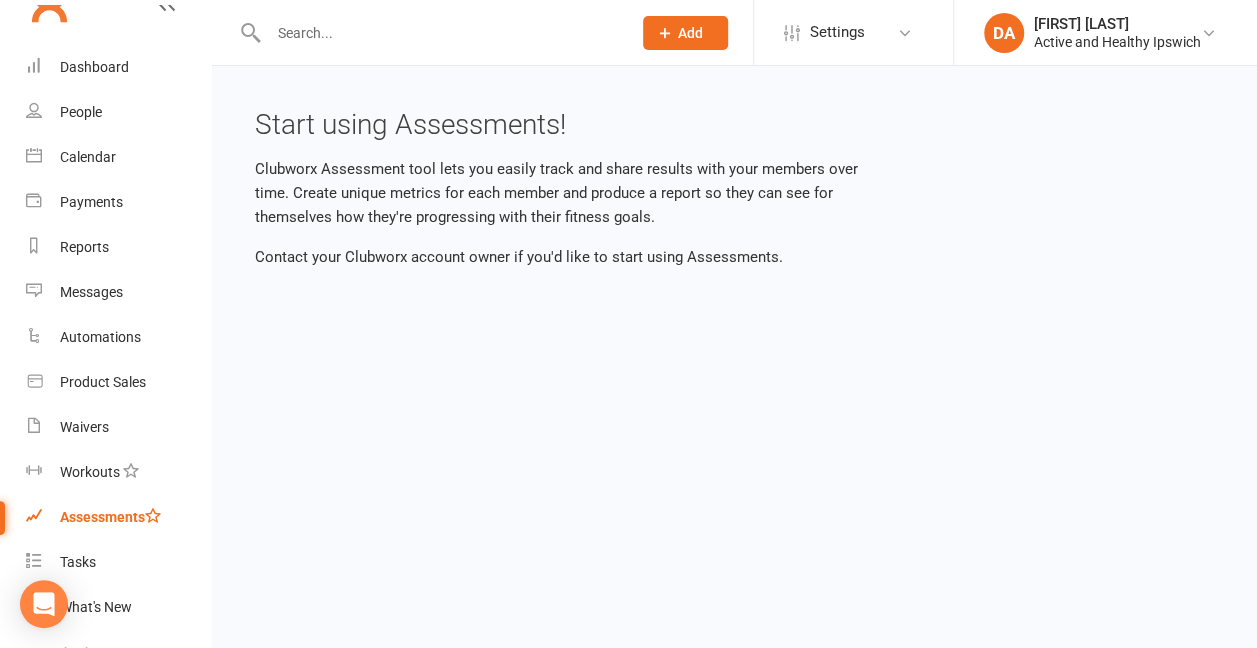 scroll, scrollTop: 0, scrollLeft: 0, axis: both 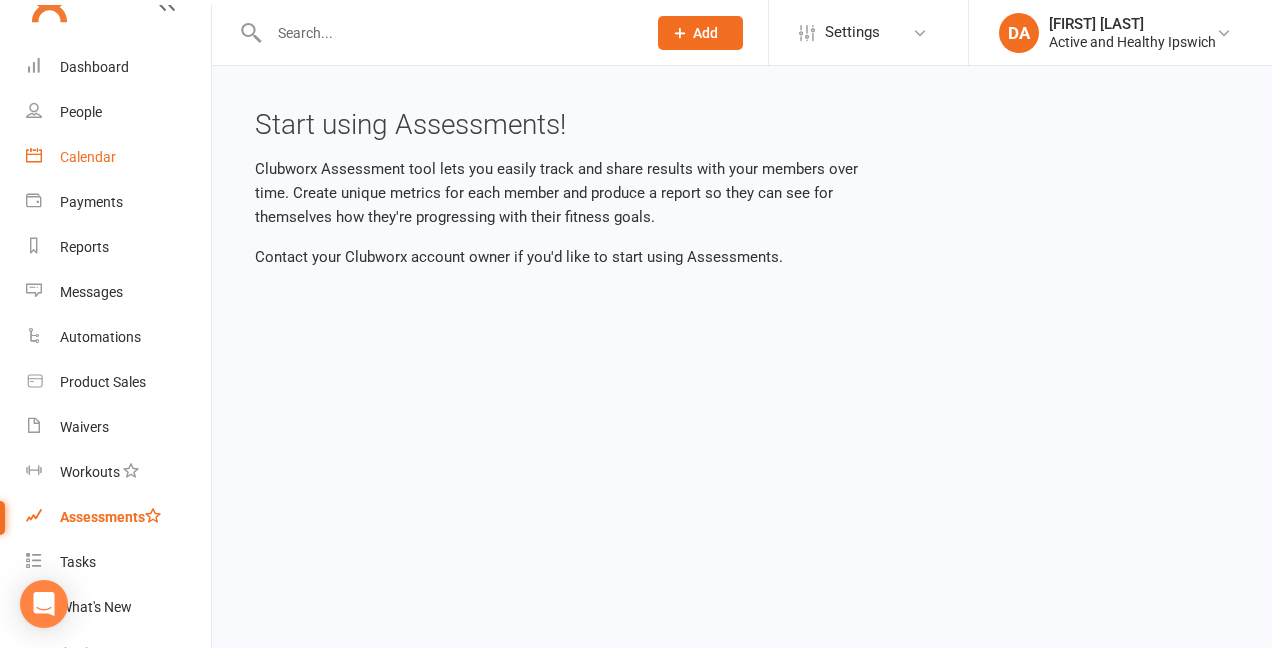 click on "Calendar" at bounding box center [88, 157] 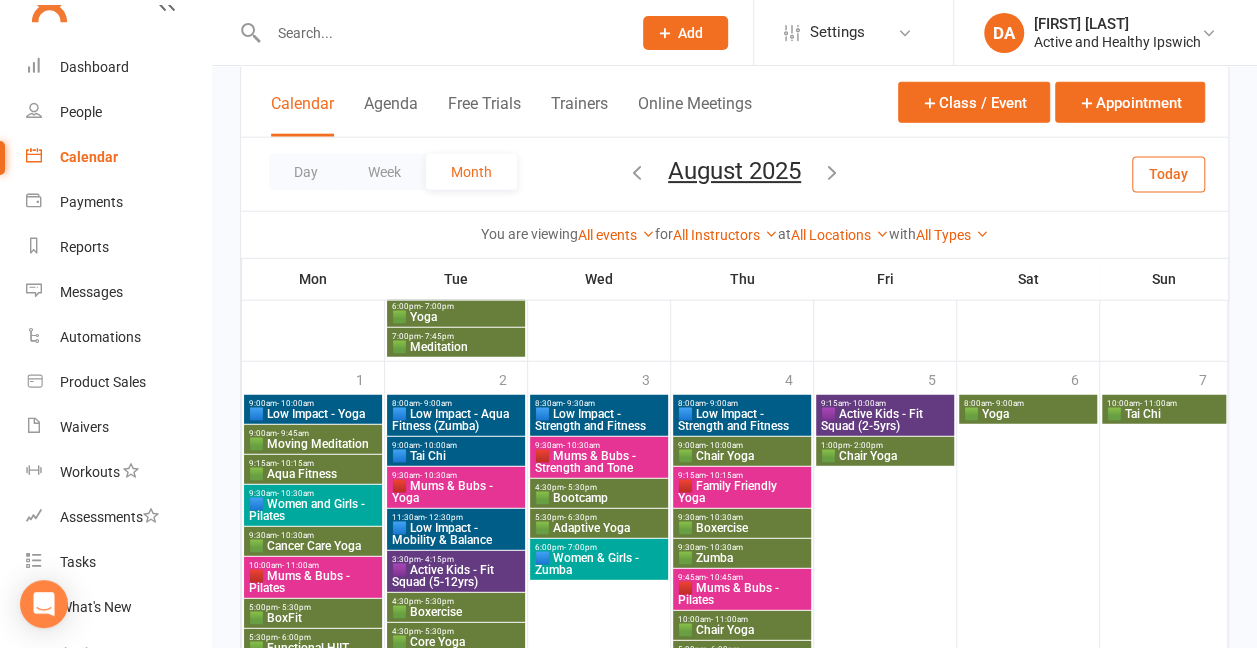 scroll, scrollTop: 2449, scrollLeft: 0, axis: vertical 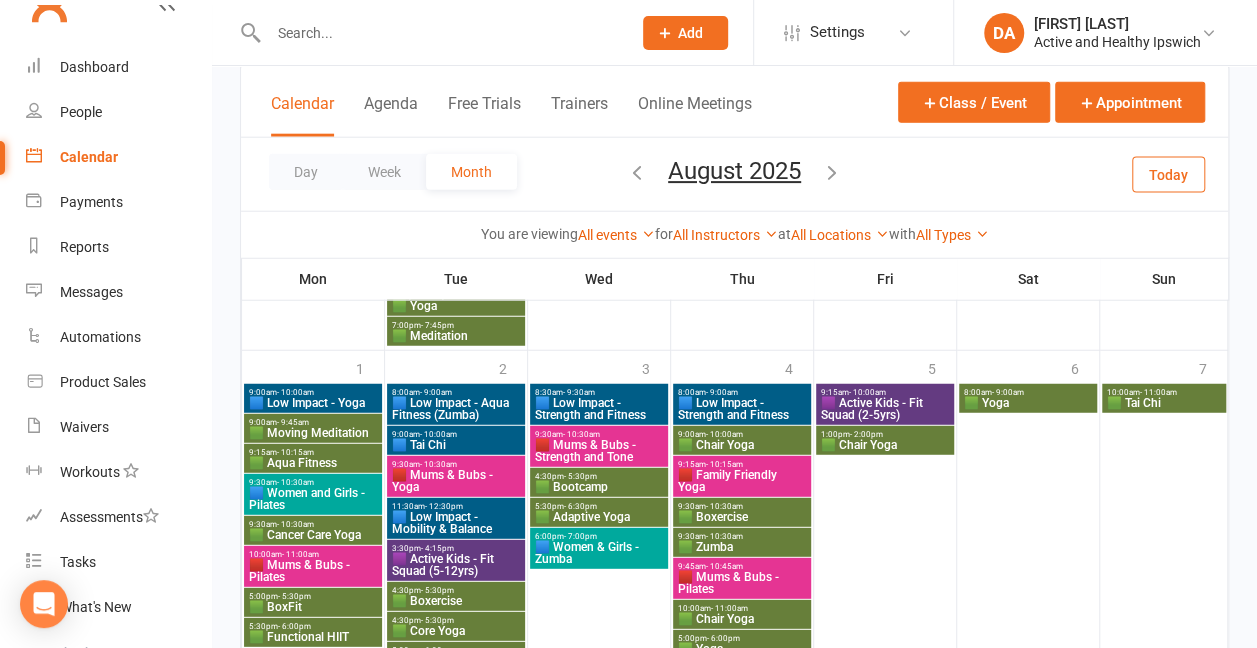 click on "9:30am  - 10:30am" at bounding box center (313, 422) 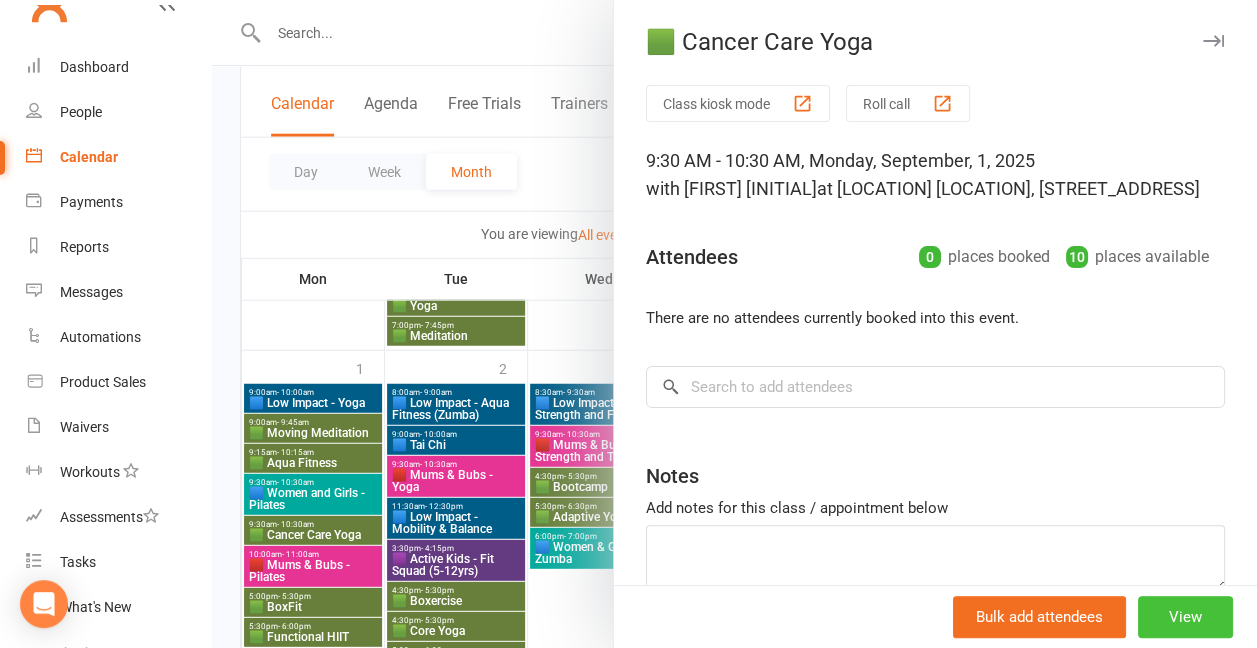 click on "View" at bounding box center (1185, 617) 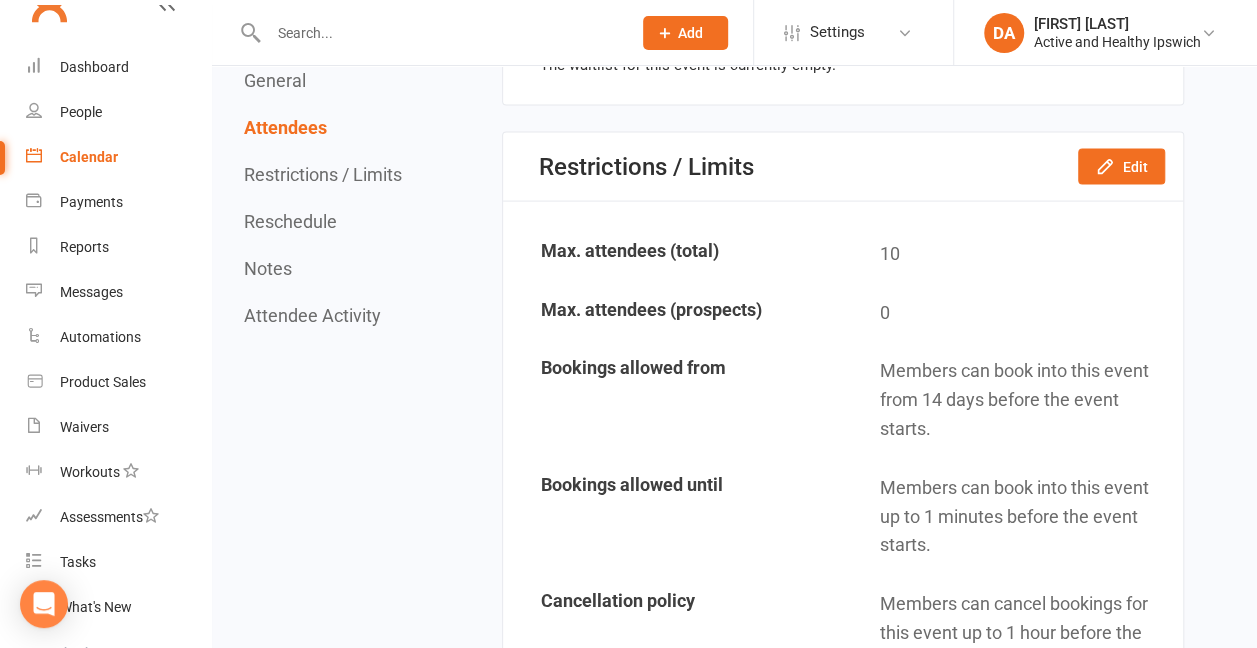 scroll, scrollTop: 1985, scrollLeft: 0, axis: vertical 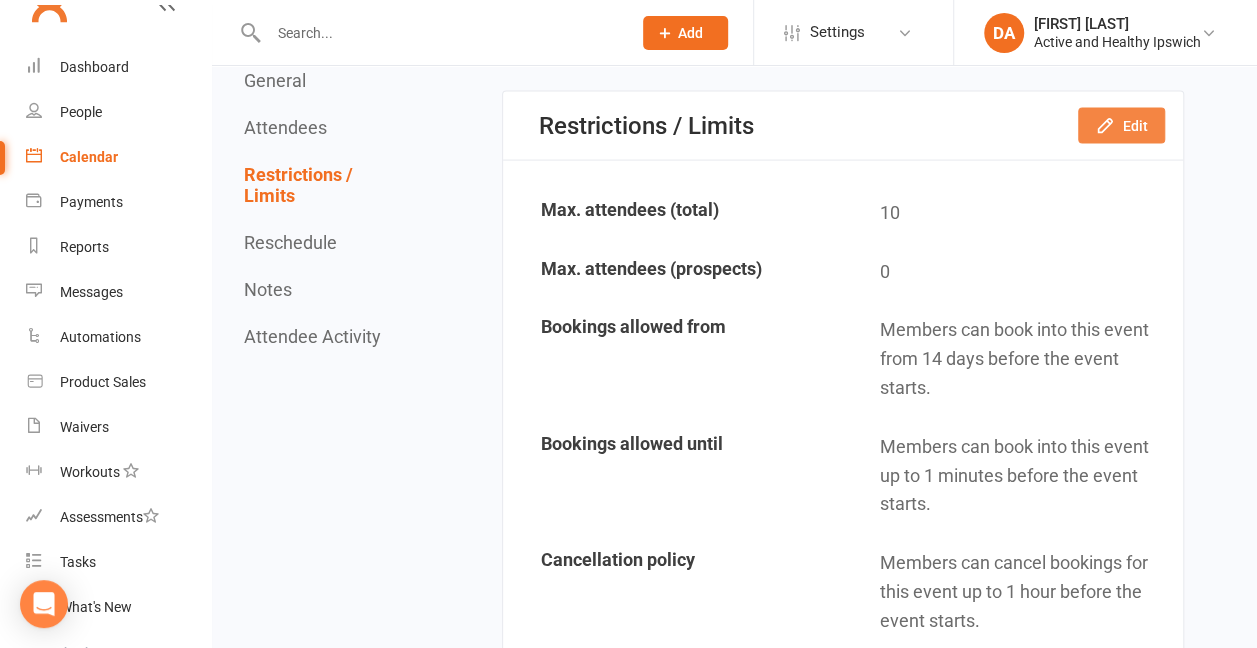 click at bounding box center [1105, 126] 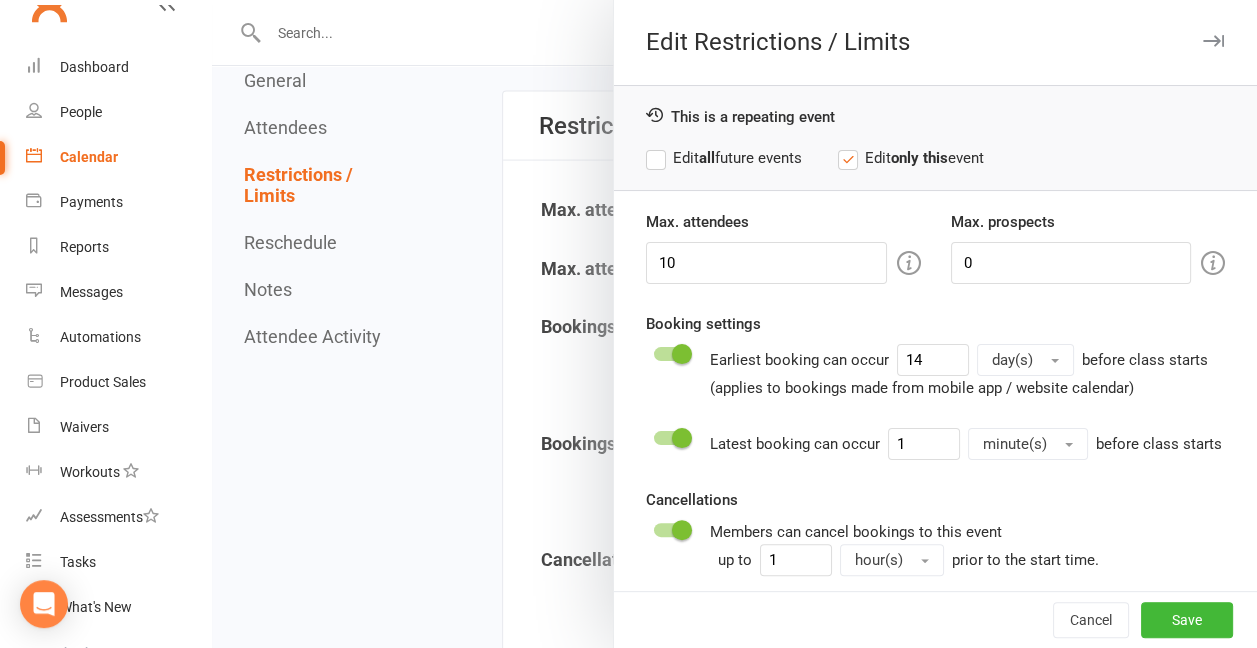 click on "Attendee limits help you manage class numbers if you have restricted space. If you don't need a limit, just set this to a number like 100. Creating a one-on-one appointment? Set attendees to 1." at bounding box center (665, 262) 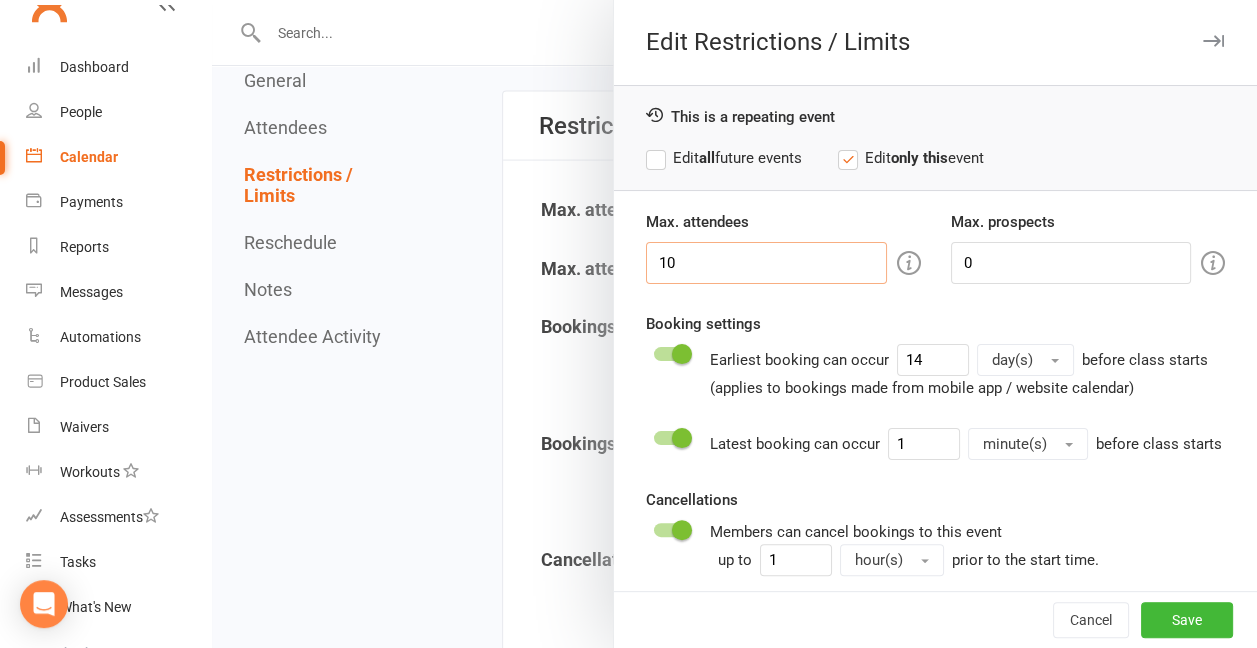 click on "10" at bounding box center (766, 263) 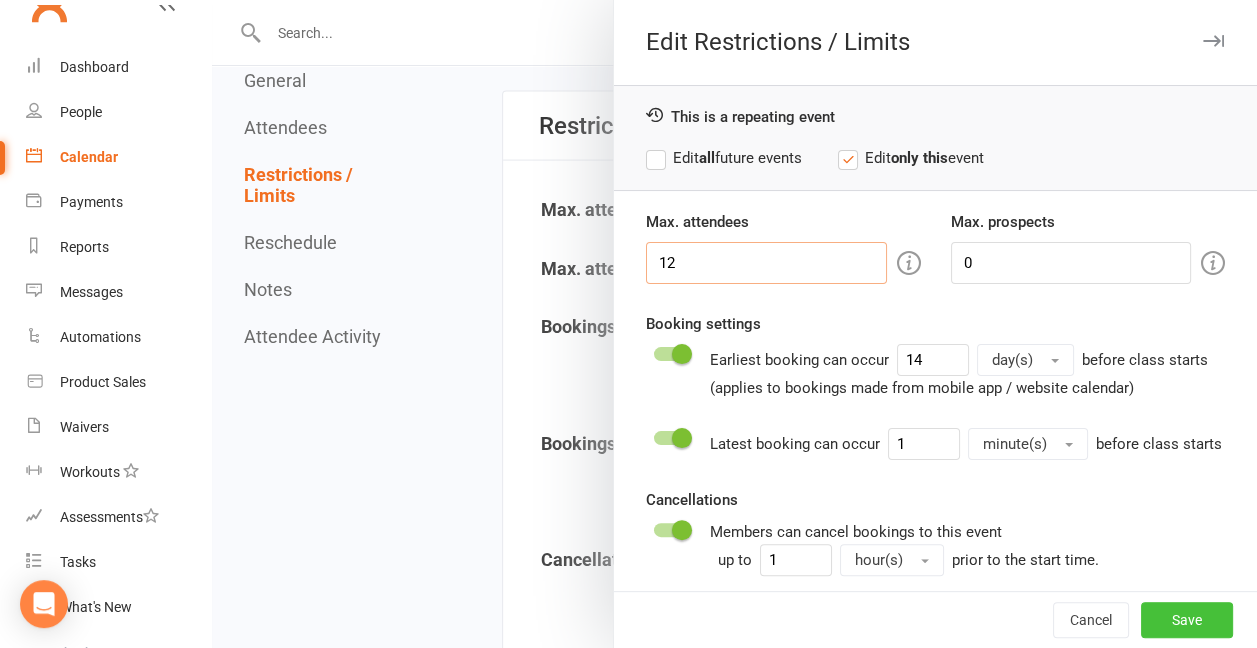 type on "12" 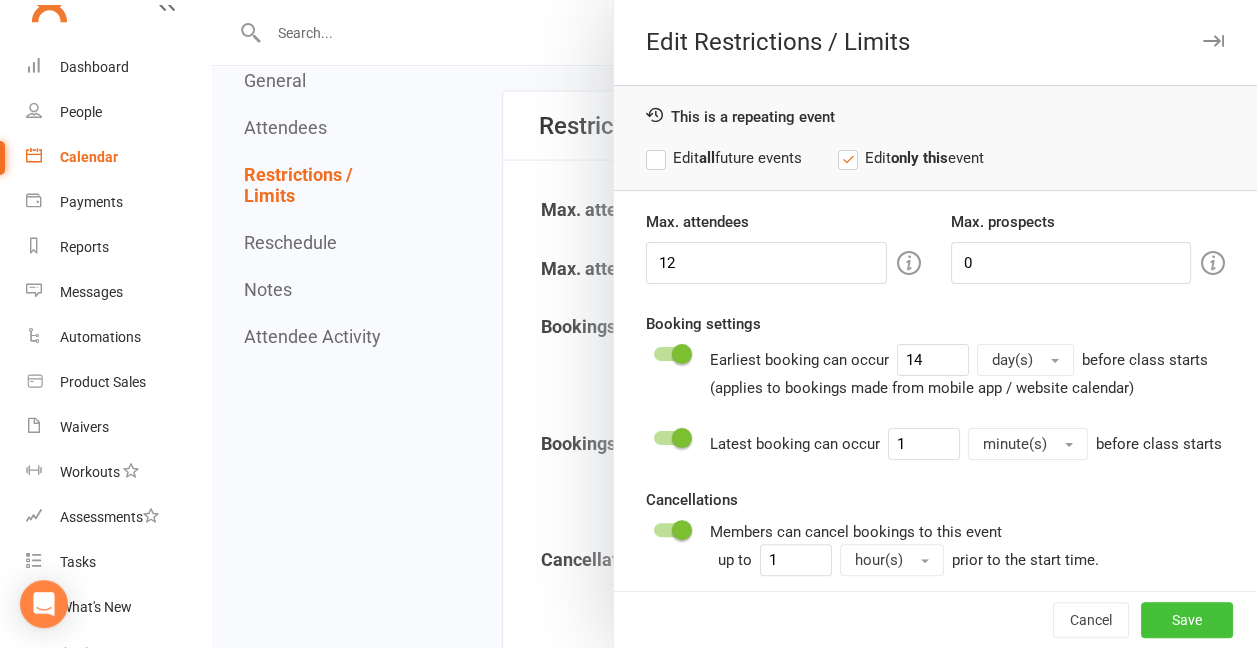 click on "Save" at bounding box center (1187, 620) 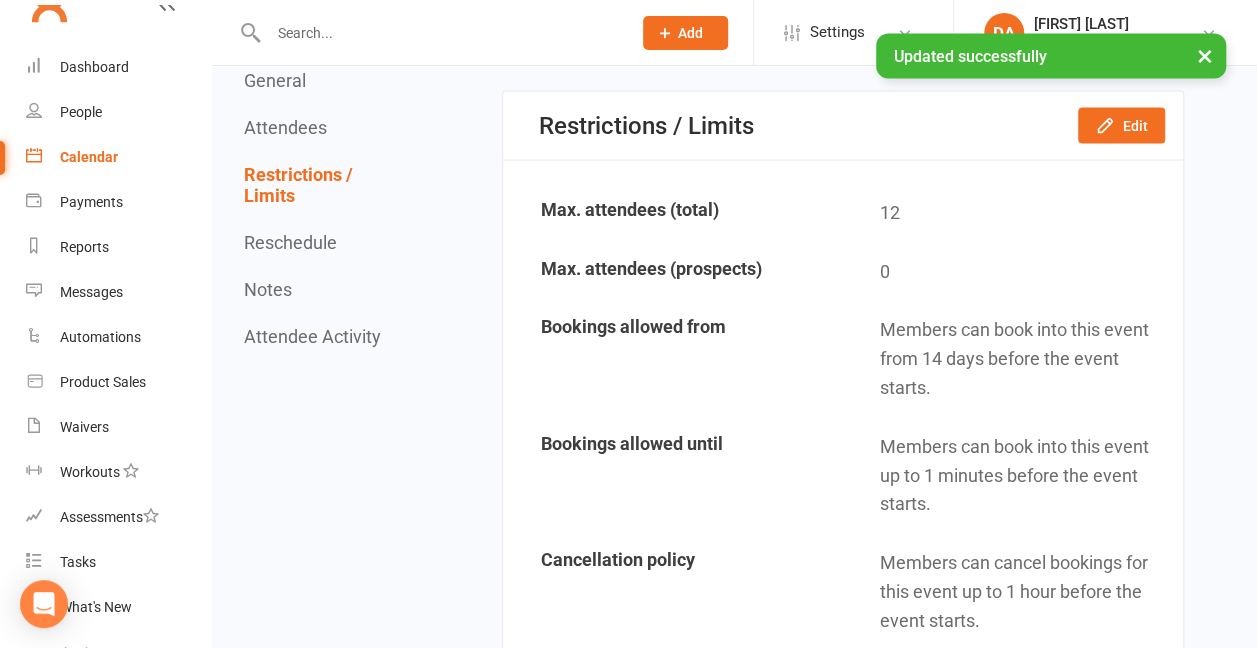 click on "Max. attendees (prospects)" at bounding box center (673, 213) 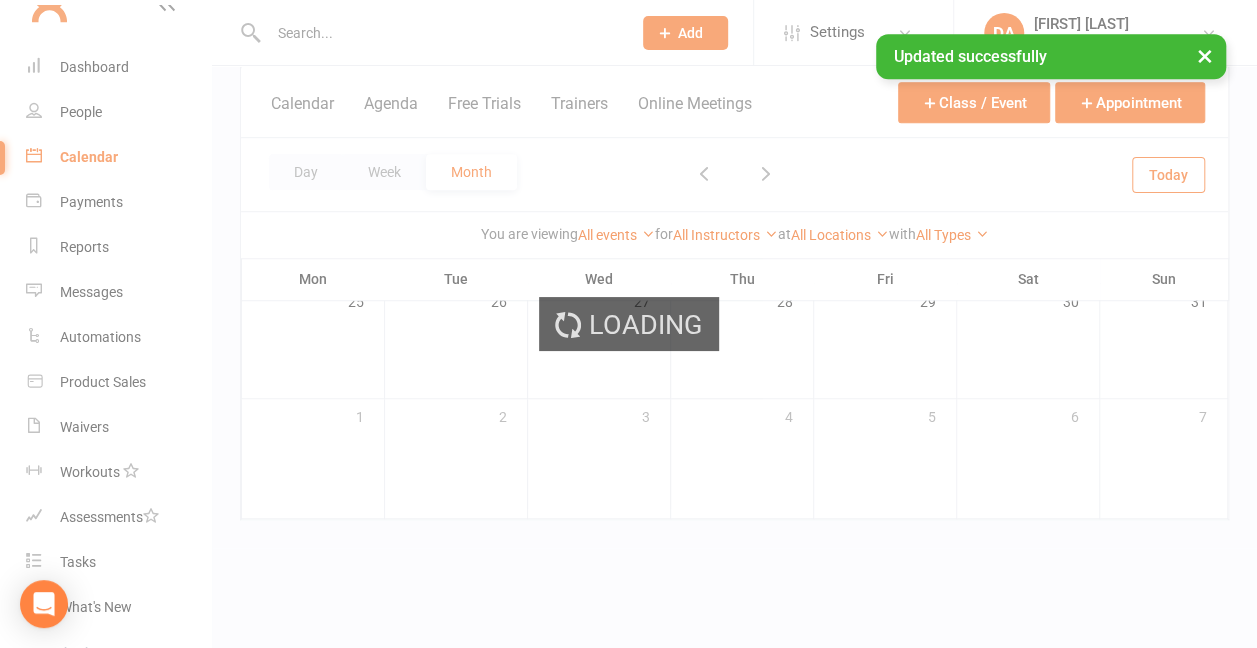 scroll, scrollTop: 0, scrollLeft: 0, axis: both 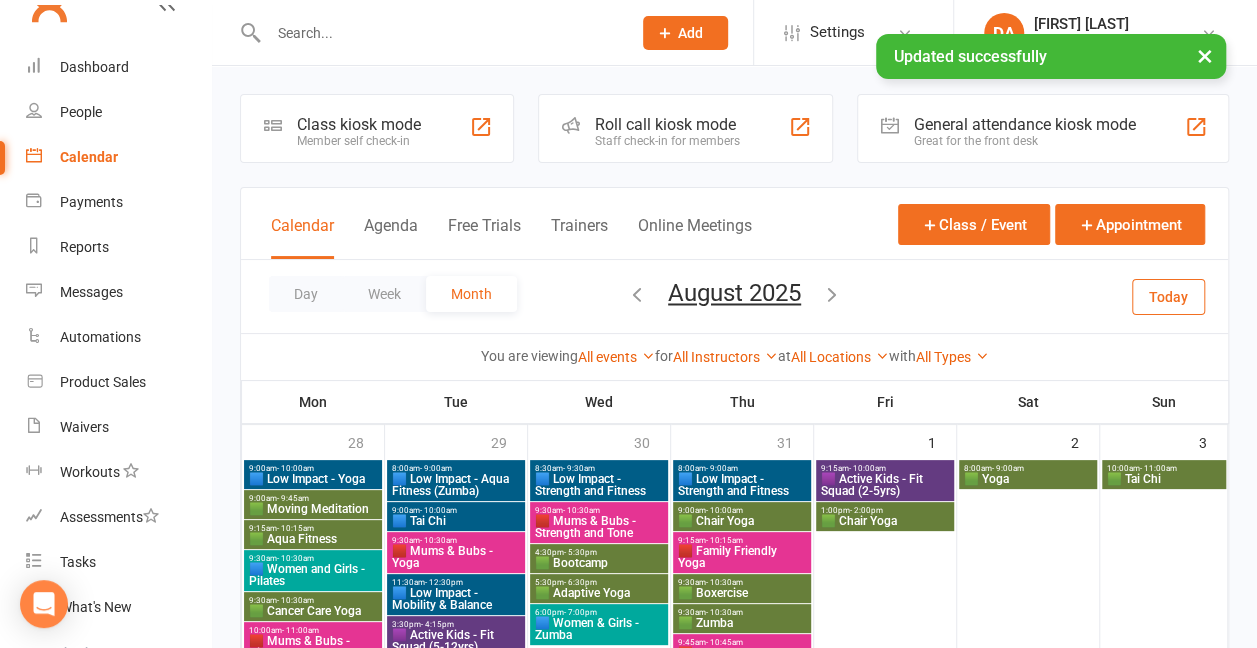 click at bounding box center (832, 294) 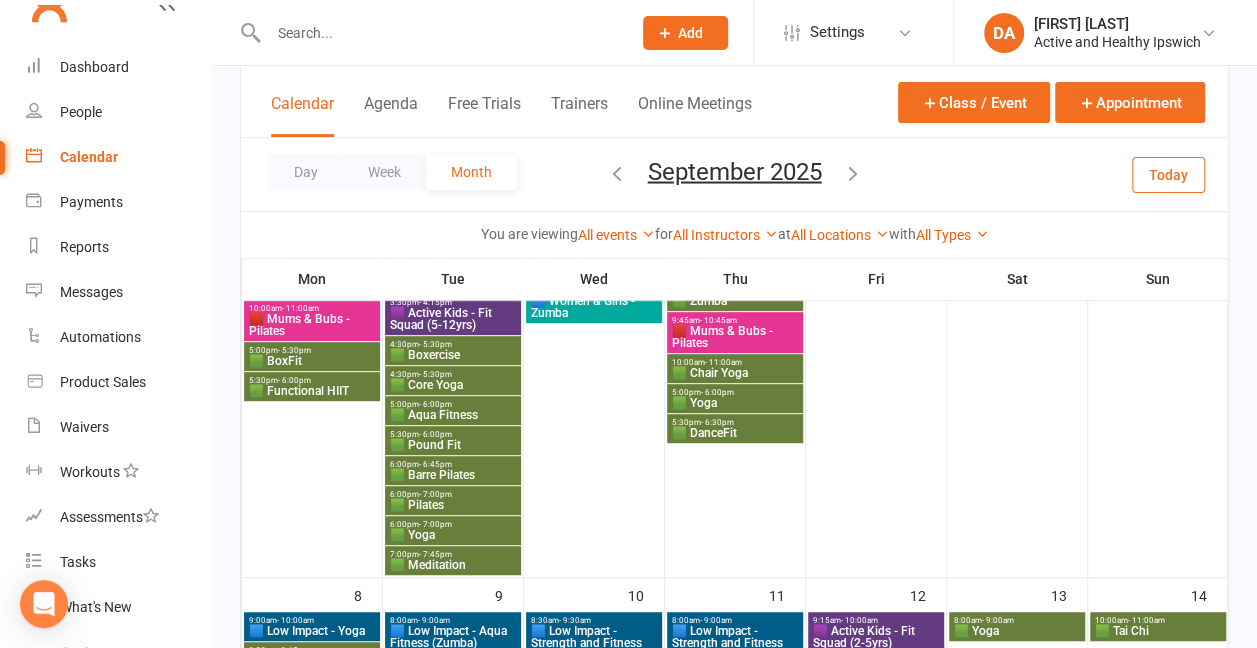 scroll, scrollTop: 334, scrollLeft: 0, axis: vertical 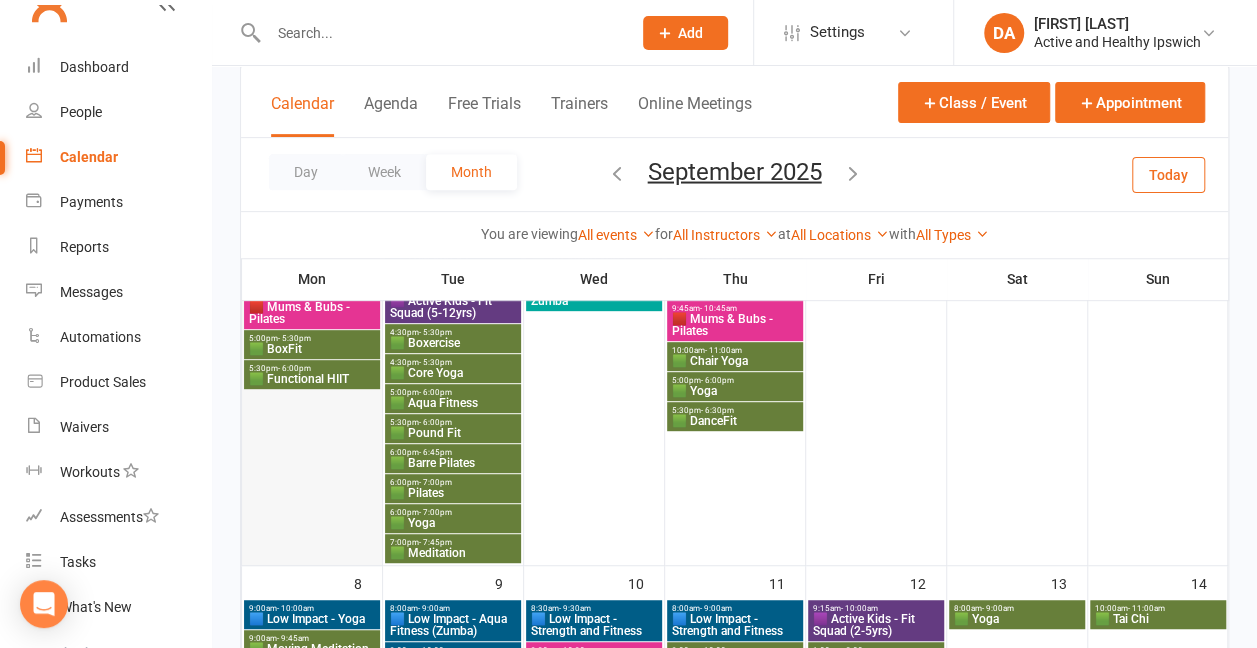click at bounding box center (312, 345) 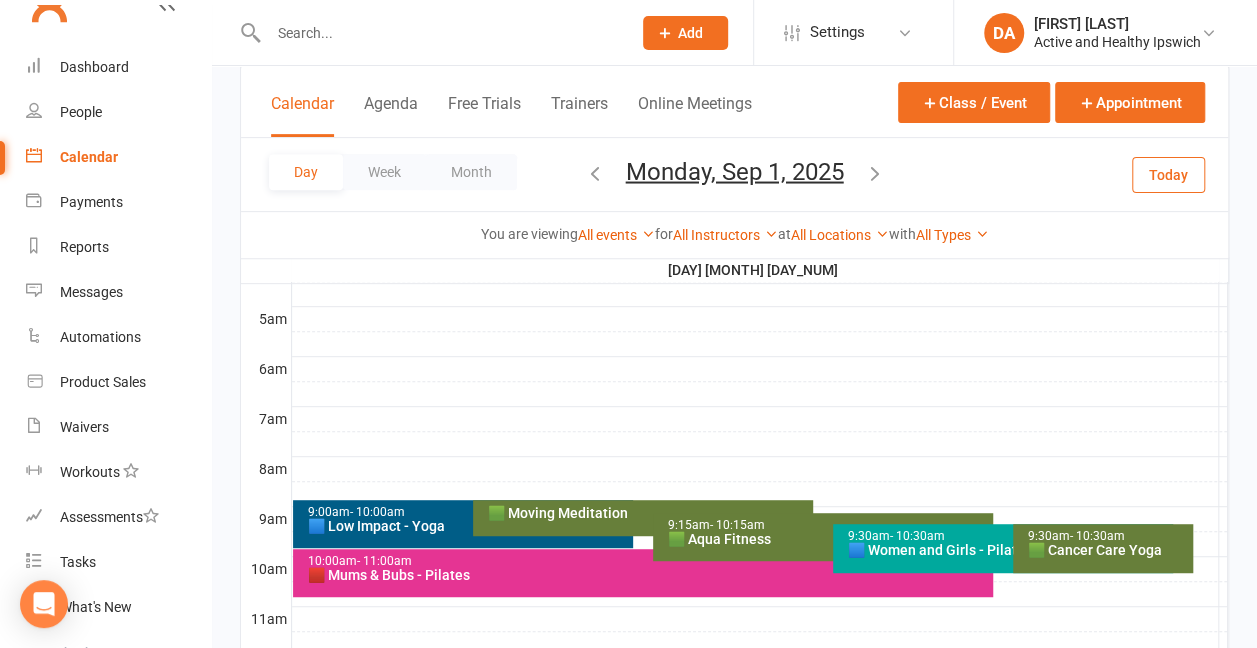 scroll, scrollTop: 0, scrollLeft: 0, axis: both 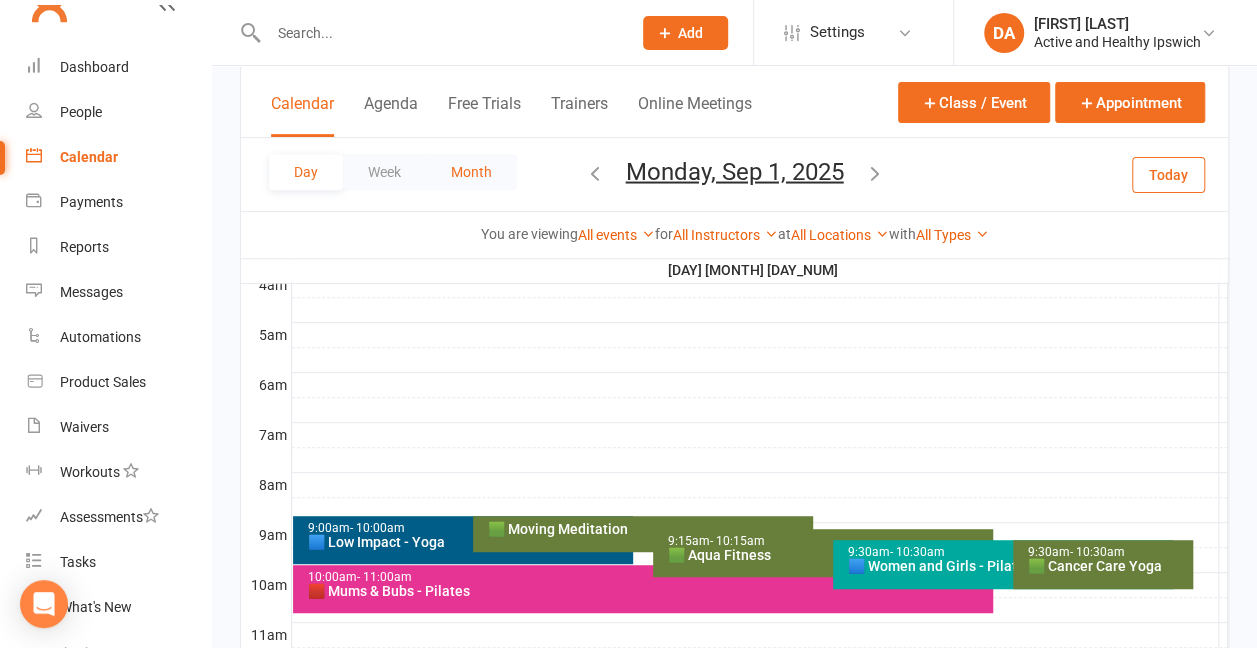 click on "Month" at bounding box center (471, 172) 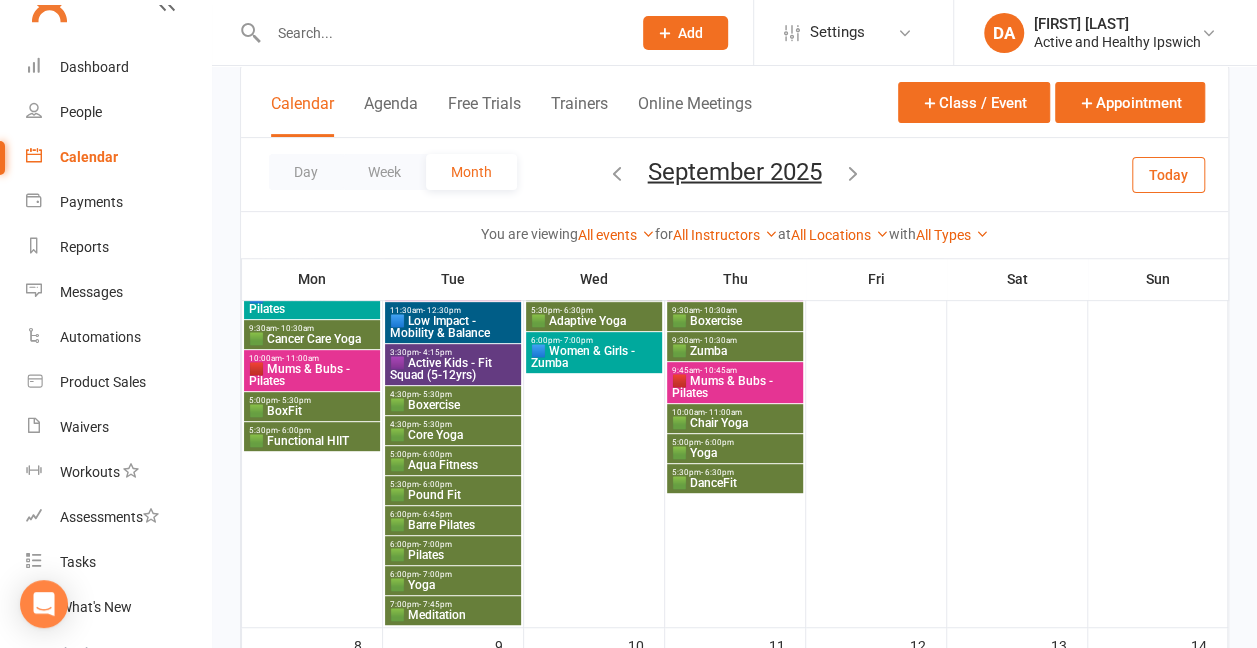 scroll, scrollTop: 260, scrollLeft: 0, axis: vertical 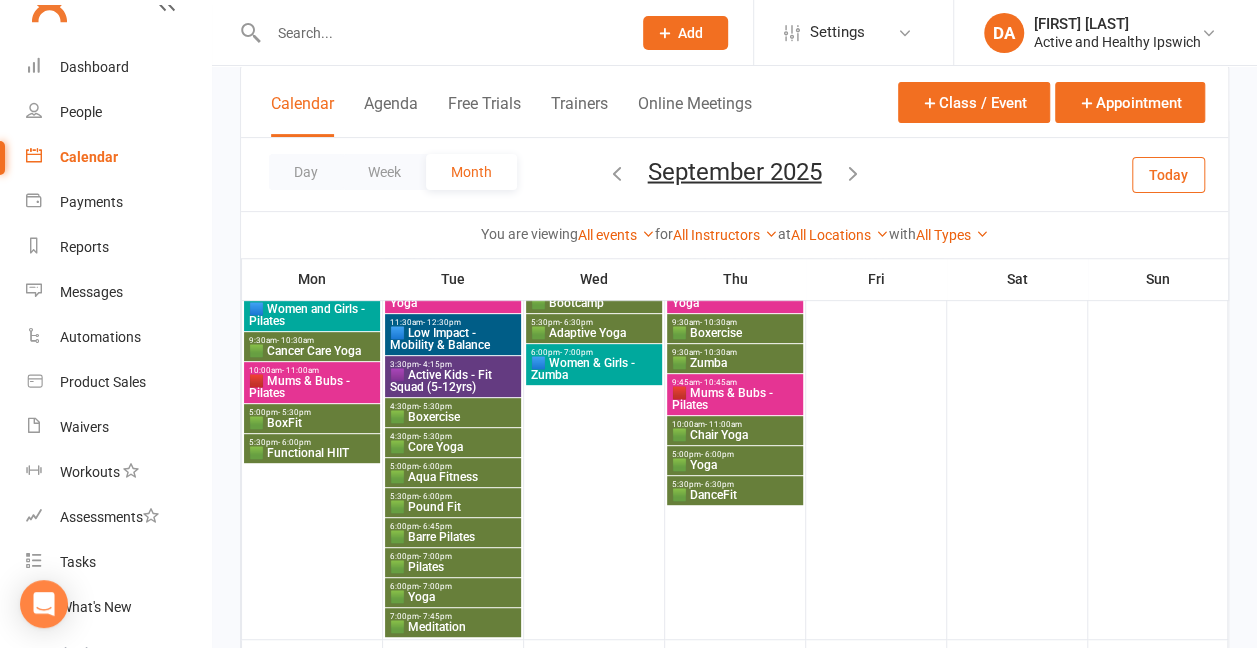 click on "🟩 Cancer Care Yoga" at bounding box center [312, 249] 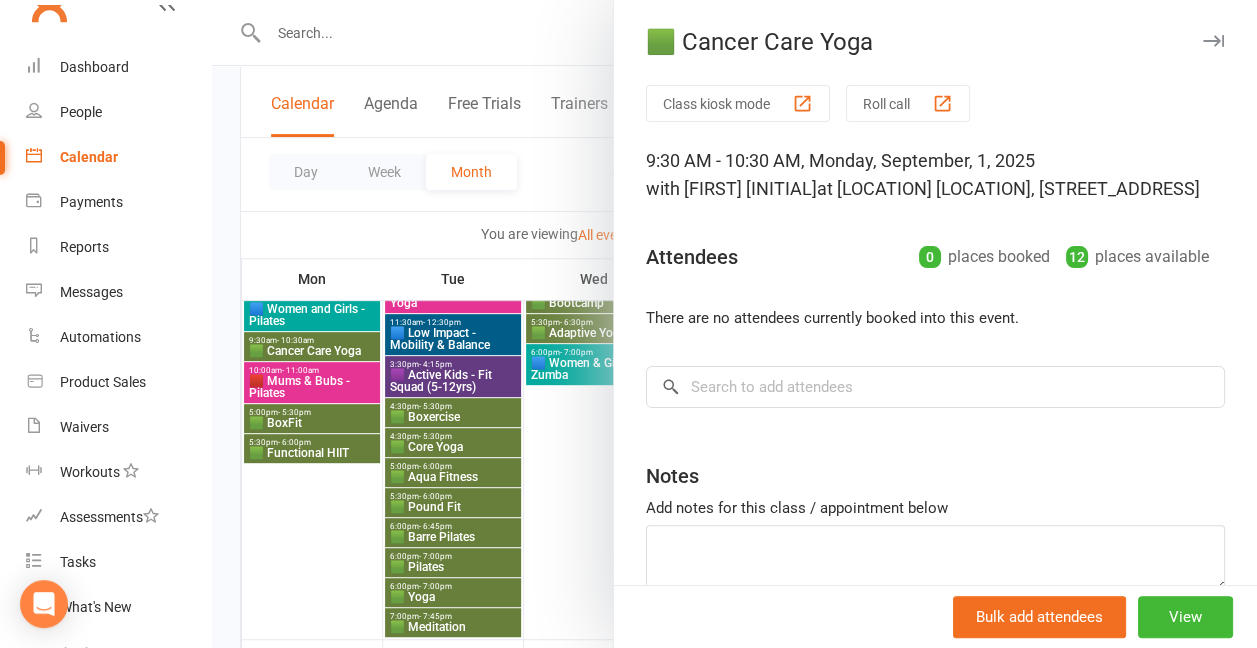 click at bounding box center (734, 324) 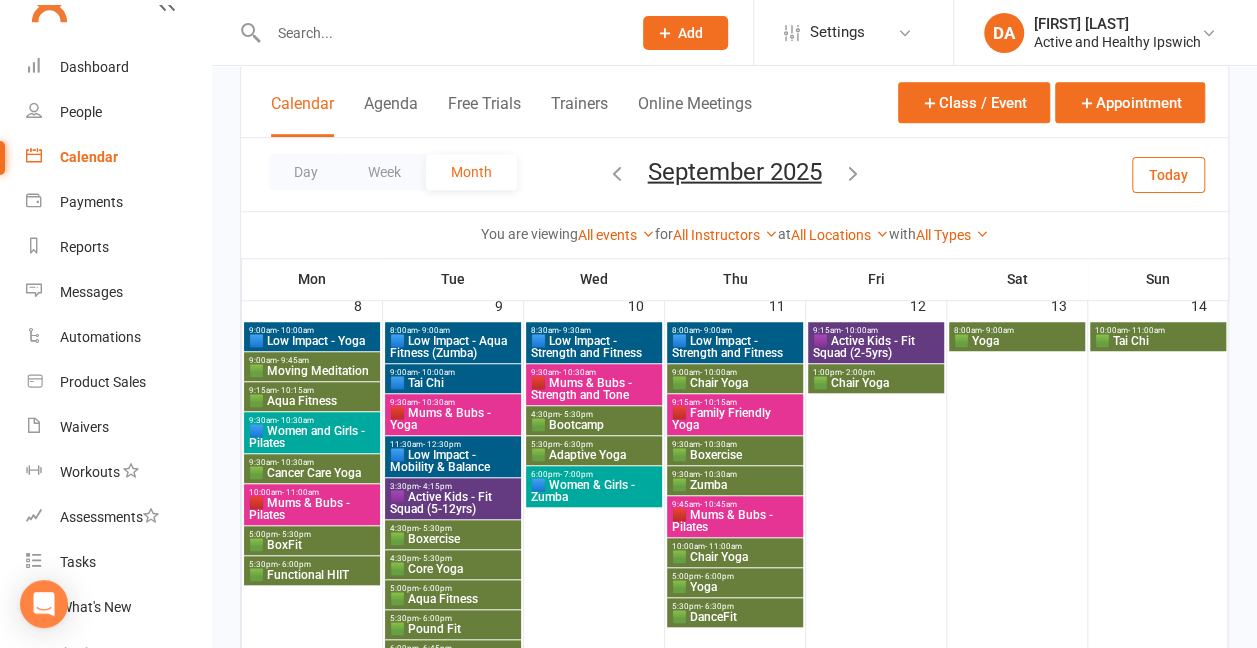 scroll, scrollTop: 619, scrollLeft: 0, axis: vertical 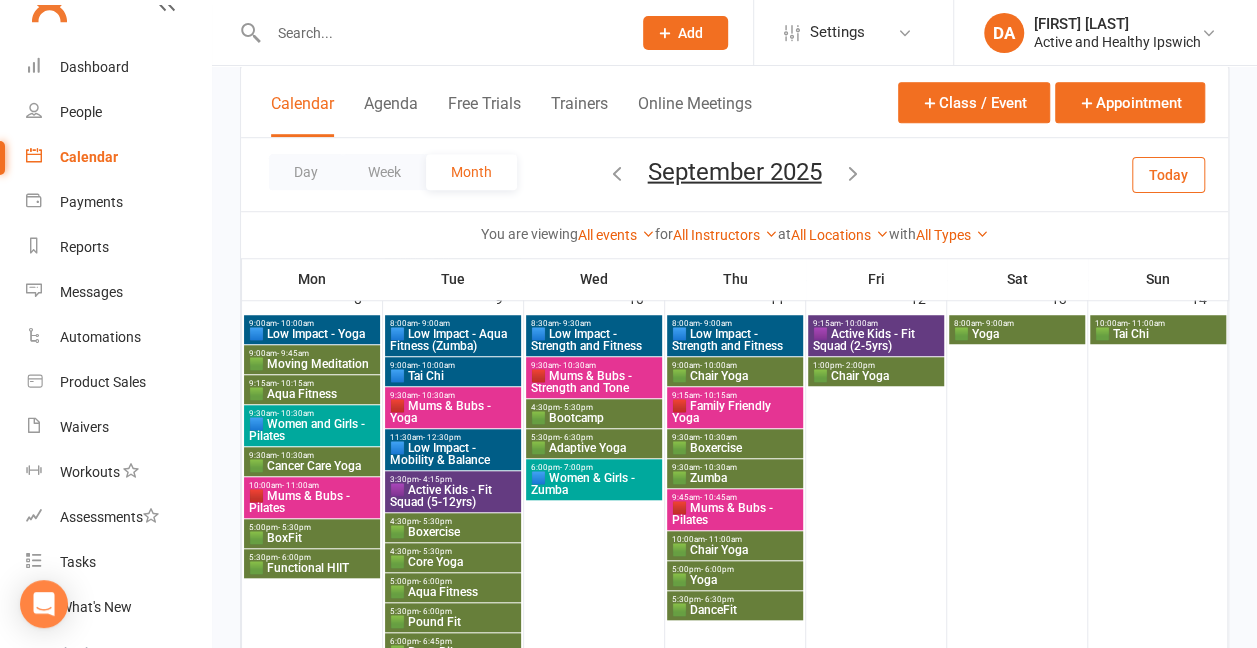 click on "🟩 Cancer Care Yoga" at bounding box center [312, 364] 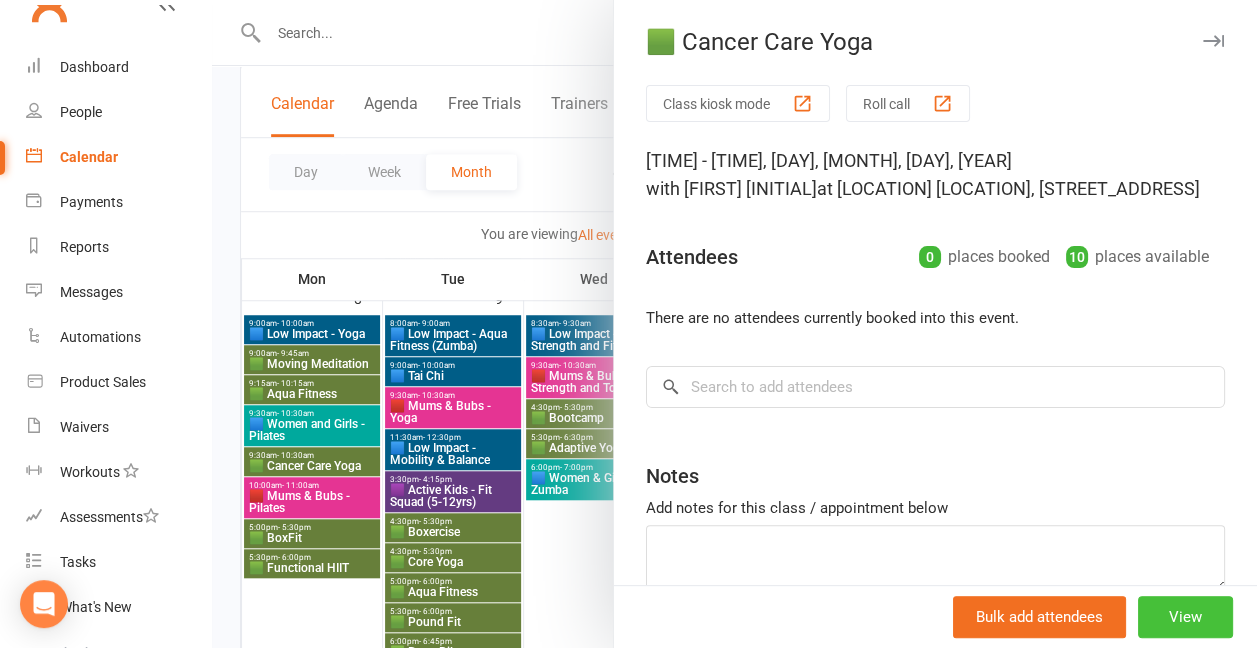 click on "View" at bounding box center (1185, 617) 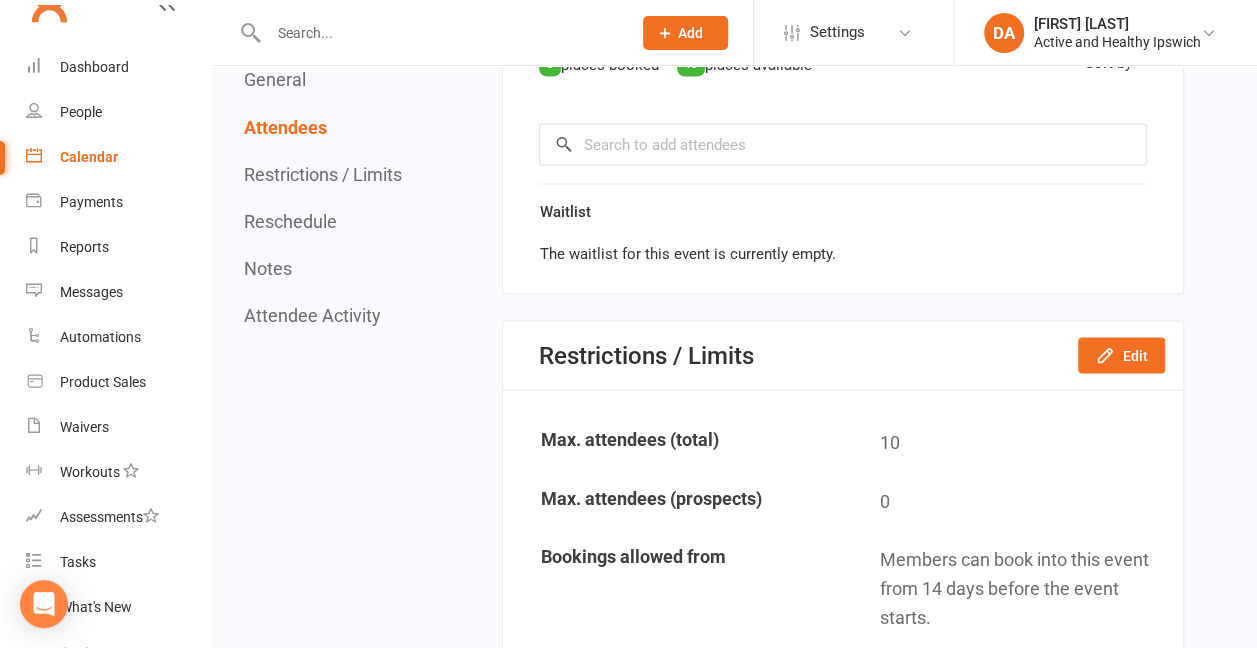 scroll, scrollTop: 1760, scrollLeft: 0, axis: vertical 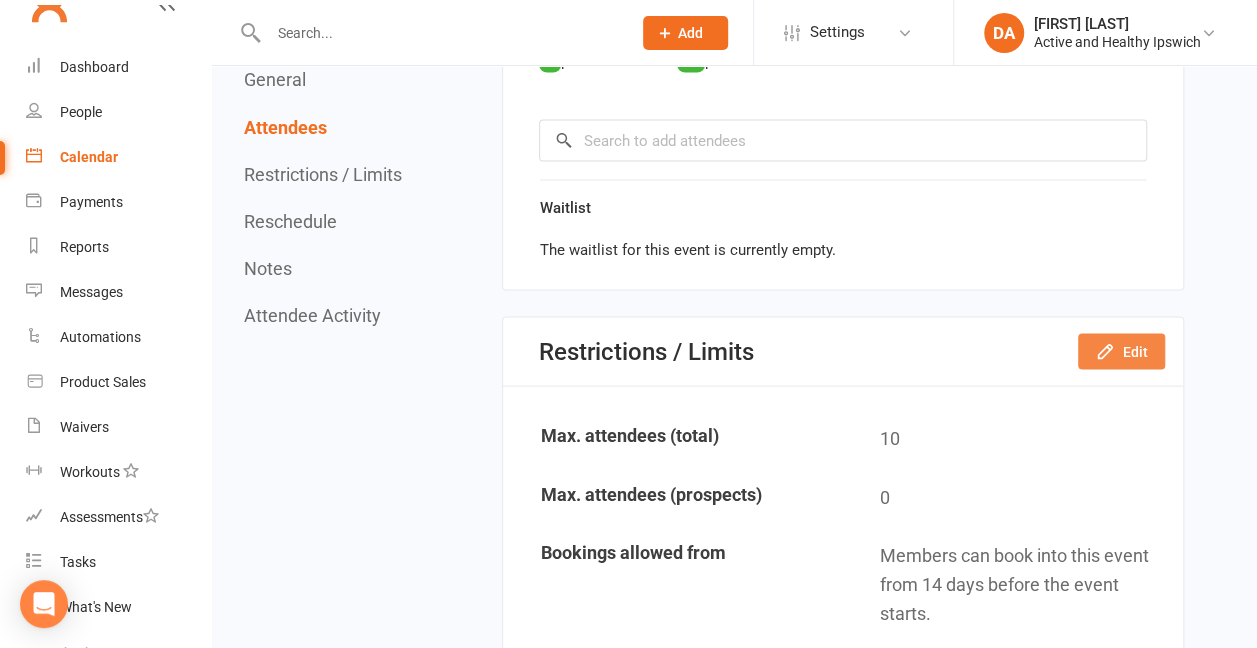click on "Edit" at bounding box center [1121, 351] 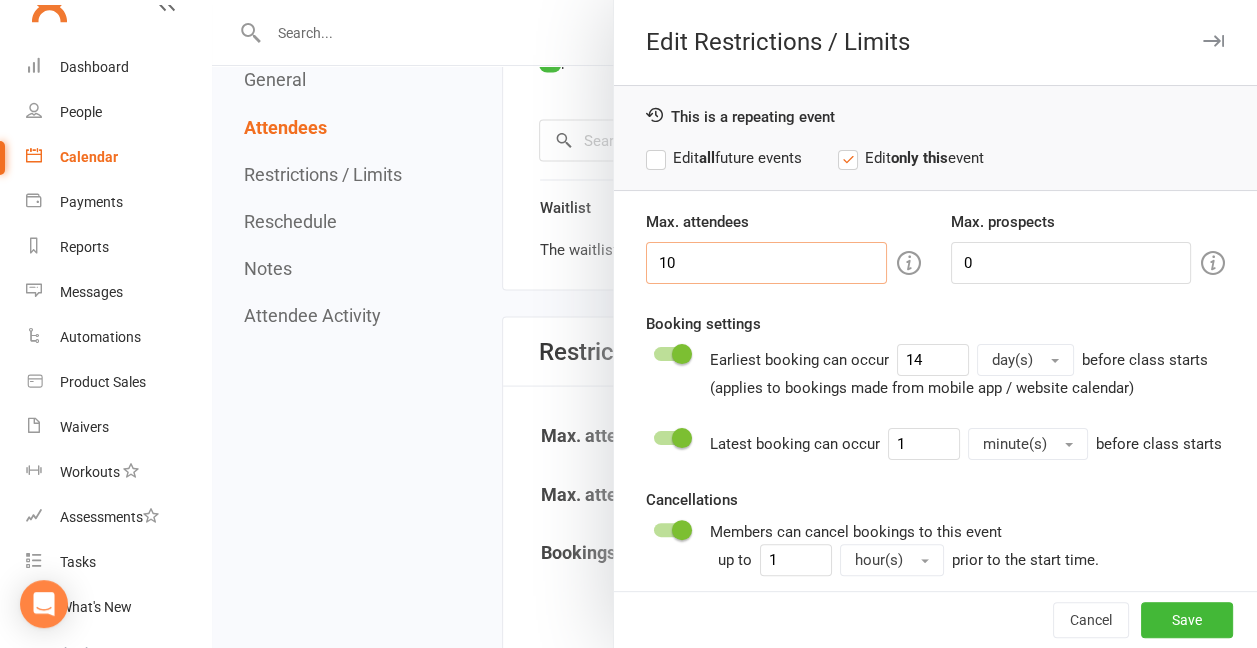 click on "10" at bounding box center (766, 263) 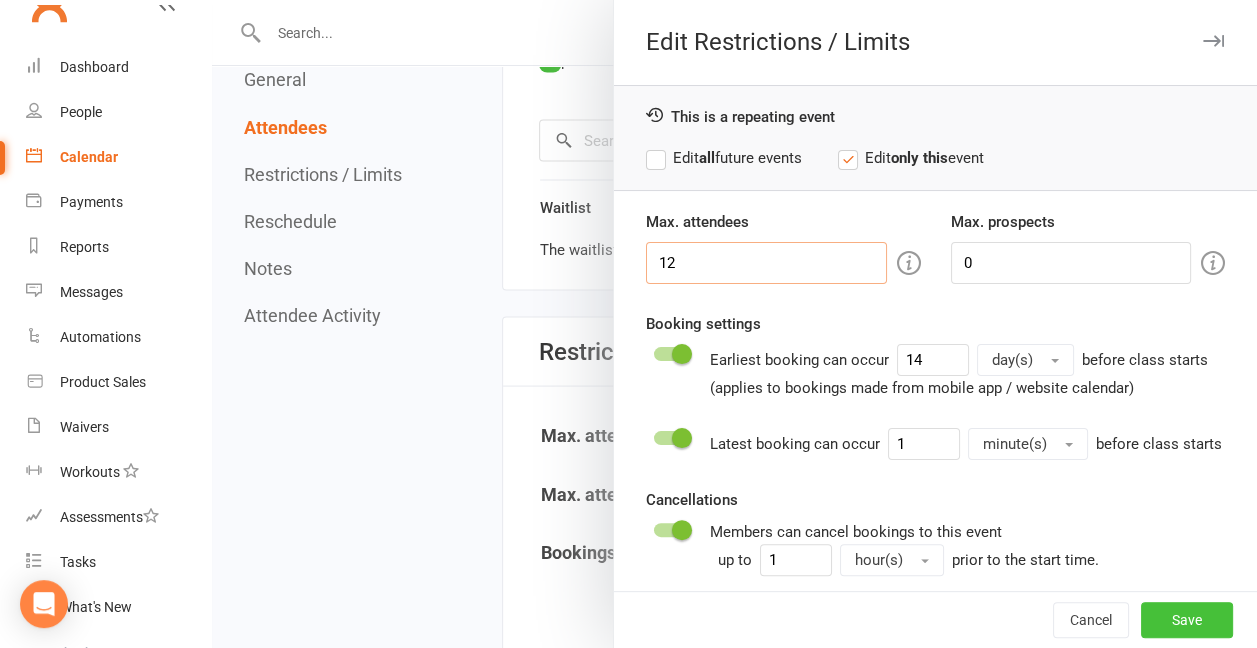 type on "12" 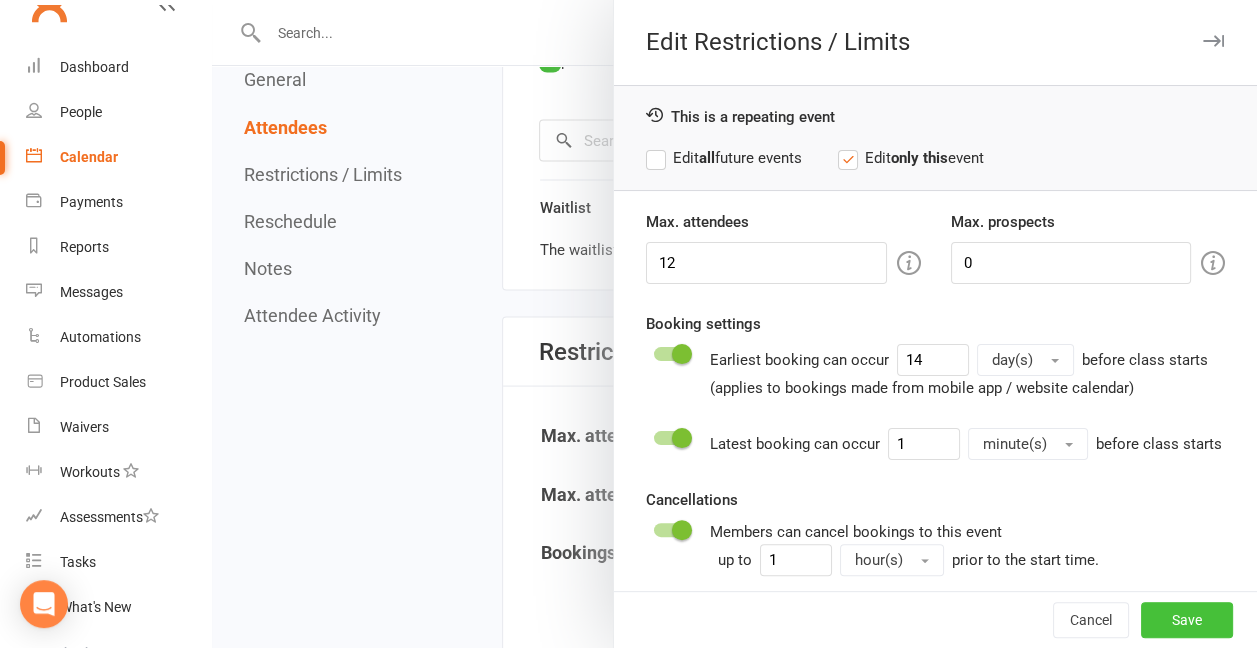 click on "Save" at bounding box center (1187, 620) 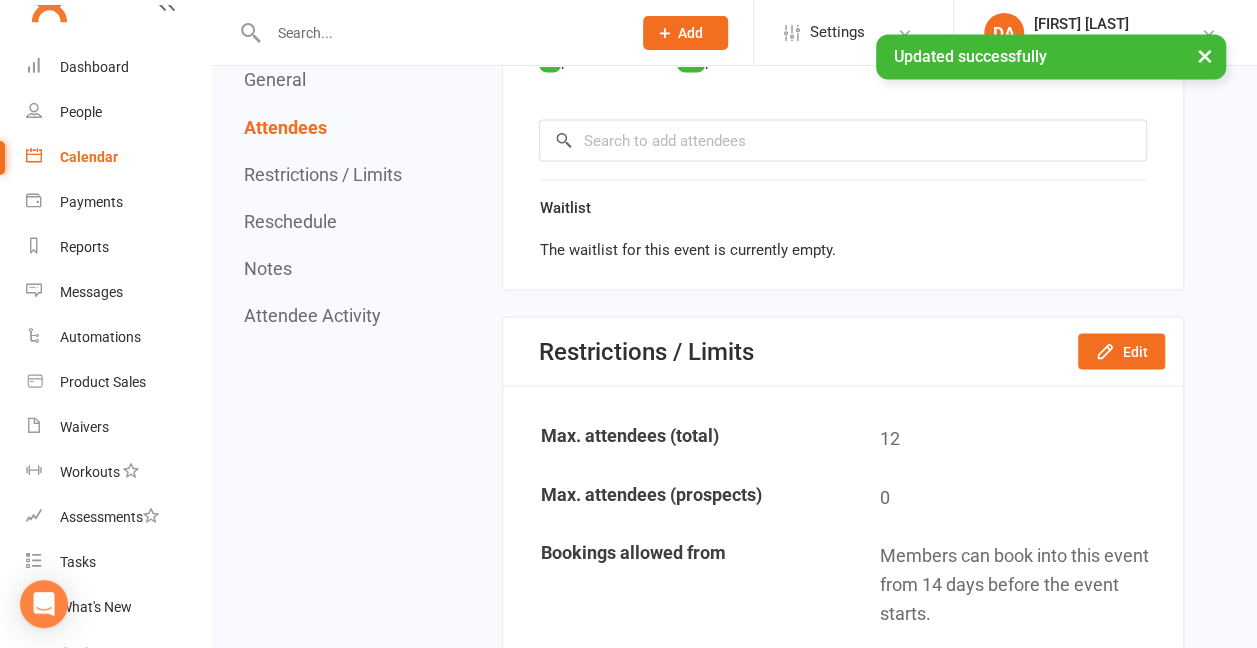 click on "Calendar" at bounding box center [89, 157] 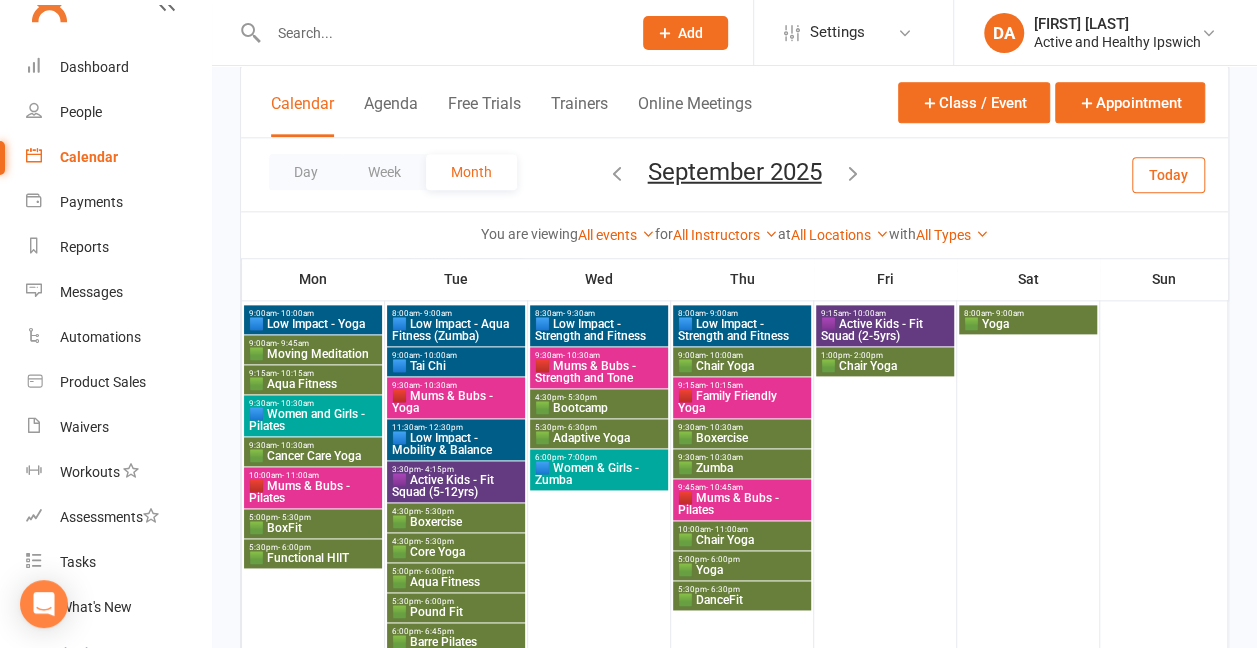 scroll, scrollTop: 1100, scrollLeft: 0, axis: vertical 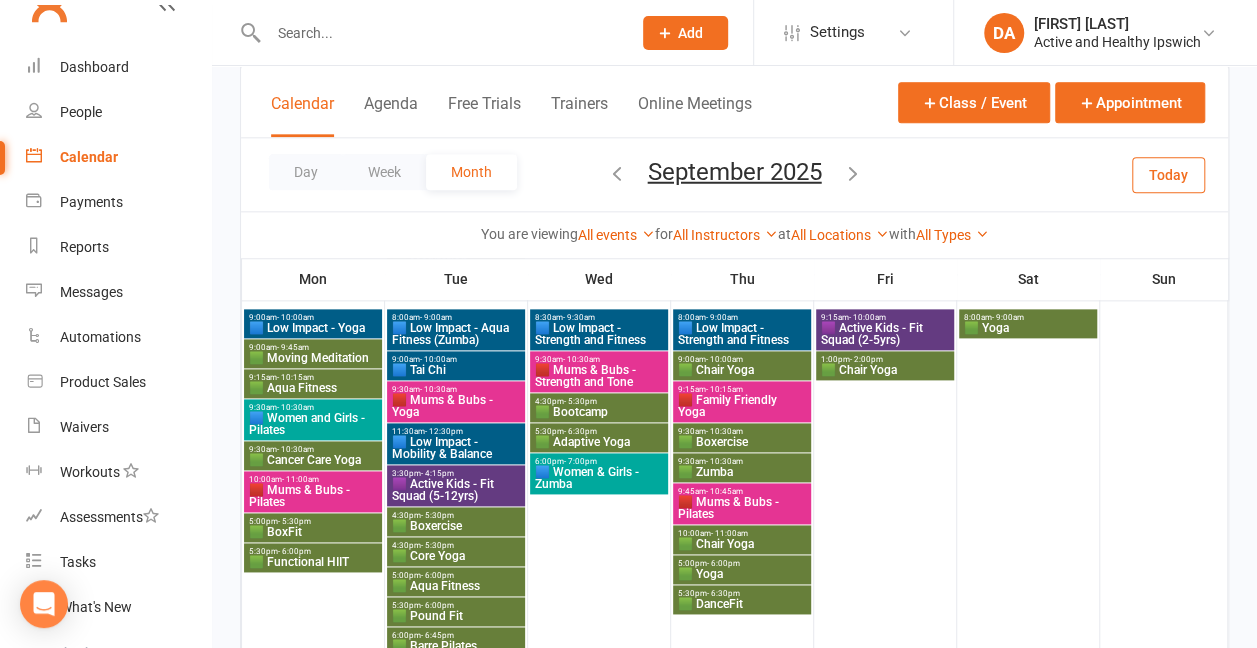 click on "- 10:30am" at bounding box center (293, 347) 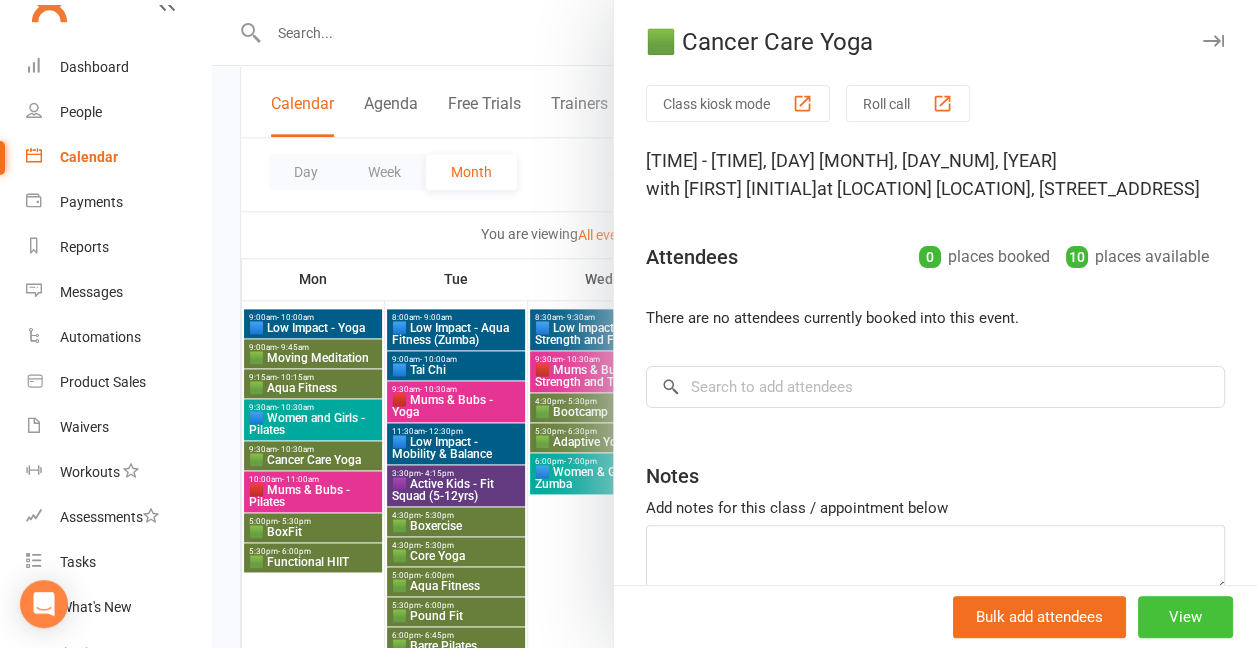 click on "View" at bounding box center (1185, 617) 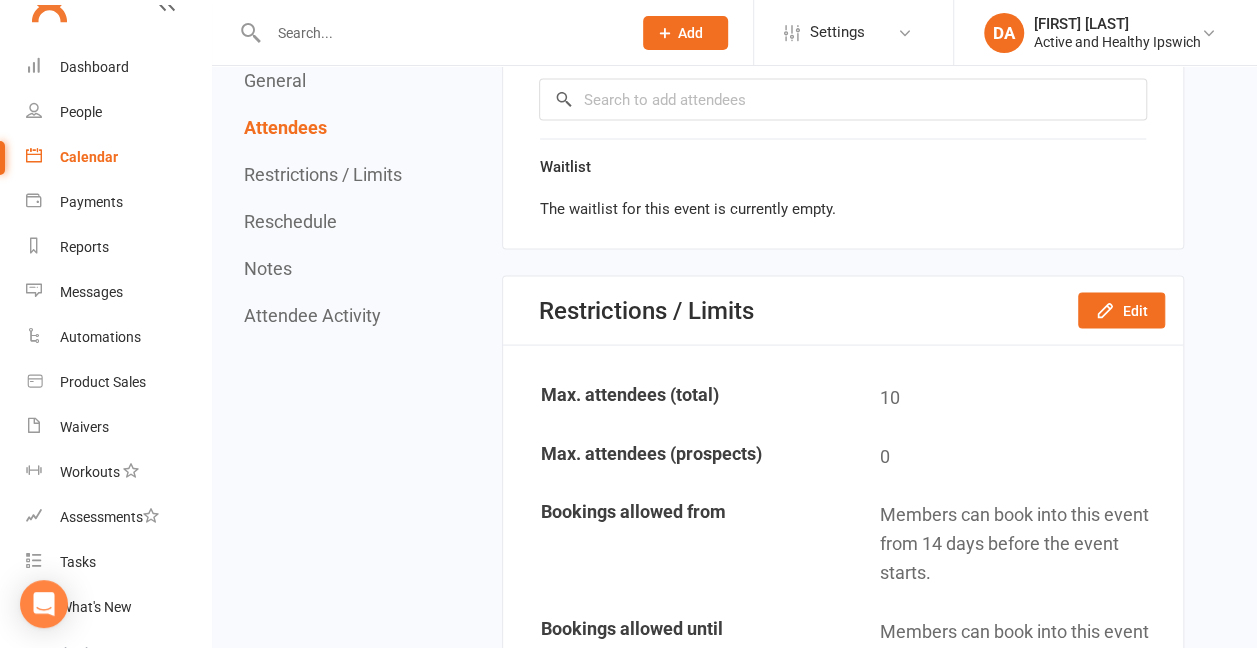 scroll, scrollTop: 1810, scrollLeft: 0, axis: vertical 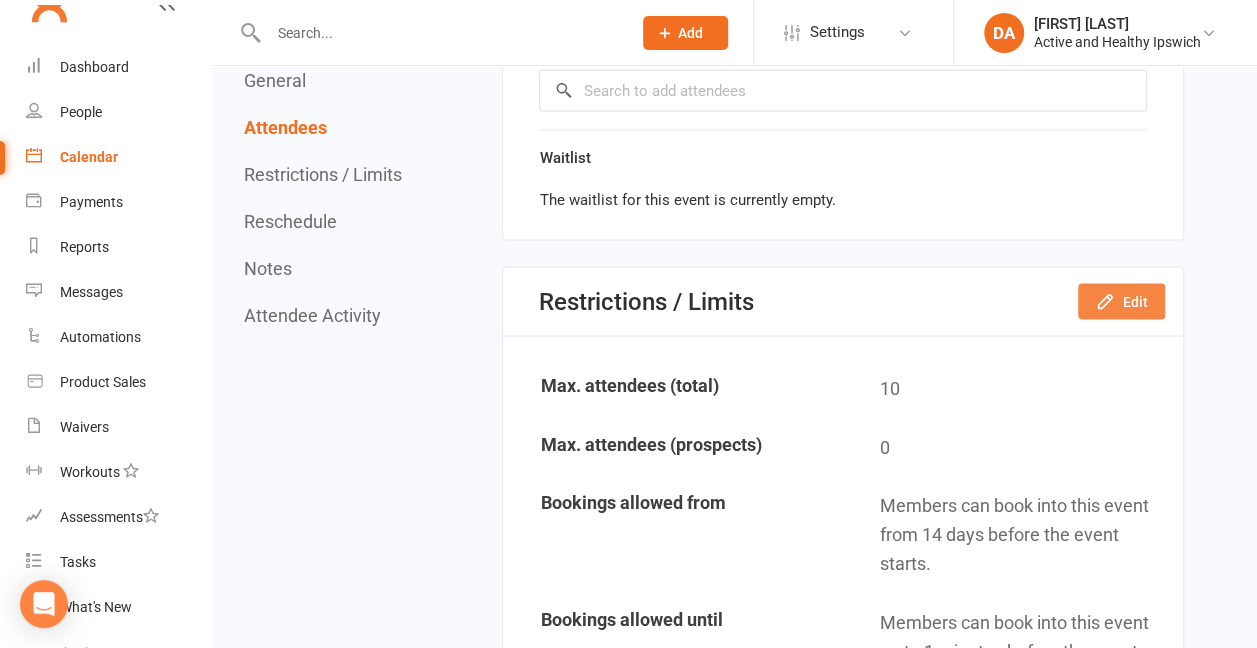 click on "Edit" at bounding box center (1121, 301) 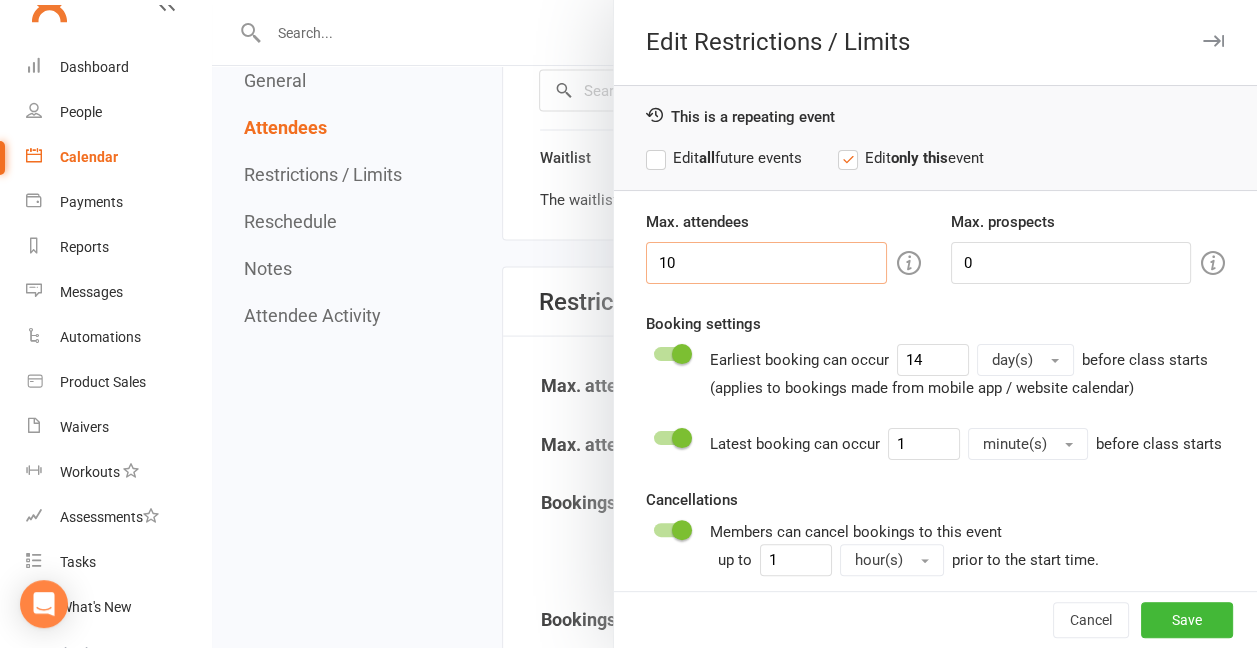 click on "10" at bounding box center [766, 263] 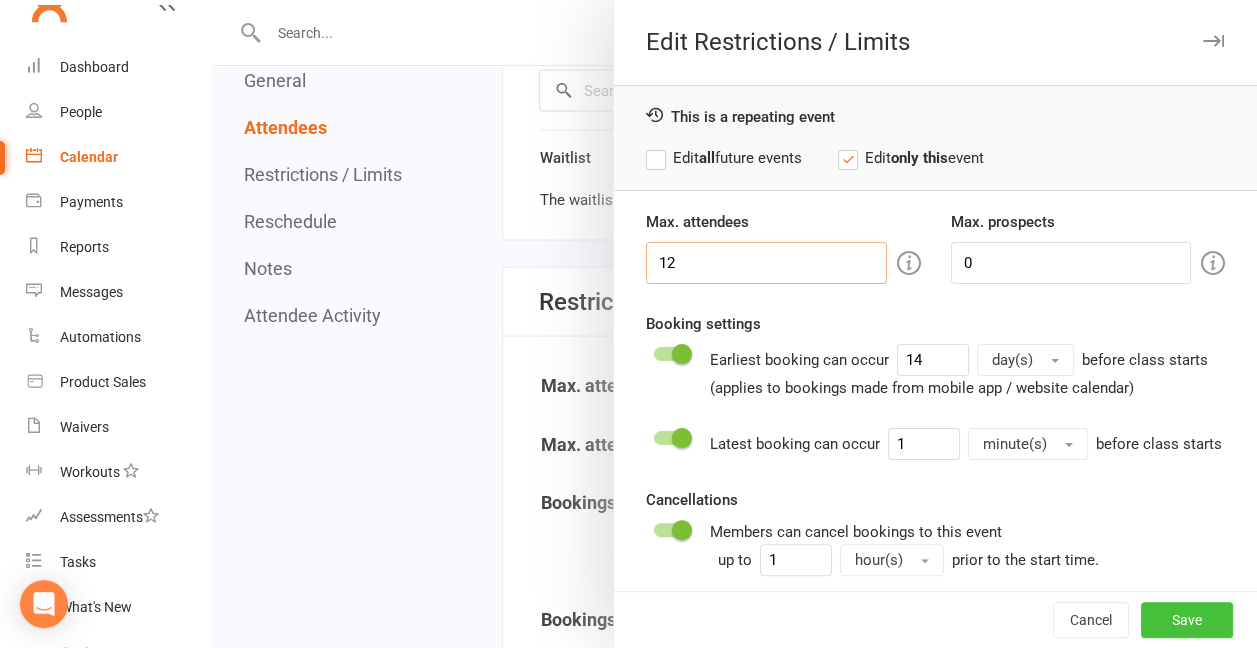 type on "12" 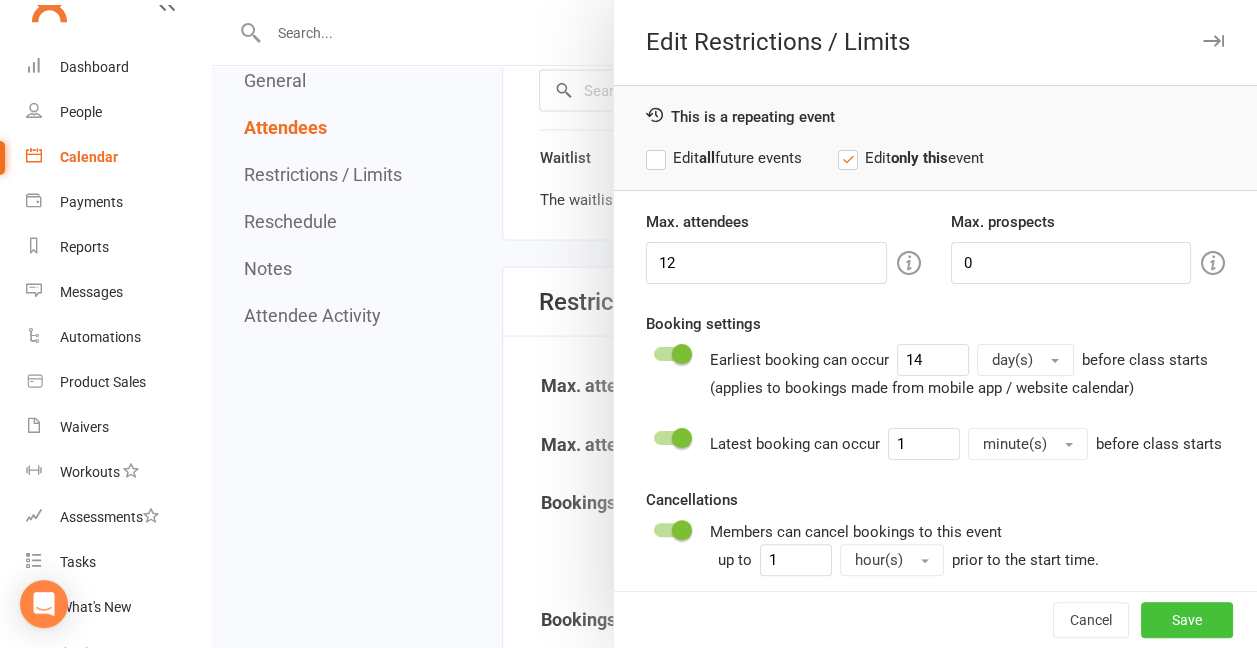 click on "Save" at bounding box center (1187, 620) 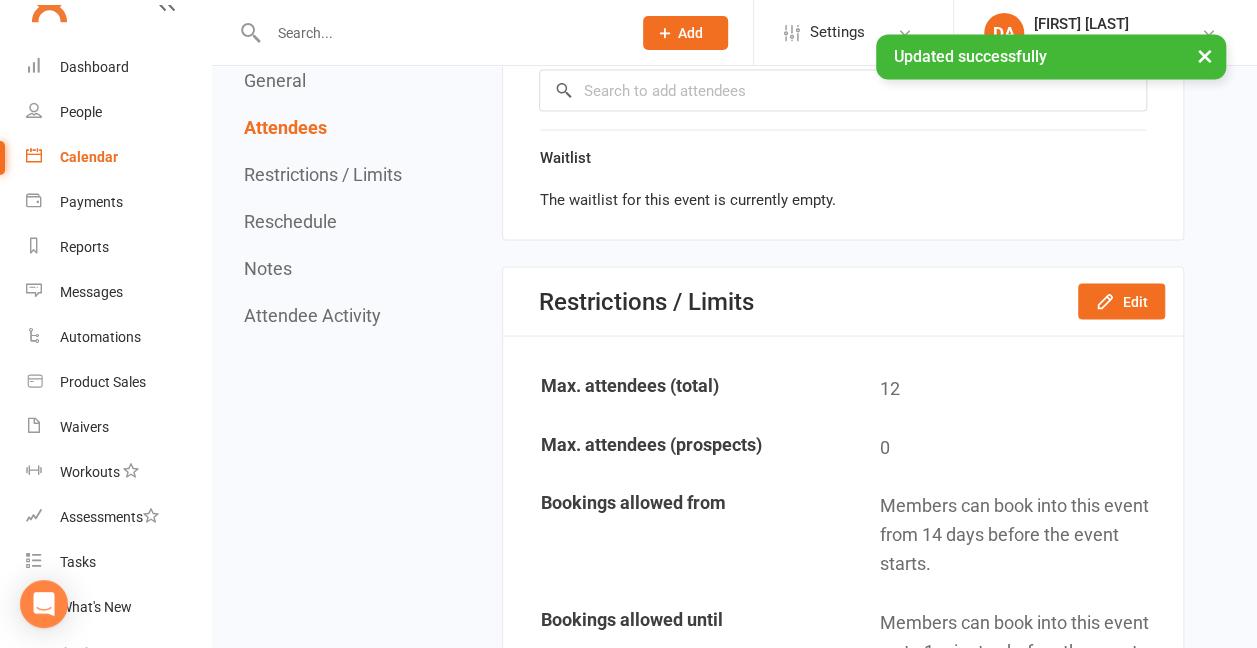 click on "Calendar" at bounding box center [89, 157] 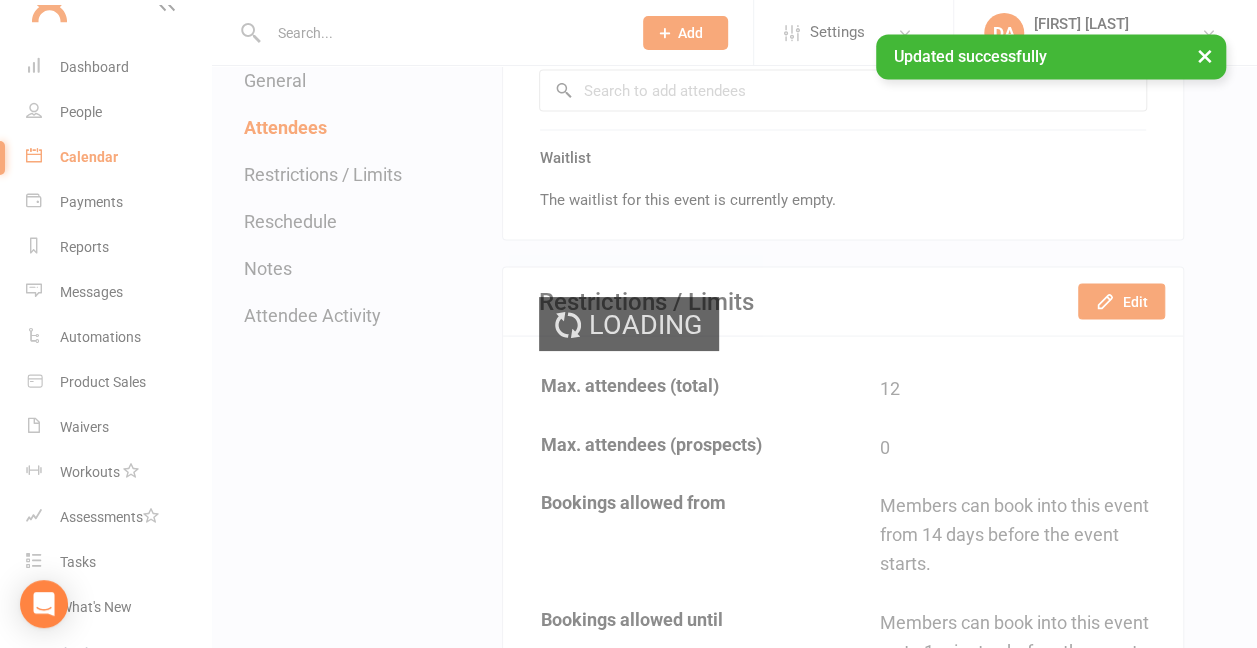 scroll, scrollTop: 0, scrollLeft: 0, axis: both 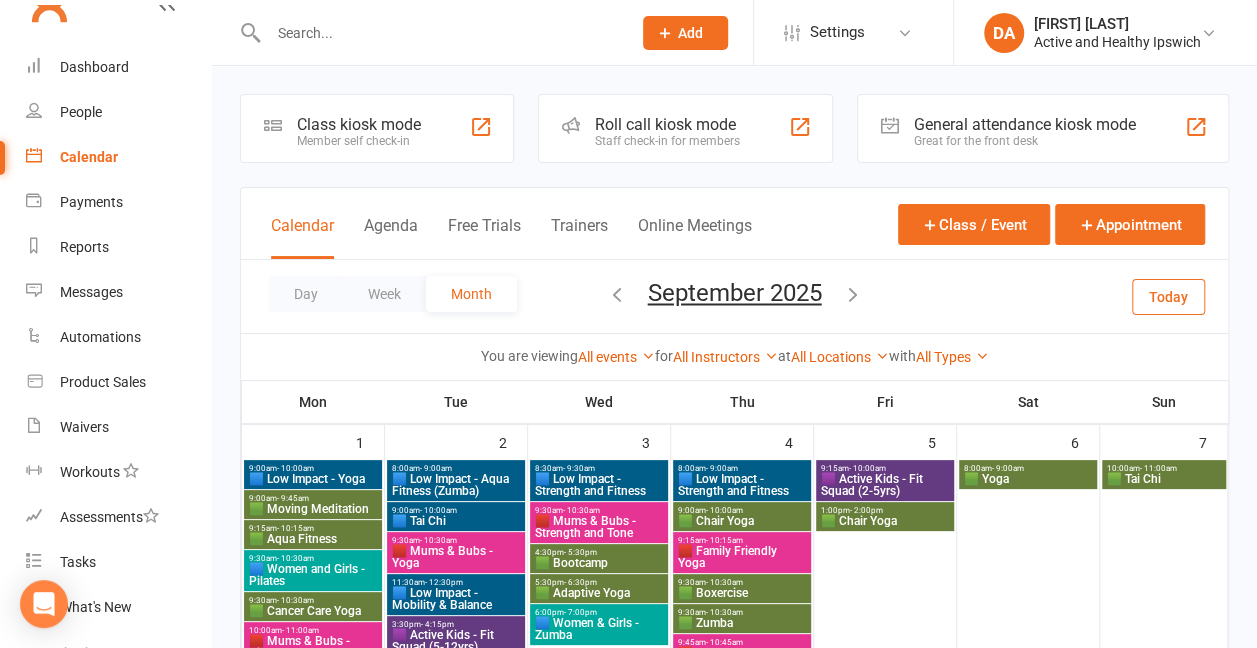 click at bounding box center [439, 33] 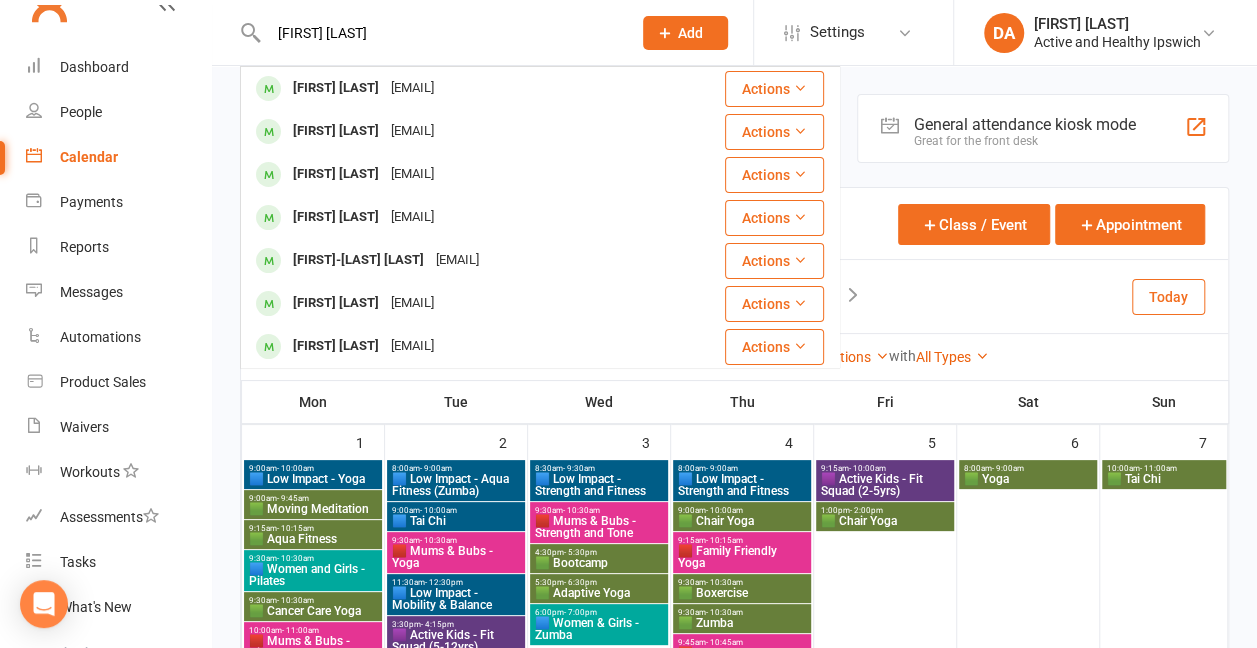 click on "Amy Chapman" at bounding box center (439, 33) 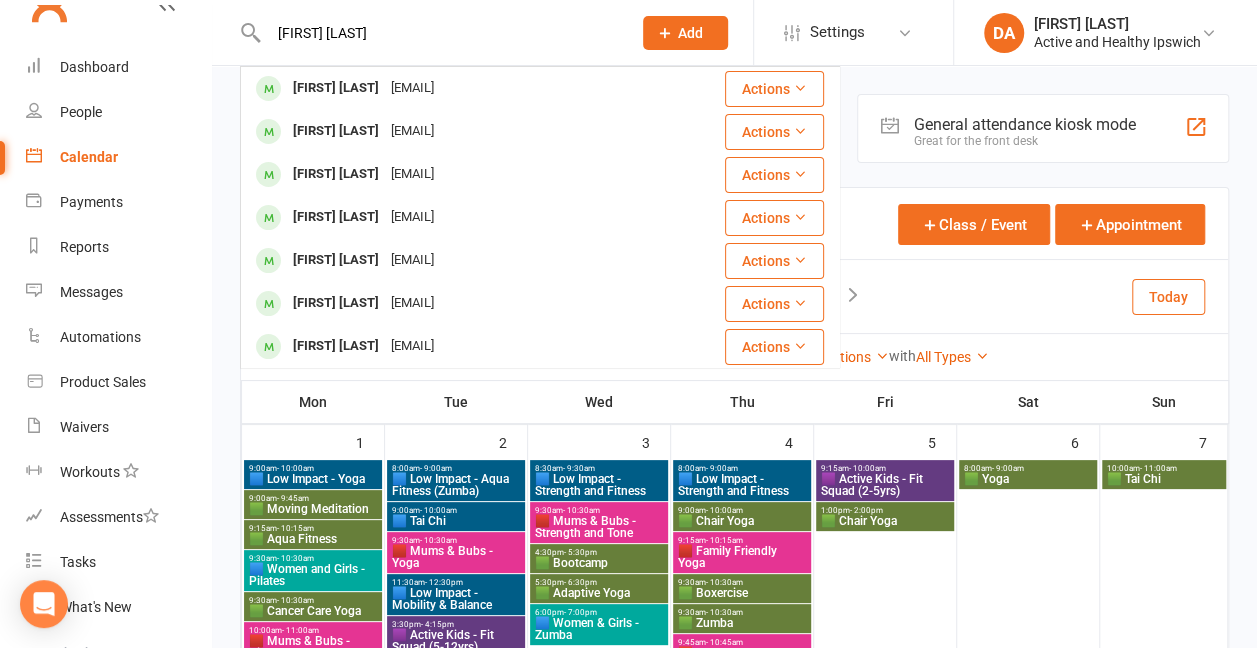 type on "[FIRST] [LAST]" 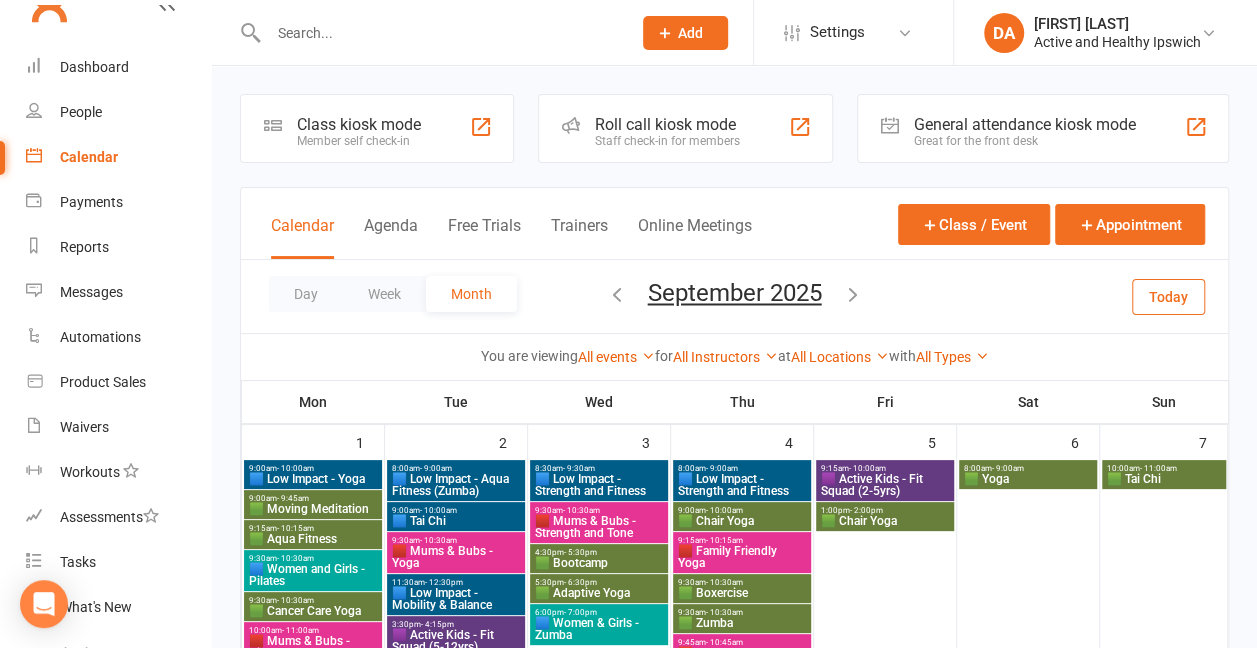click on "Calendar" at bounding box center (118, 157) 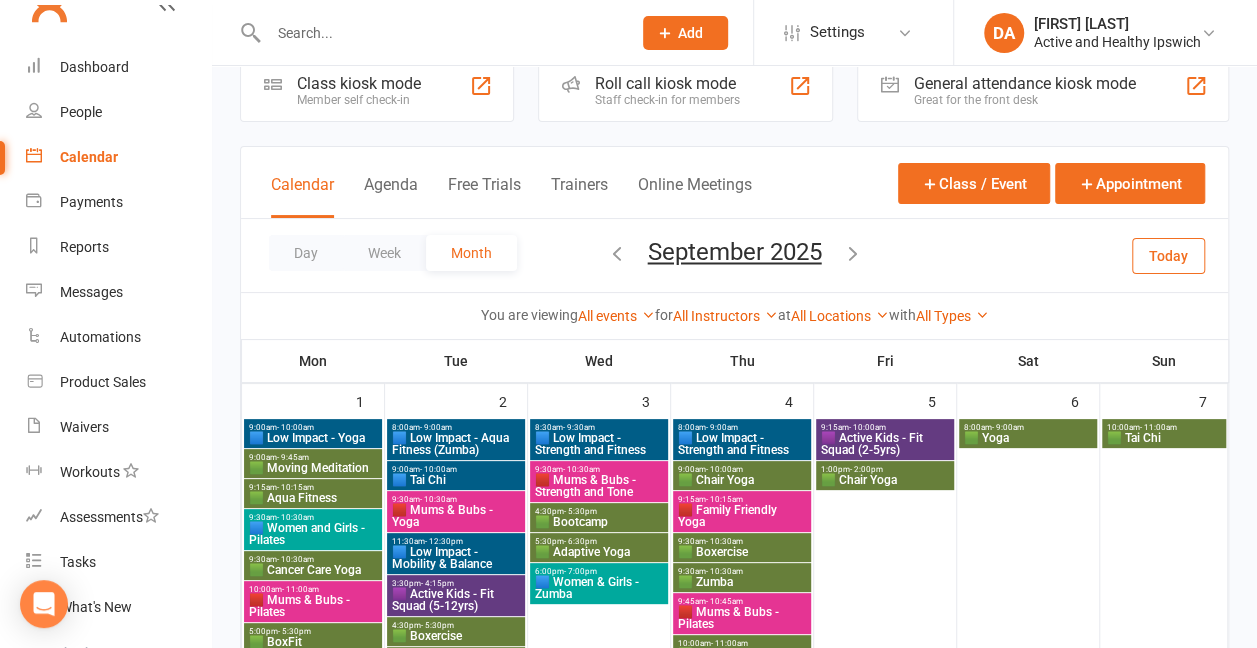 scroll, scrollTop: 0, scrollLeft: 0, axis: both 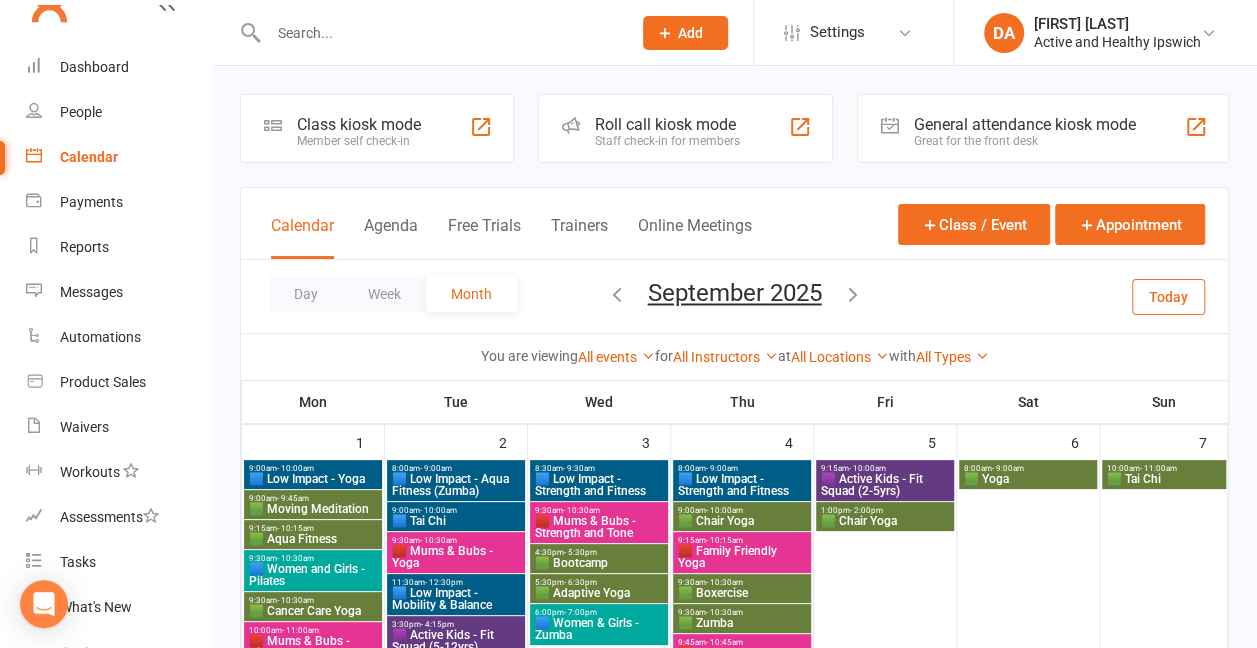 click at bounding box center [617, 294] 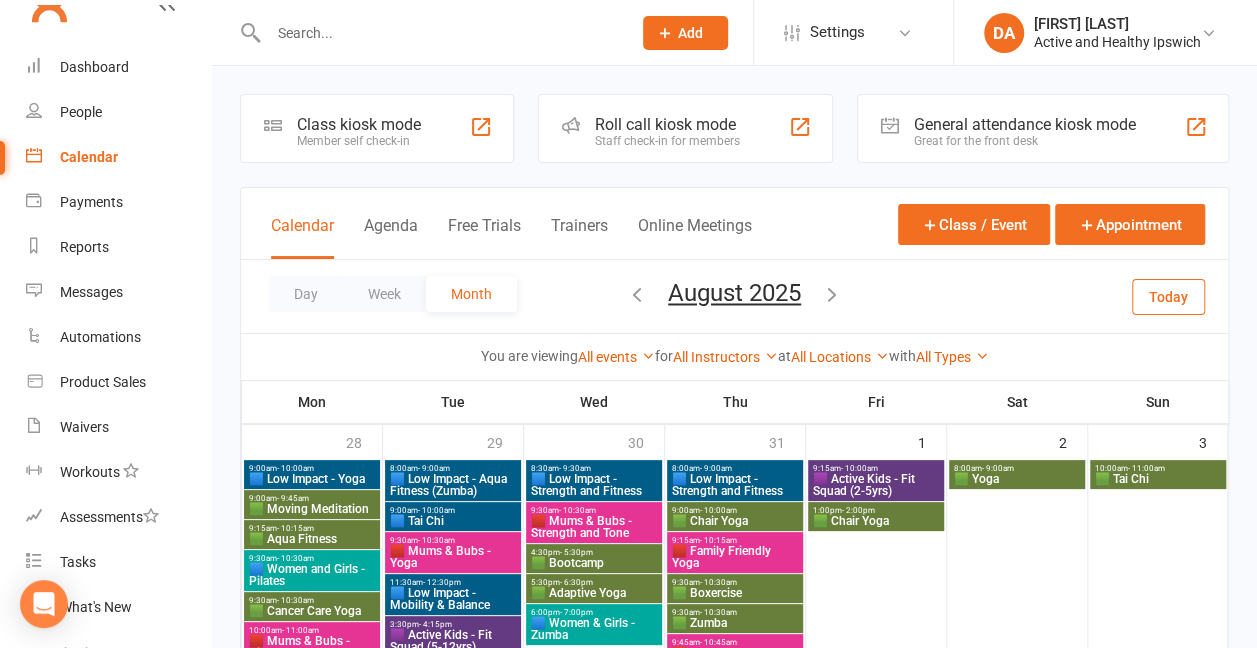 click at bounding box center (637, 294) 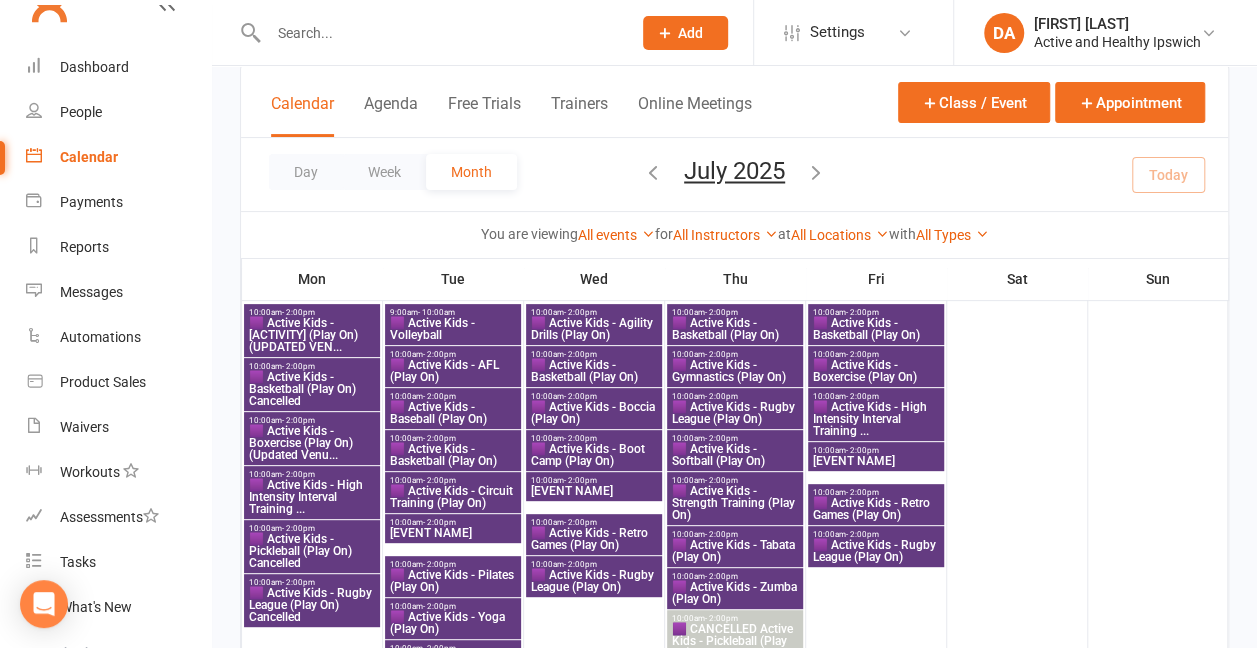 scroll, scrollTop: 190, scrollLeft: 0, axis: vertical 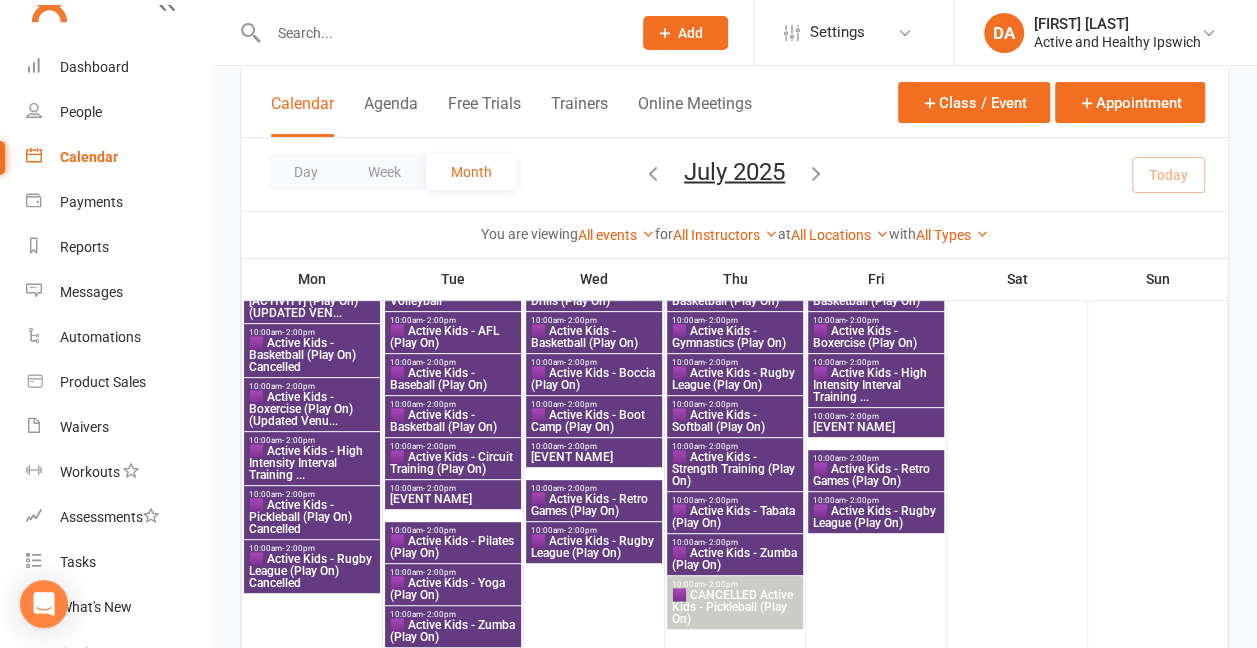 click on "- 2:00pm" at bounding box center [721, 278] 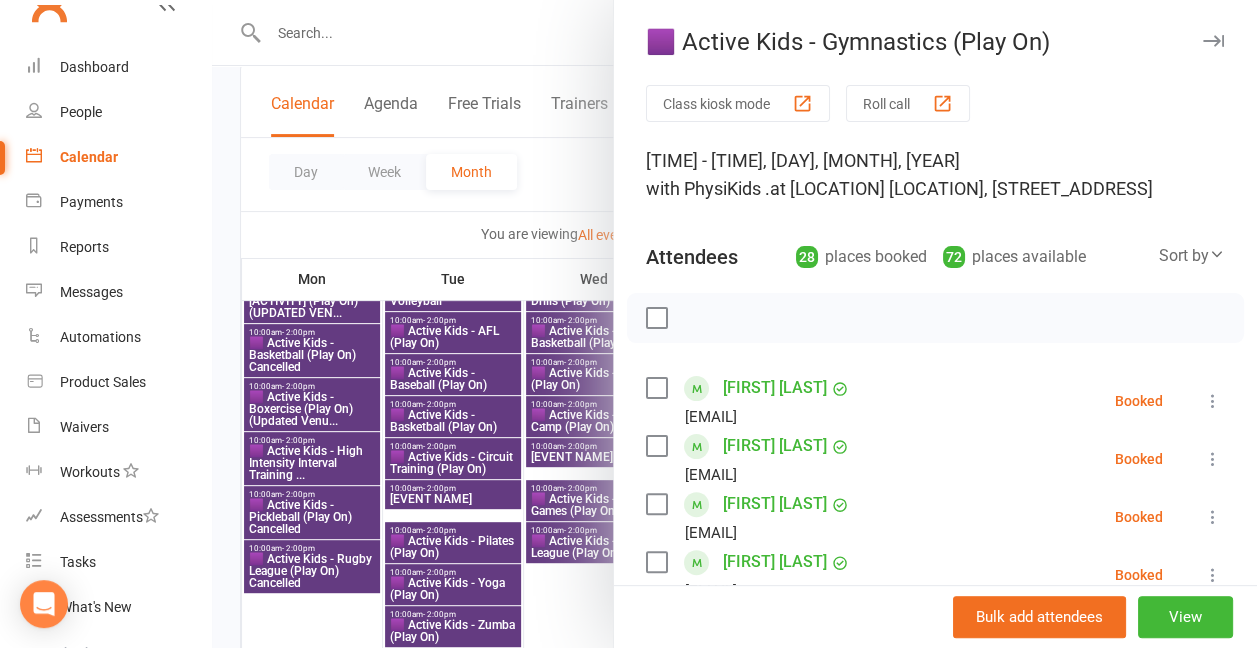 click at bounding box center (734, 324) 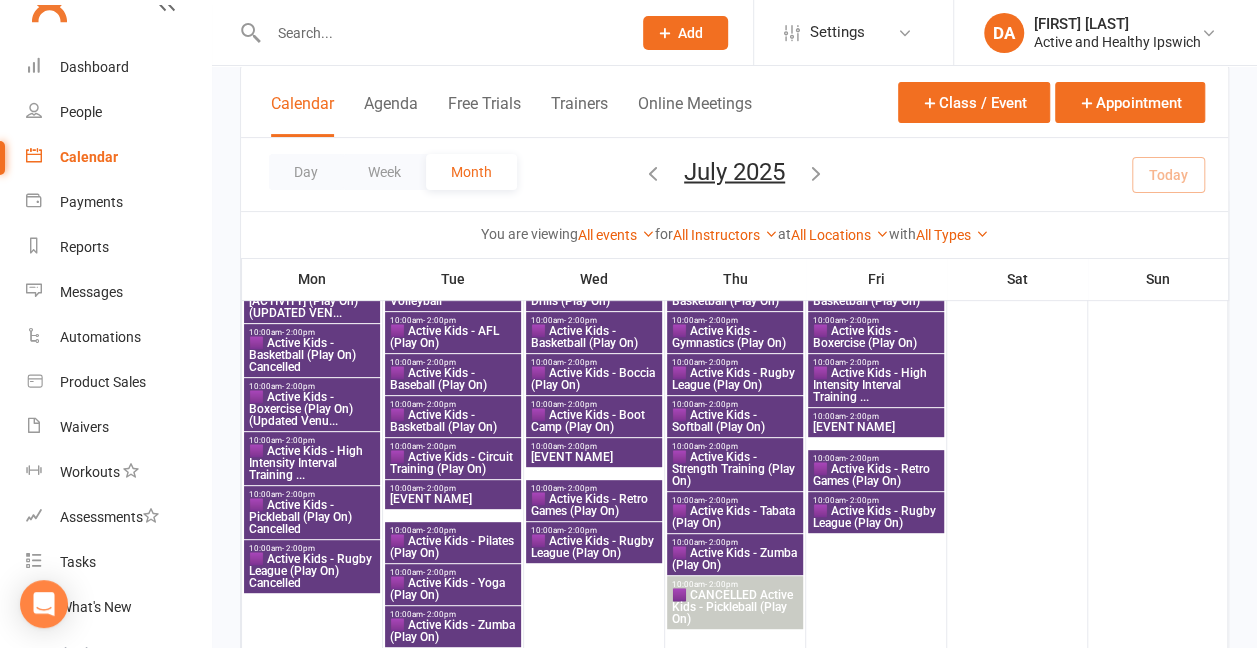 click on "🟪 Active Kids - Gymnastics (Play On)" at bounding box center [735, 295] 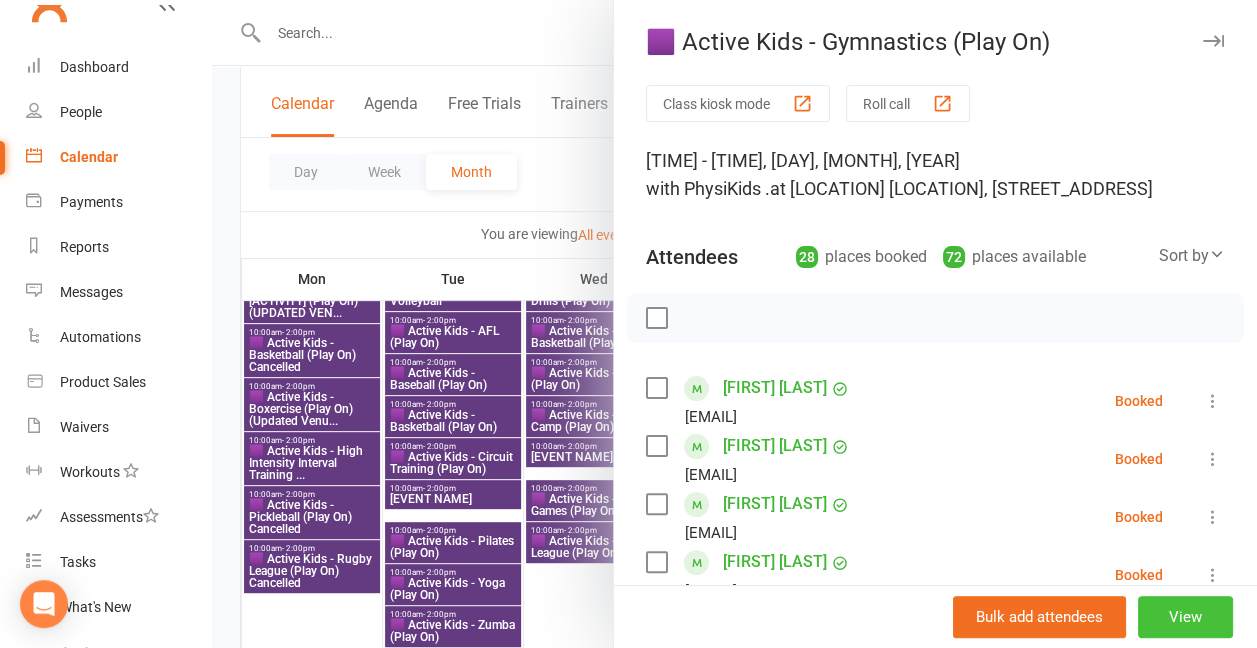 click on "View" at bounding box center (1185, 617) 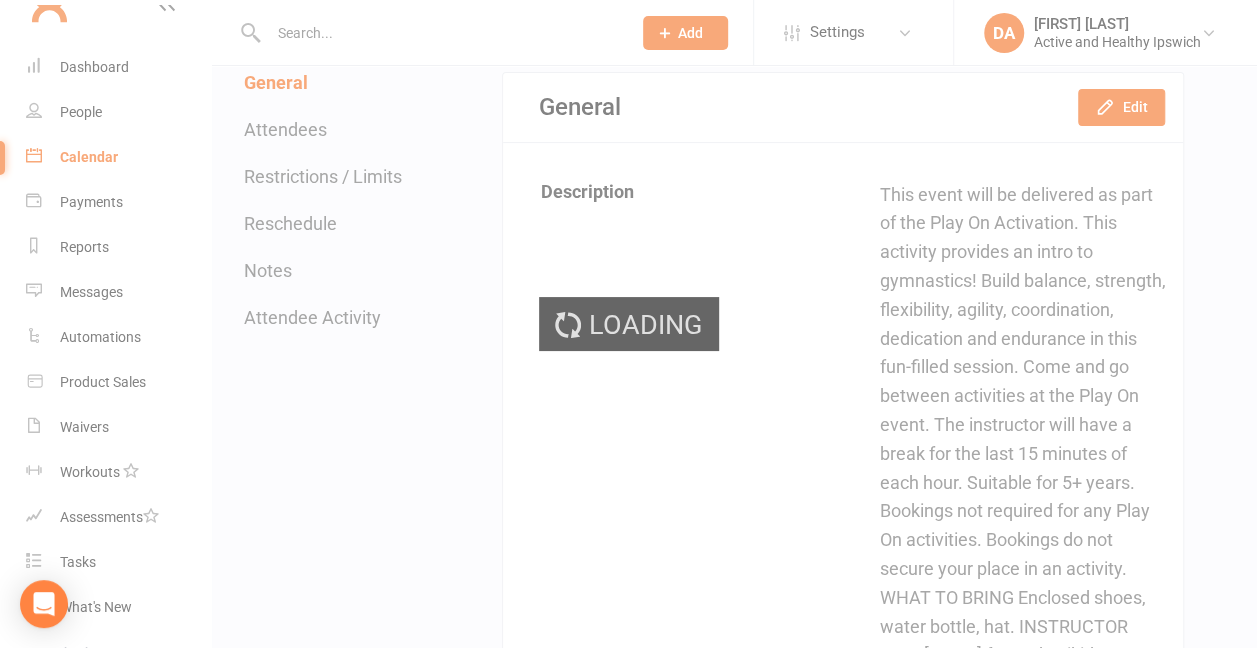 scroll, scrollTop: 0, scrollLeft: 0, axis: both 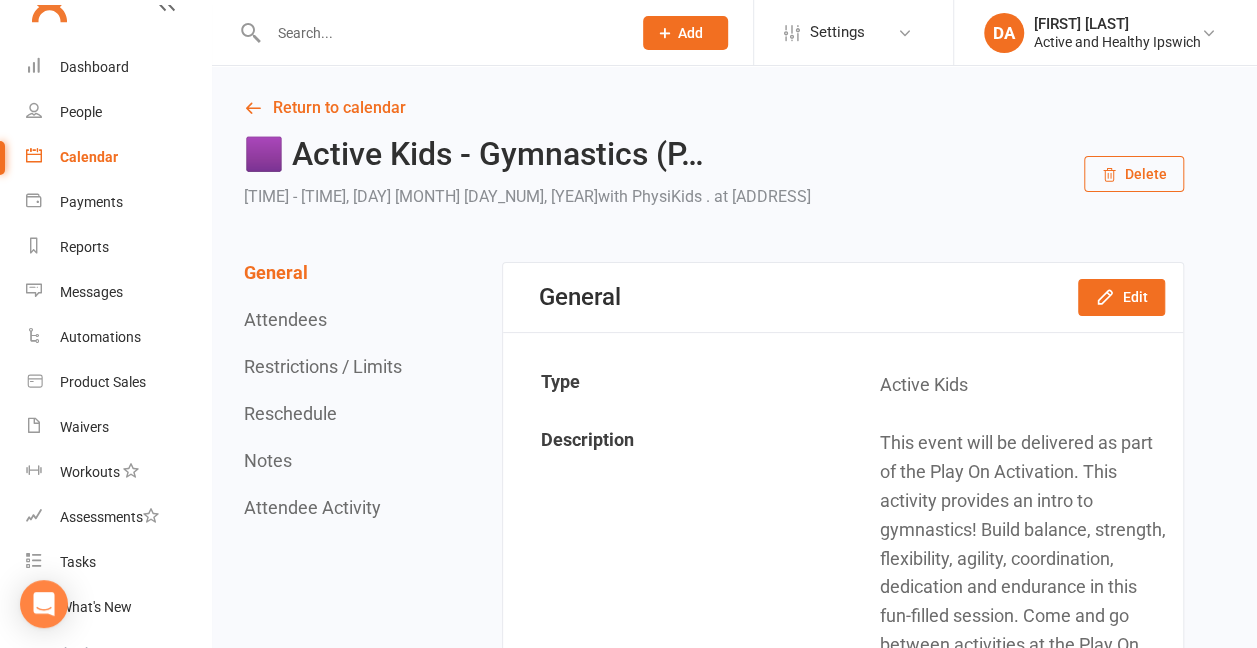 click on "Calendar" at bounding box center [89, 157] 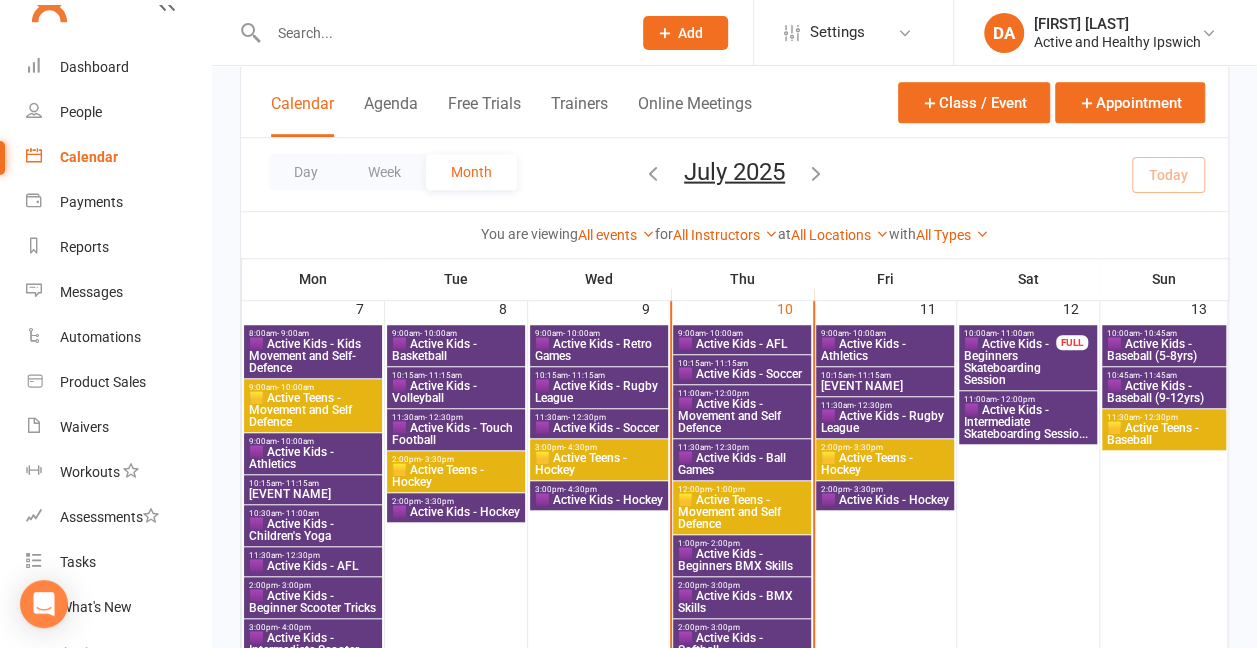 scroll, scrollTop: 648, scrollLeft: 0, axis: vertical 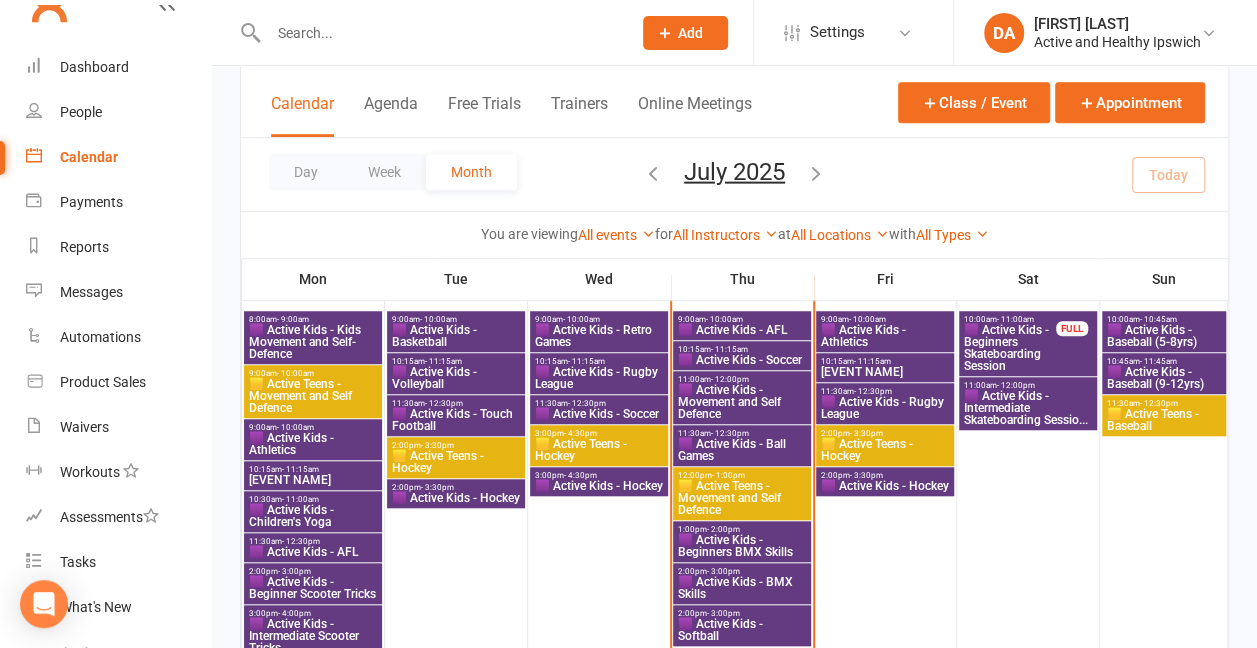 click on "9:00am  - 10:00am" at bounding box center (742, 319) 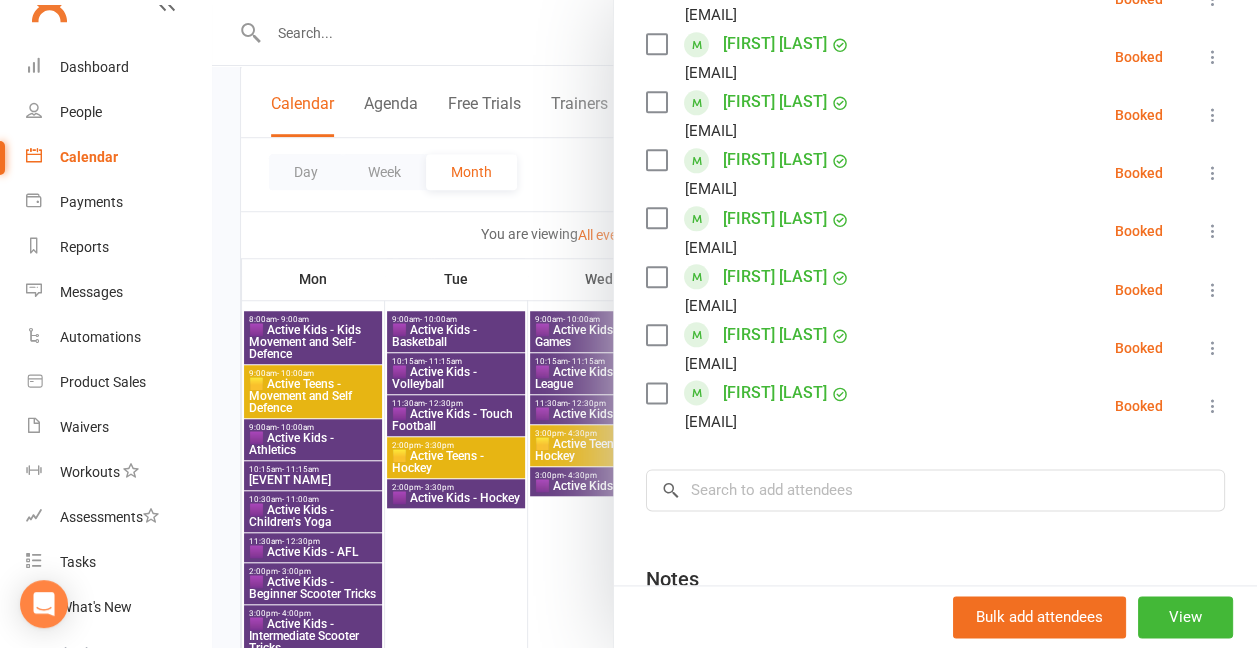 scroll, scrollTop: 0, scrollLeft: 0, axis: both 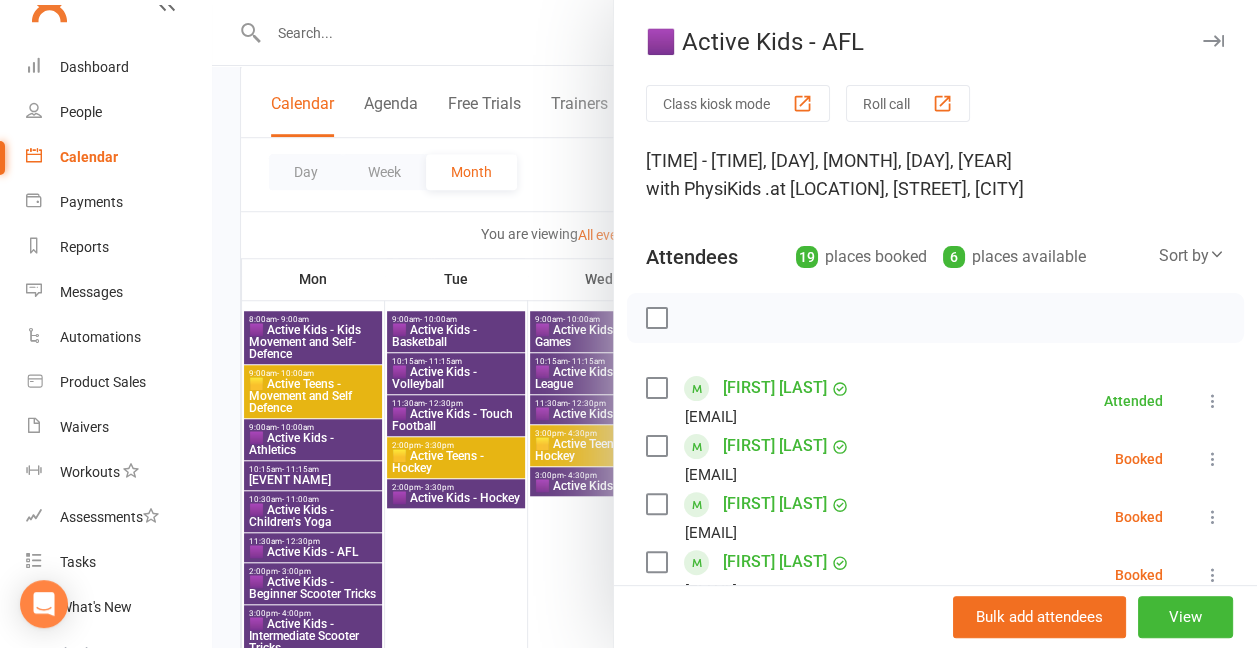 click at bounding box center (734, 324) 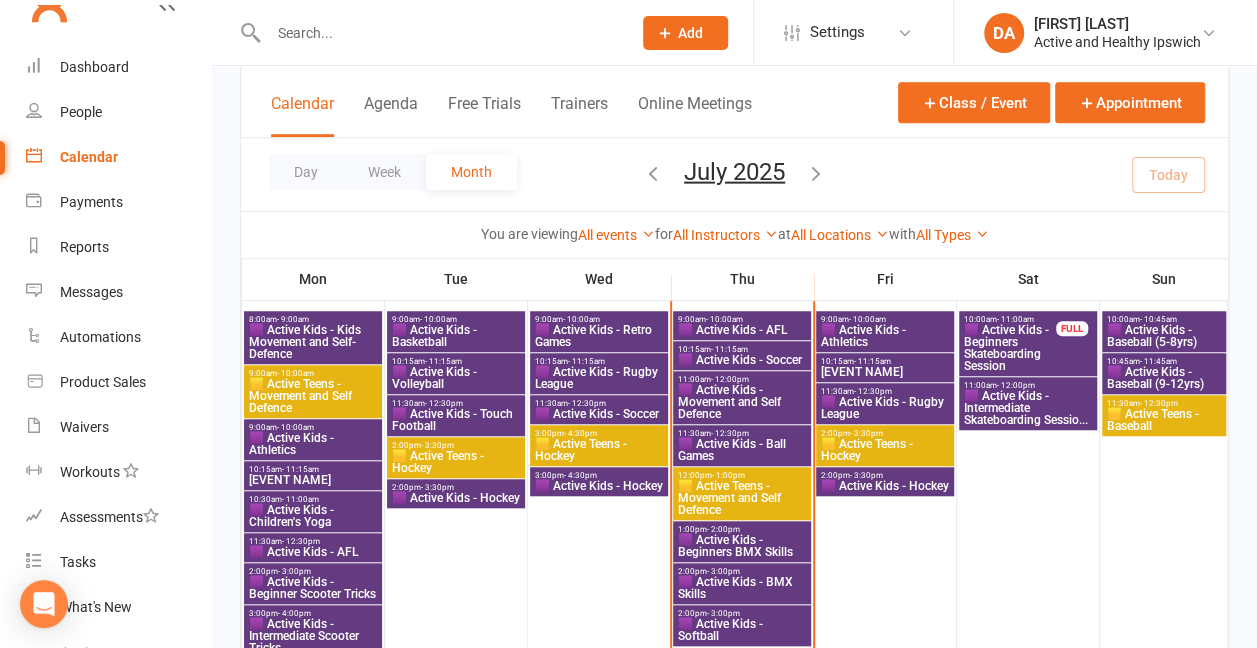 click on "🟪 Active Kids - AFL" at bounding box center (742, 330) 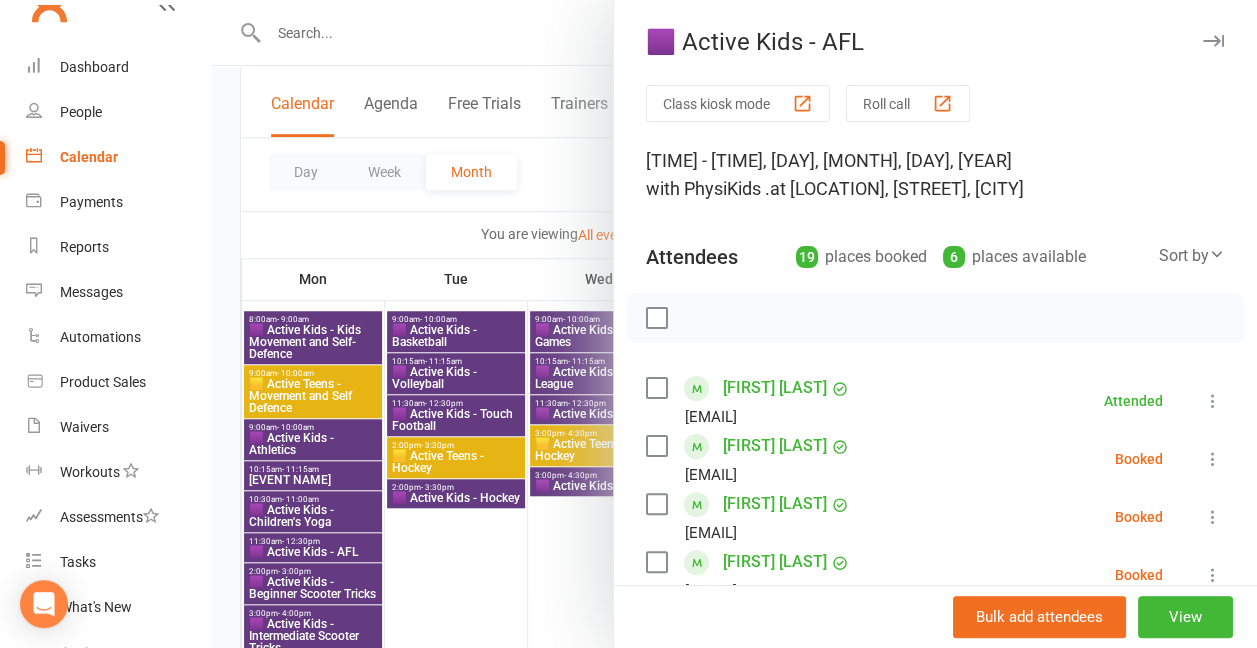 click at bounding box center [935, 318] 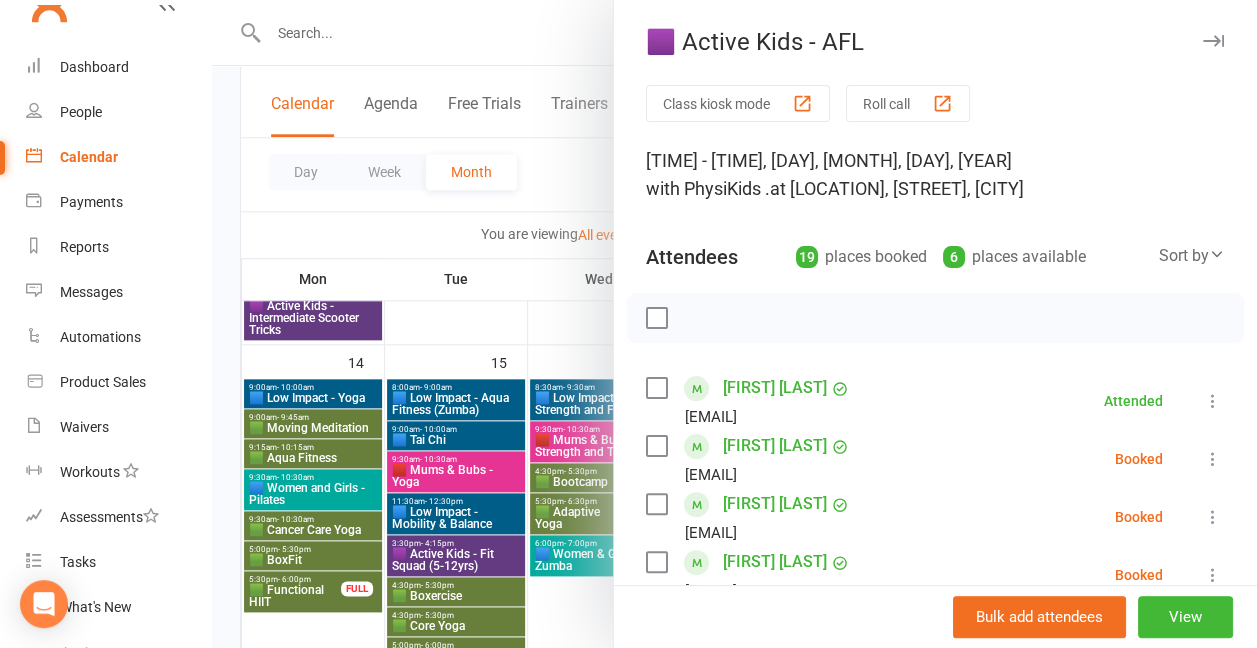 scroll, scrollTop: 968, scrollLeft: 0, axis: vertical 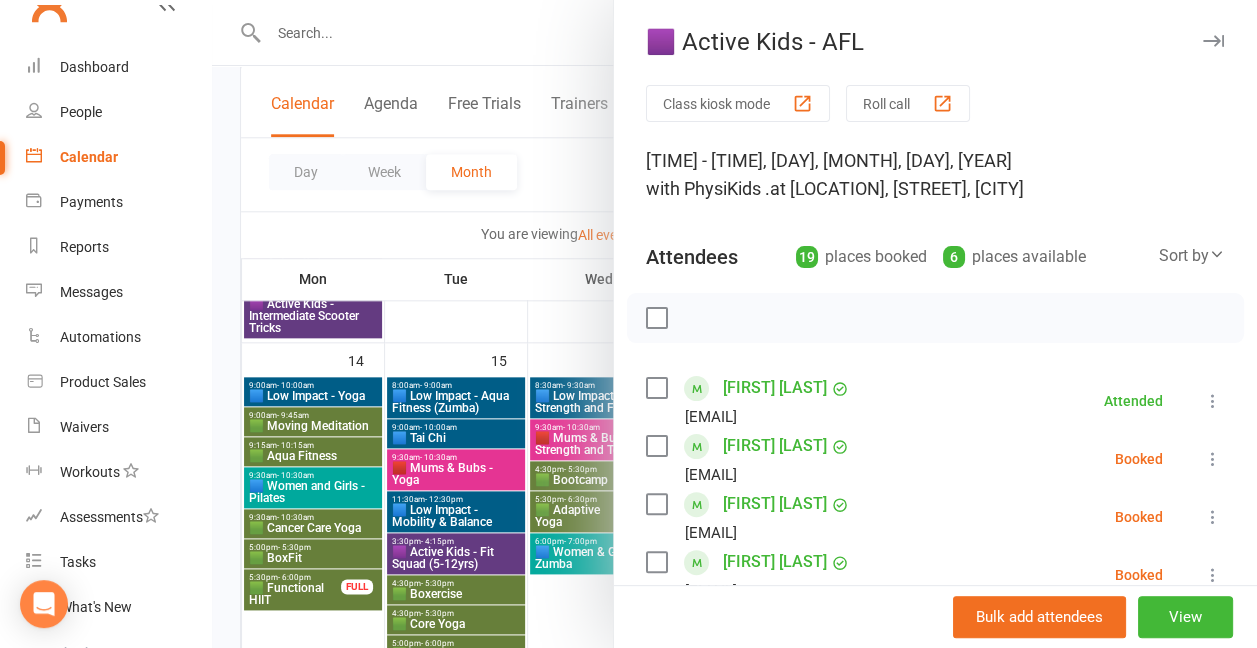 click at bounding box center [734, 324] 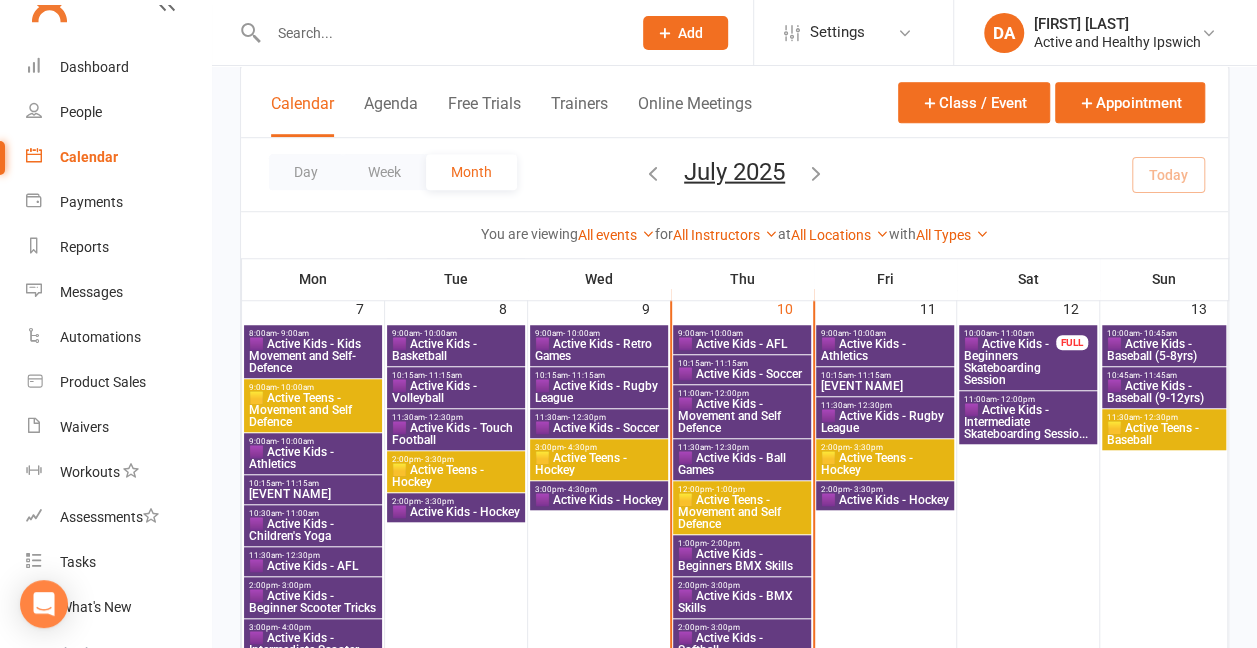 scroll, scrollTop: 591, scrollLeft: 0, axis: vertical 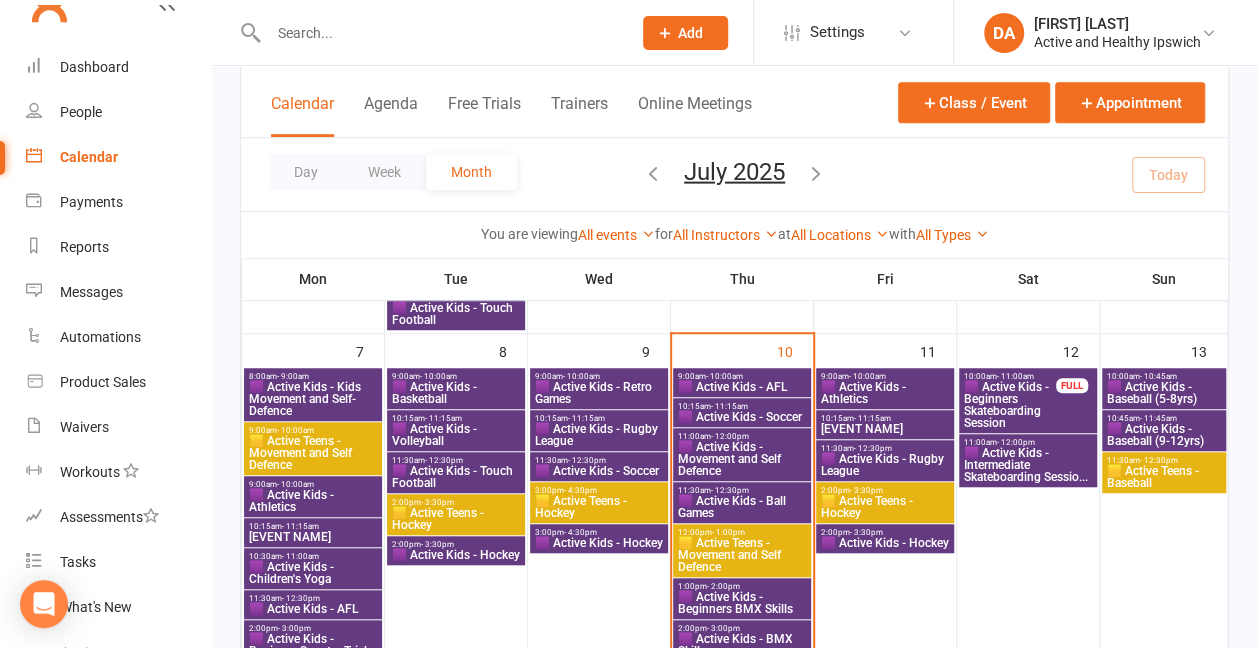click on "10:15am  - 11:15am" at bounding box center (742, 376) 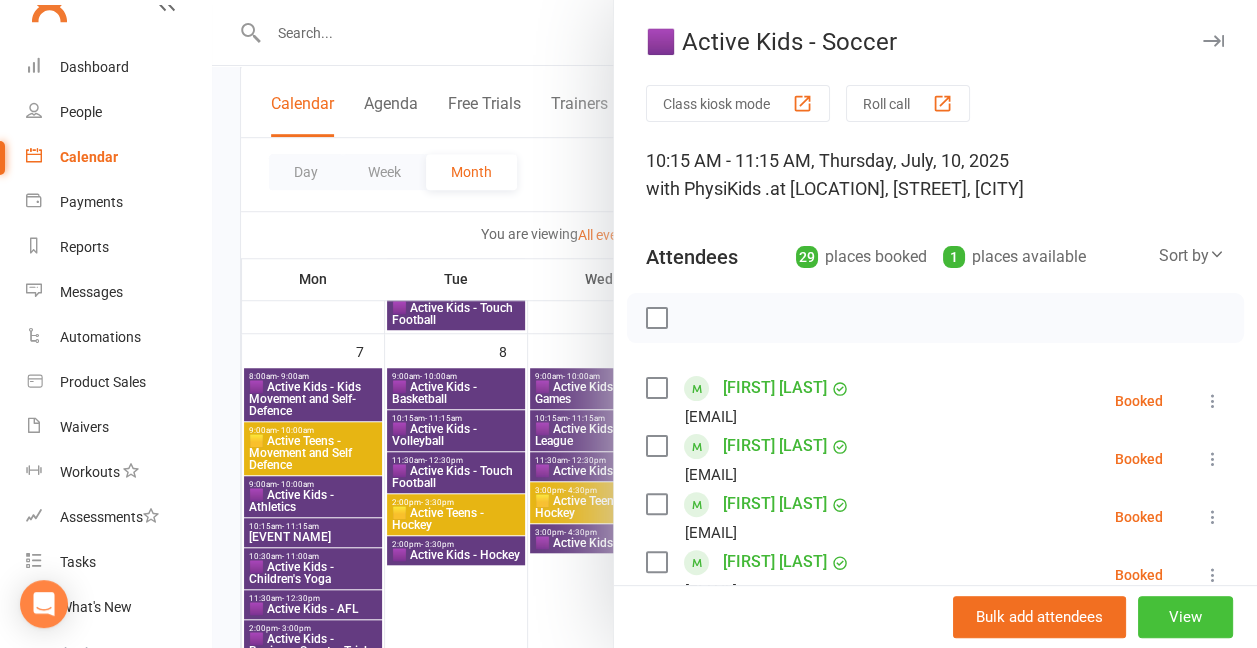 click on "View" at bounding box center (1185, 617) 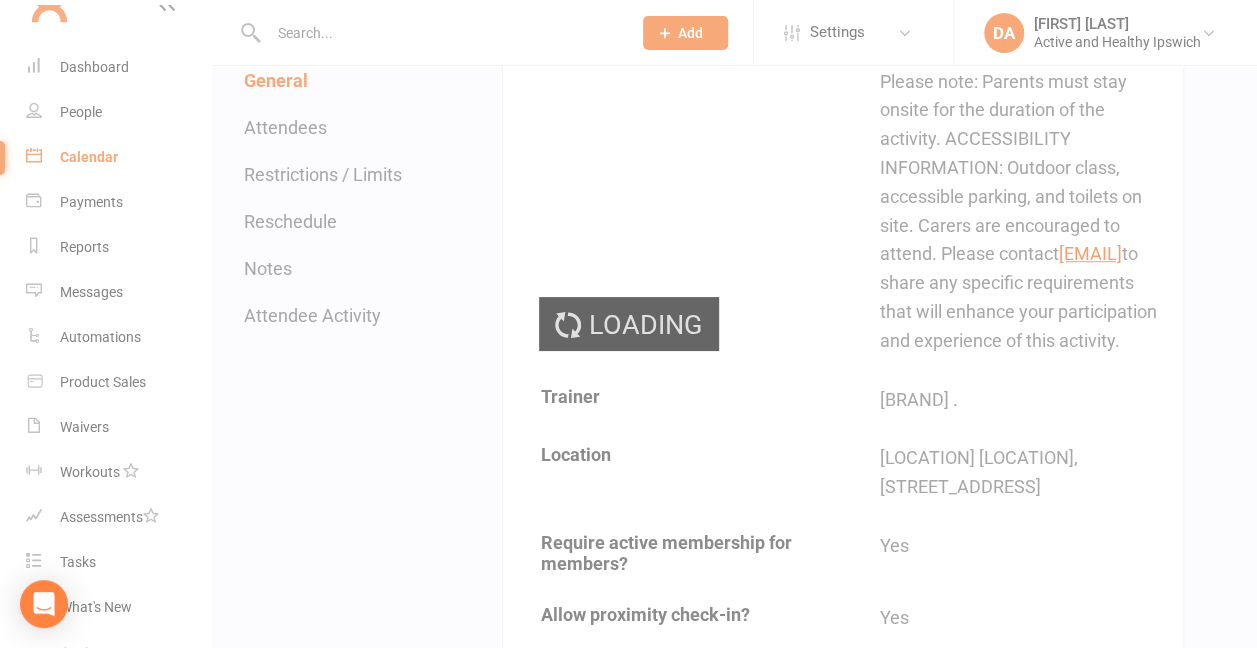 scroll, scrollTop: 0, scrollLeft: 0, axis: both 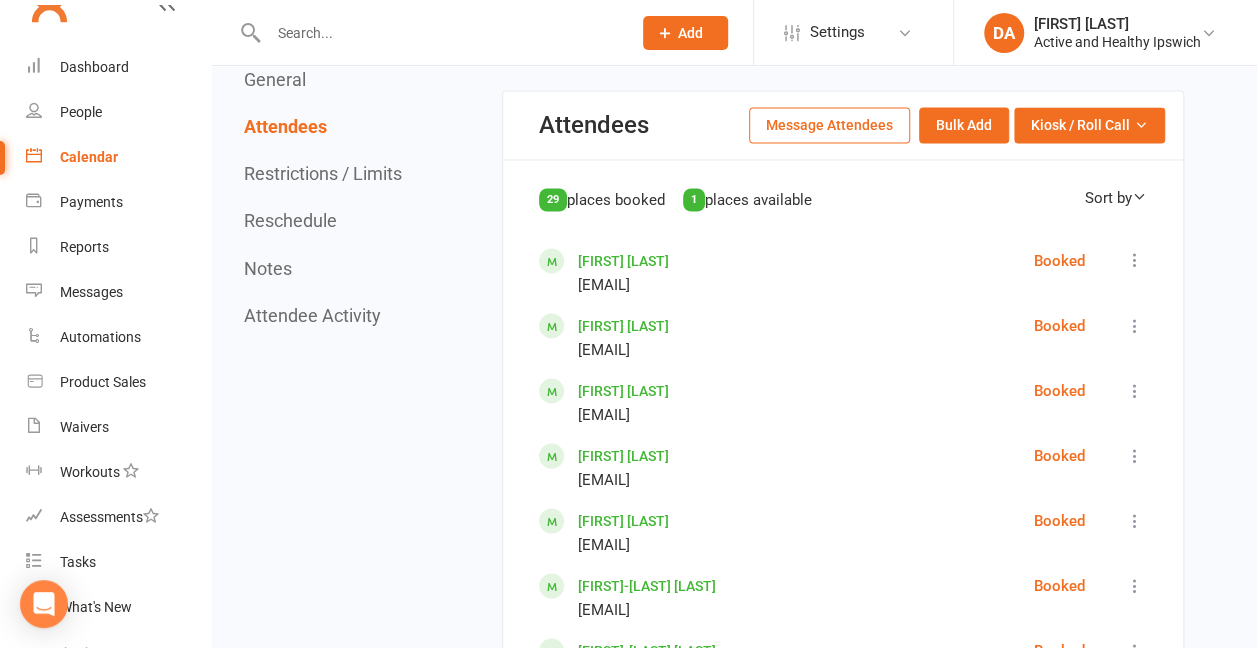 click on "Message Attendees" at bounding box center [829, 125] 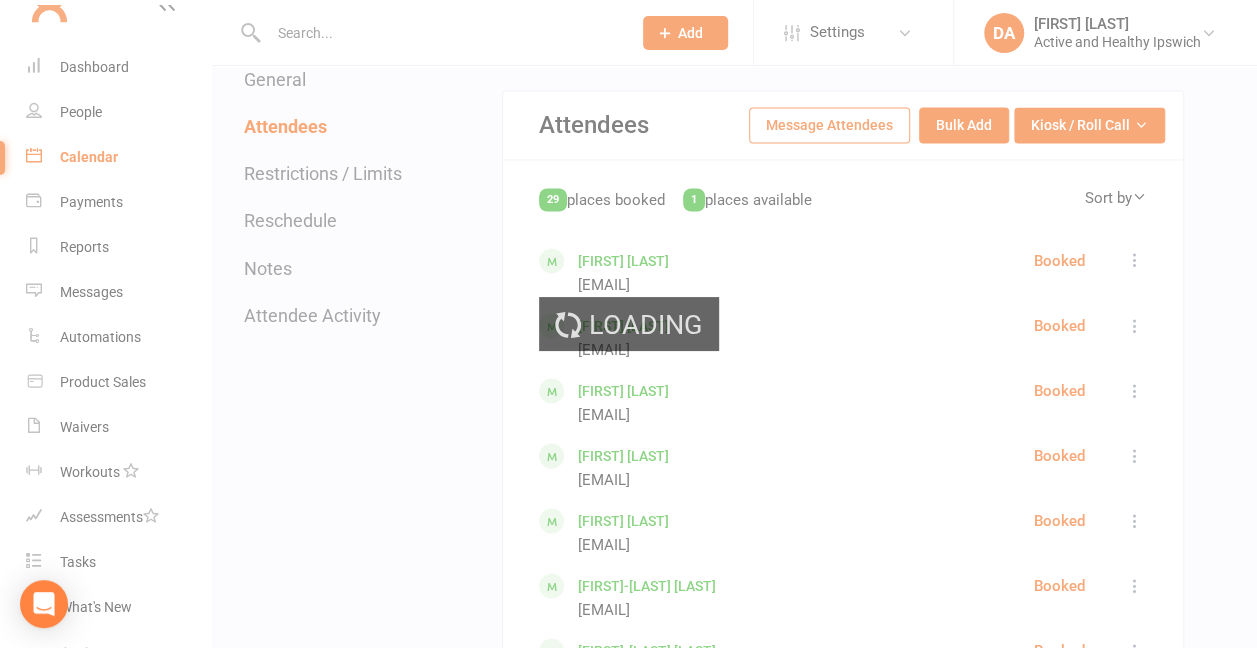scroll, scrollTop: 0, scrollLeft: 0, axis: both 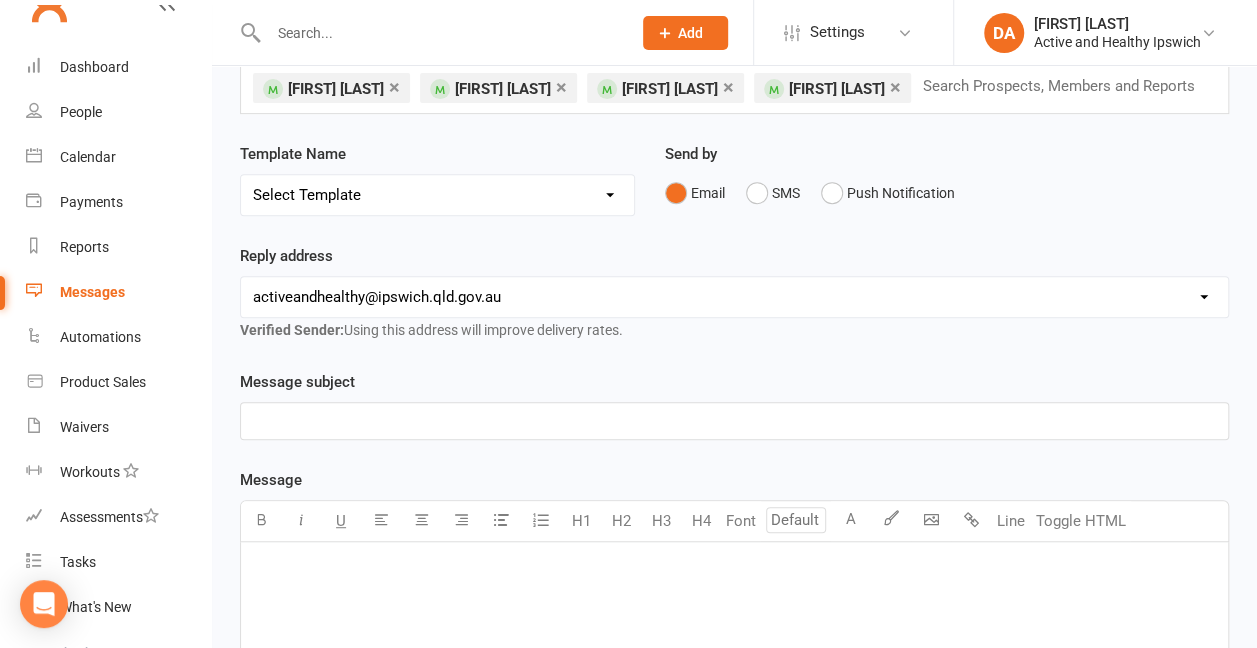 click on "﻿" at bounding box center (734, 421) 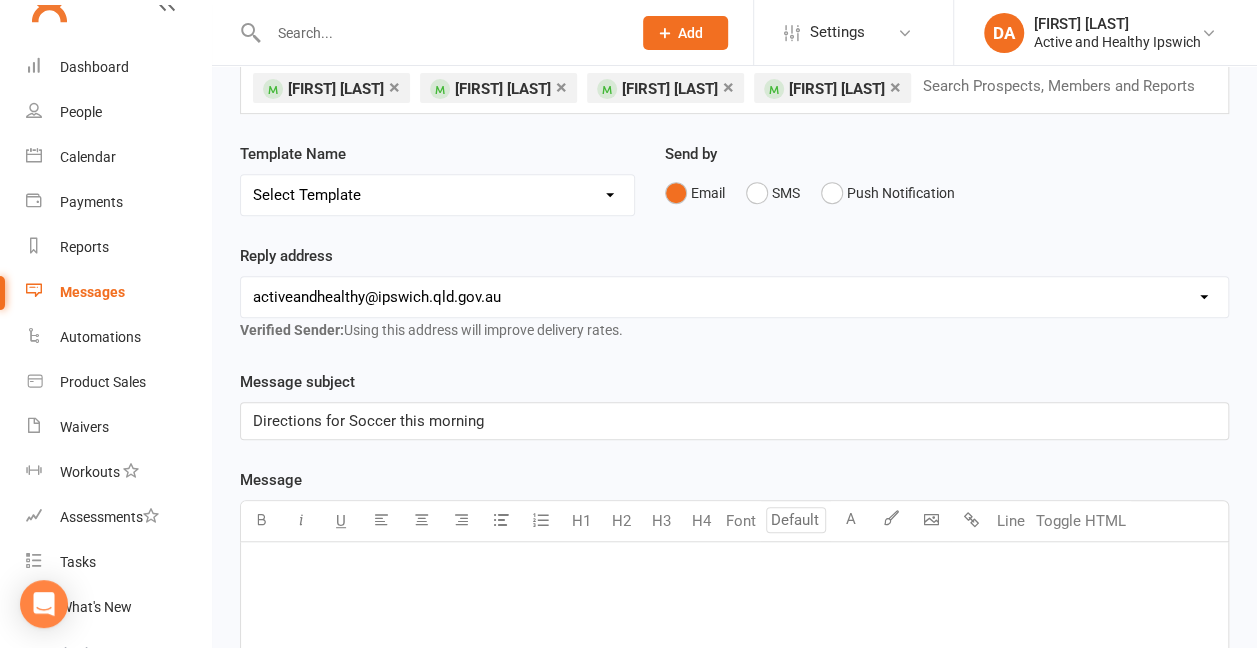 click on "﻿" at bounding box center [734, 421] 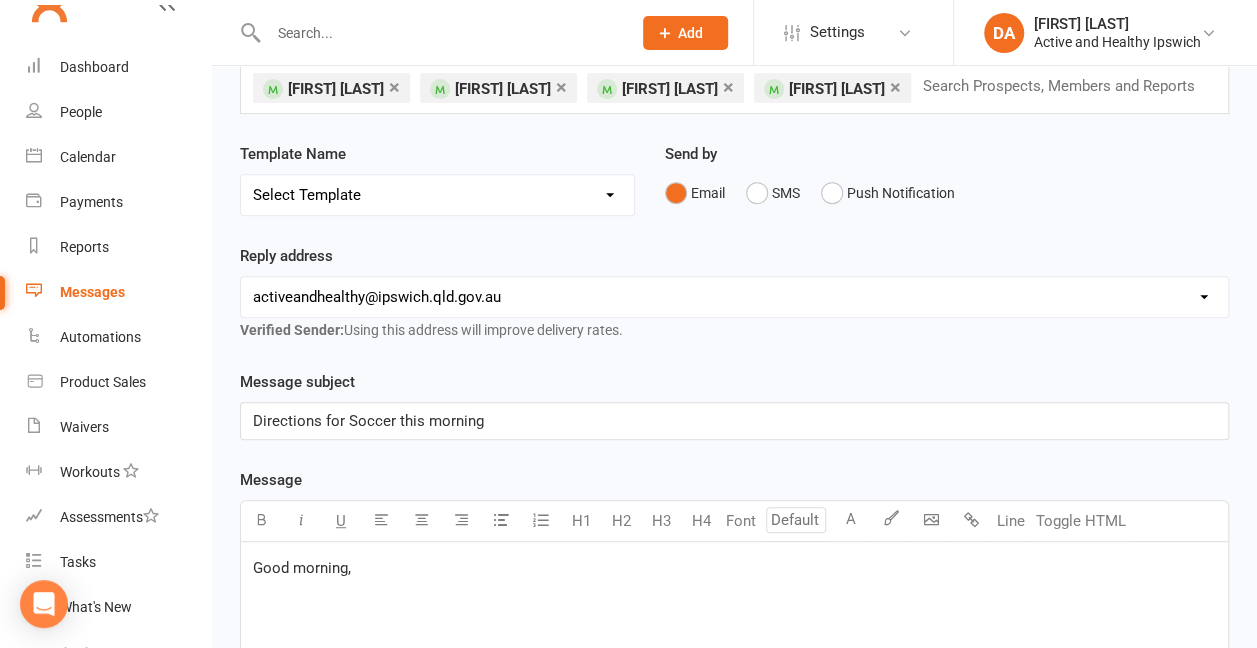 scroll, scrollTop: 668, scrollLeft: 0, axis: vertical 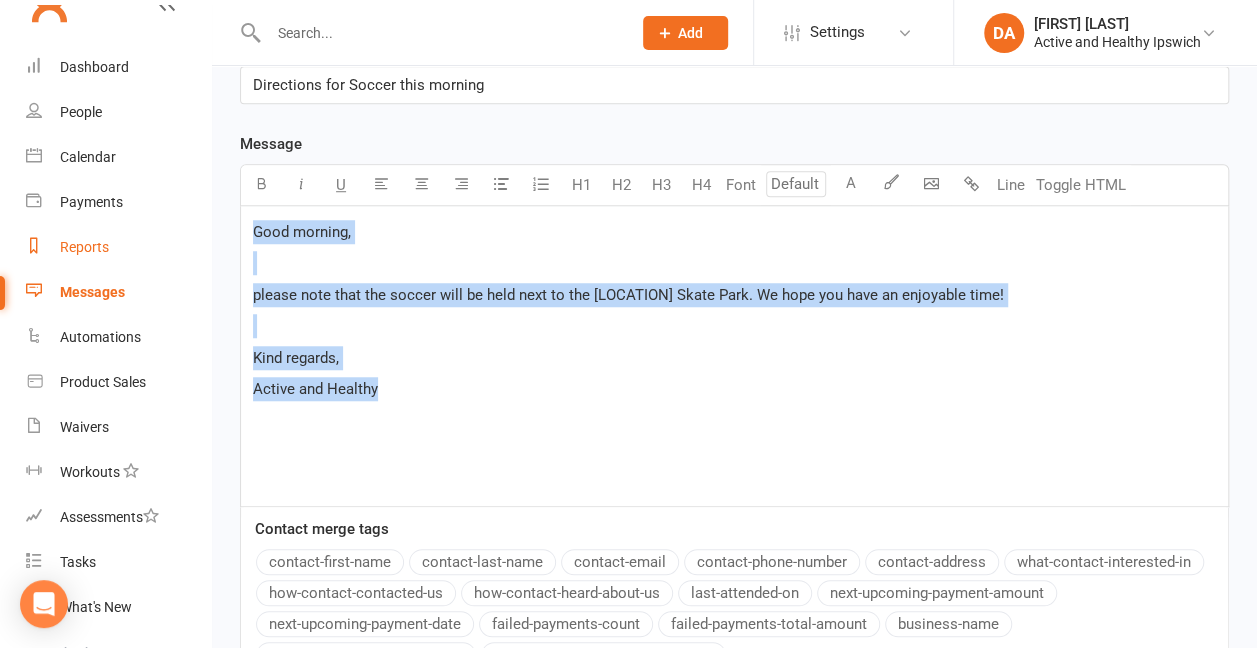 drag, startPoint x: 393, startPoint y: 426, endPoint x: 191, endPoint y: 250, distance: 267.9179 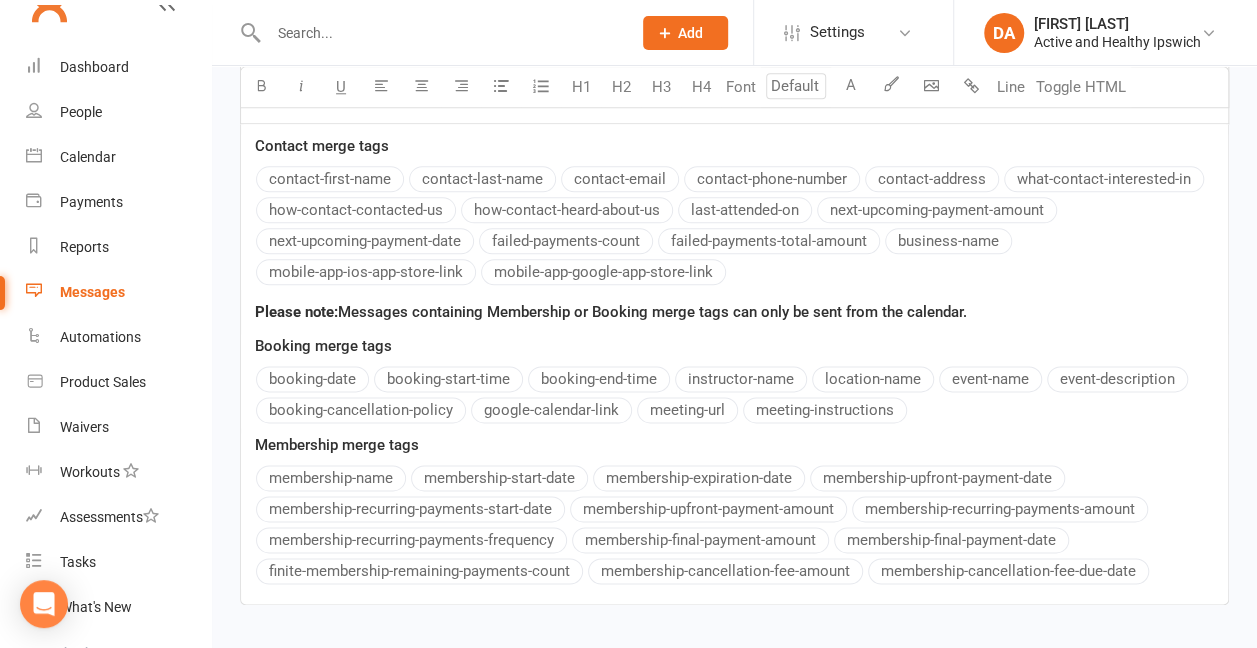 scroll, scrollTop: 1209, scrollLeft: 0, axis: vertical 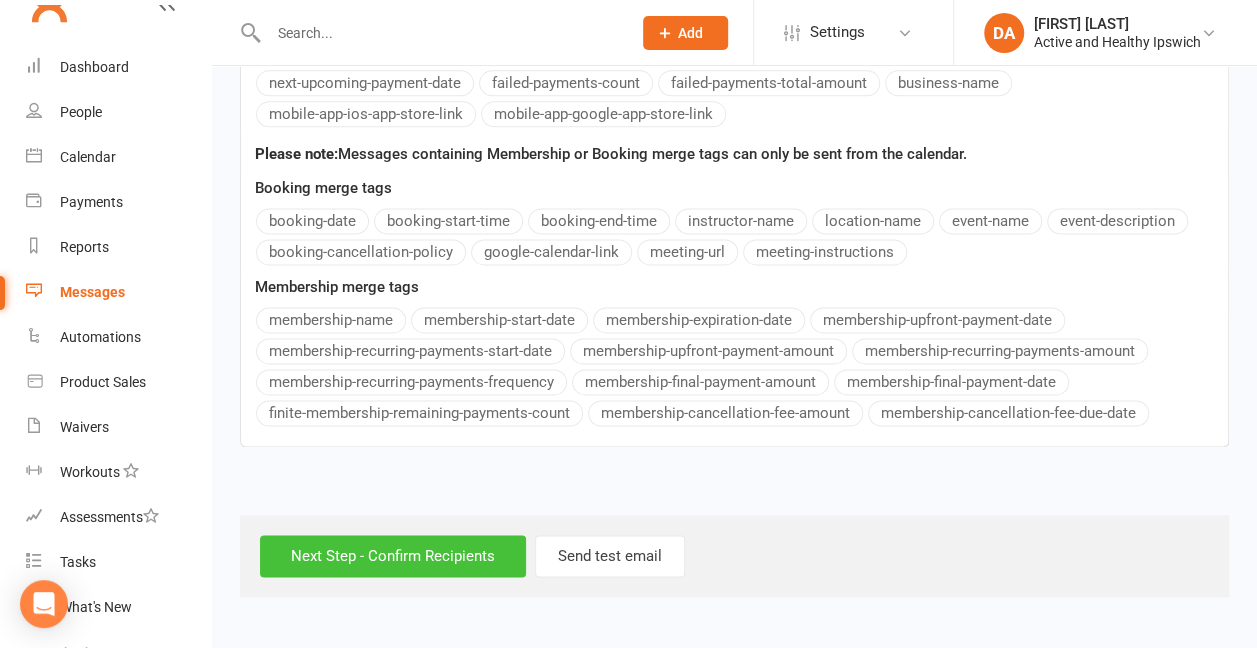 click on "Next Step - Confirm Recipients" at bounding box center [393, 556] 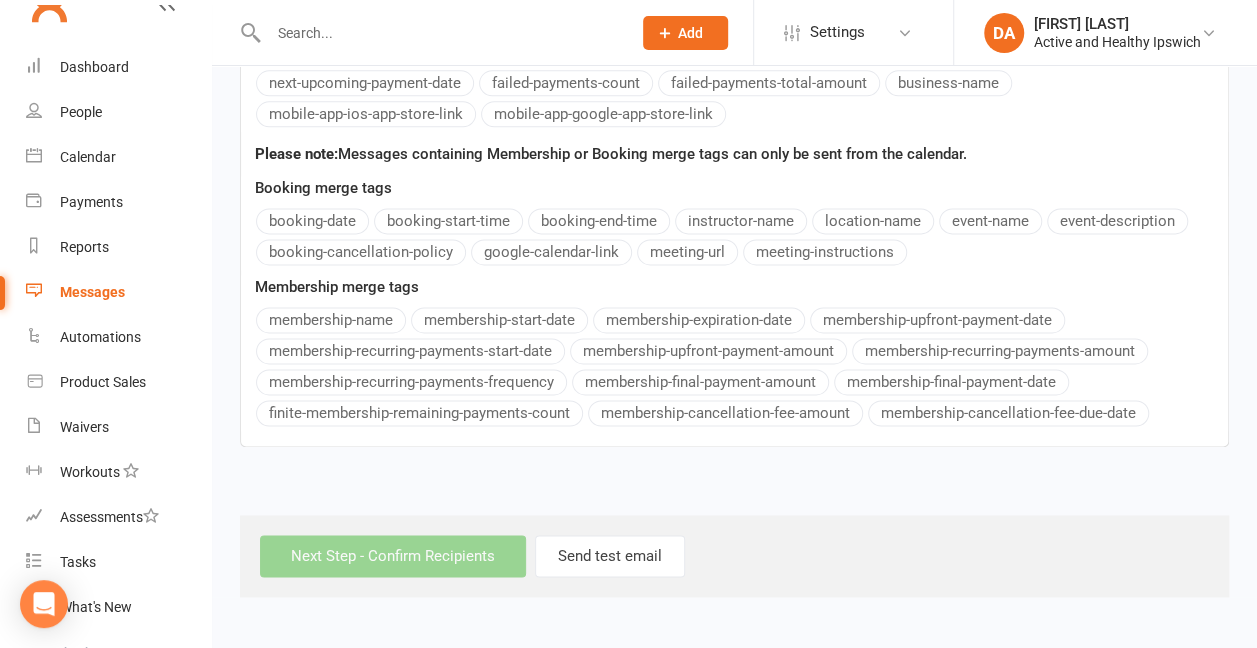 scroll, scrollTop: 0, scrollLeft: 0, axis: both 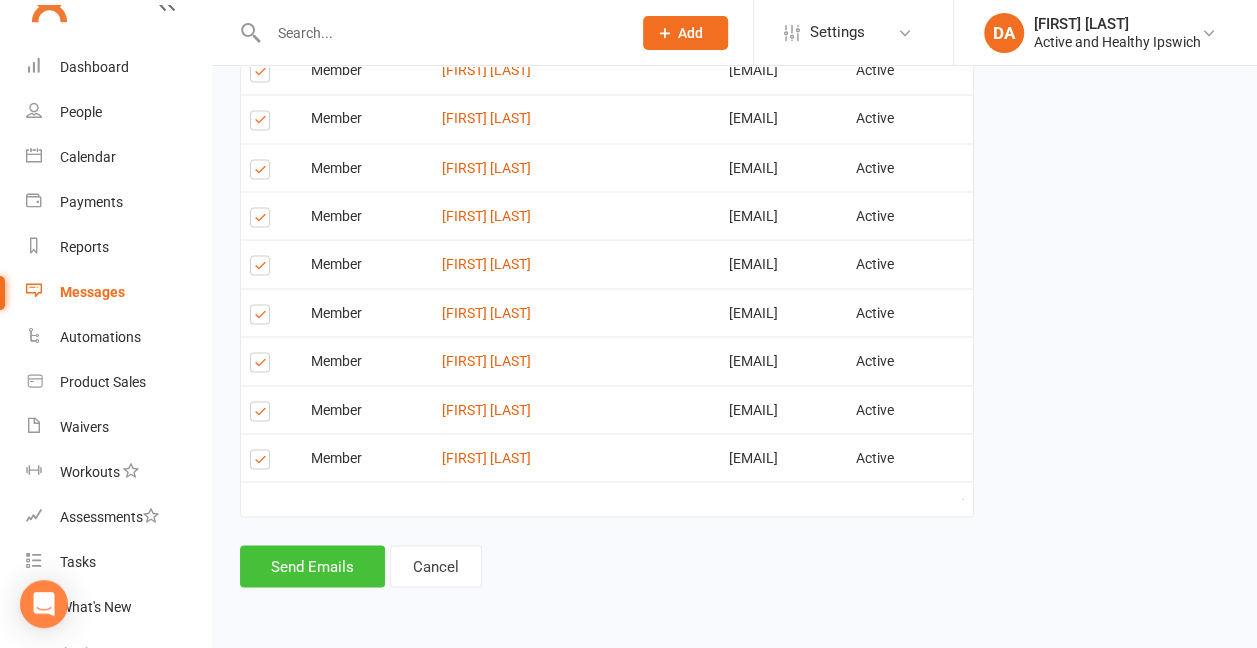 click on "Send Emails" at bounding box center (312, 566) 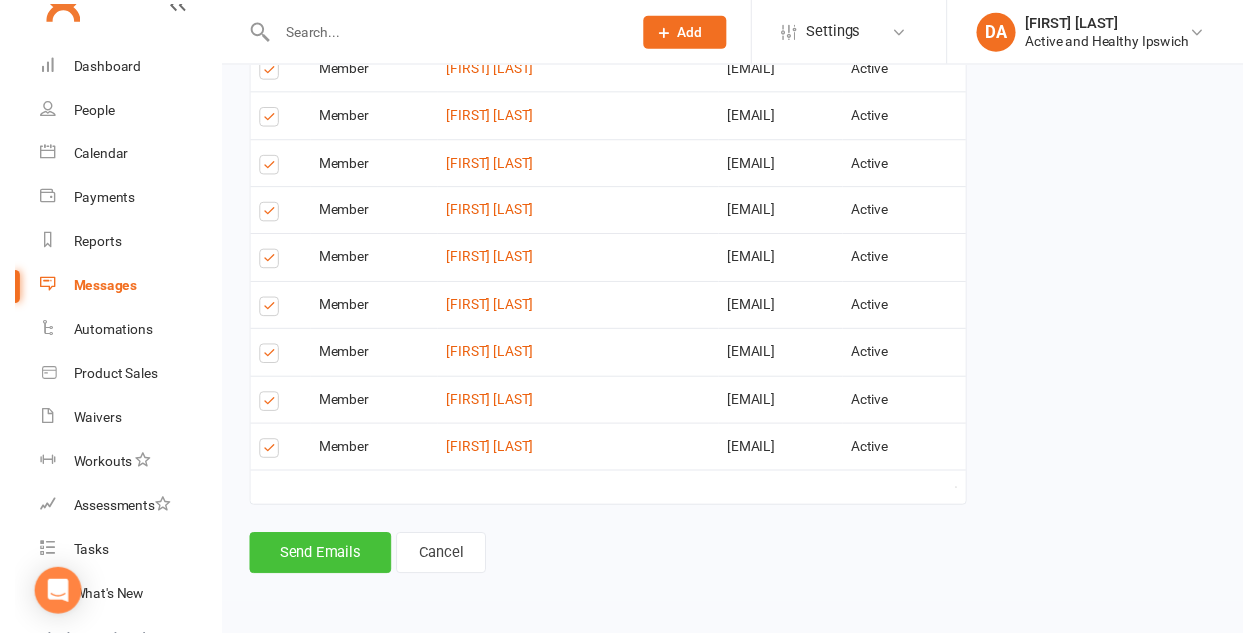scroll, scrollTop: 1716, scrollLeft: 0, axis: vertical 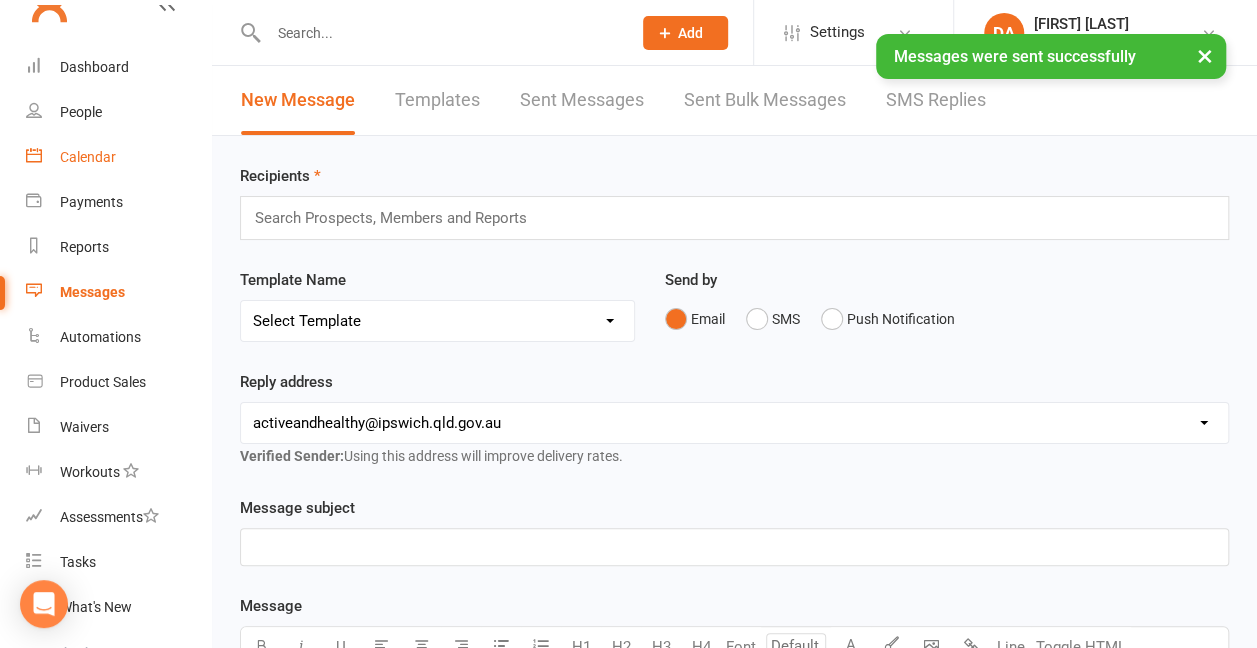 click on "Calendar" at bounding box center [118, 157] 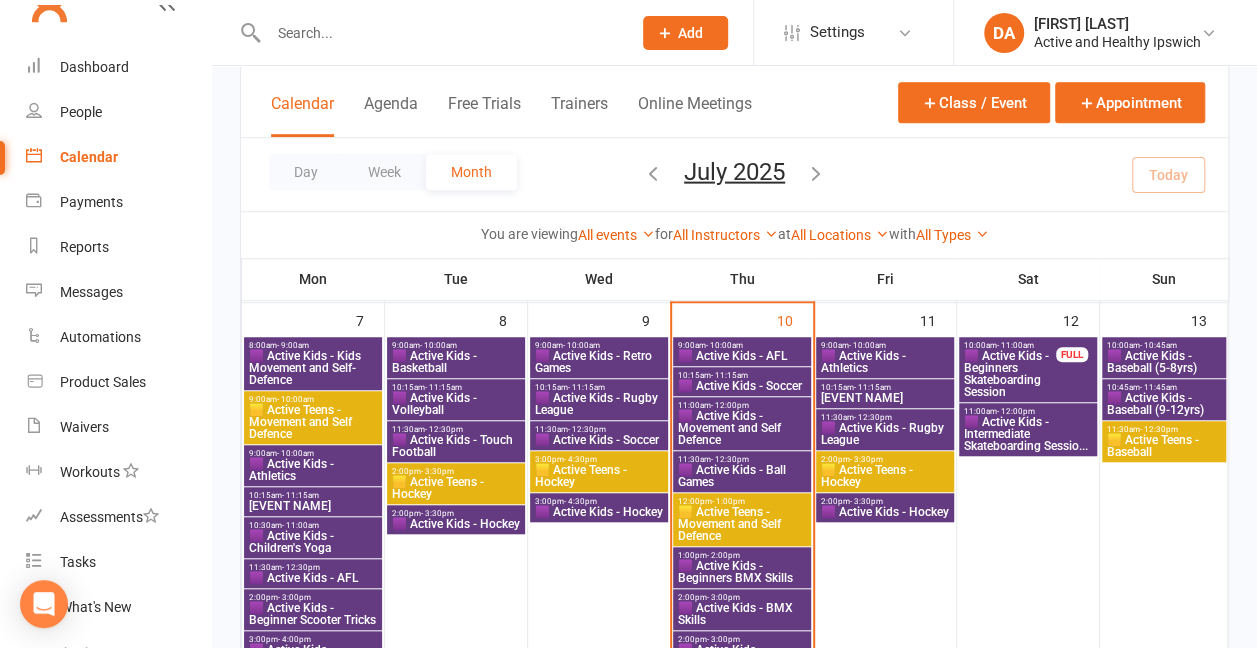 scroll, scrollTop: 608, scrollLeft: 0, axis: vertical 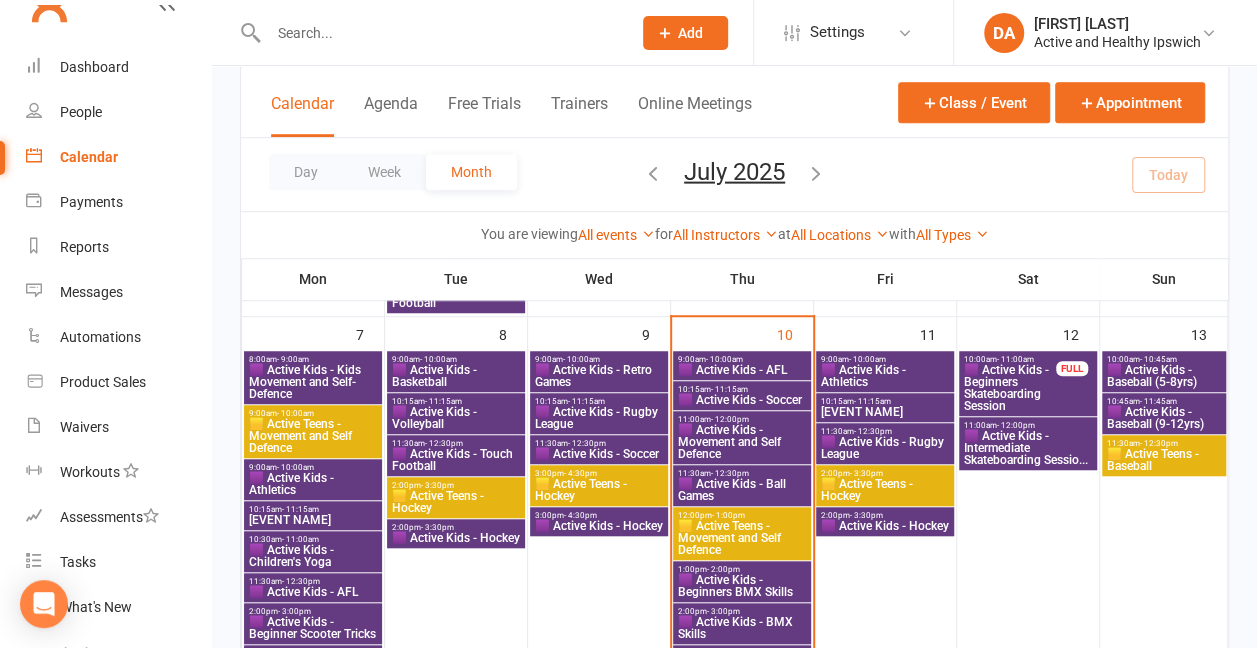 click on "🟪 Active Kids - Ball Games" at bounding box center (742, 370) 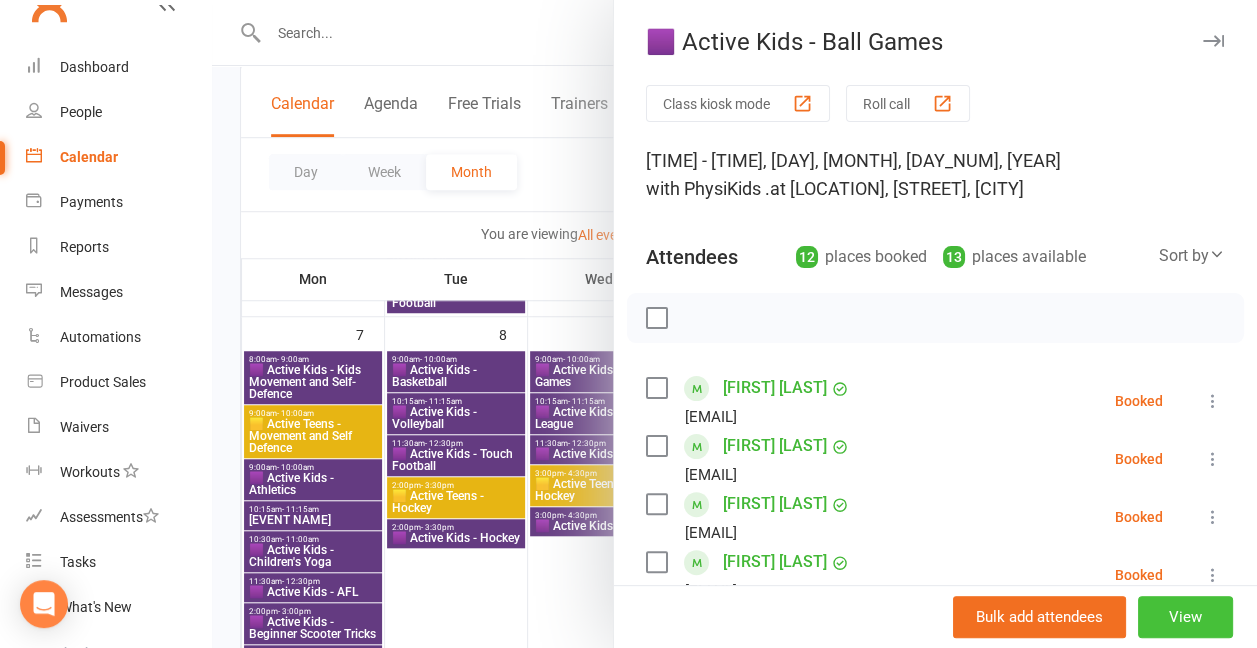 click on "View" at bounding box center [1185, 617] 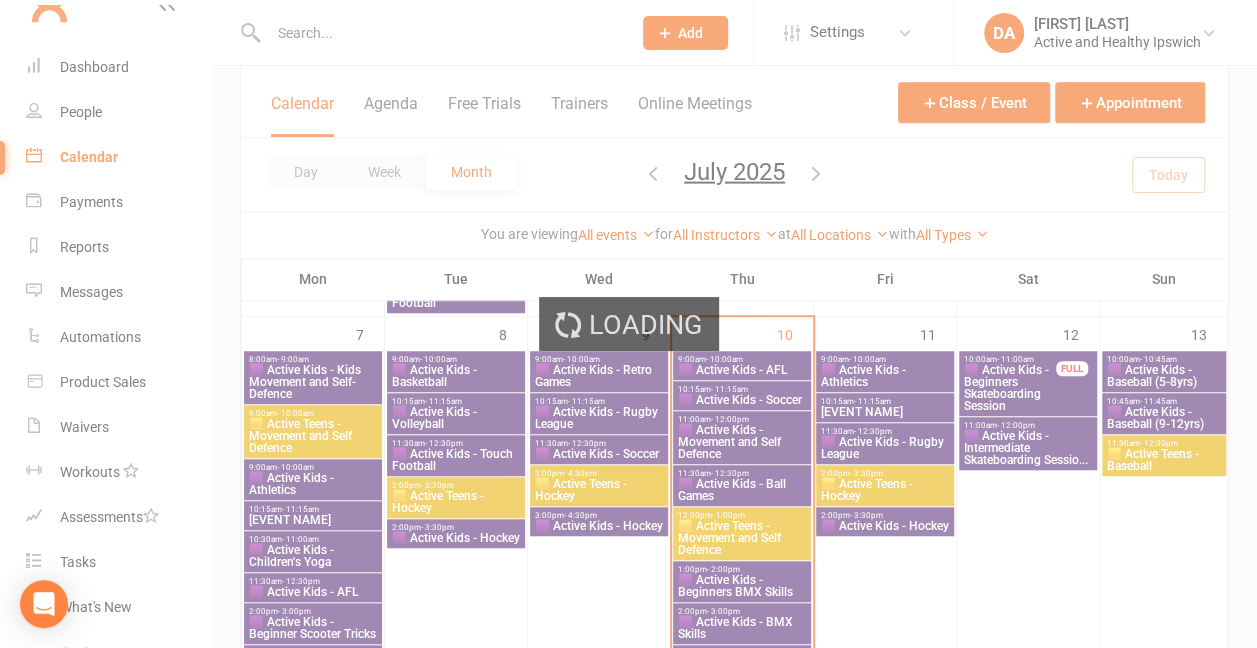 scroll, scrollTop: 0, scrollLeft: 0, axis: both 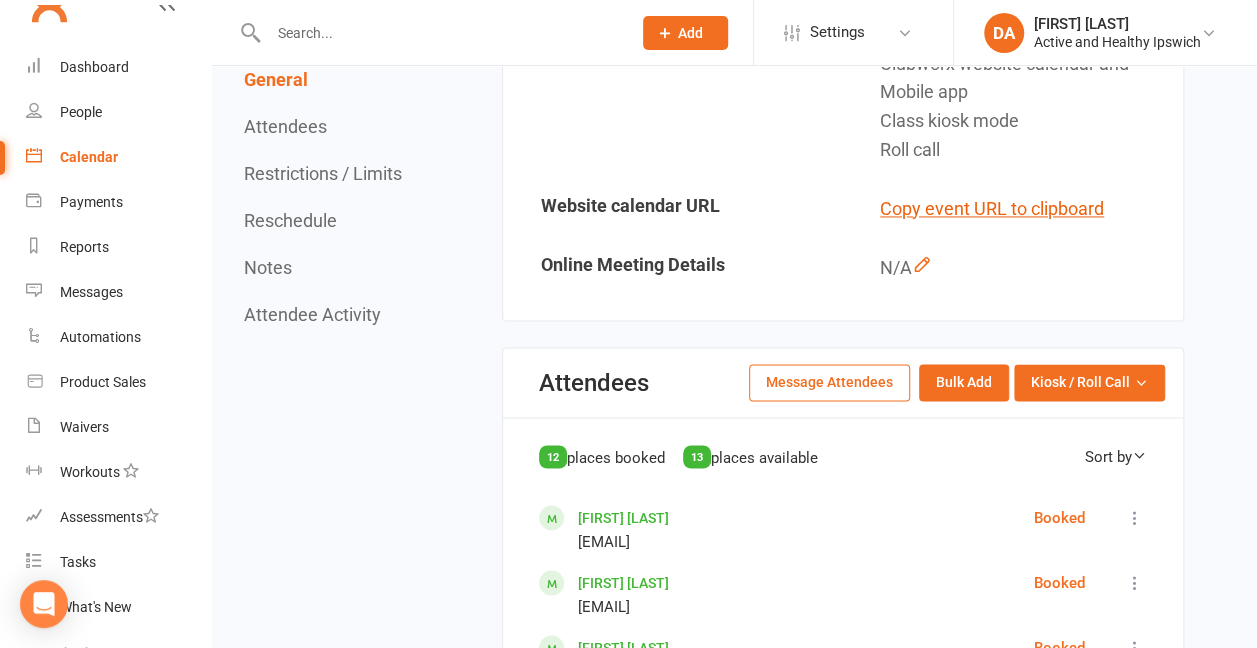 click on "Message Attendees" at bounding box center (829, 382) 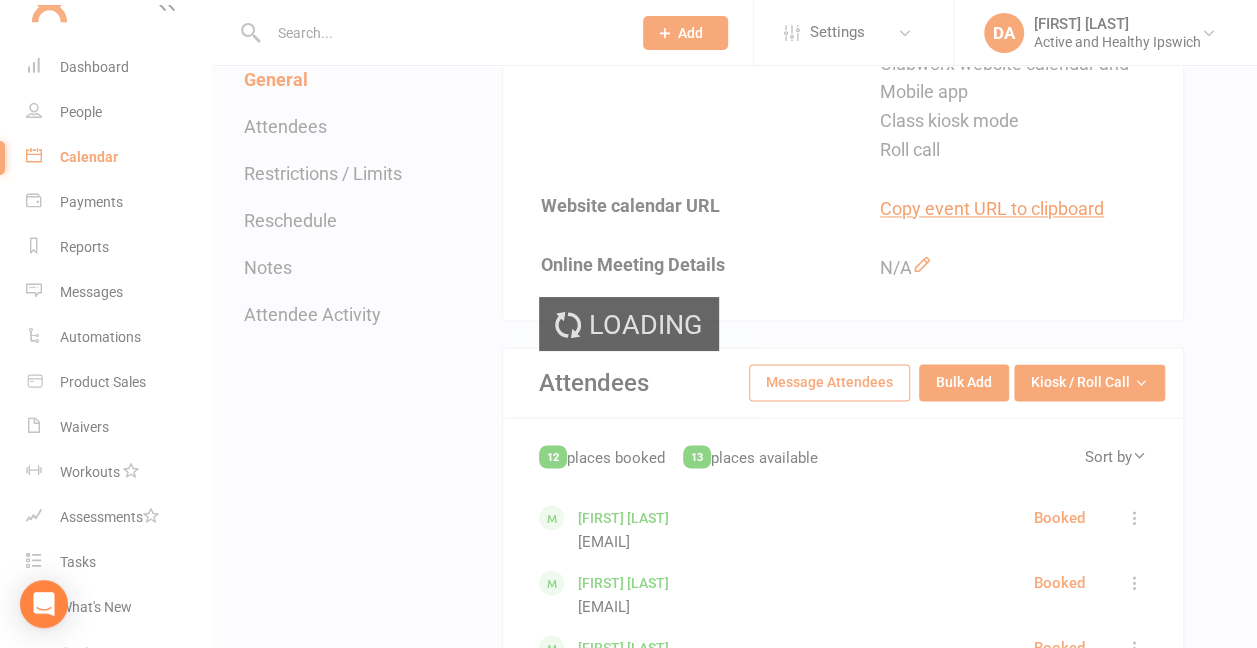 scroll, scrollTop: 0, scrollLeft: 0, axis: both 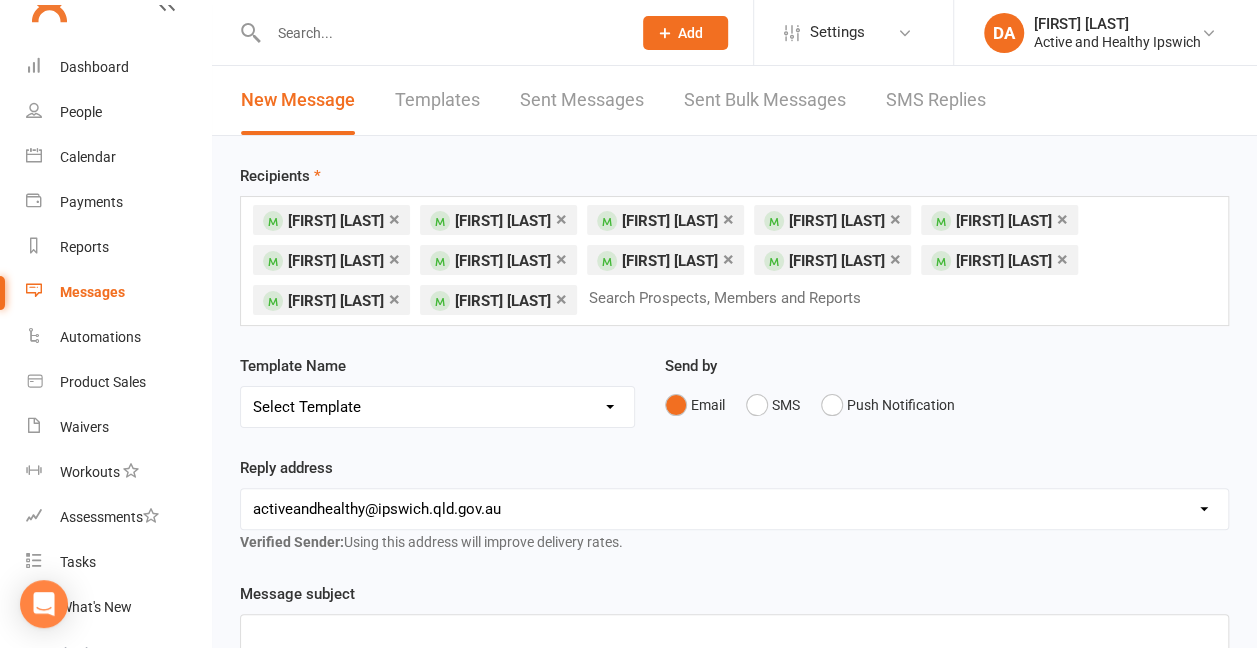 click on "﻿" at bounding box center (734, 633) 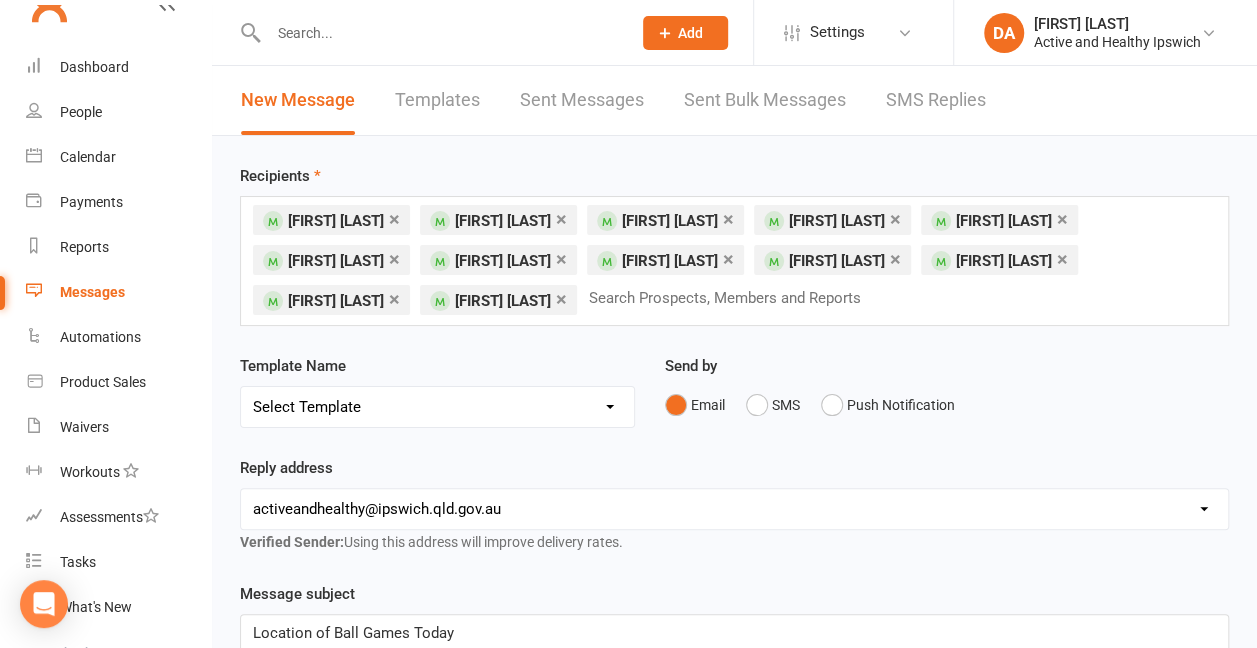 scroll, scrollTop: 406, scrollLeft: 0, axis: vertical 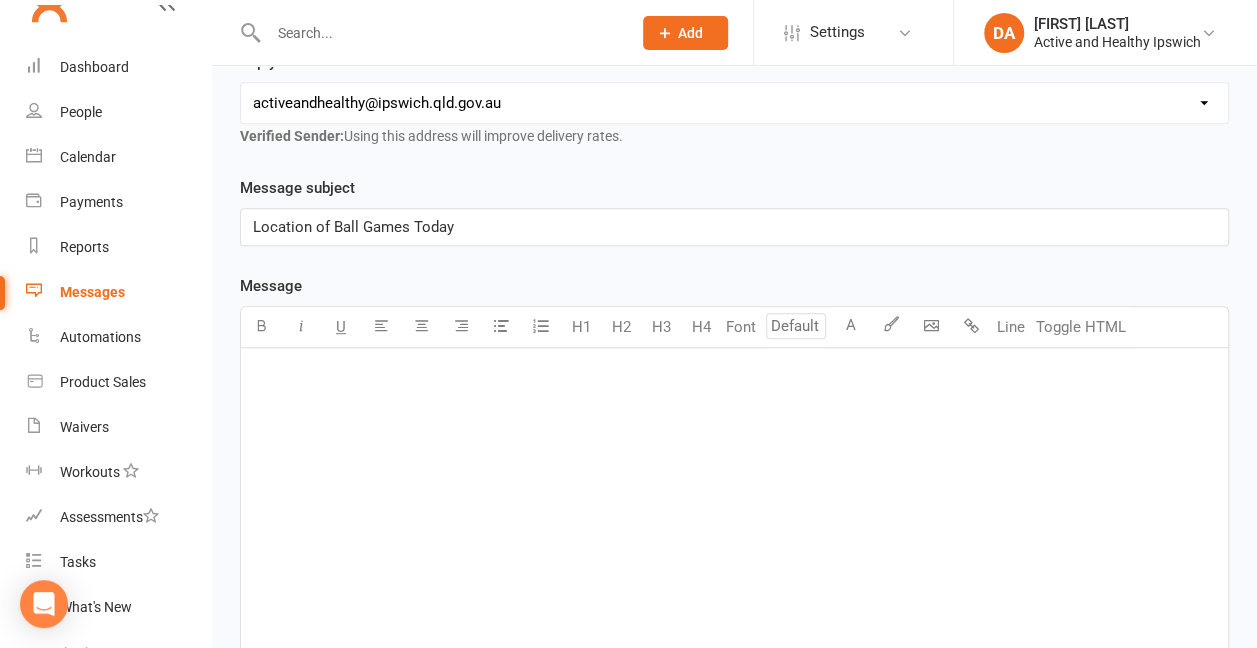 type 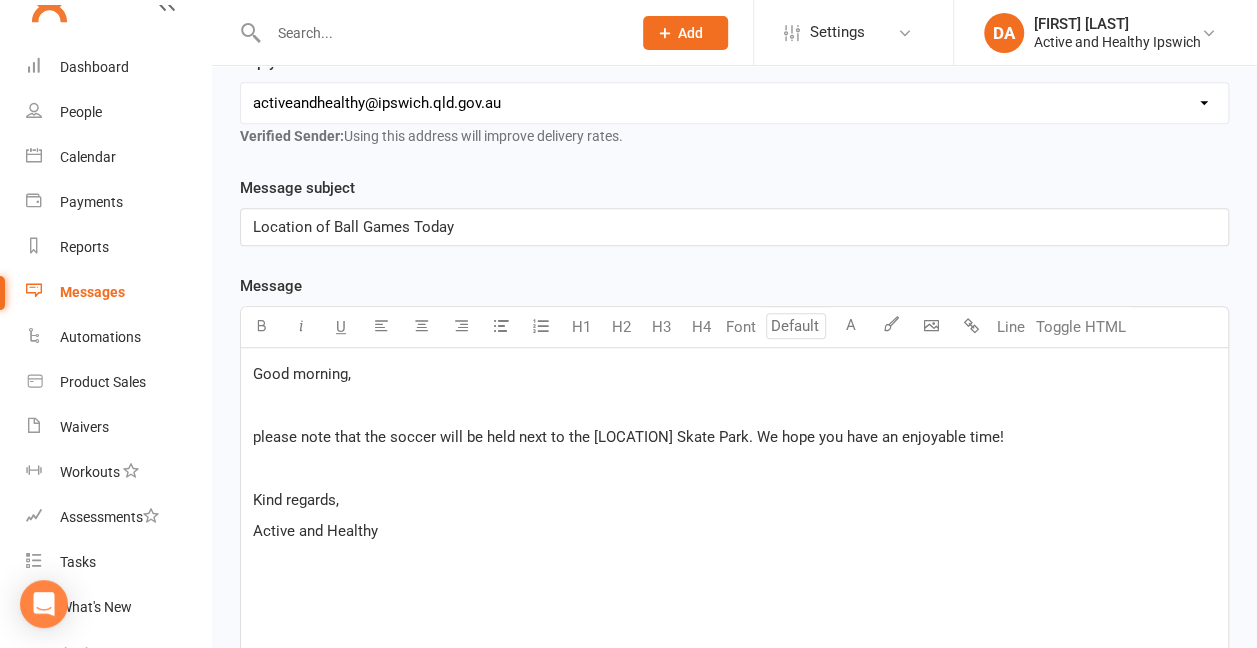 click on "please note that the soccer will be held next to the Redbank Plains Skate Park. We hope you have an enjoyable time!" at bounding box center [353, 227] 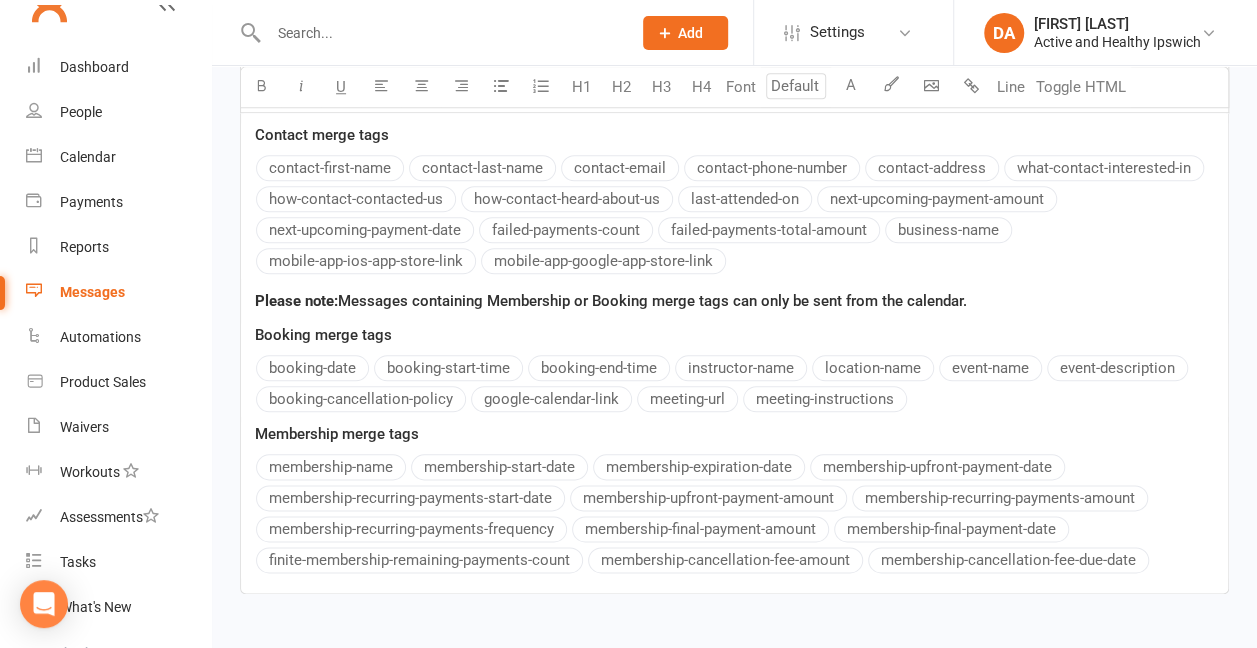 scroll, scrollTop: 1055, scrollLeft: 0, axis: vertical 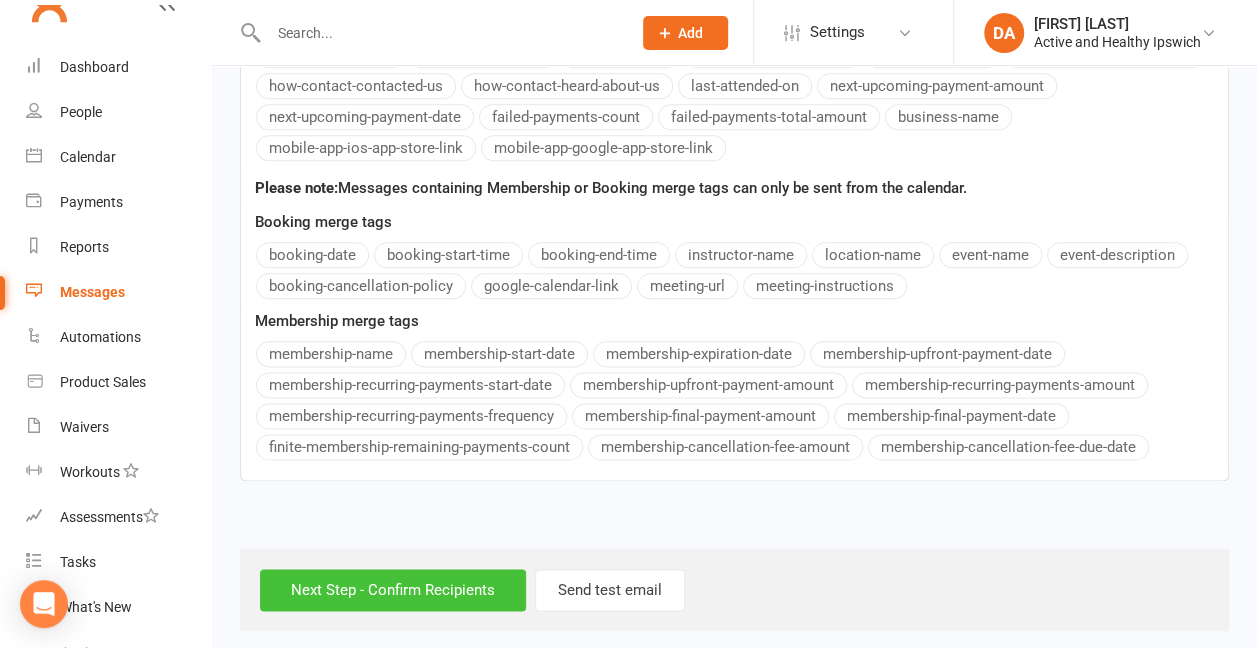 click on "Next Step - Confirm Recipients" at bounding box center (393, 590) 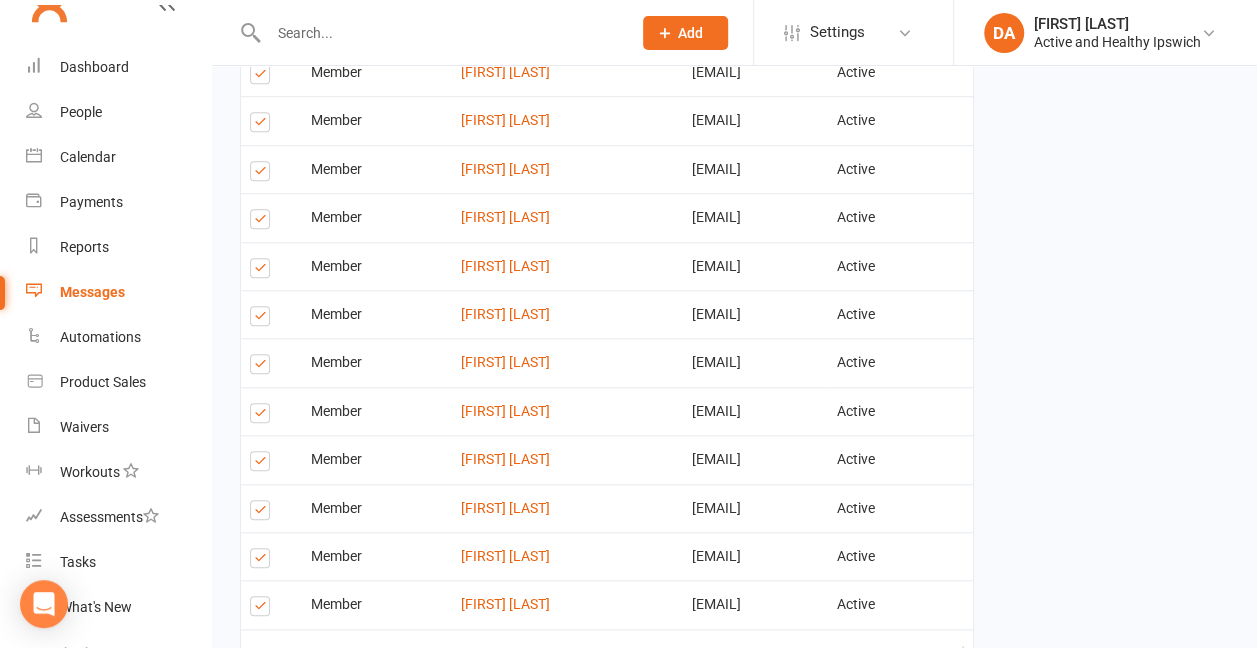 scroll, scrollTop: 908, scrollLeft: 0, axis: vertical 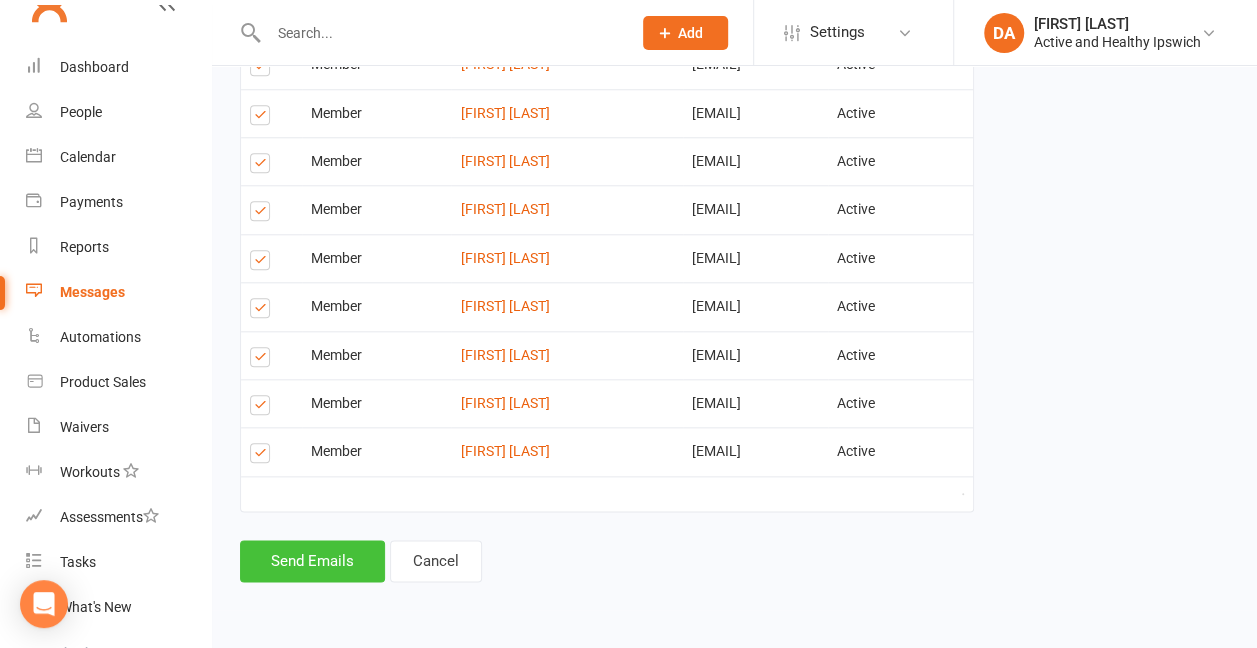 click on "Send Emails" at bounding box center (312, 561) 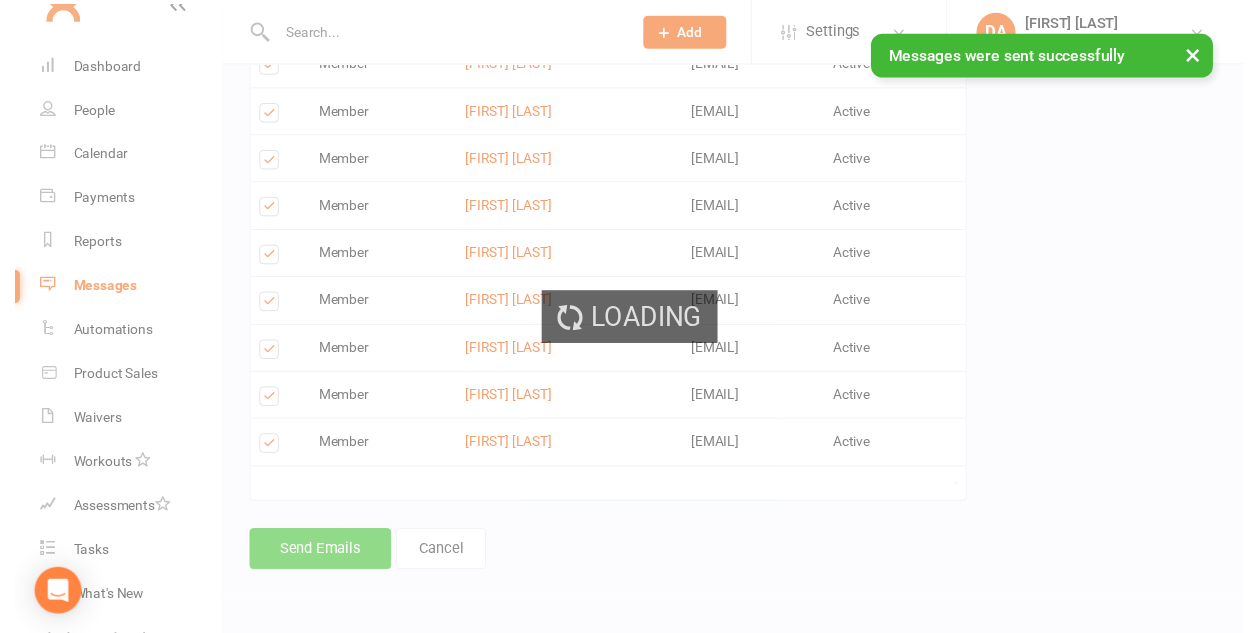 scroll, scrollTop: 900, scrollLeft: 0, axis: vertical 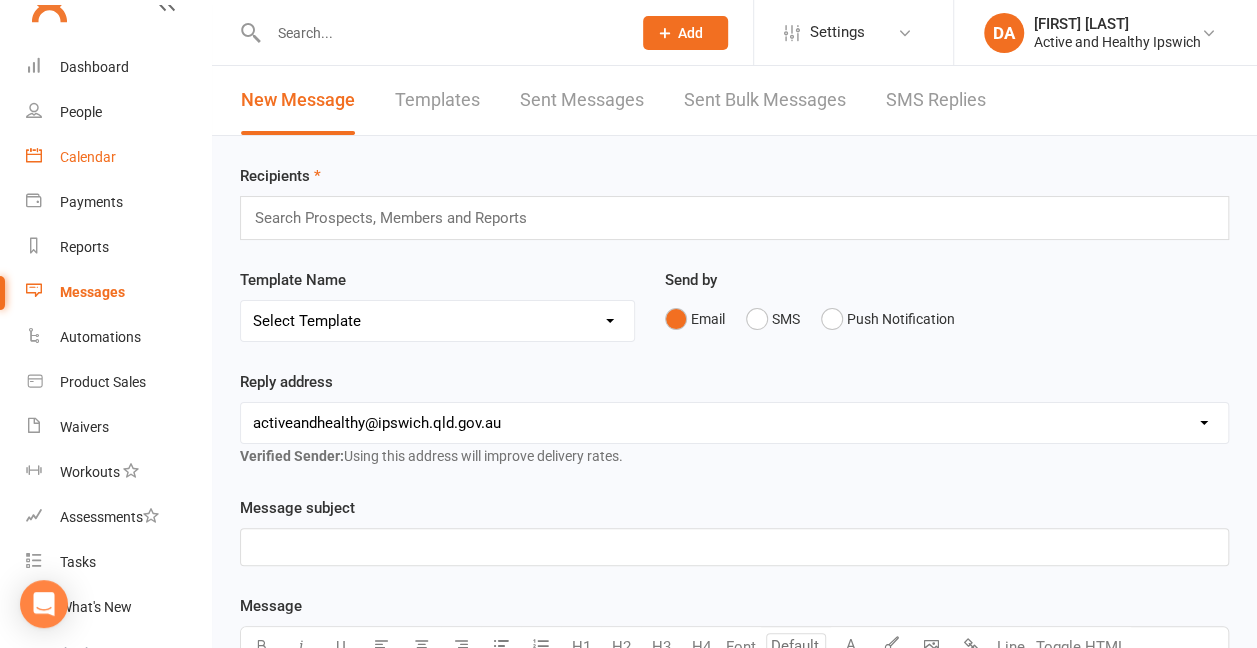 click on "Calendar" at bounding box center (118, 157) 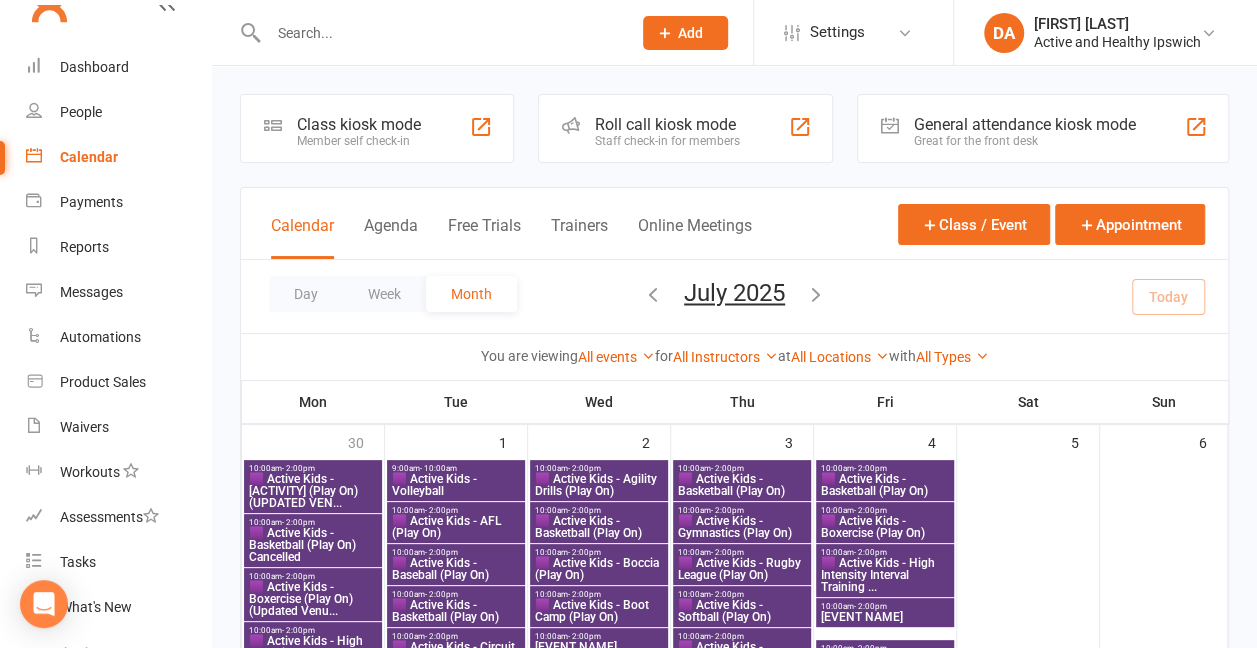 click at bounding box center [439, 33] 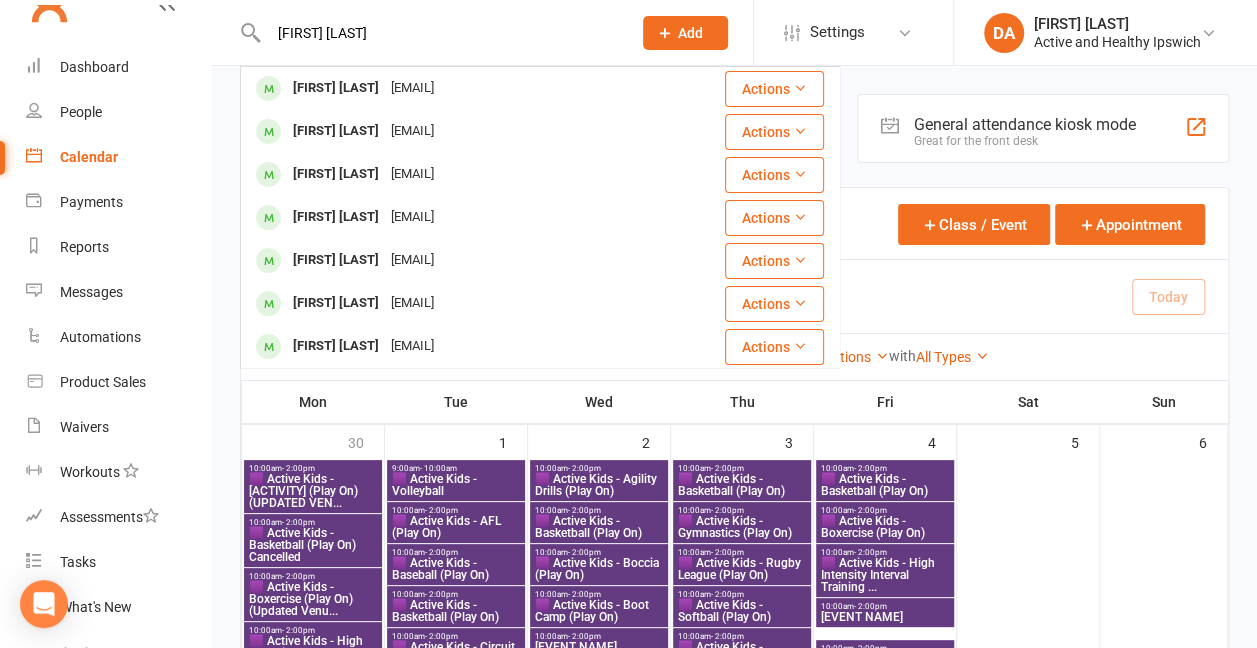 click on "Lynette Drew" at bounding box center (439, 33) 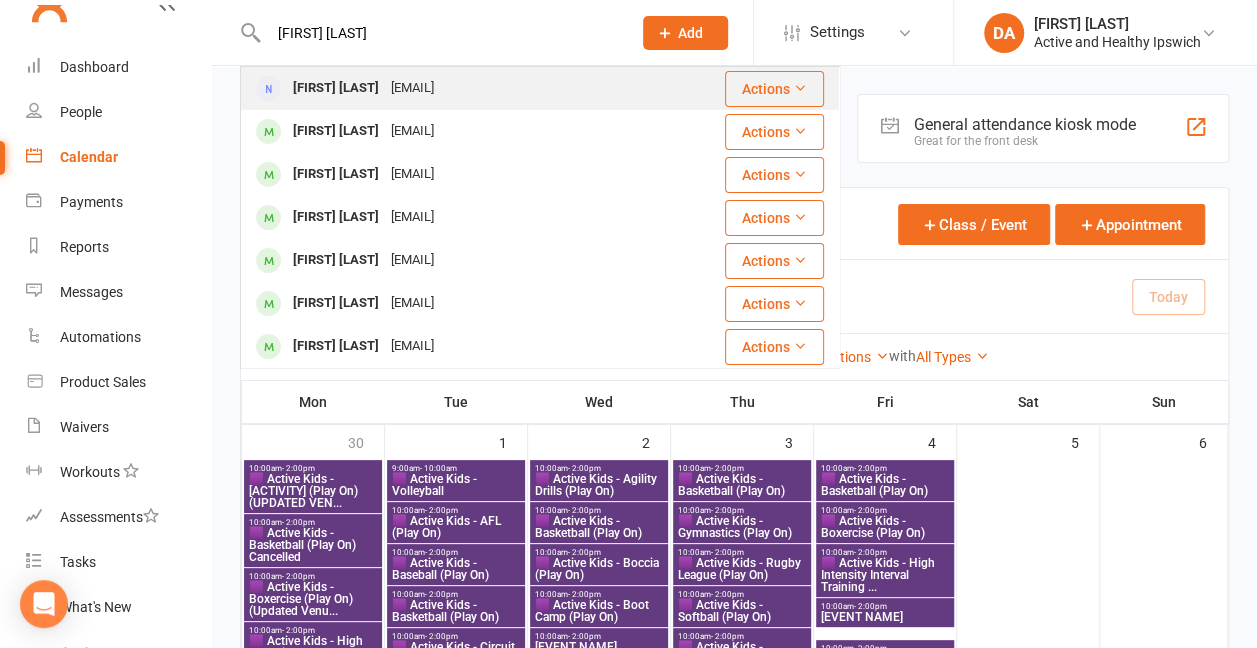 type on "[FIRST] [LAST]" 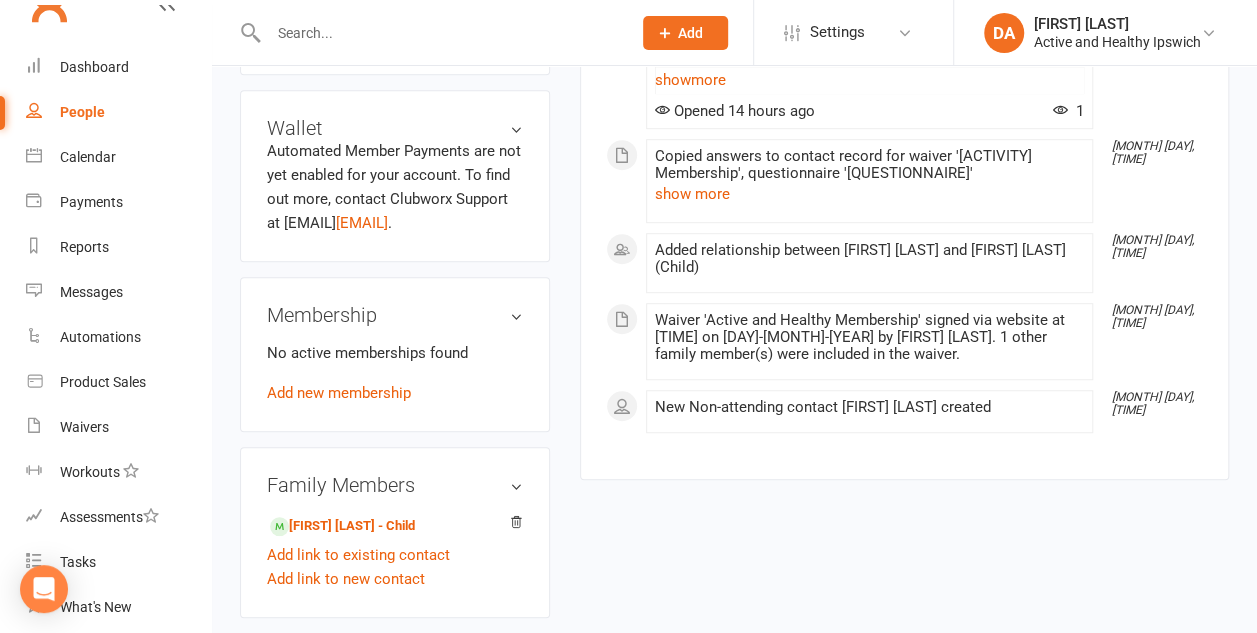 scroll, scrollTop: 520, scrollLeft: 0, axis: vertical 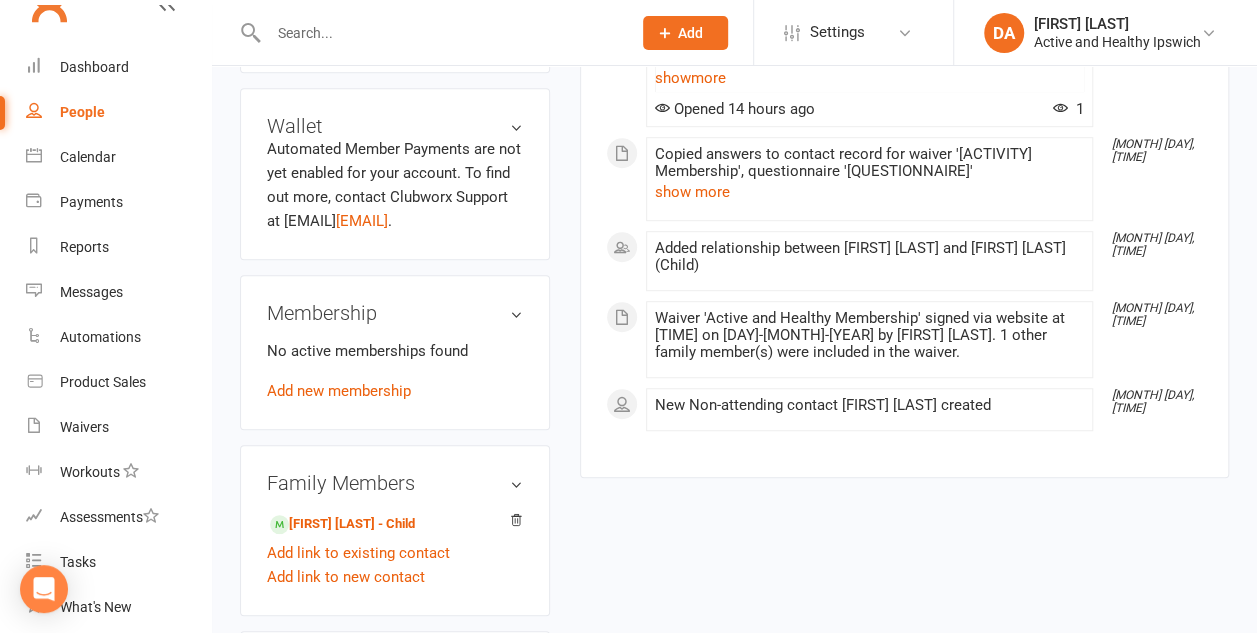 click on "upload photo Deepthy Jose Added 9 July, 2025   Not Attending 34 years old  Contact information Owner   Email  deepthyjose465@gmail.com
Mobile Number  -
Year of Birth   February 18, 1991
Location
Update Contact Details Flag Archive Manage Comms Settings
Wallet Automated Member Payments are not yet enabled for your account. To find out more, contact Clubworx Support at  support@clubworx.com .
Membership  No active memberships found Add new membership
Family Members   George Basil - Child Add link to existing contact  Add link to new contact
Suspensions  No active suspensions found. Add new suspension
Email / SMS Subscriptions  edit Unsubscribed from Emails No
Unsubscribed from SMSes No
Mobile App  Waiver Answers  edit" at bounding box center (395, 392) 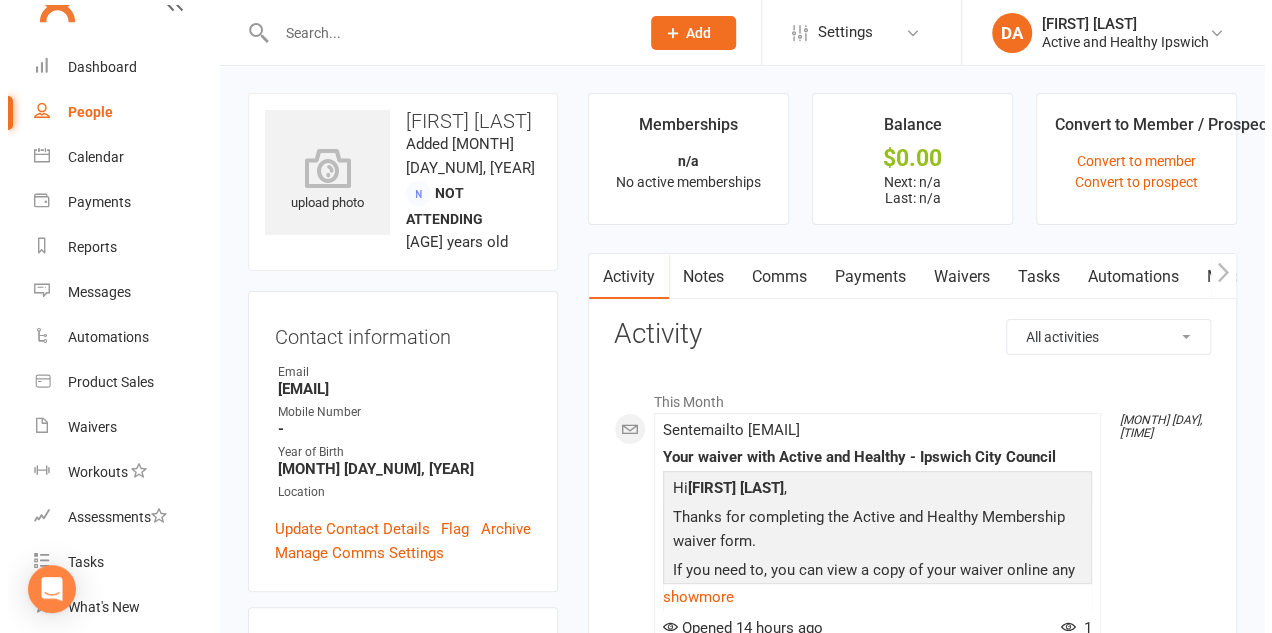 scroll, scrollTop: 0, scrollLeft: 0, axis: both 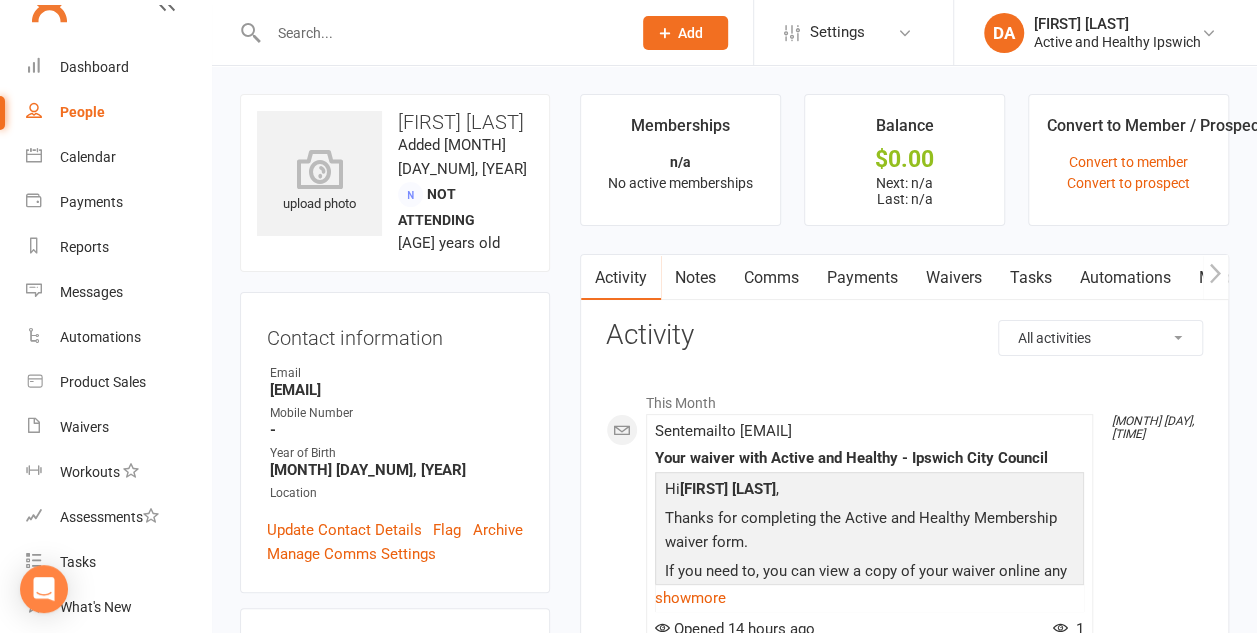 click on "Archive" at bounding box center (498, 530) 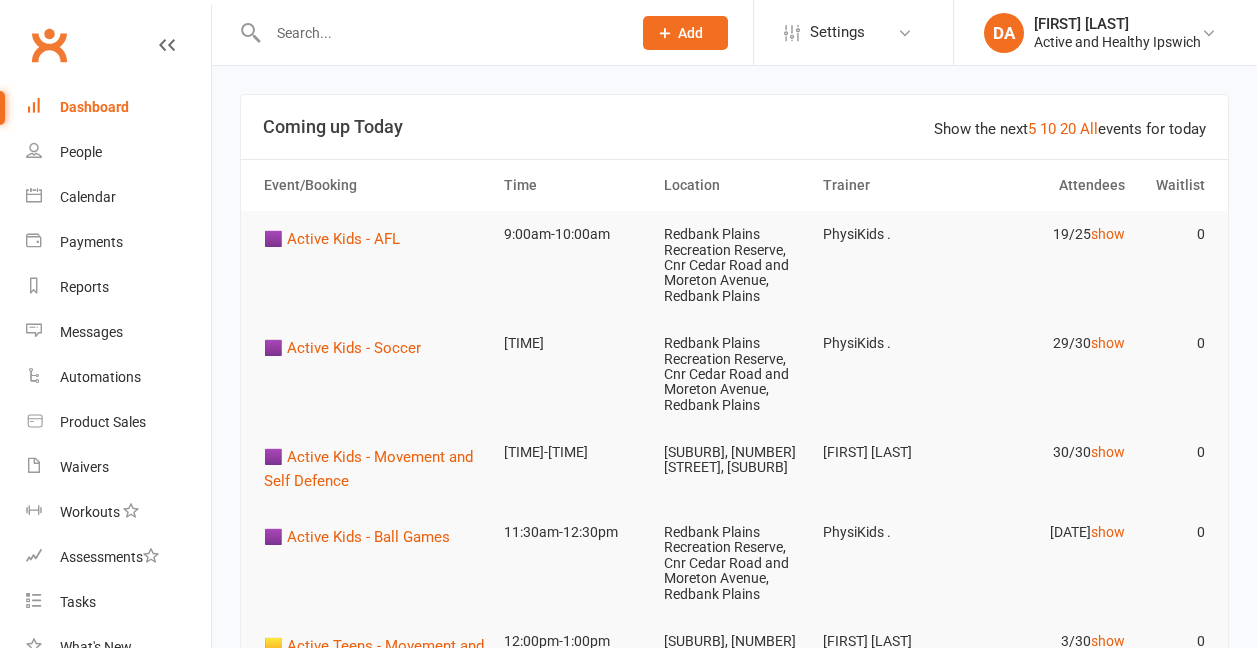 scroll, scrollTop: 0, scrollLeft: 0, axis: both 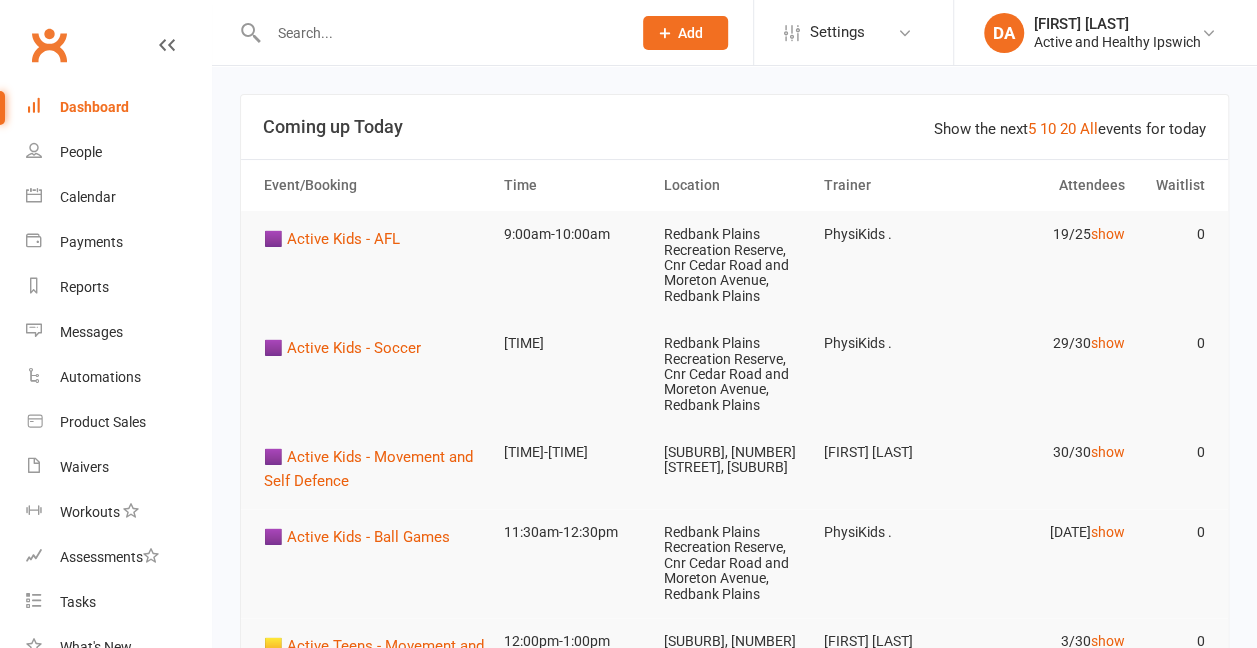 paste on "[FIRST] [LAST]" 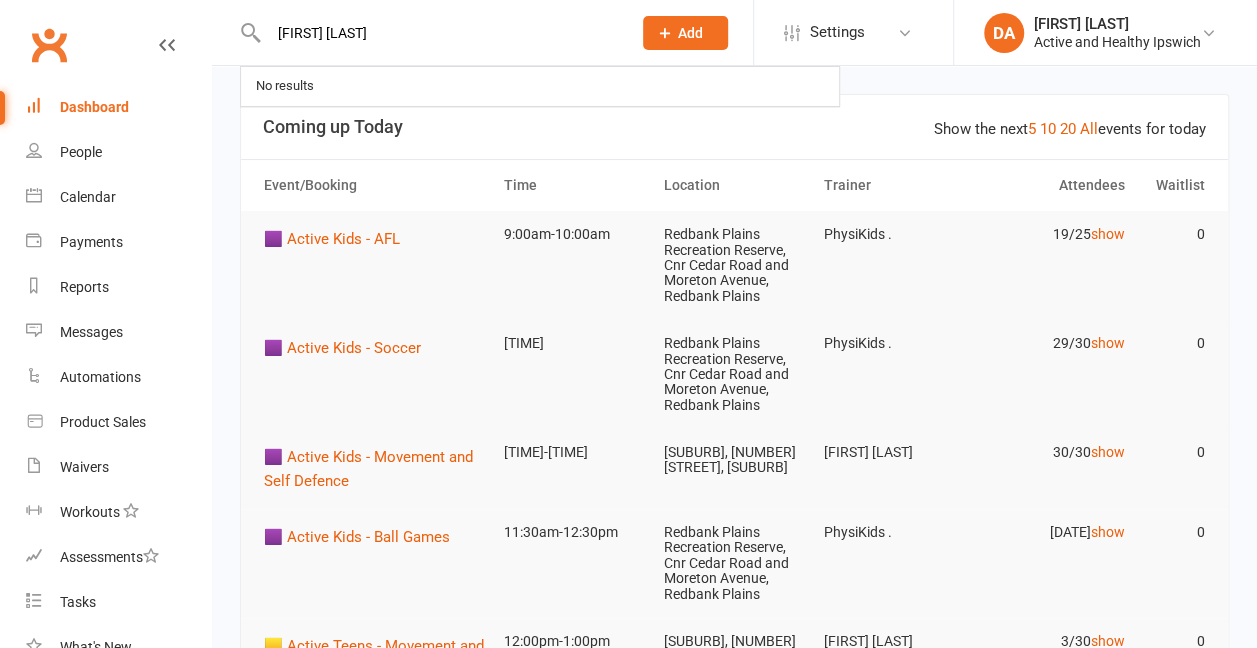 click on "[FIRST] [LAST]" at bounding box center [439, 33] 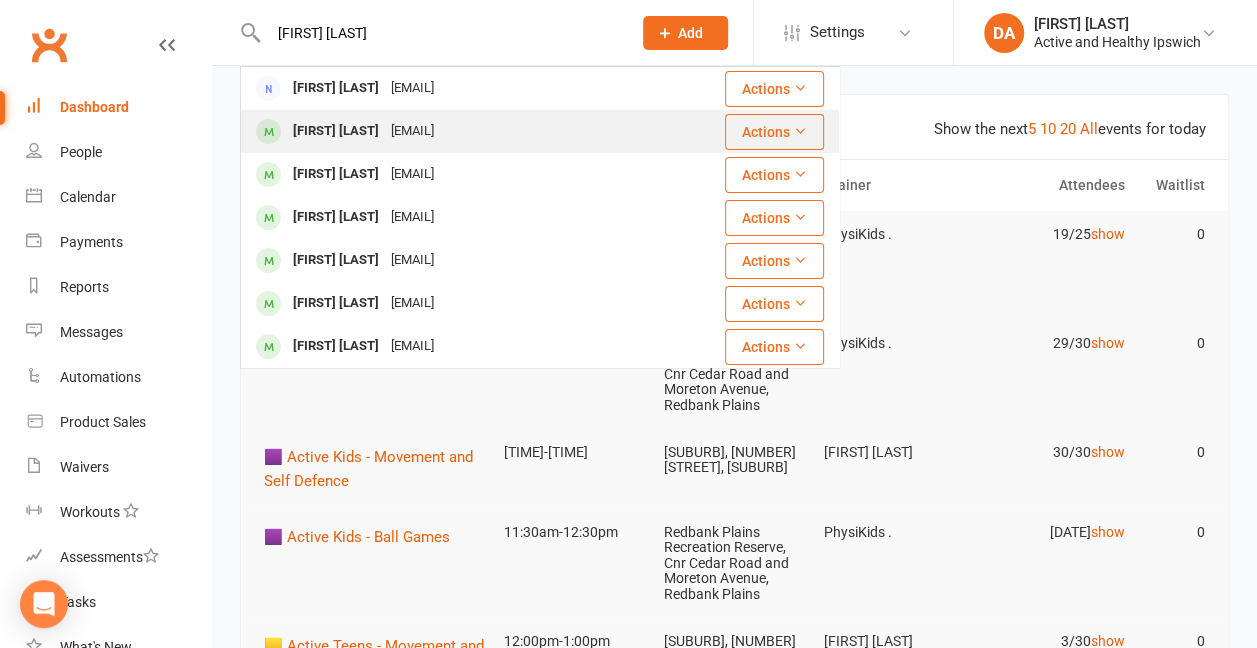 type on "[FIRST] [LAST]" 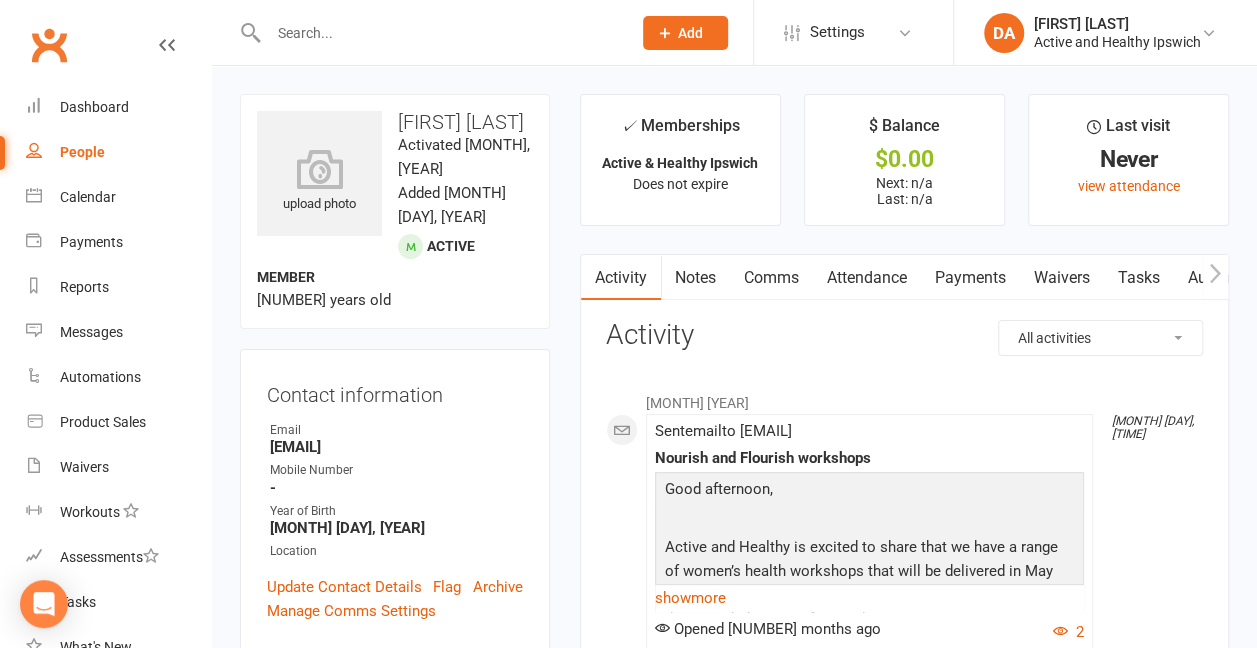 click on "Contact information Owner   Email  [EMAIL]
Mobile Number  -
Year of Birth   [DATE]
Location
Update Contact Details Flag Archive Manage Comms Settings" at bounding box center (395, 499) 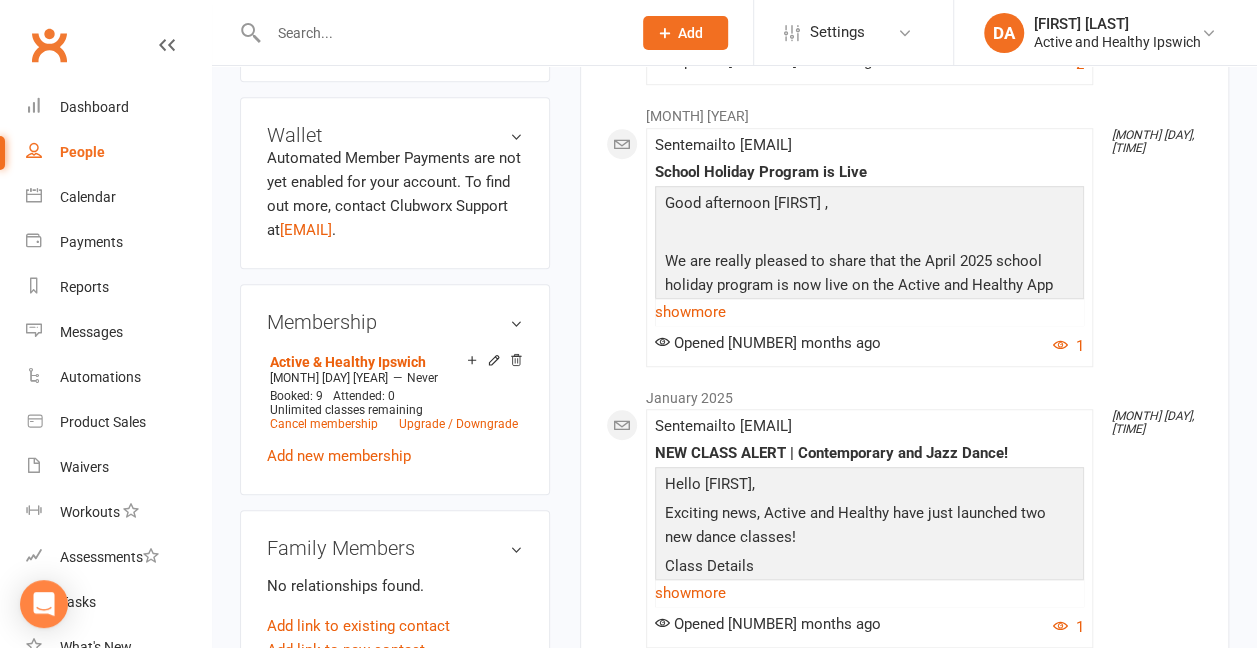 scroll, scrollTop: 600, scrollLeft: 0, axis: vertical 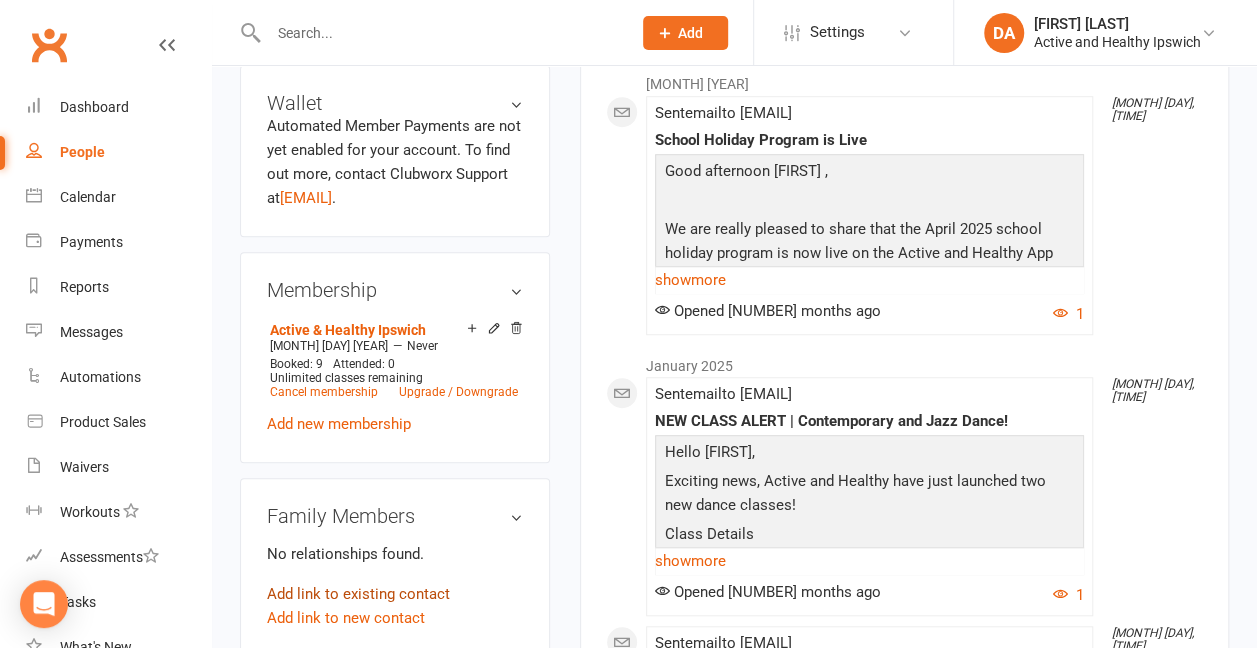 click on "Add link to existing contact" at bounding box center (358, 594) 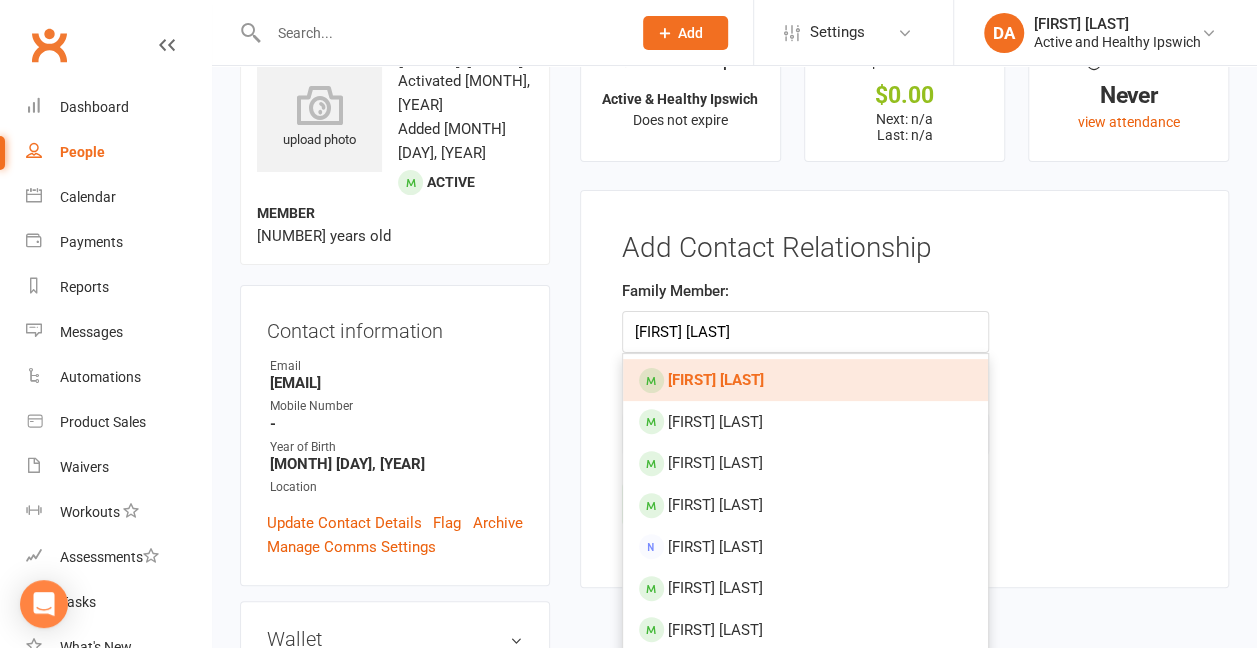 type on "[FIRST] [LAST]" 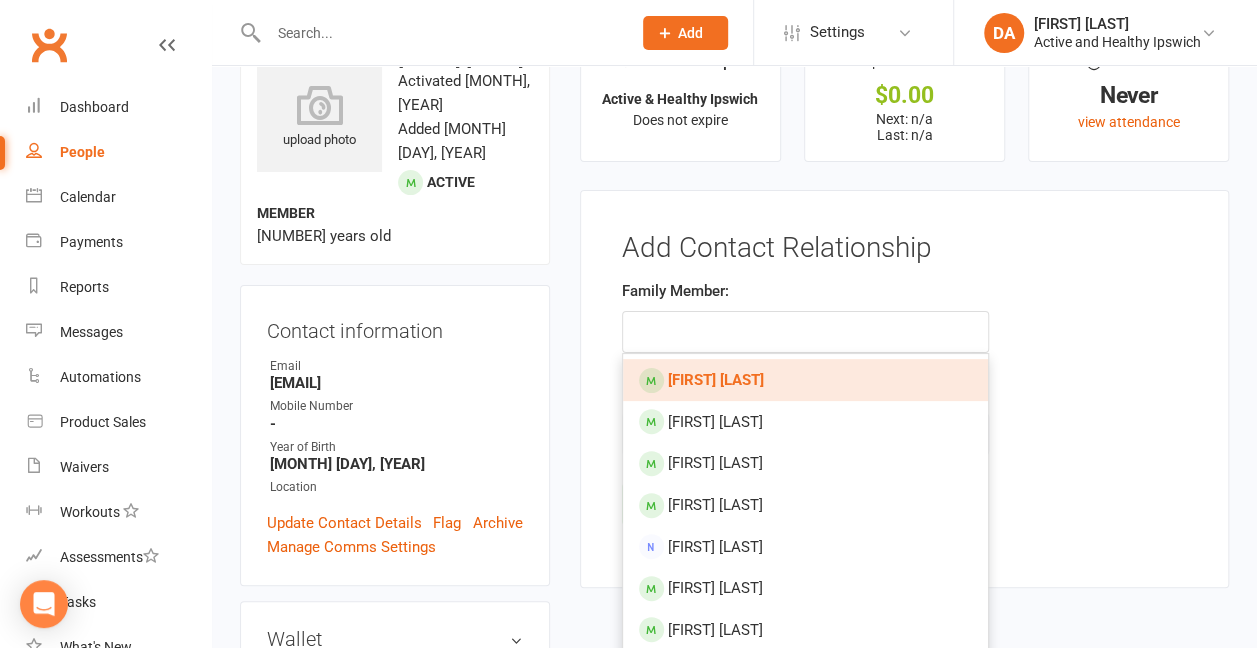 click on "[FIRST] [LAST]" at bounding box center [805, 380] 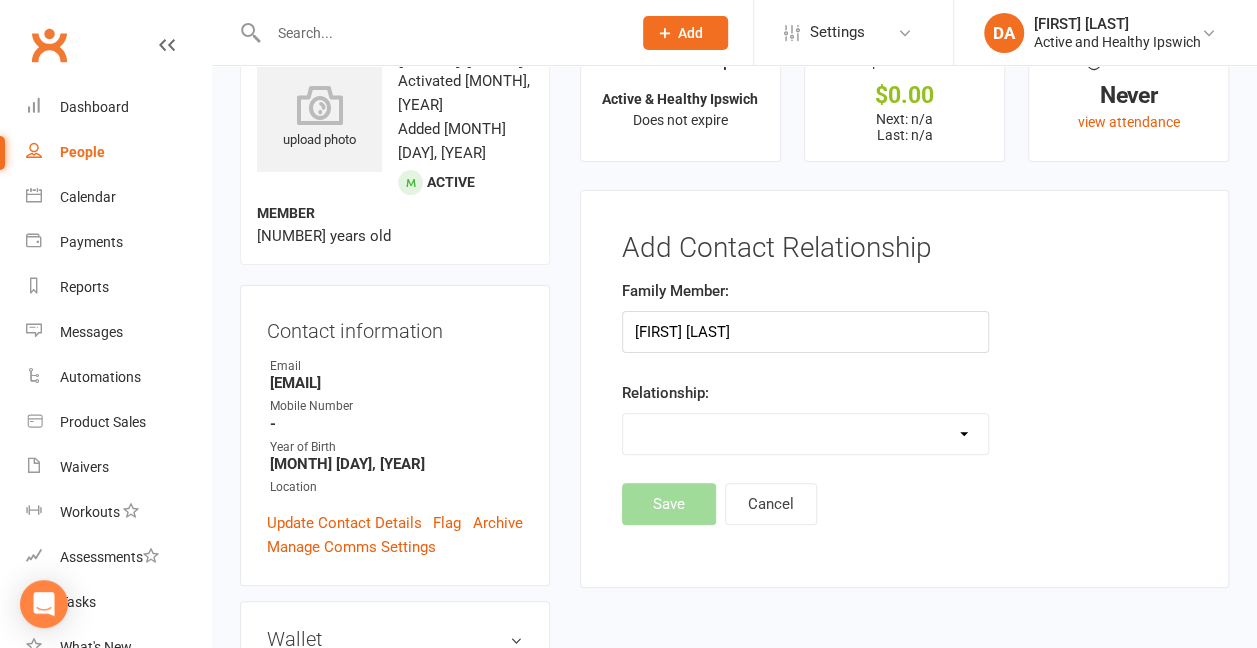 click on "Parent / Guardian Child Sibling (parent not in system) Spouse / Partner Cousin / Other Family Friend Other" at bounding box center (805, 434) 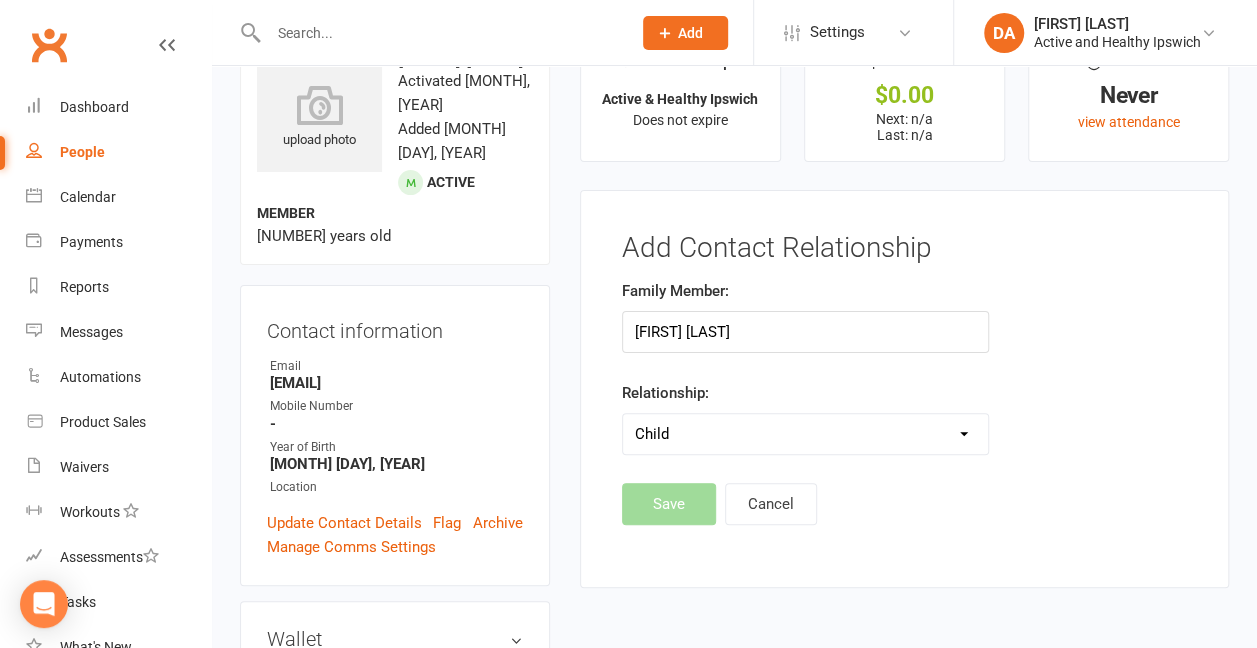 click on "Parent / Guardian Child Sibling (parent not in system) Spouse / Partner Cousin / Other Family Friend Other" at bounding box center [805, 434] 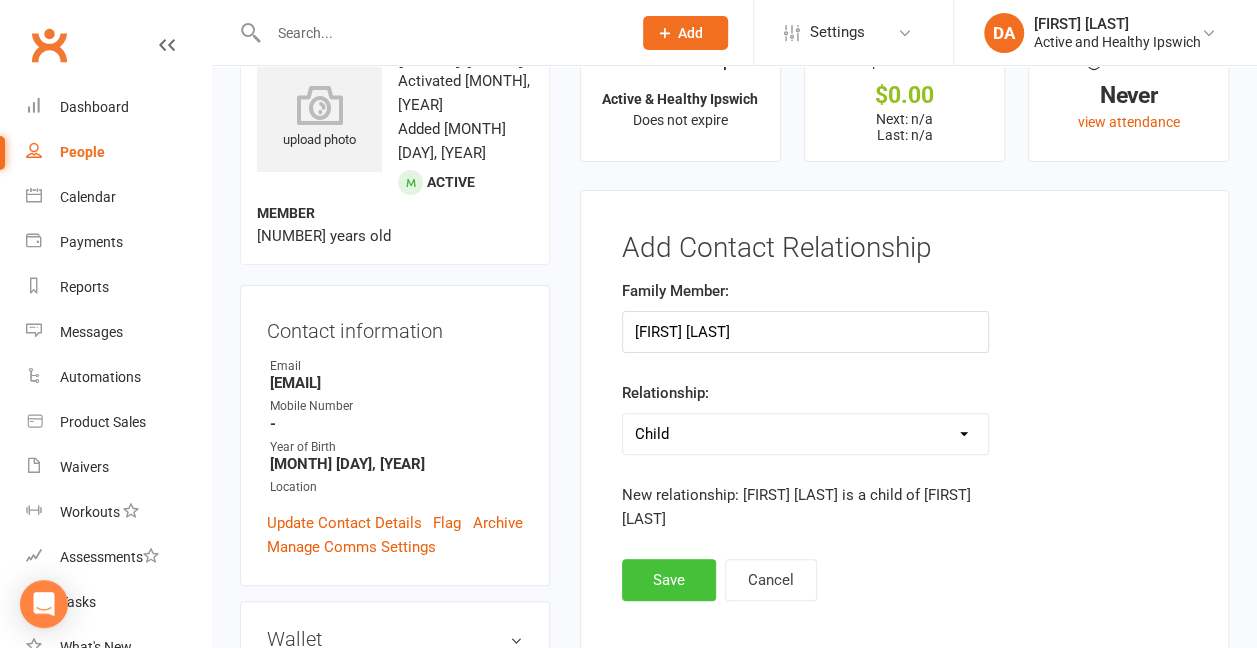 click on "Save" at bounding box center [669, 580] 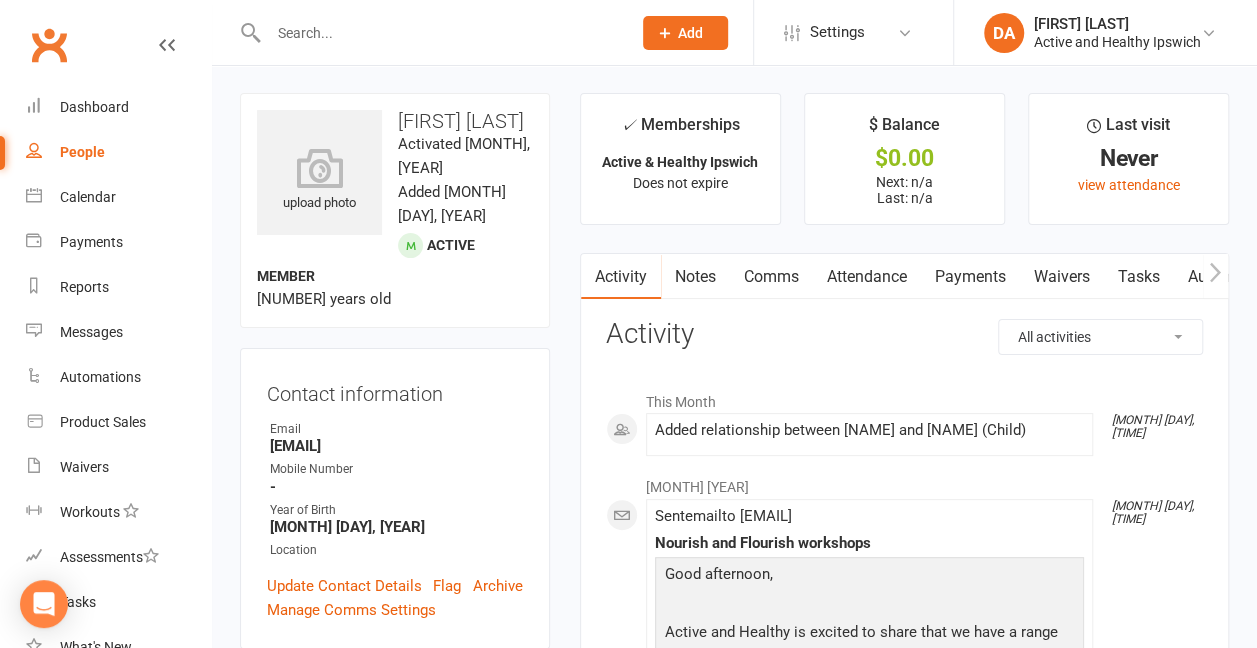 scroll, scrollTop: 0, scrollLeft: 0, axis: both 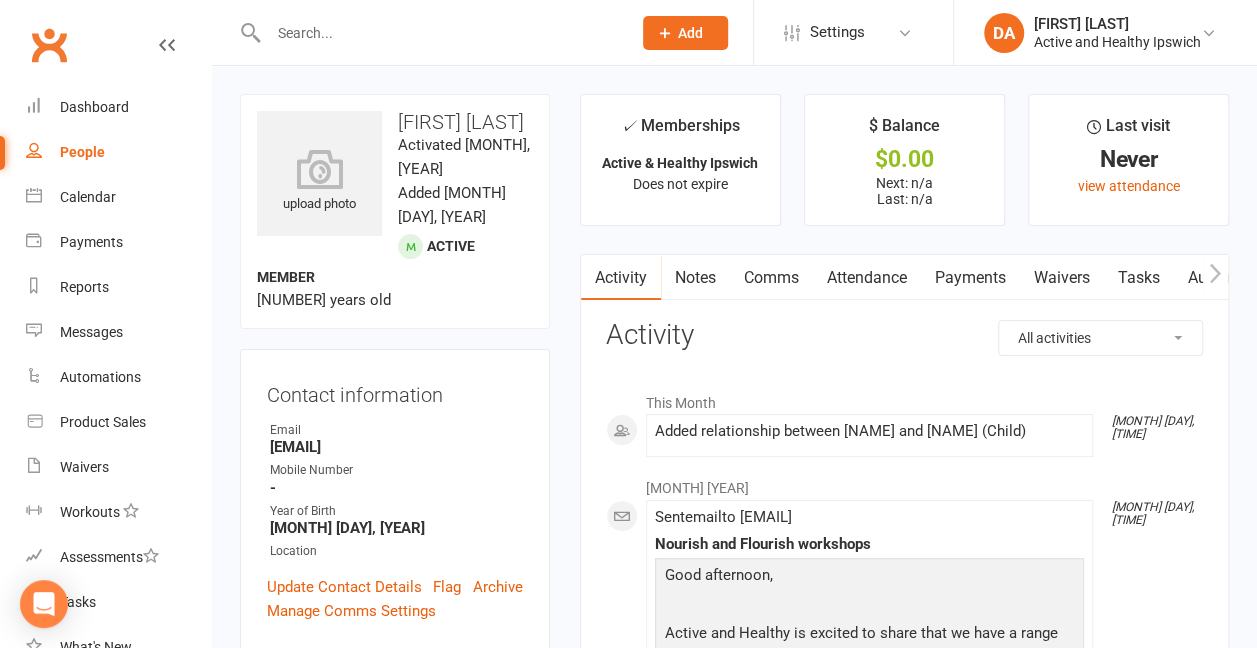 click at bounding box center (1215, 273) 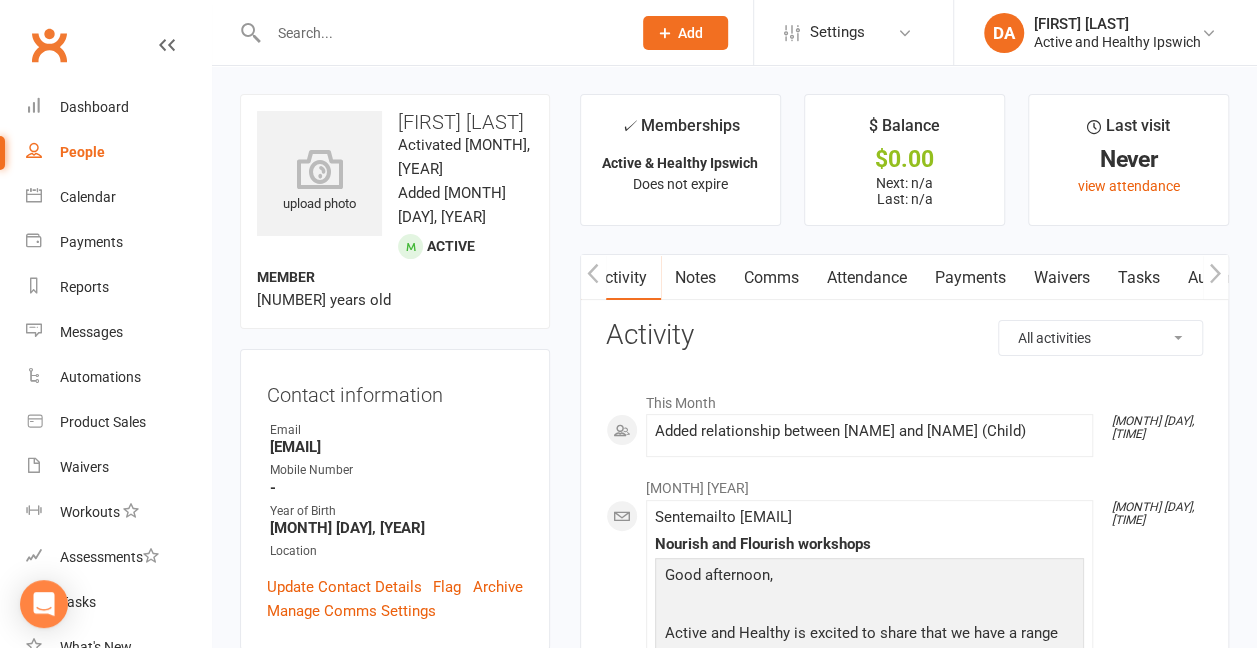 scroll, scrollTop: 0, scrollLeft: 150, axis: horizontal 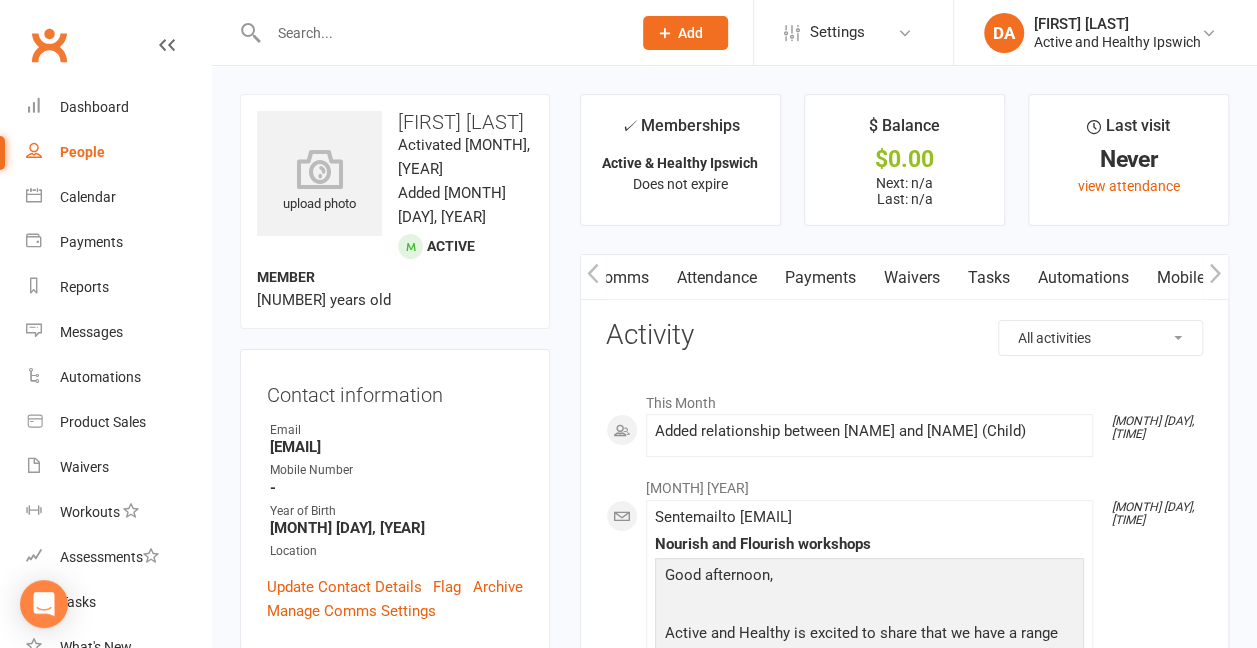 click on "Automations" at bounding box center (1083, 278) 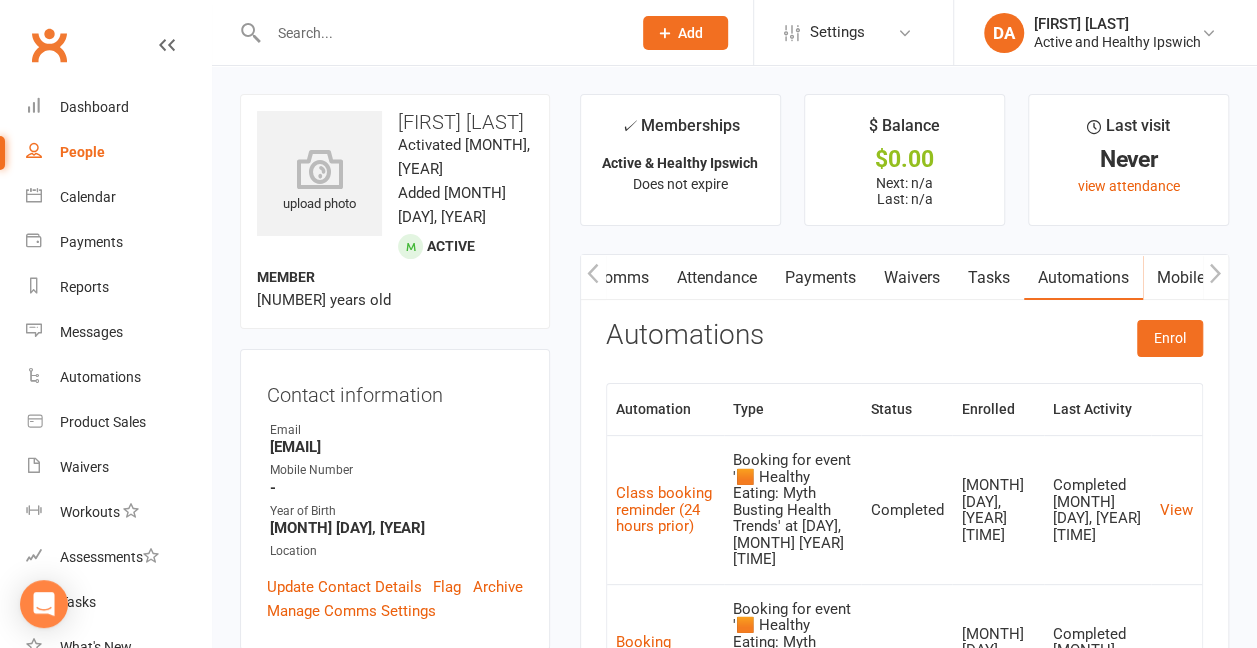 click on "Mobile App" at bounding box center [1197, 278] 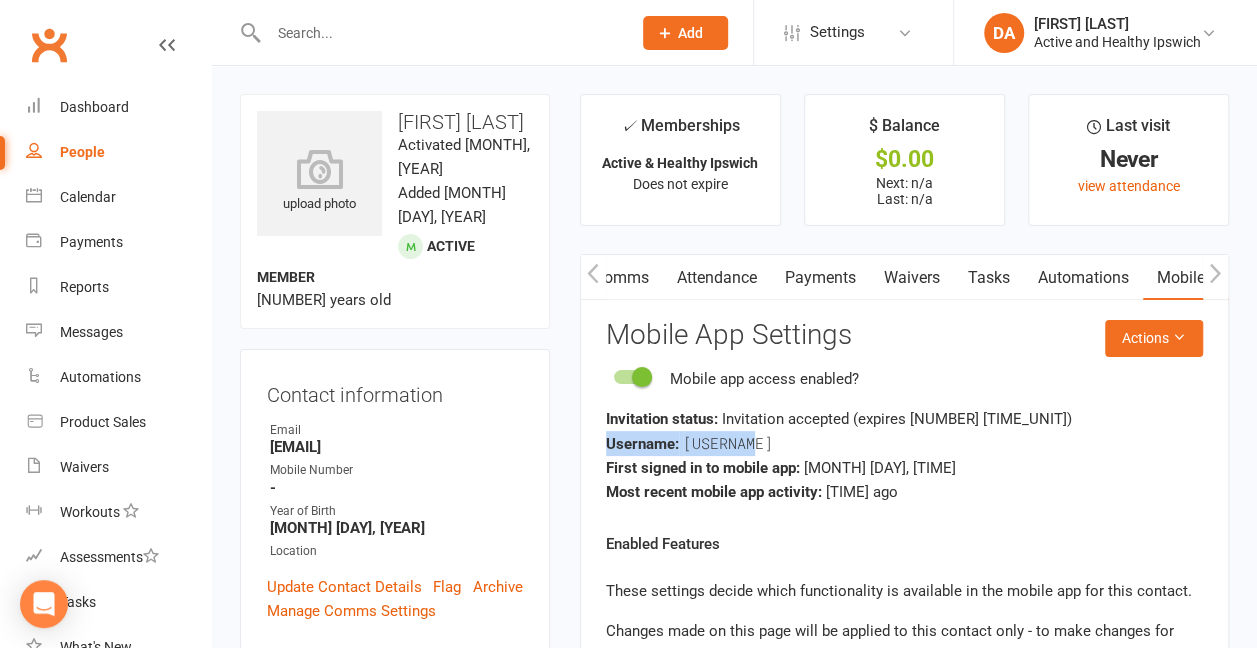 drag, startPoint x: 779, startPoint y: 440, endPoint x: 606, endPoint y: 444, distance: 173.04623 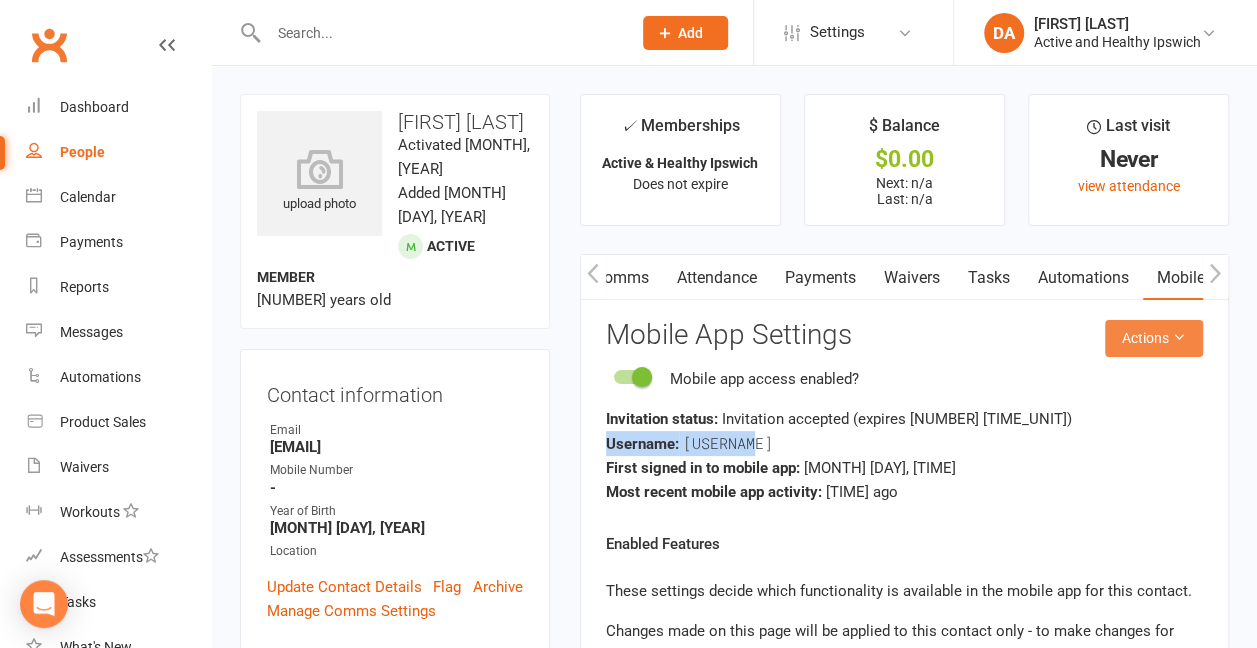 click on "Actions" at bounding box center [1154, 338] 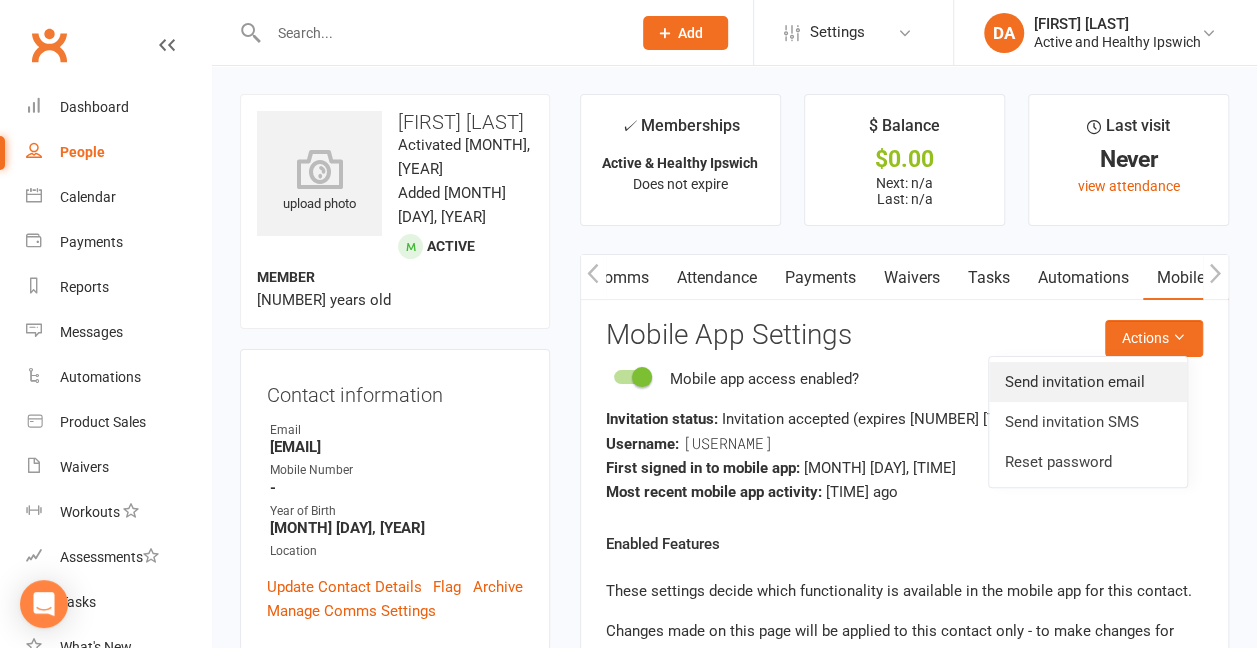 click on "Send invitation email" at bounding box center (1088, 382) 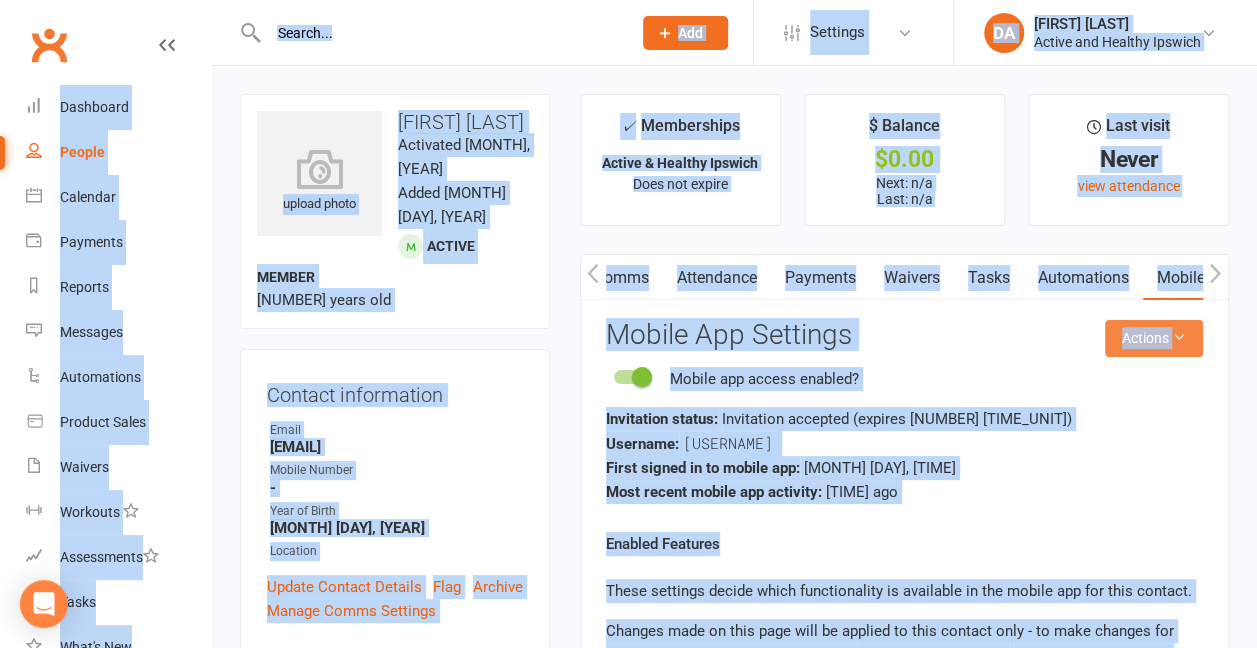 click on "Actions" at bounding box center [1154, 338] 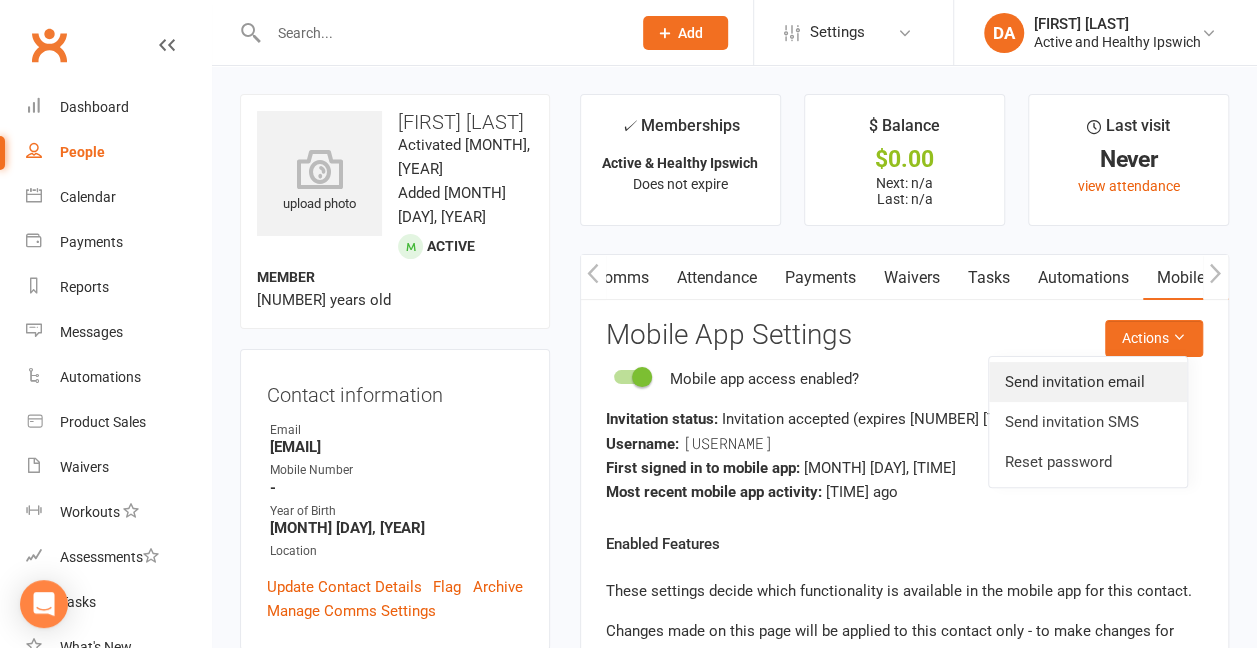 click on "Send invitation email" at bounding box center [1088, 382] 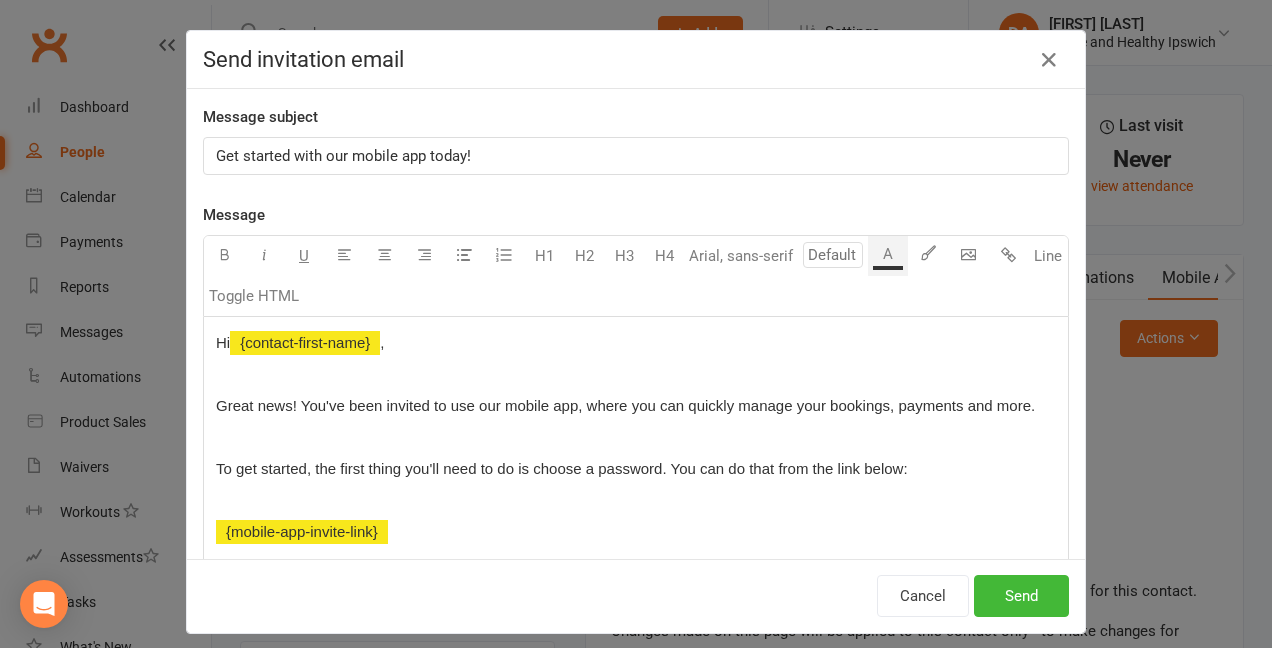 click at bounding box center (636, 437) 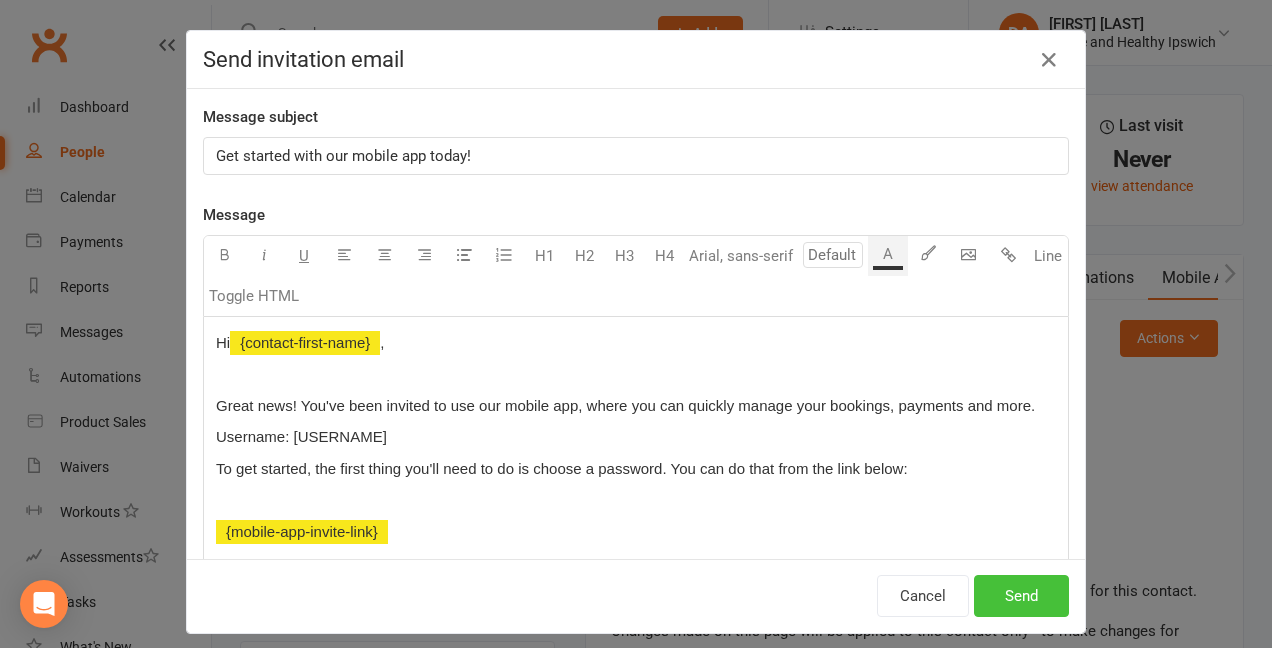 click on "Send" at bounding box center [1021, 596] 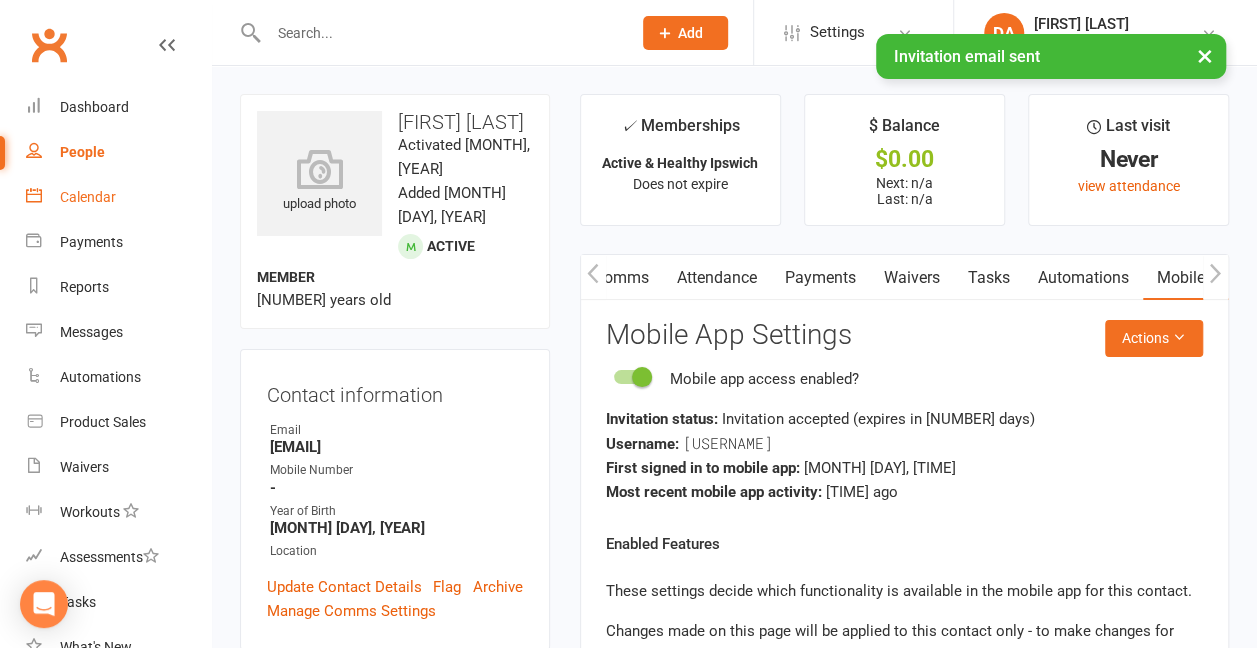 click on "Calendar" at bounding box center (88, 197) 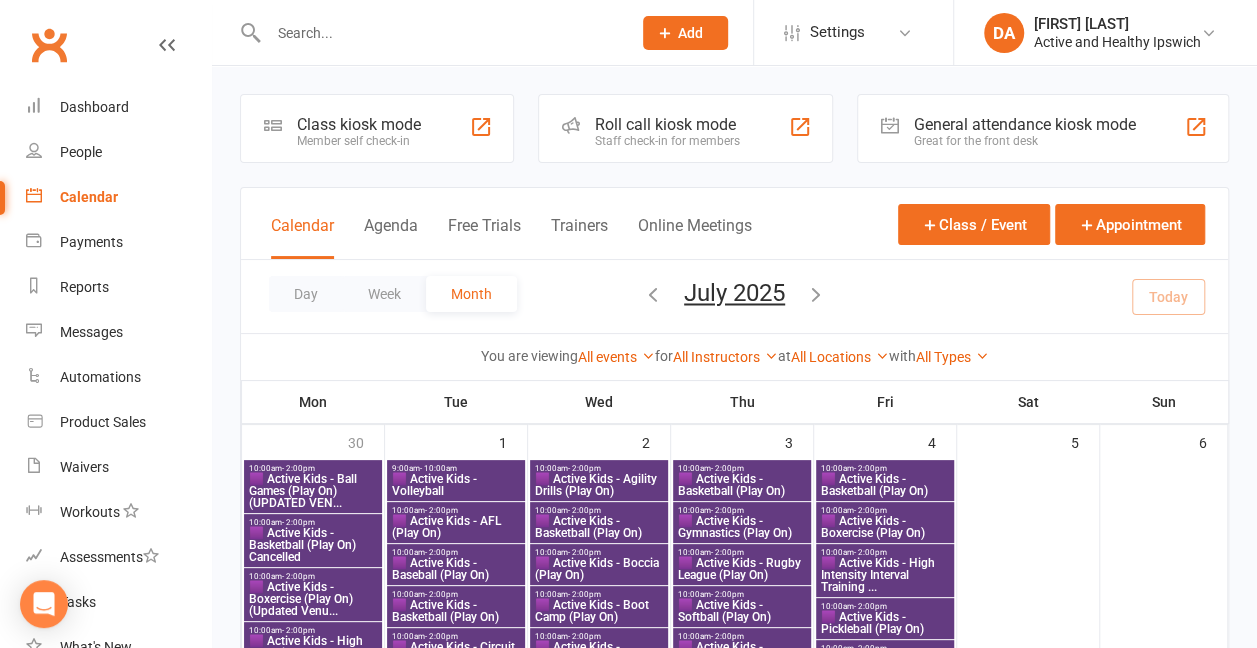 click at bounding box center [439, 33] 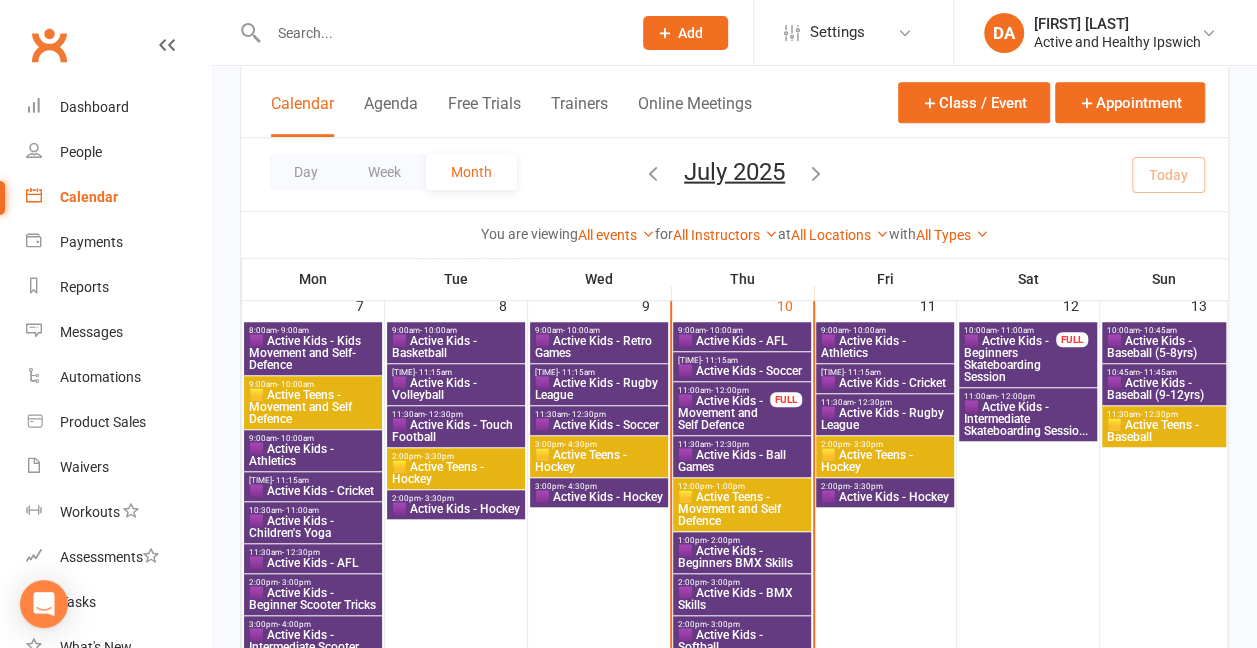 scroll, scrollTop: 612, scrollLeft: 0, axis: vertical 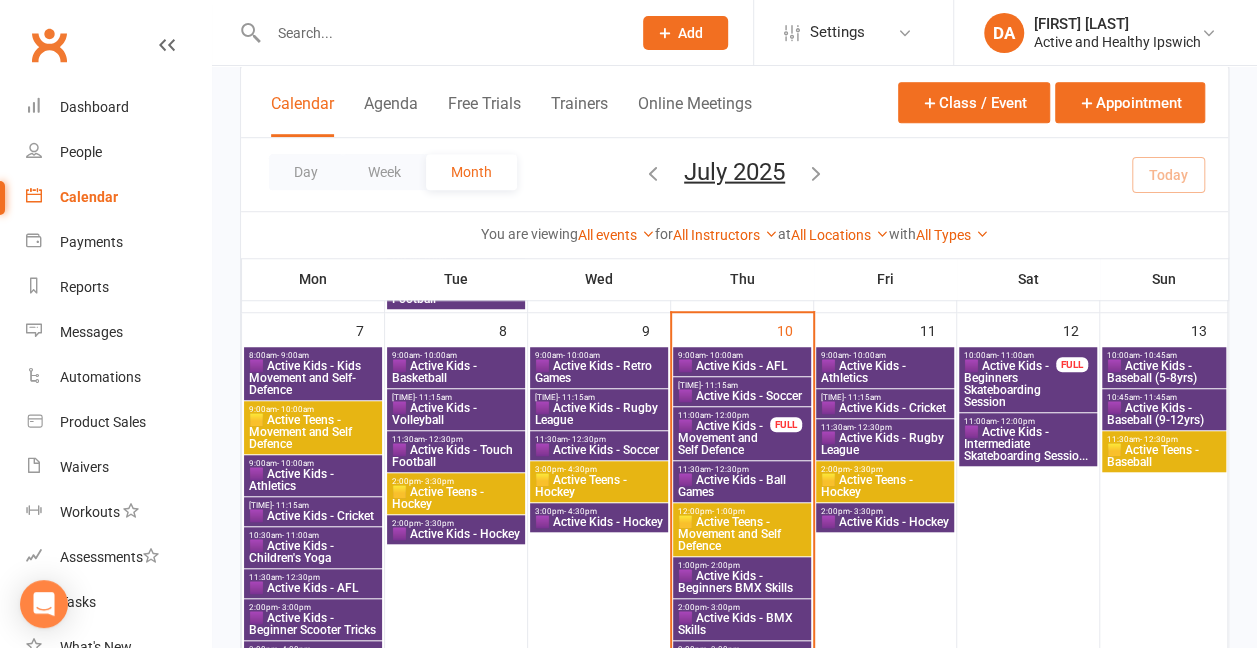 click on "🟪 Active Kids - Movement and Self Defence" at bounding box center [724, 438] 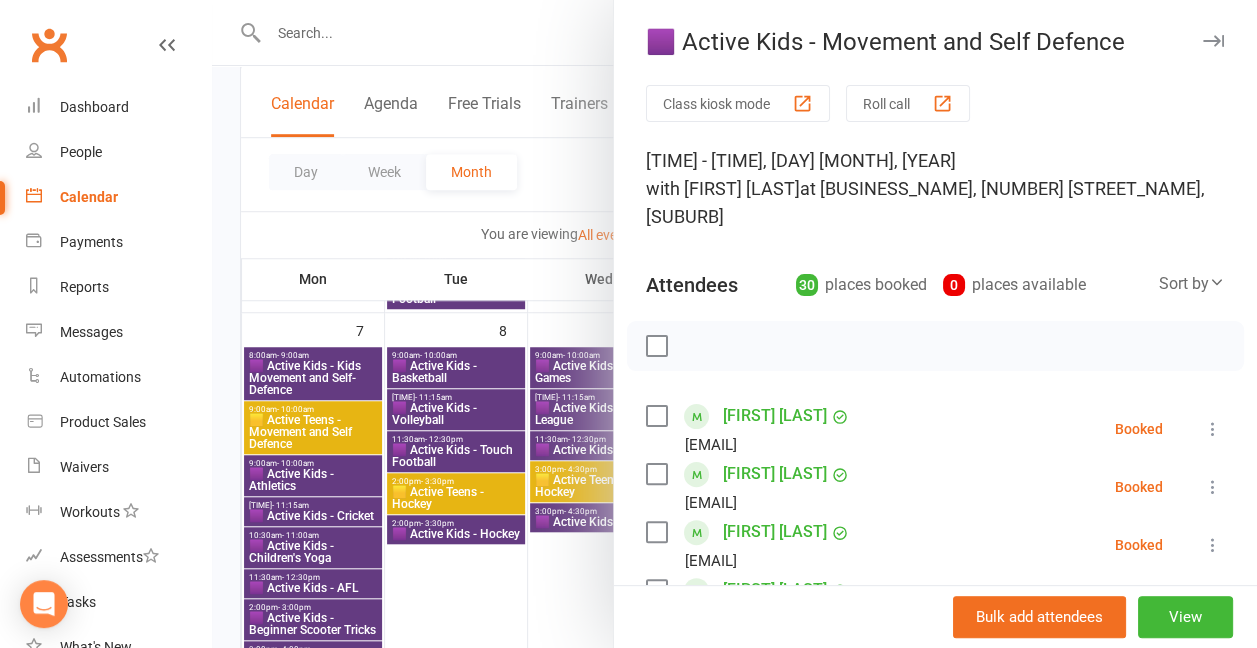 click at bounding box center [734, 324] 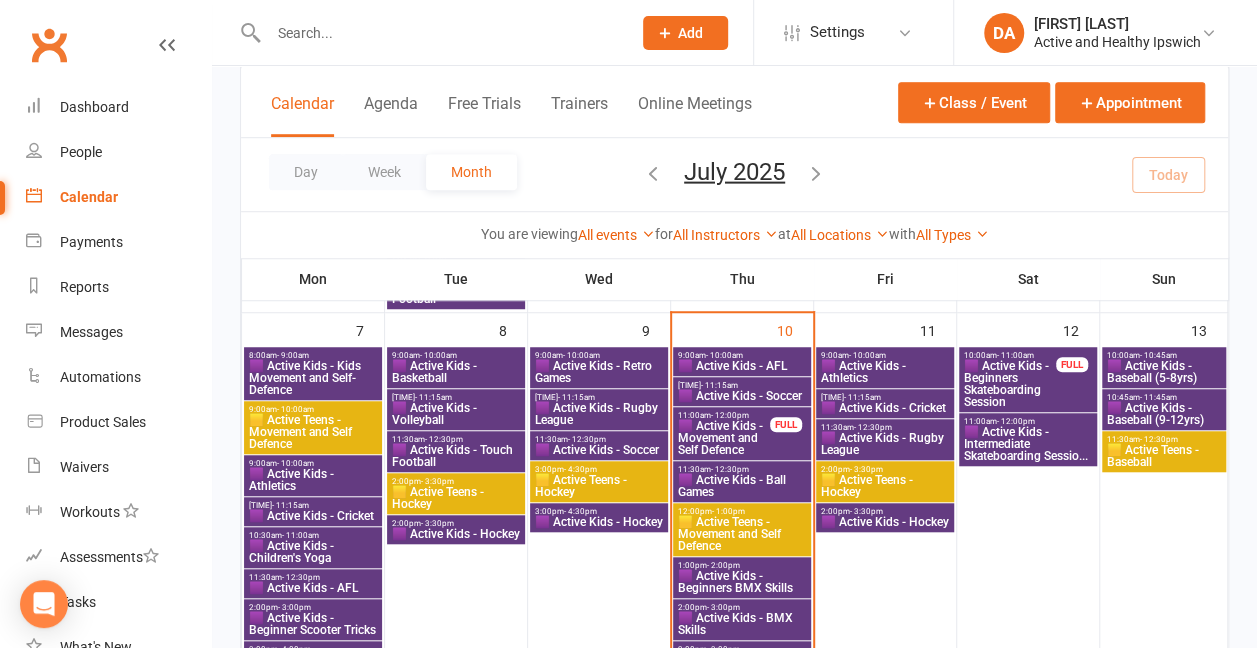 click on "- 11:15am" at bounding box center (724, 355) 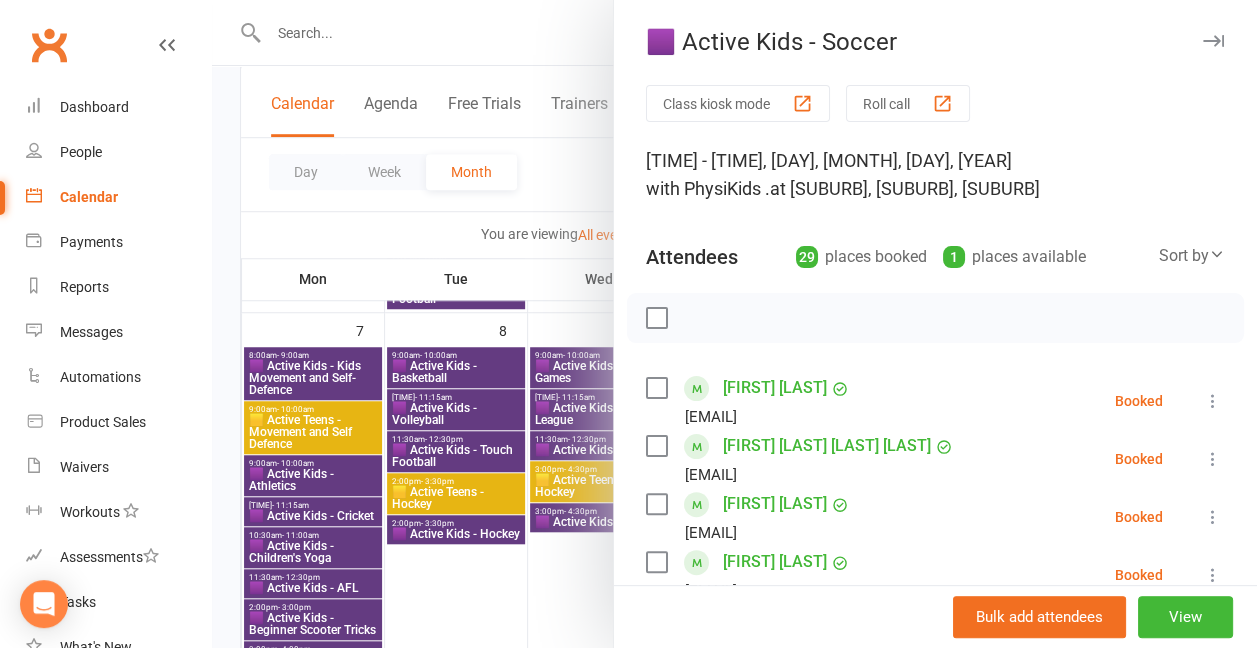 click at bounding box center (734, 324) 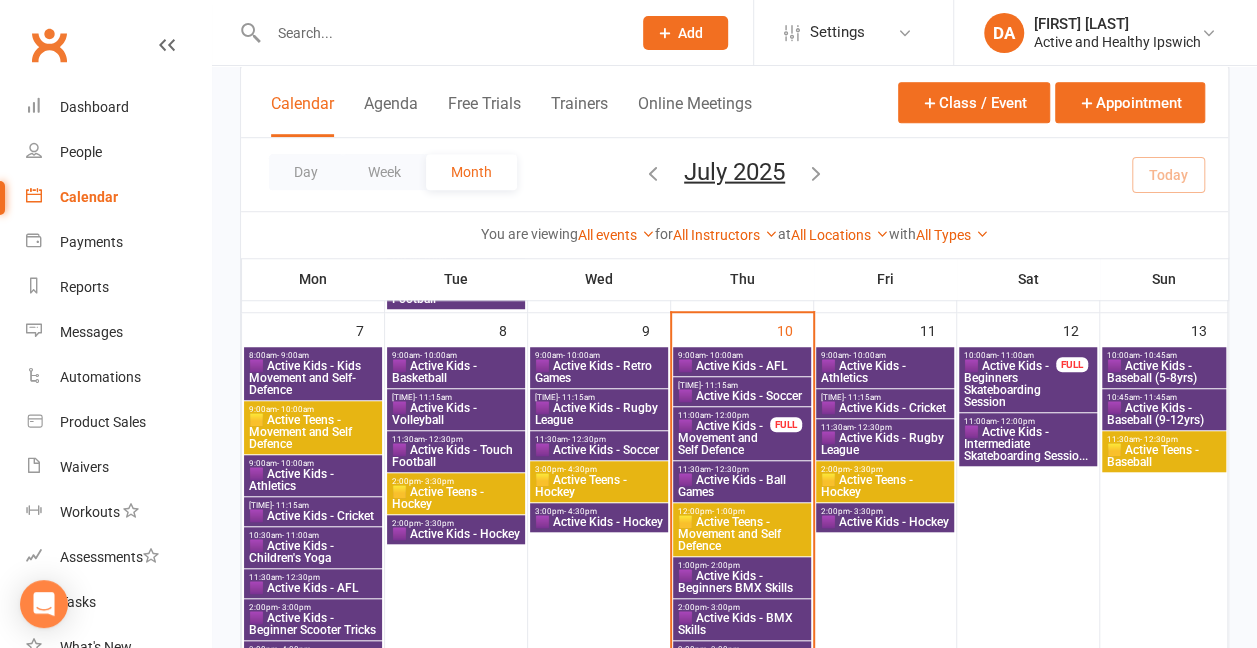 click on "🟨 Active Teens - Movement and Self Defence" at bounding box center (742, 366) 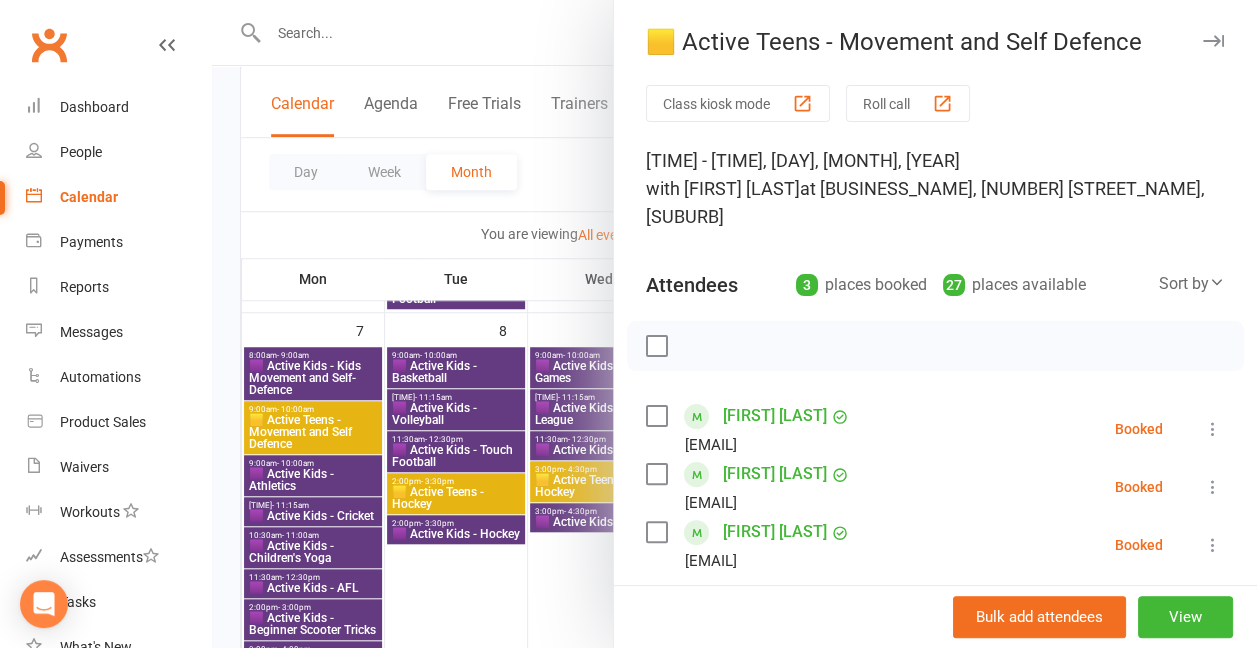 click at bounding box center (734, 324) 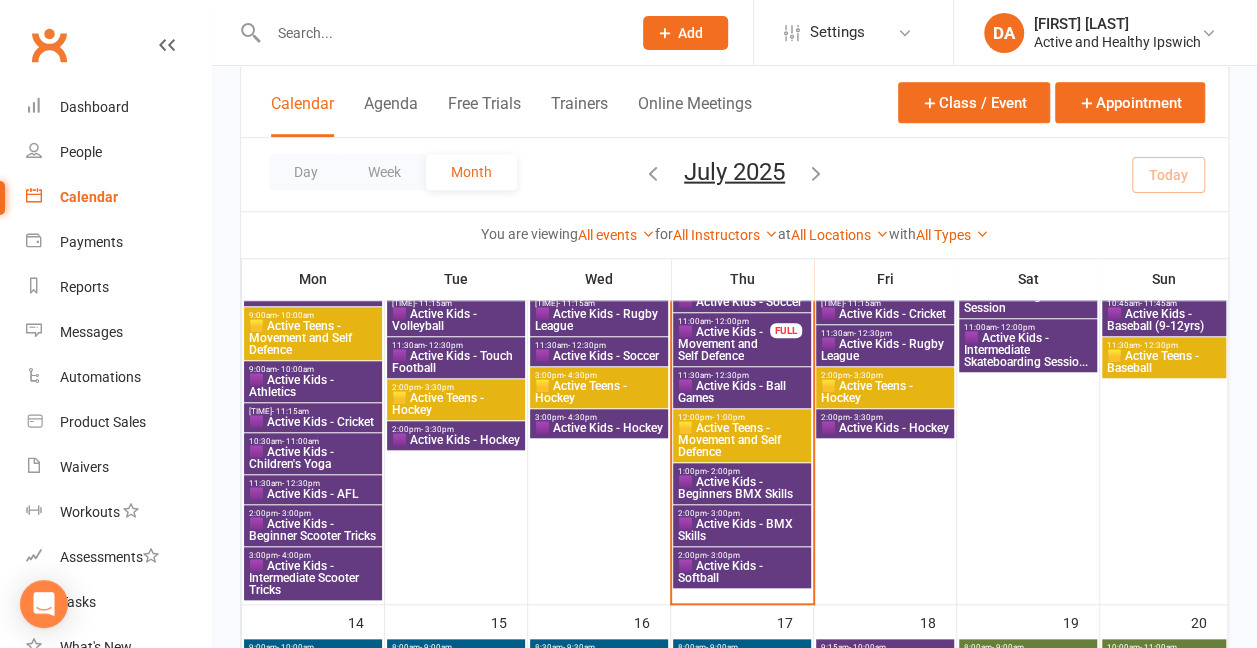 scroll, scrollTop: 692, scrollLeft: 0, axis: vertical 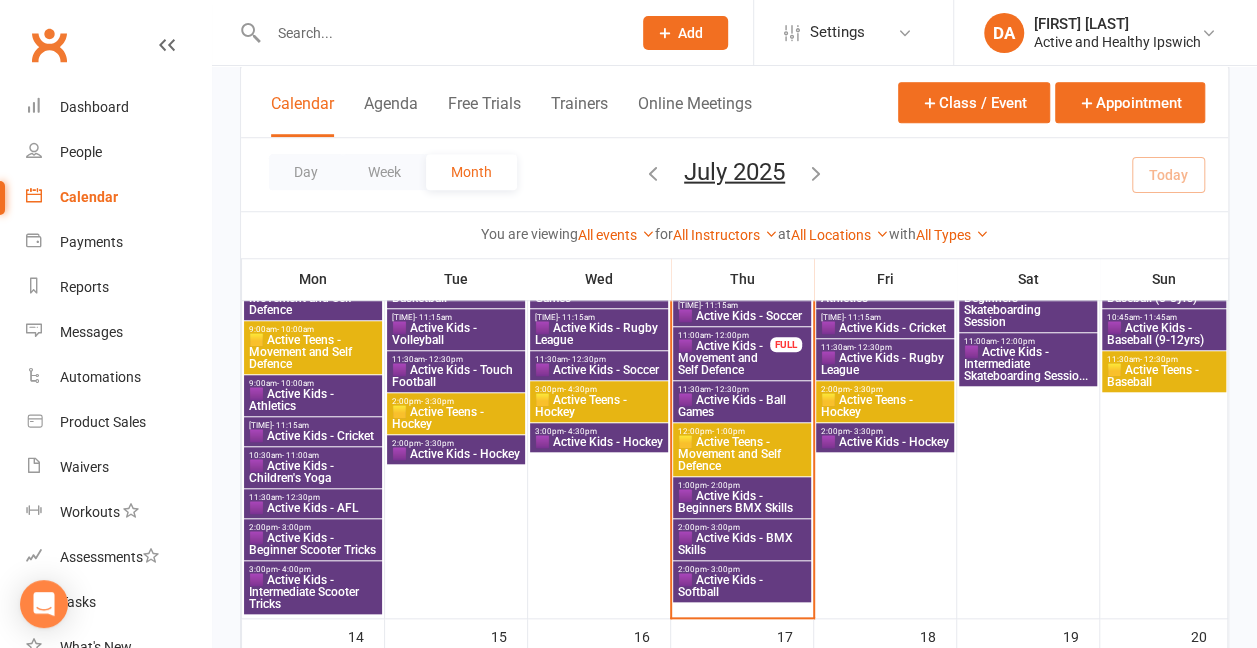 click on "🟪 Active Kids - Movement and Self Defence" at bounding box center [724, 358] 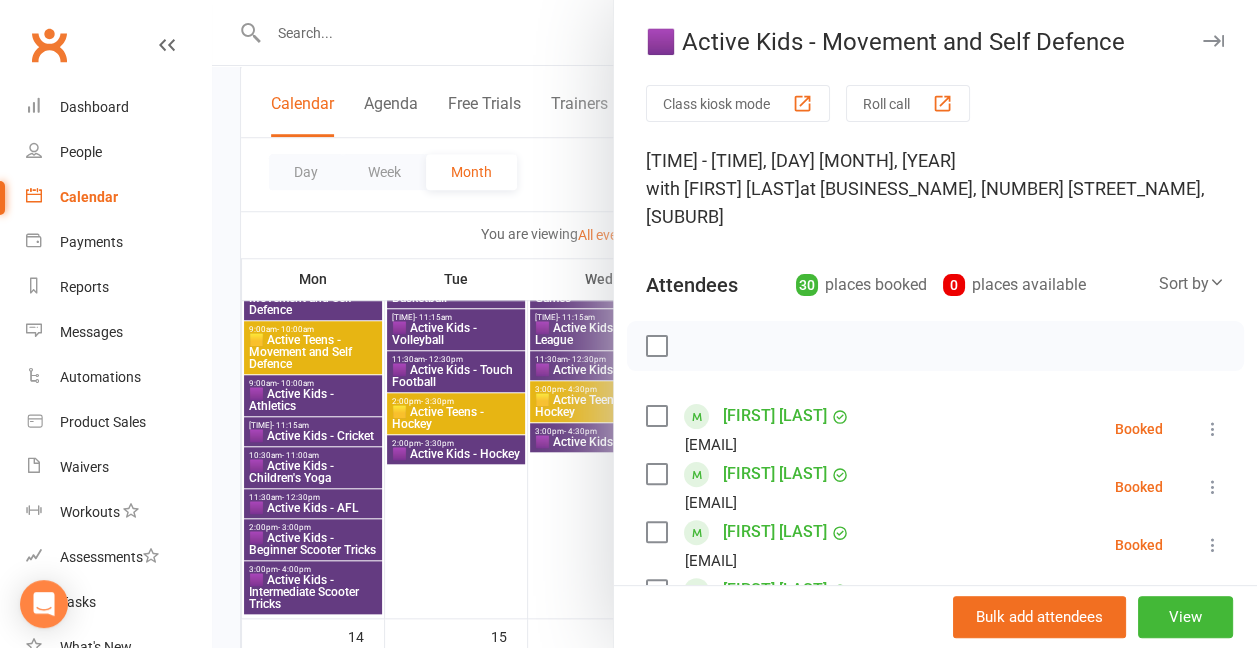 click at bounding box center [734, 324] 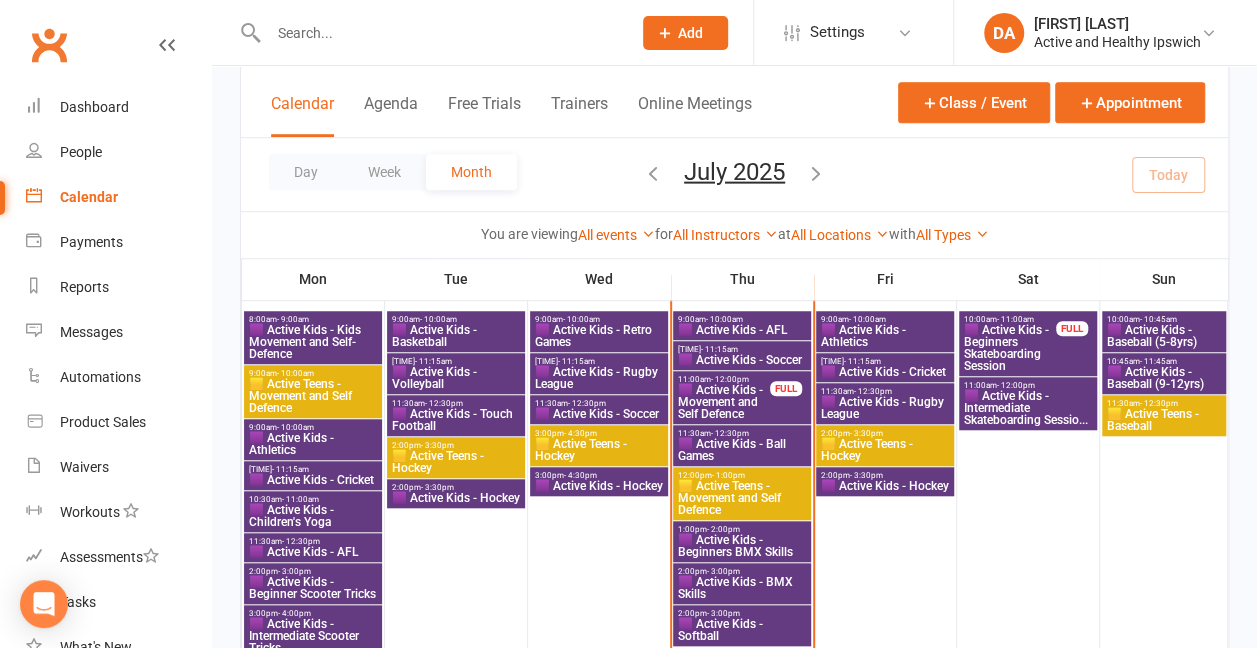 scroll, scrollTop: 666, scrollLeft: 0, axis: vertical 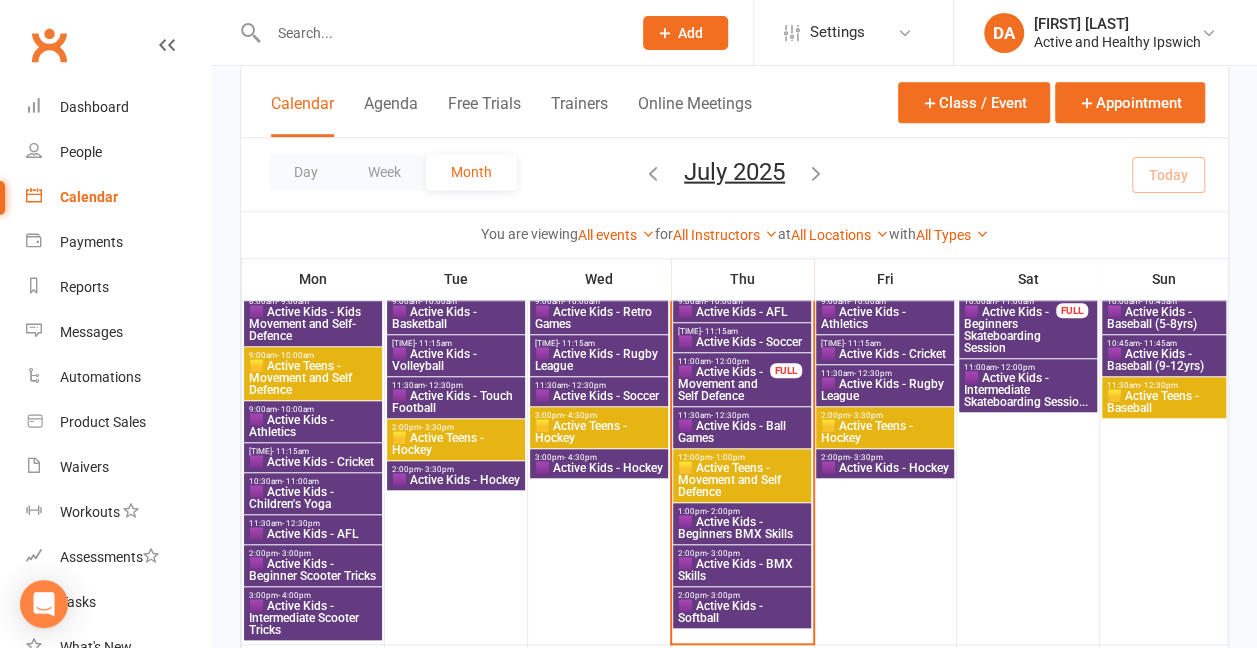 click on "🟪 Active Kids - Soccer" at bounding box center [742, 312] 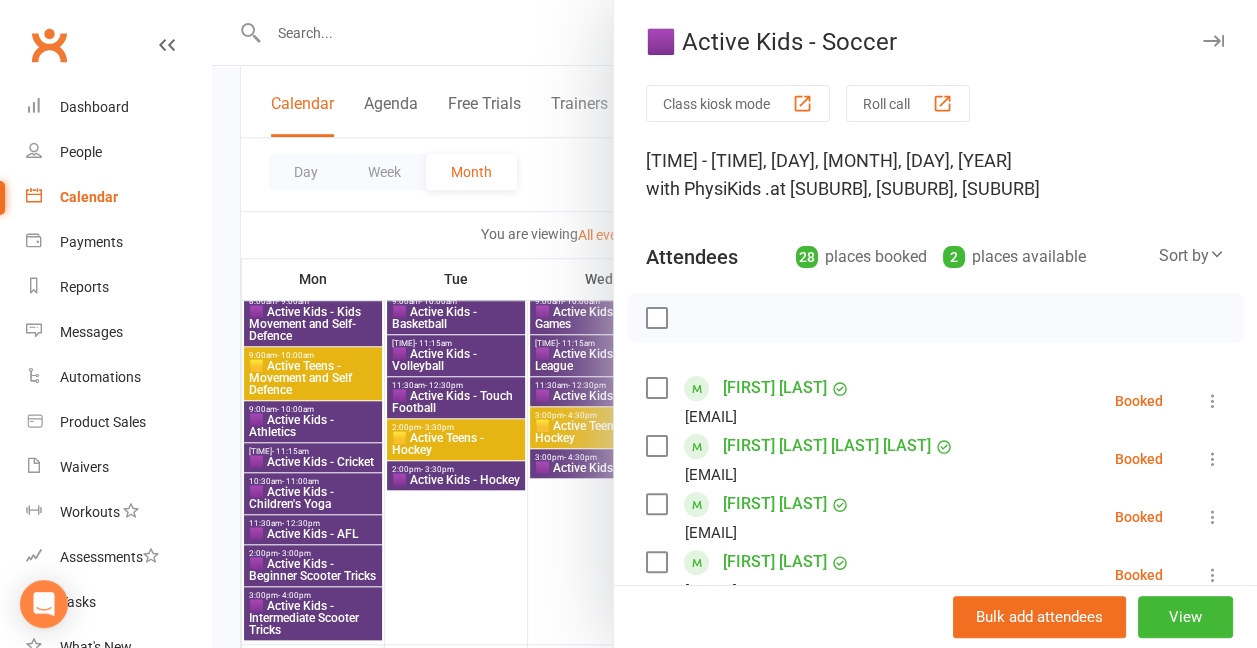 click at bounding box center [734, 324] 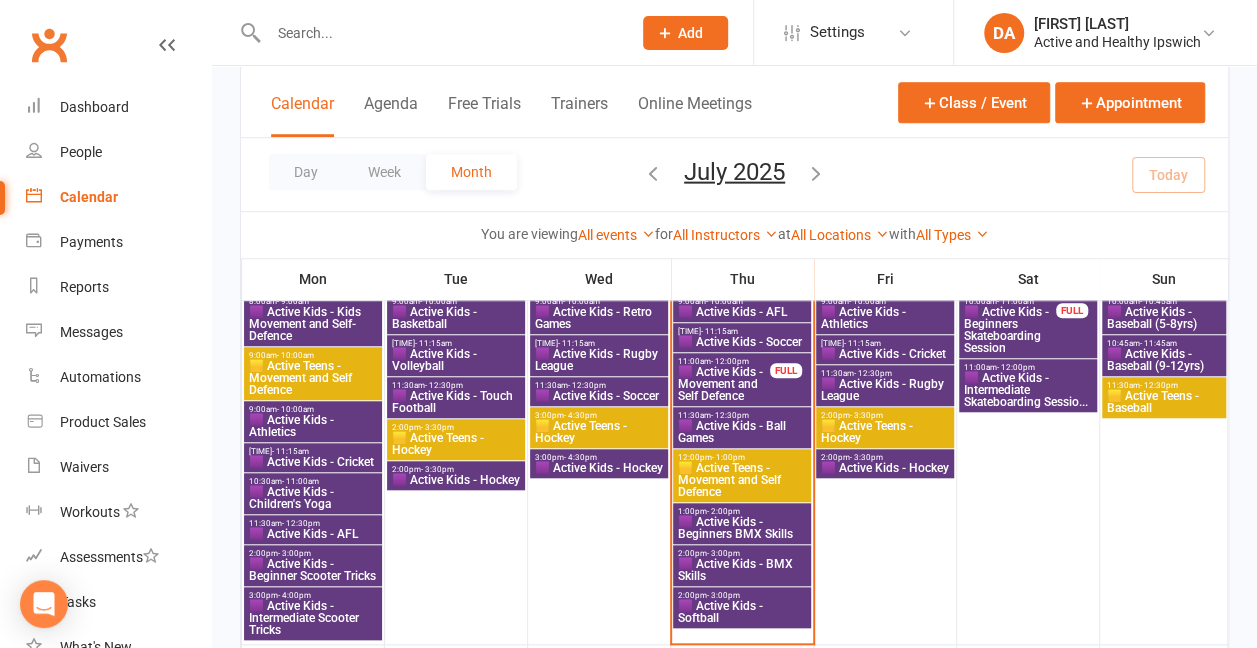 click on "🟪 Active Kids - Beginners BMX Skills" at bounding box center [742, 312] 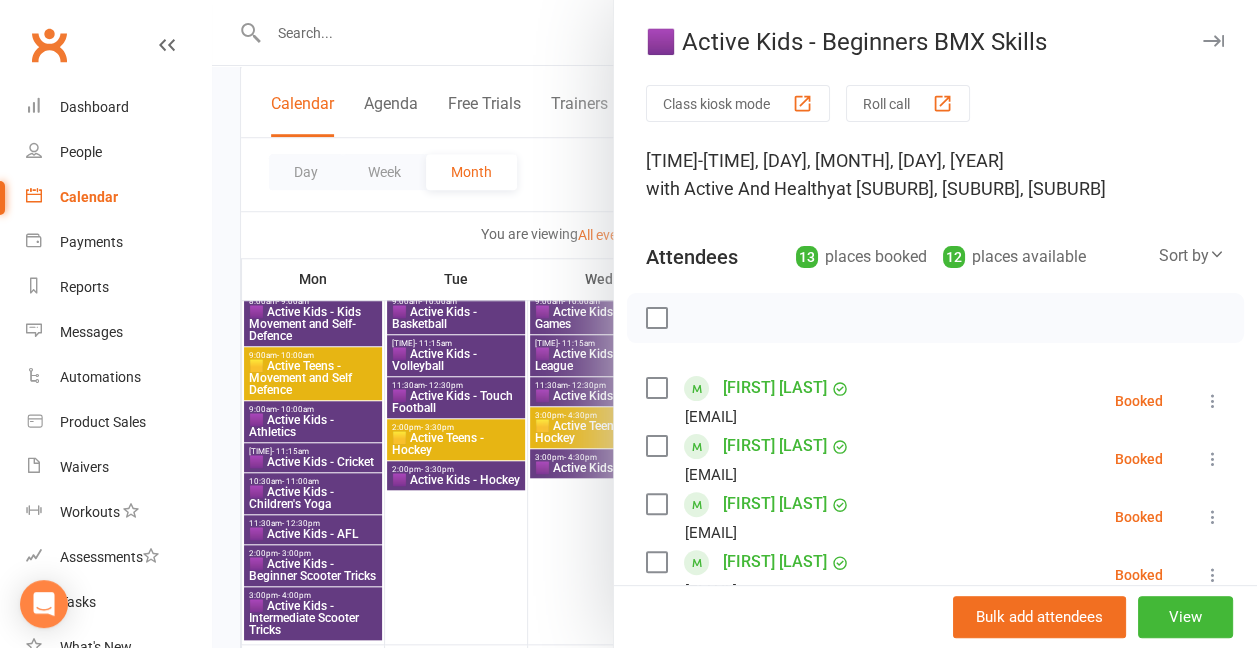 click at bounding box center (734, 324) 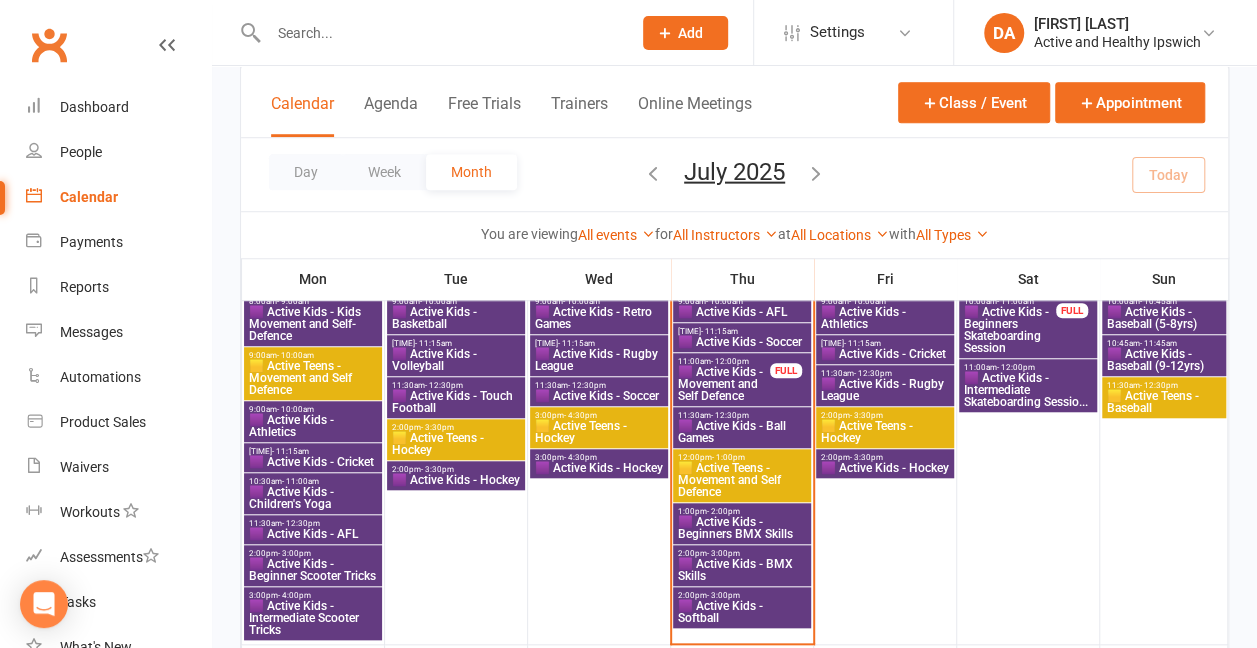 click on "🟪 Active Kids - BMX Skills" at bounding box center (742, 312) 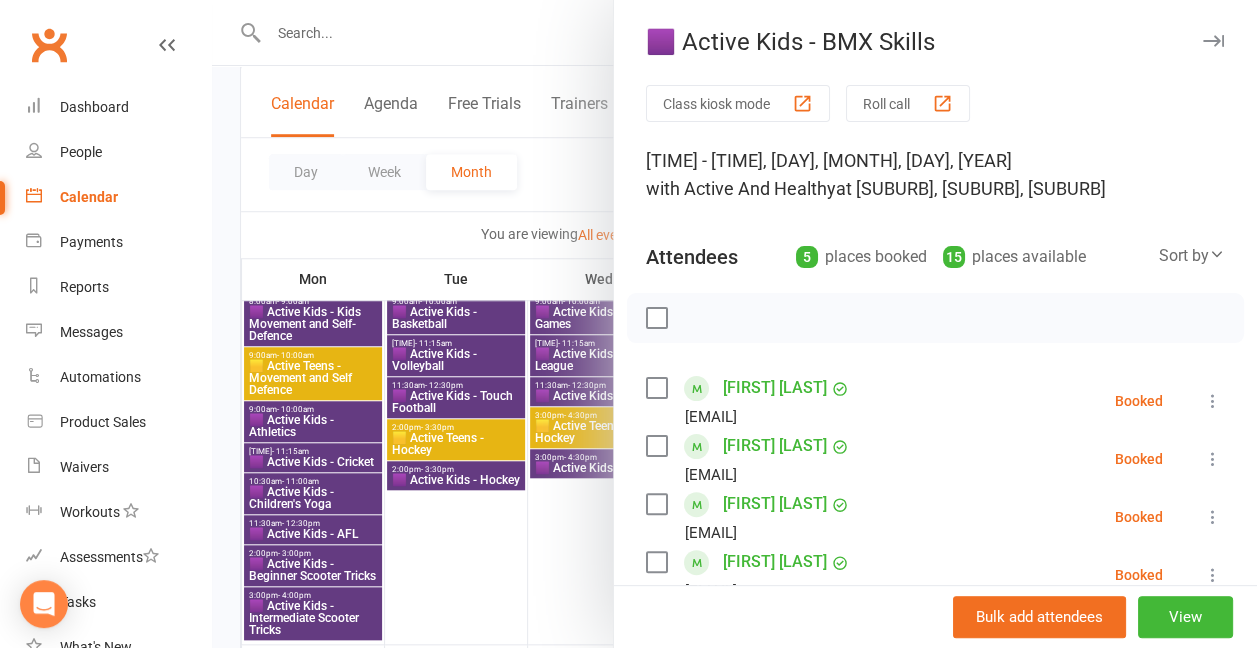 click at bounding box center (734, 324) 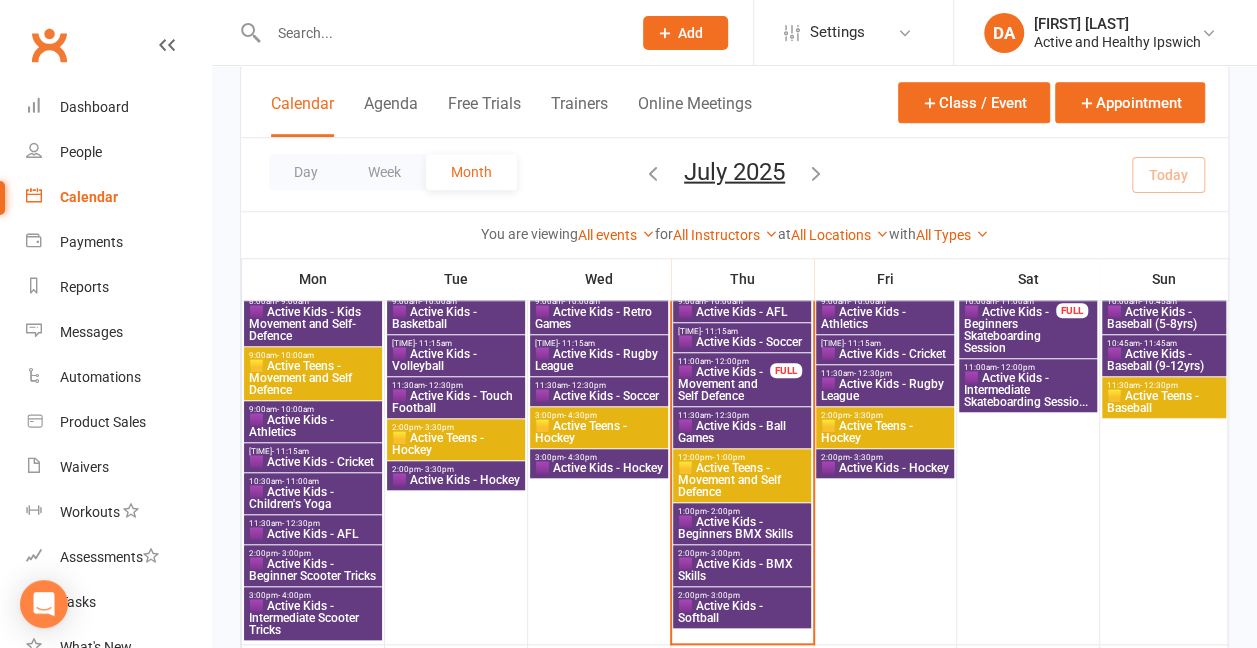 click at bounding box center (439, 33) 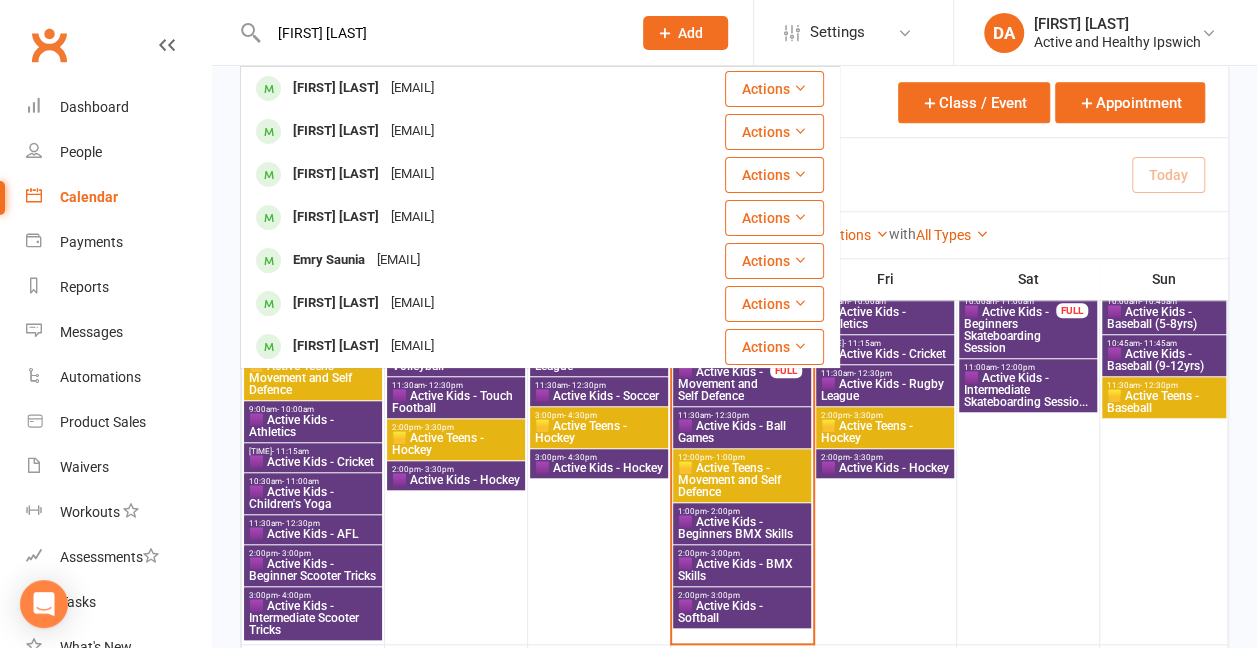 click on "[FIRST] [LAST]" at bounding box center (439, 33) 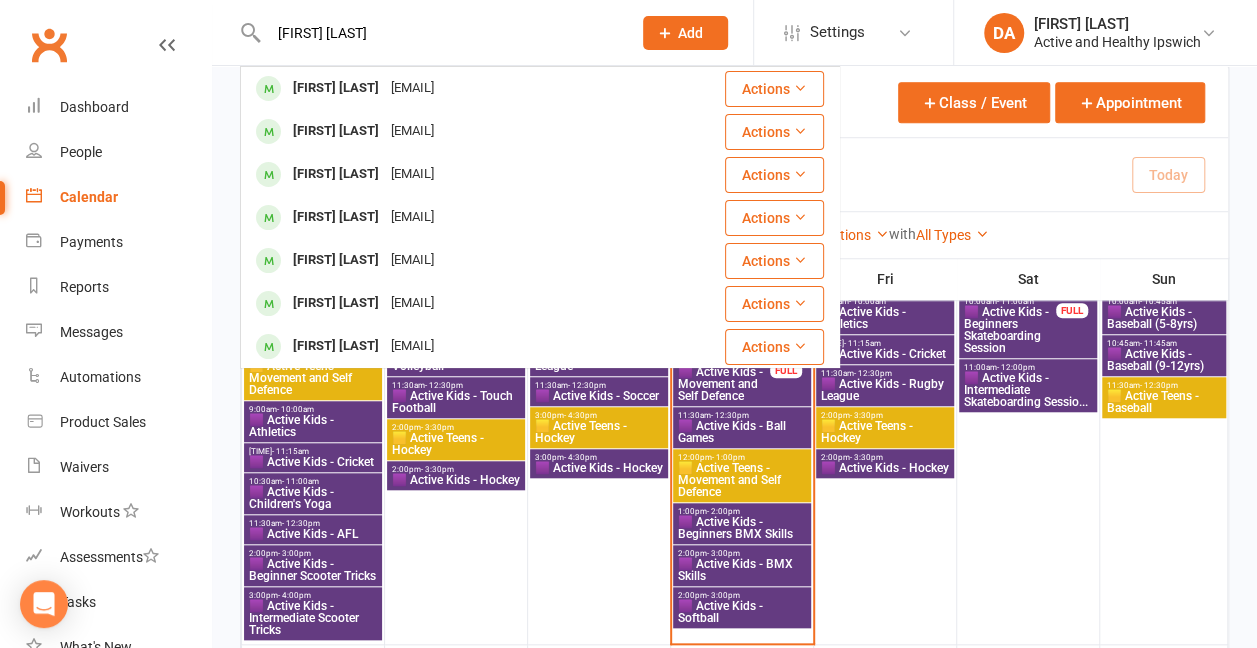 click on "[FIRST] [LAST]" at bounding box center (439, 33) 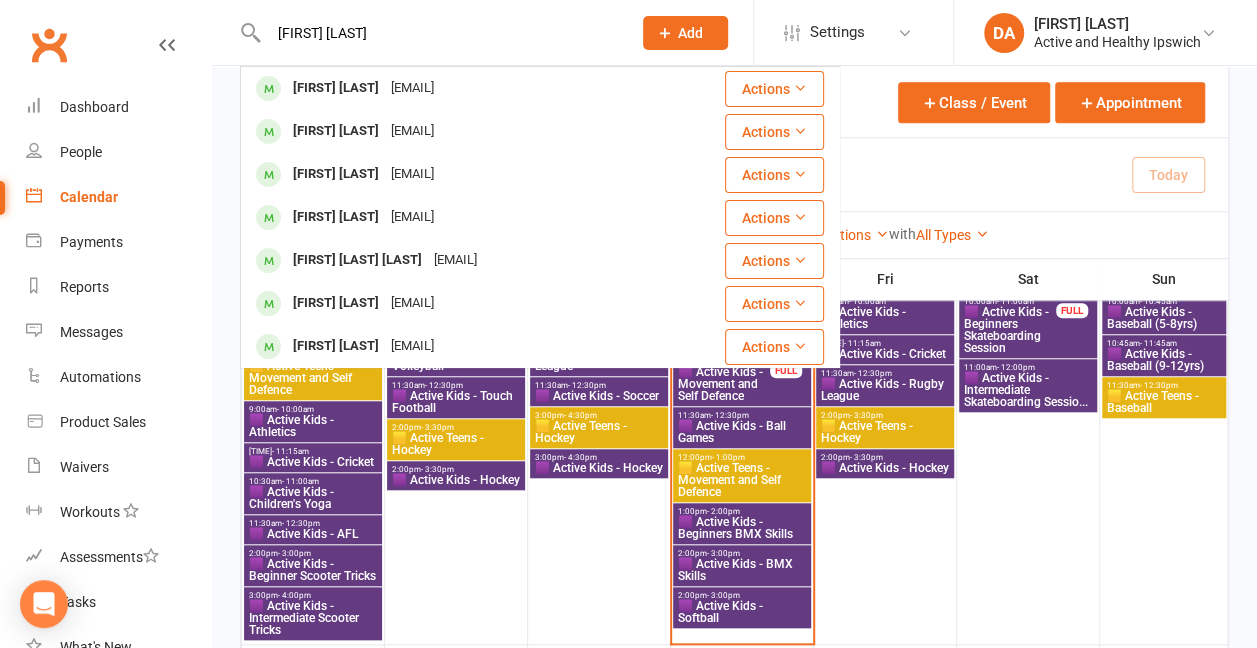 click on "[FIRST] [LAST]" at bounding box center (439, 33) 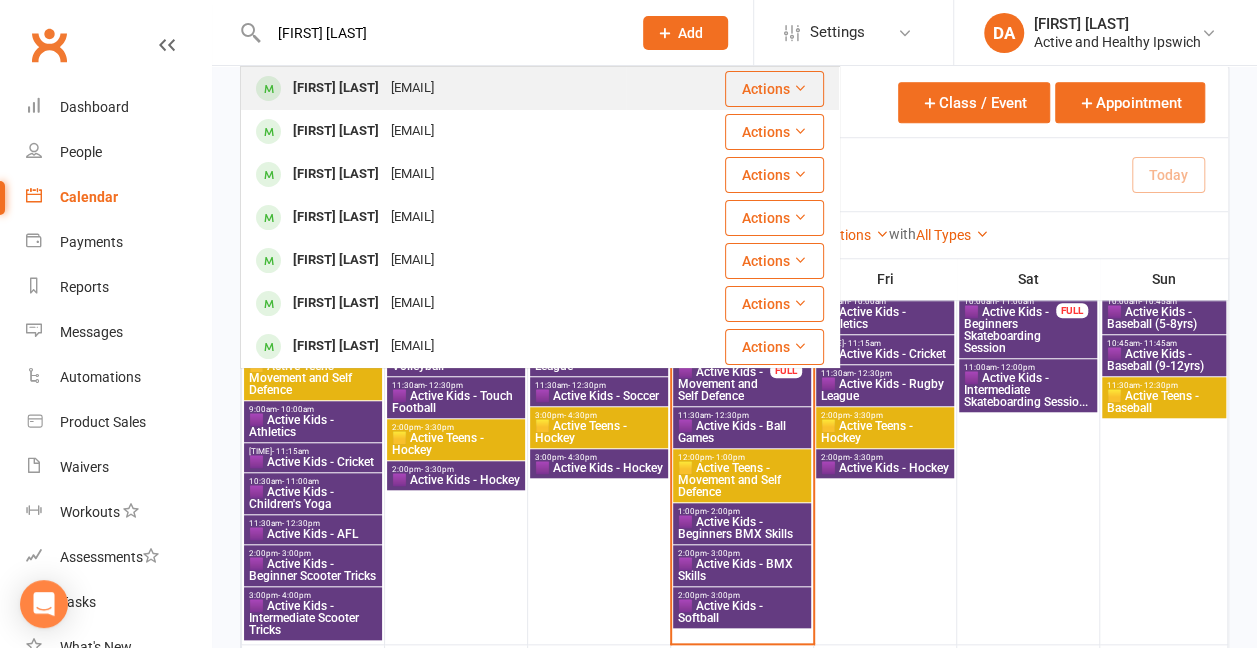 click on "[EMAIL]" at bounding box center (412, 88) 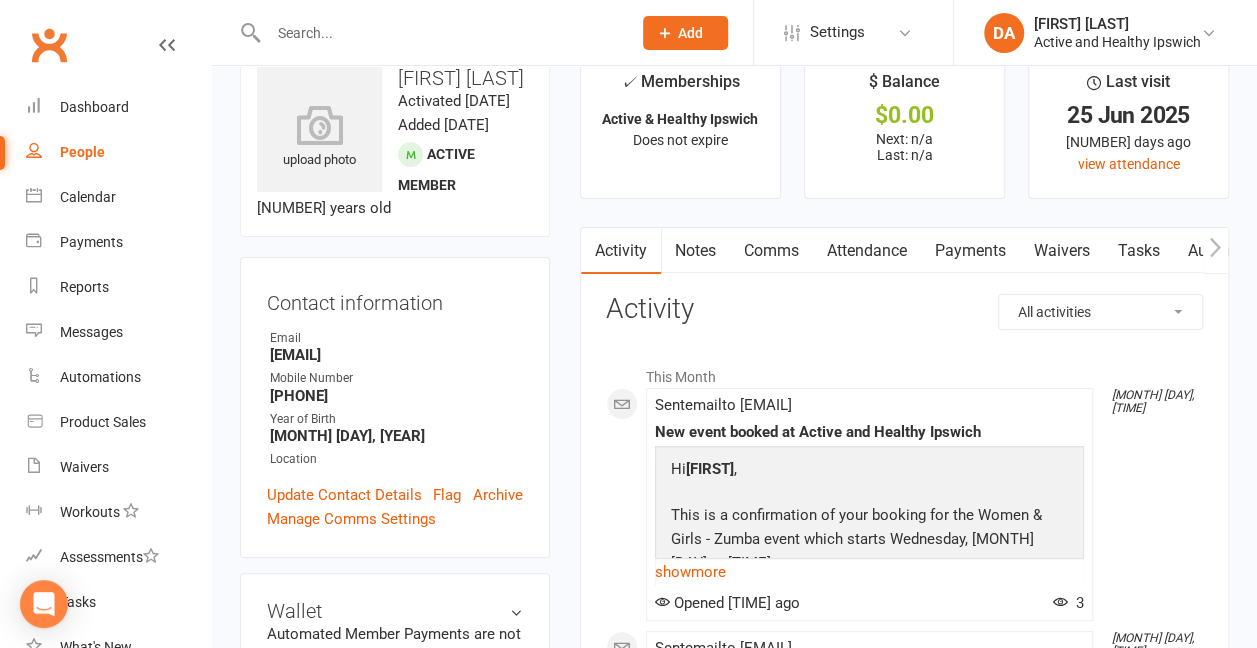 scroll, scrollTop: 0, scrollLeft: 0, axis: both 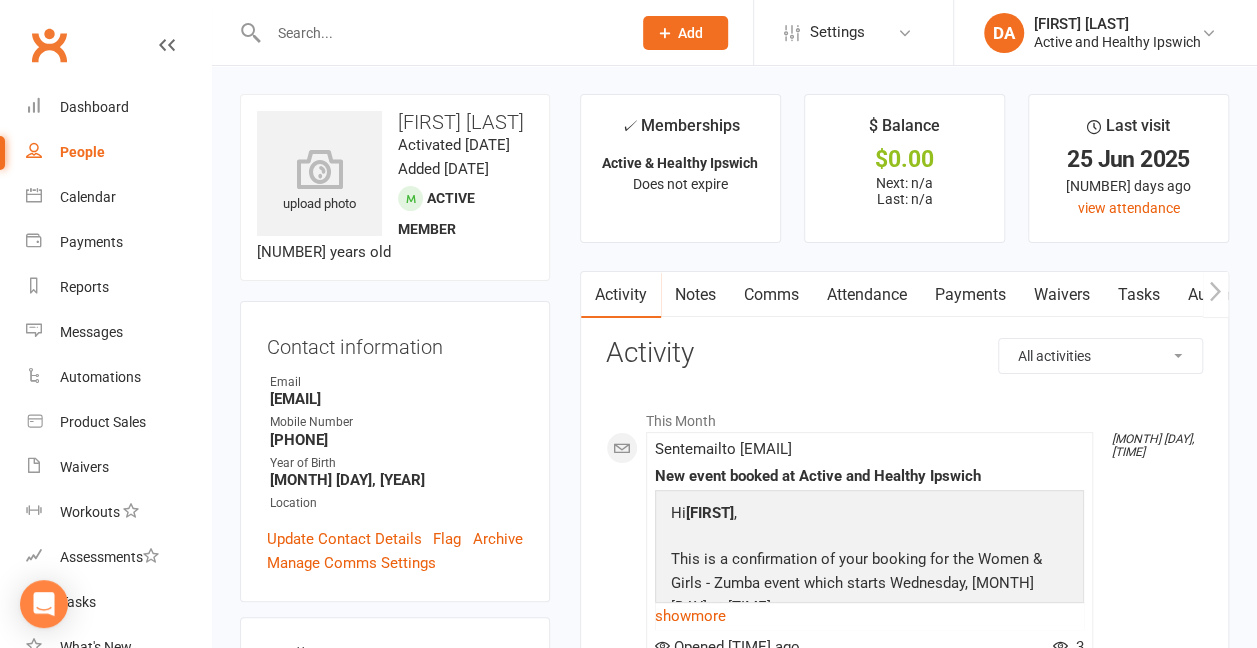click at bounding box center (1215, 290) 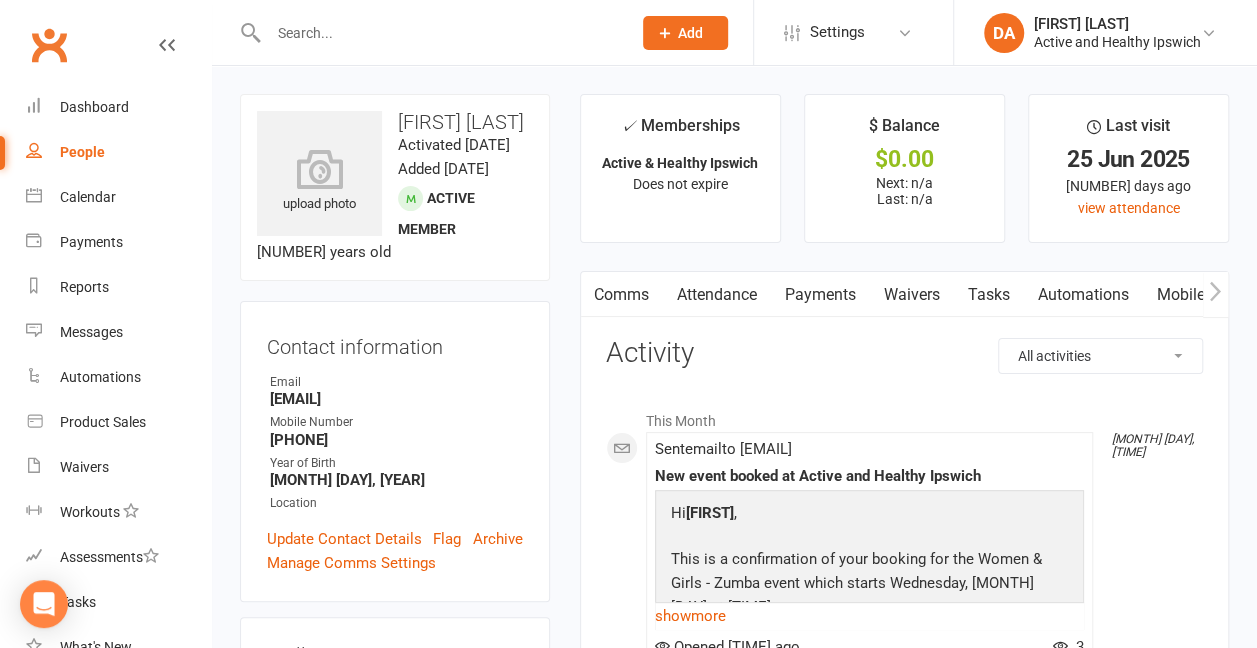 scroll, scrollTop: 0, scrollLeft: 150, axis: horizontal 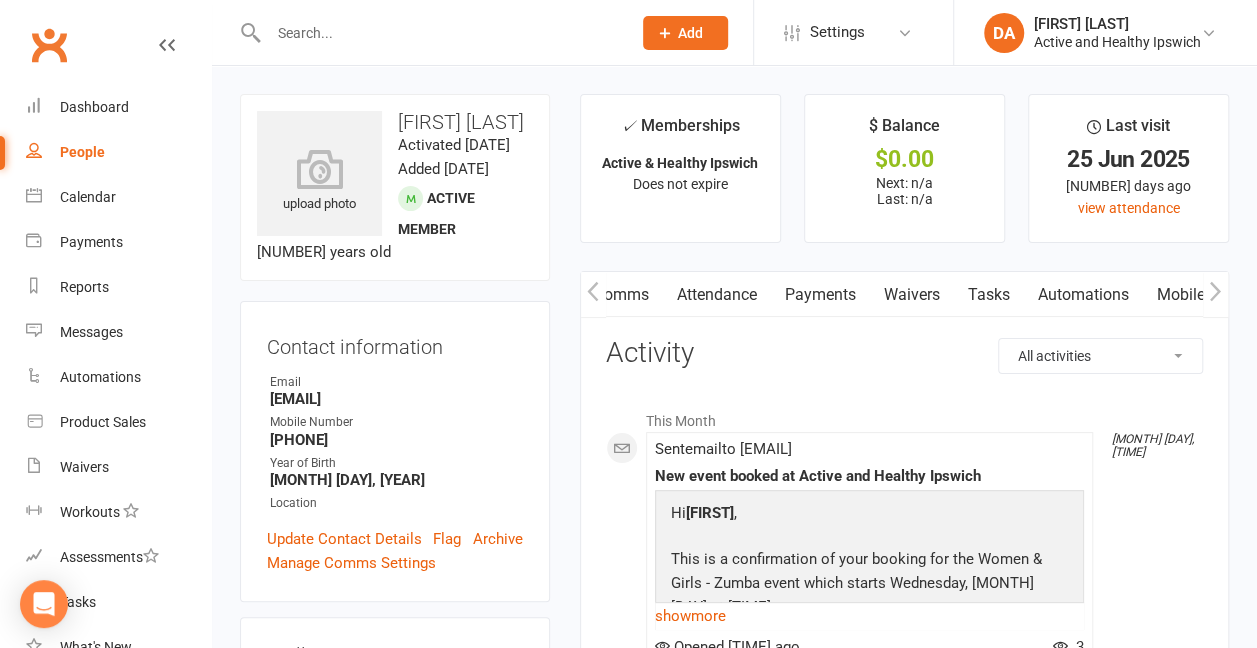 click on "Mobile App" at bounding box center [1197, 295] 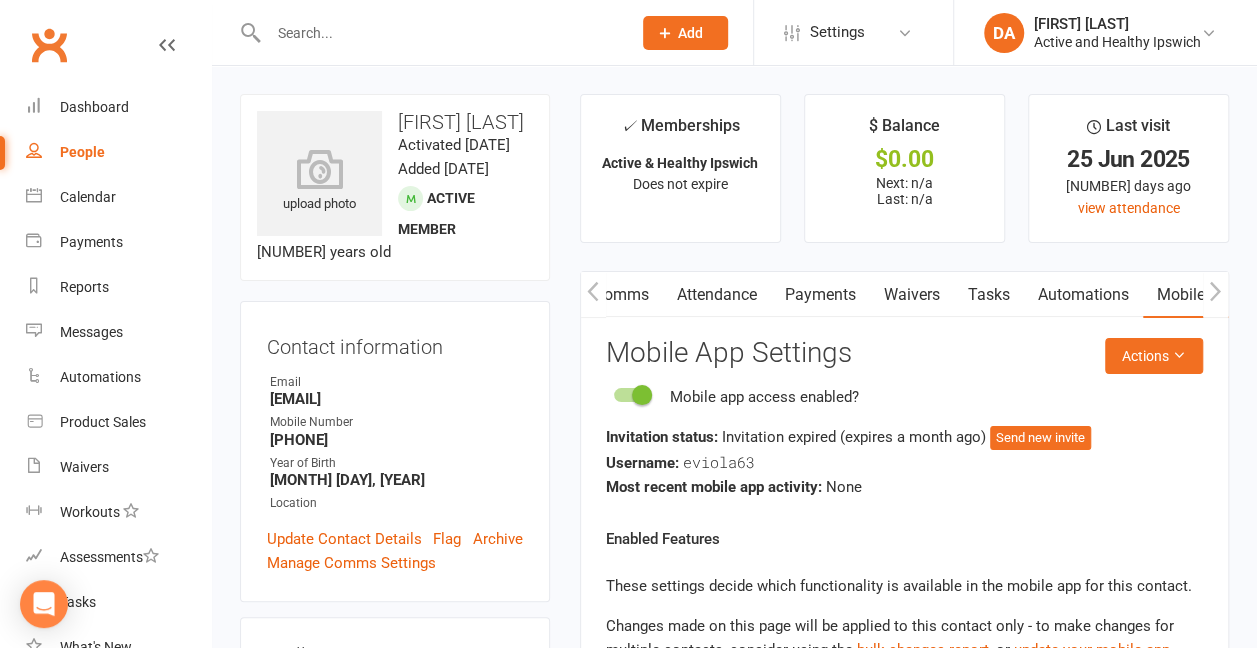 click on "Mobile App" at bounding box center (1197, 295) 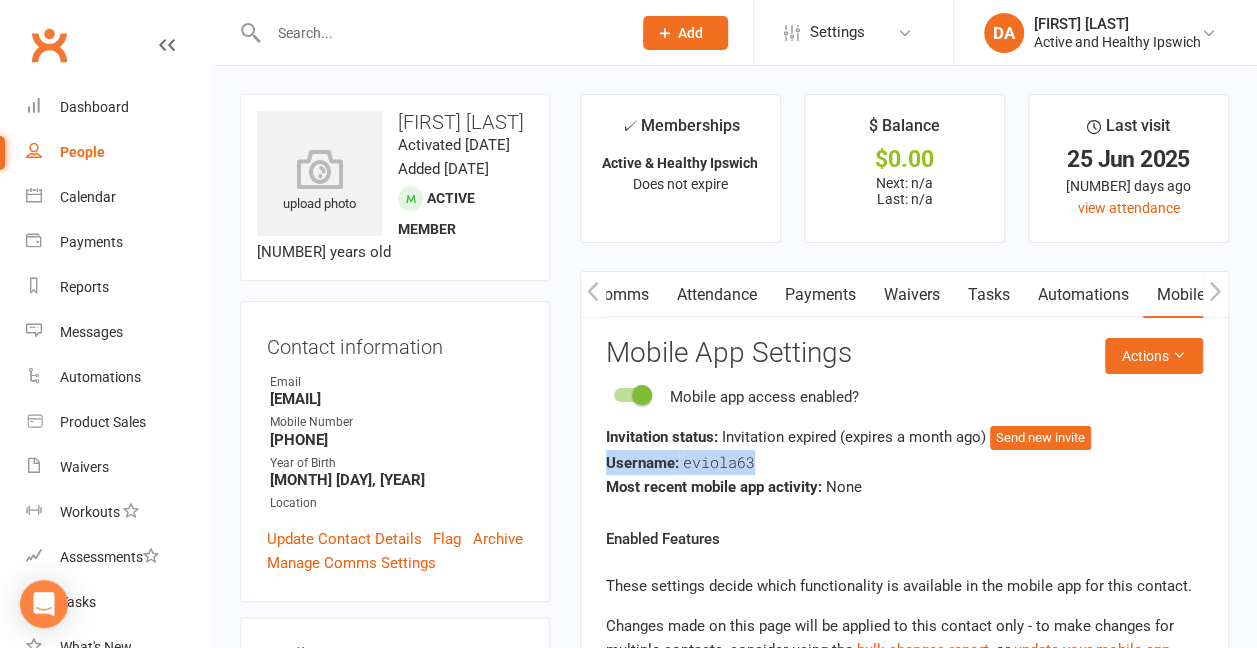 drag, startPoint x: 759, startPoint y: 464, endPoint x: 609, endPoint y: 458, distance: 150.11995 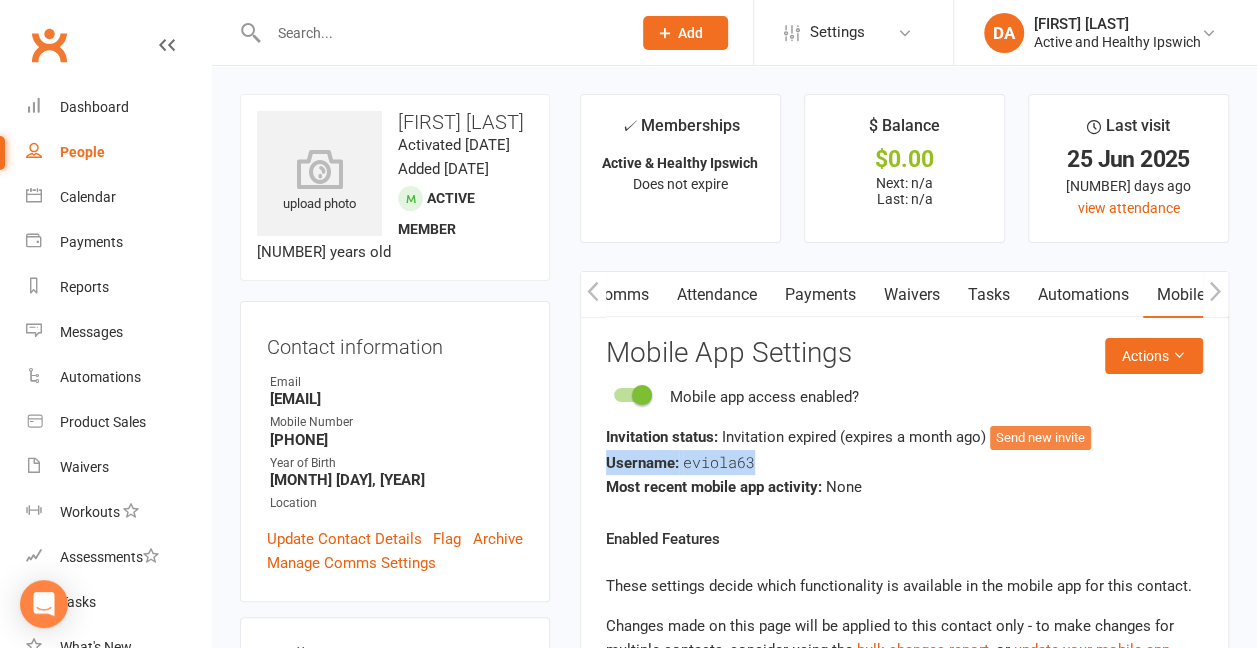 click on "Send new invite" at bounding box center (1040, 438) 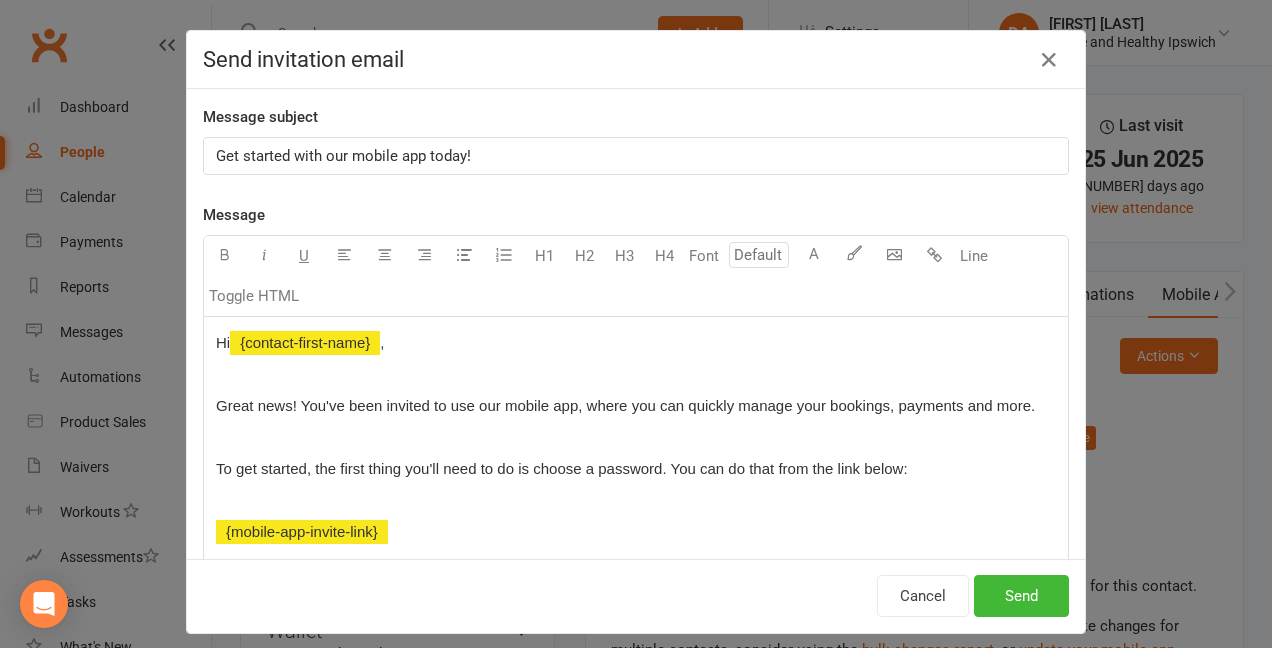 click at bounding box center [636, 437] 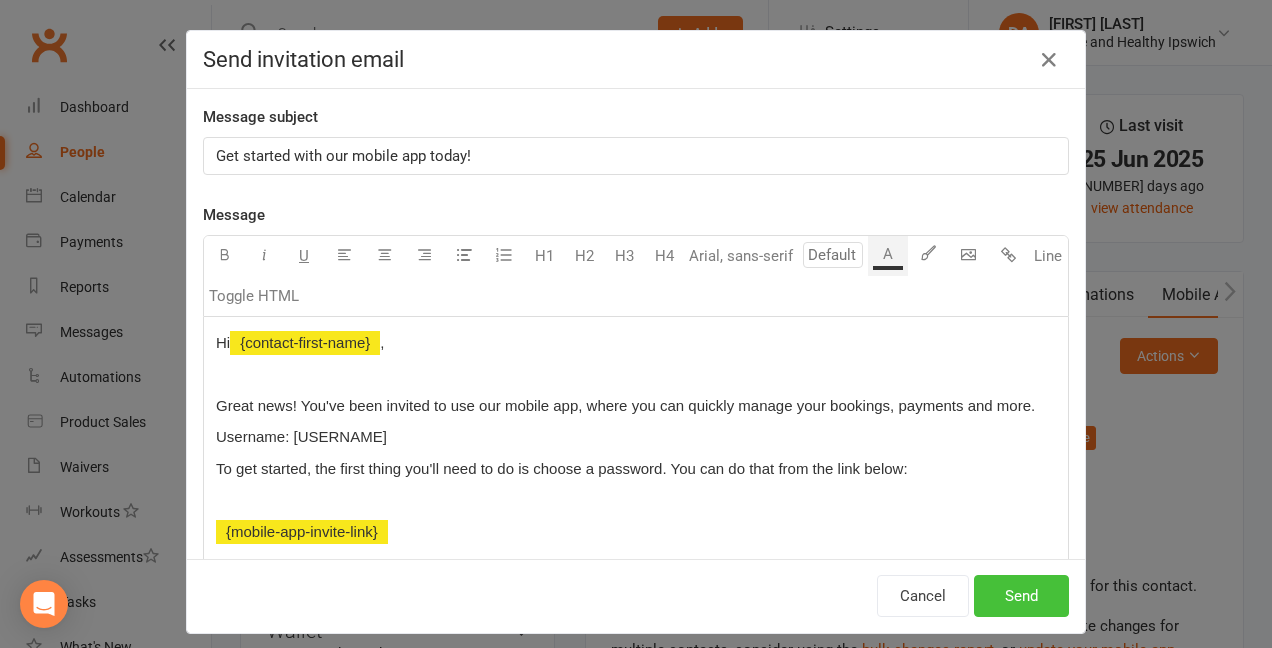 click on "Send" at bounding box center [1021, 596] 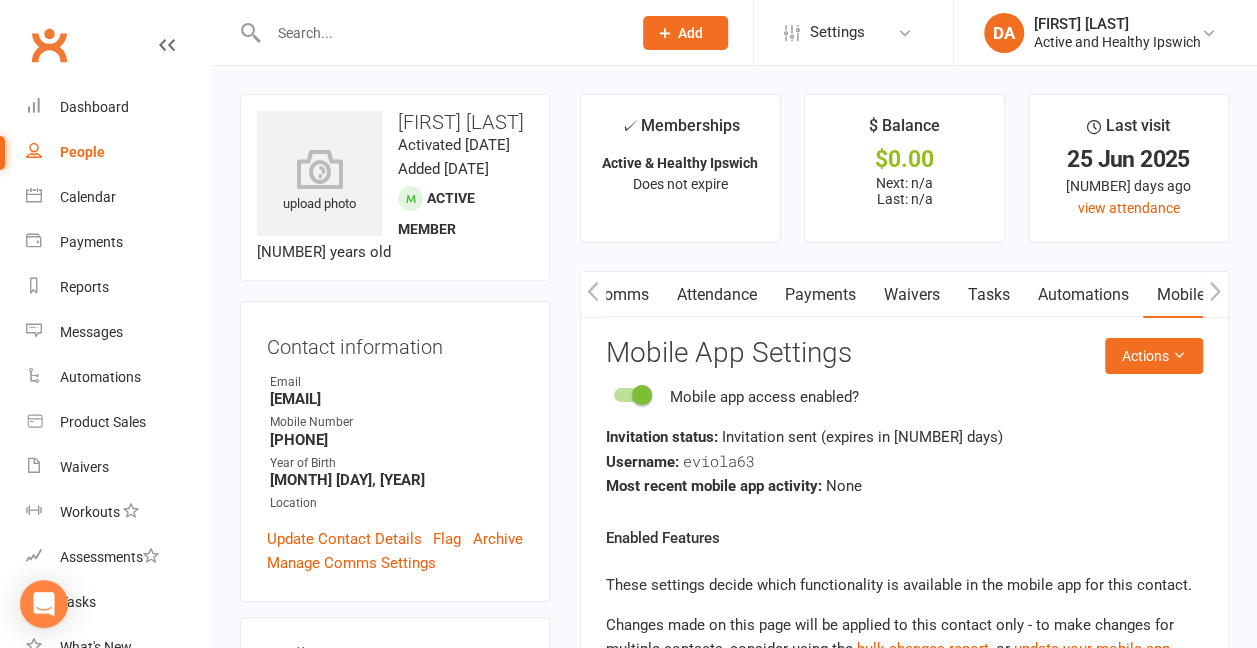 click at bounding box center [439, 33] 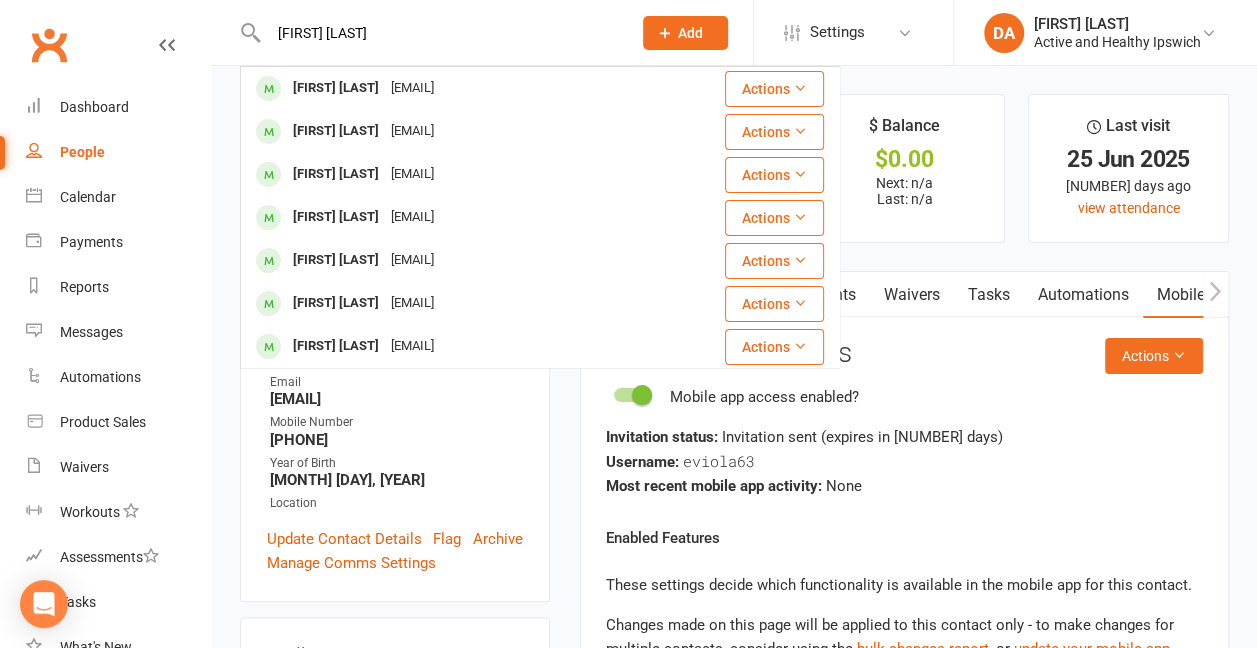 type on "[FIRST] [LAST]" 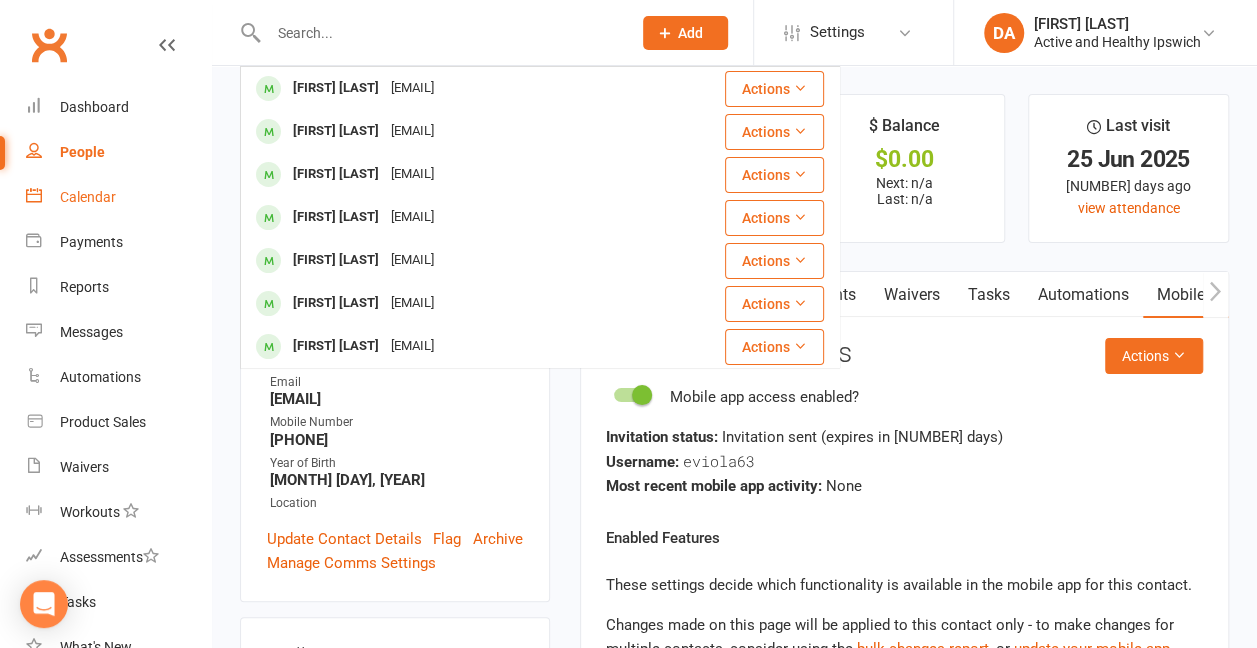 click on "Calendar" at bounding box center [88, 197] 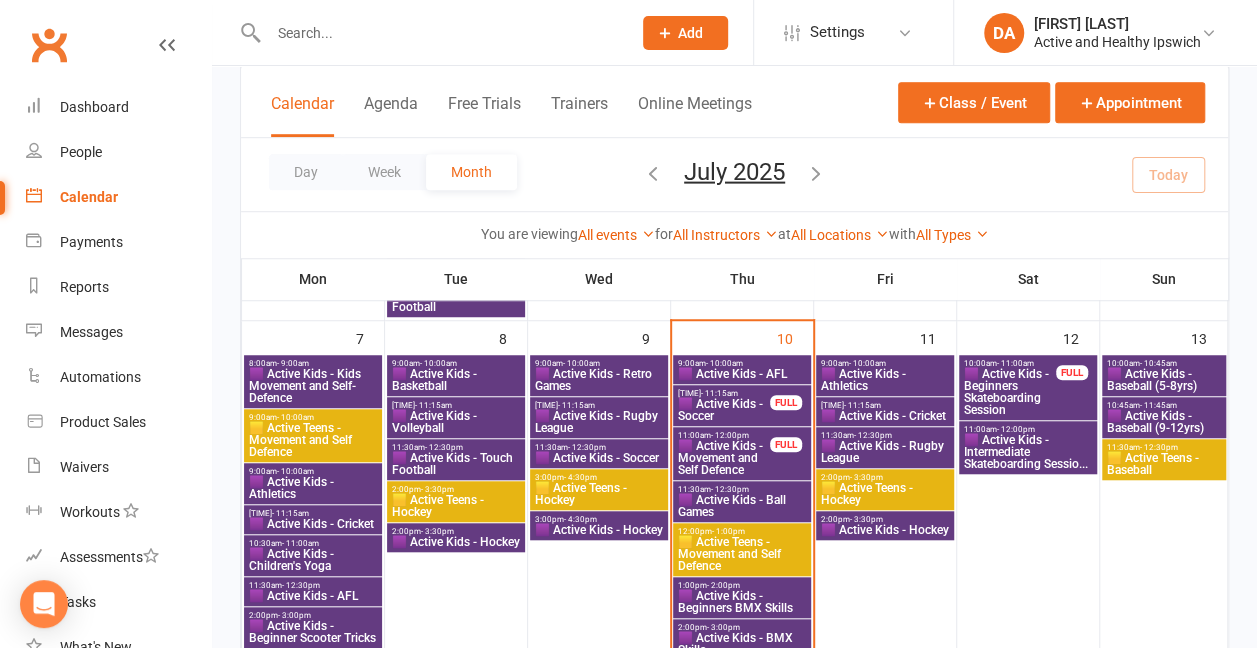 scroll, scrollTop: 590, scrollLeft: 0, axis: vertical 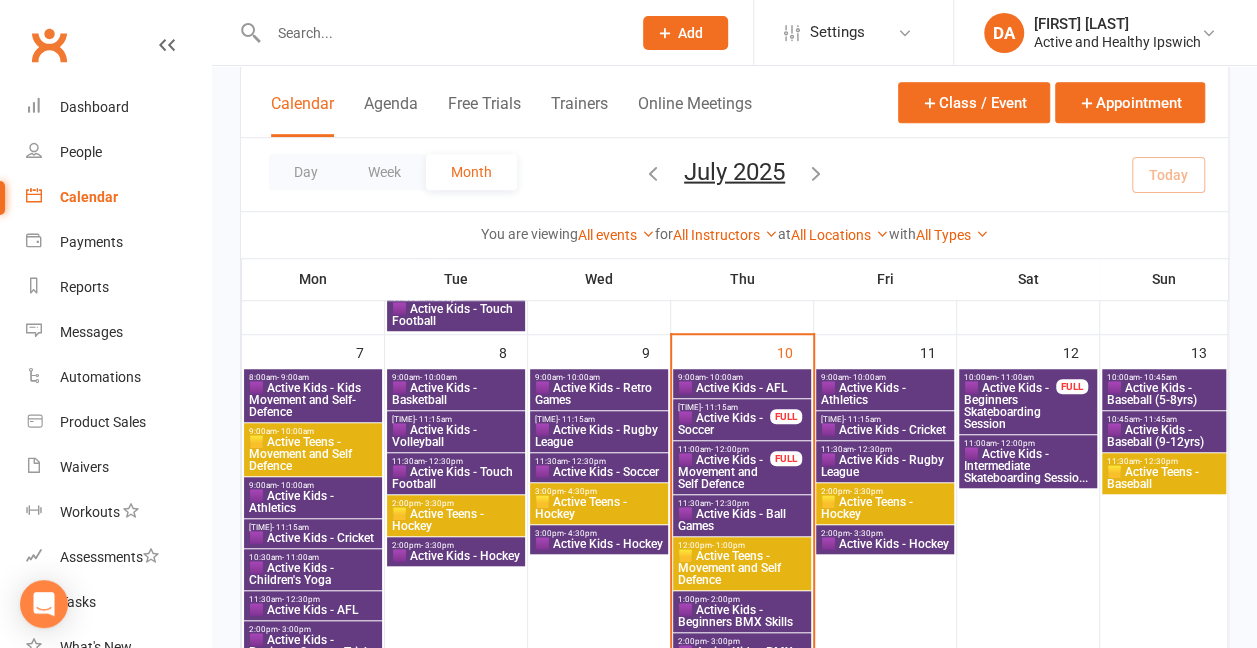 click on "🟪 Active Kids - Soccer" at bounding box center (724, 424) 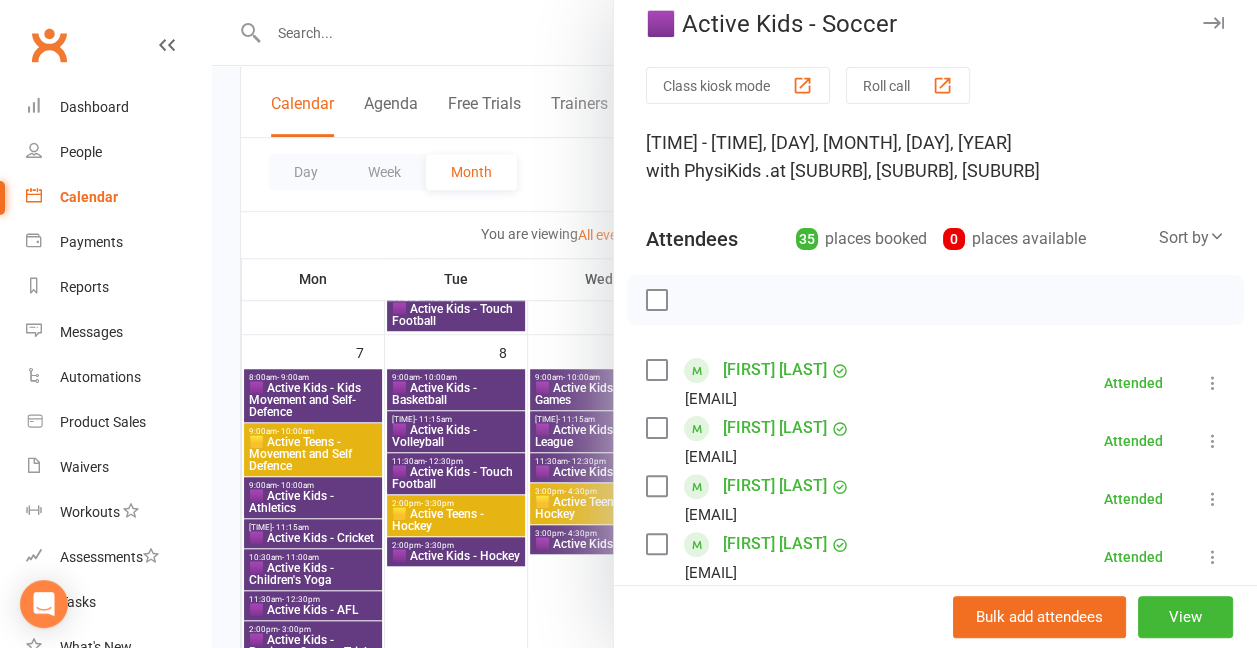 scroll, scrollTop: 0, scrollLeft: 0, axis: both 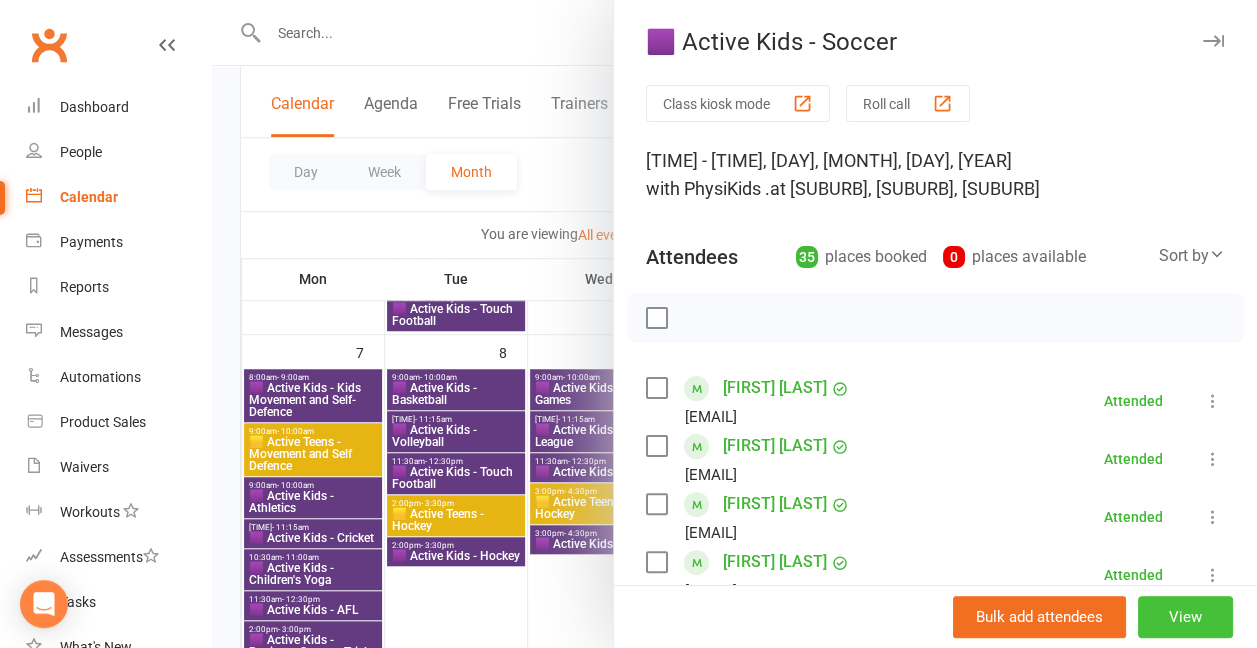 click on "View" at bounding box center [1185, 617] 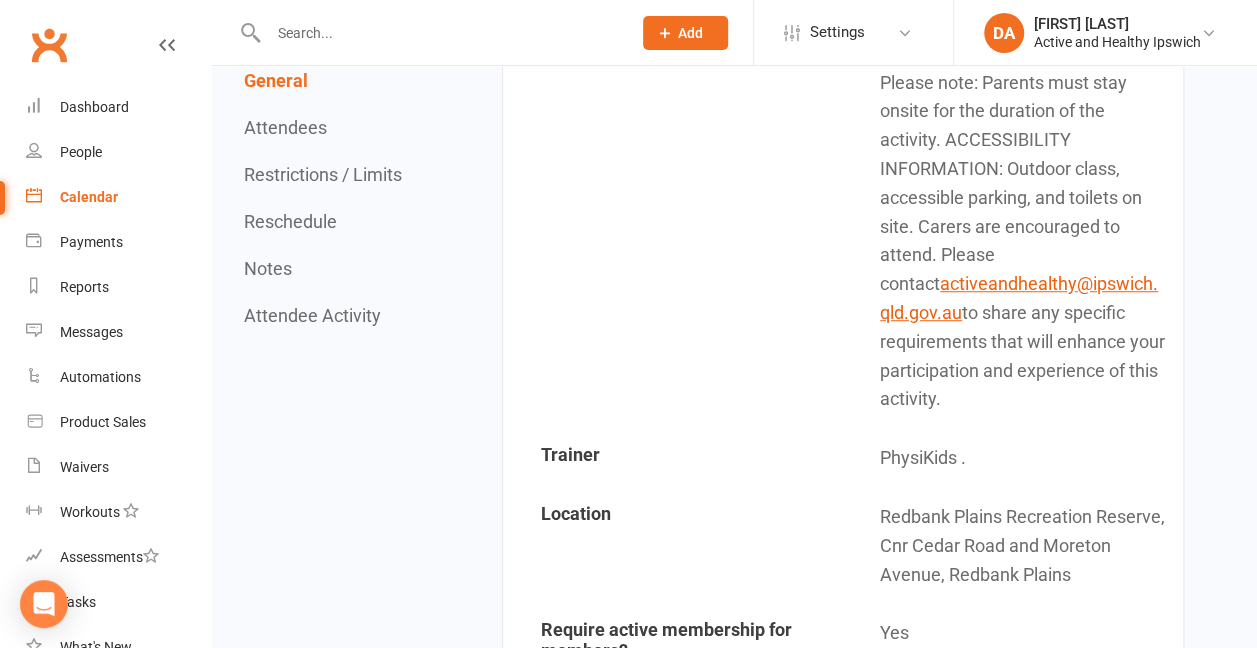 scroll, scrollTop: 0, scrollLeft: 0, axis: both 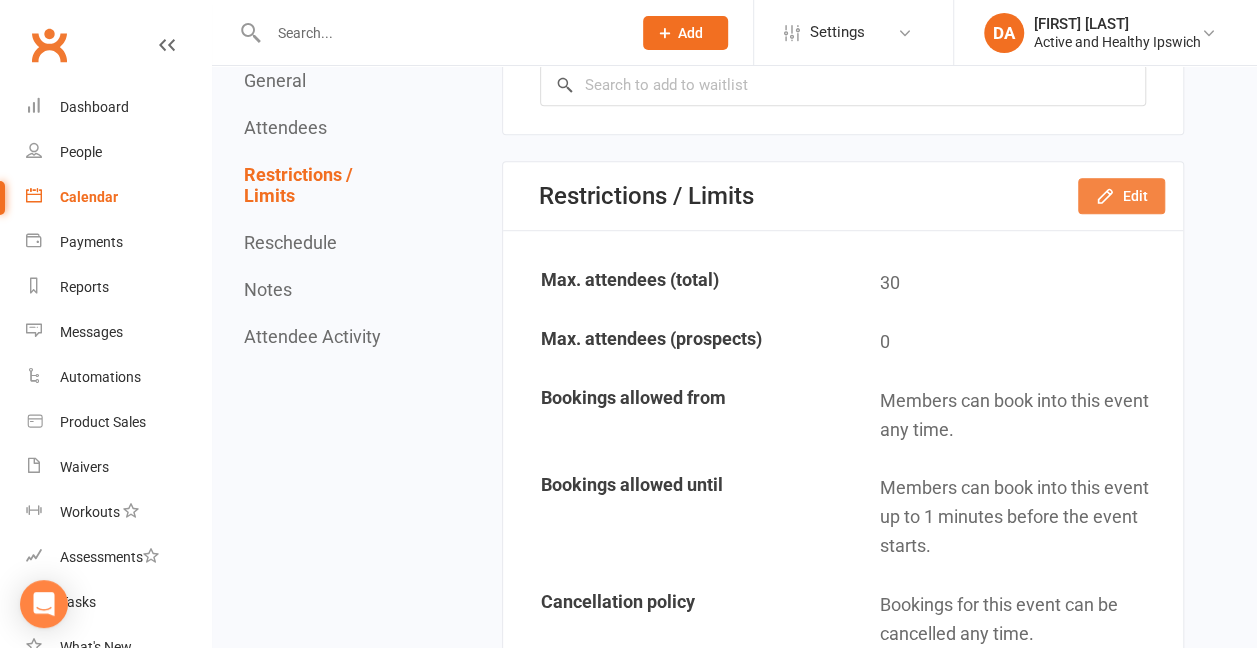click on "Edit" at bounding box center (1121, 196) 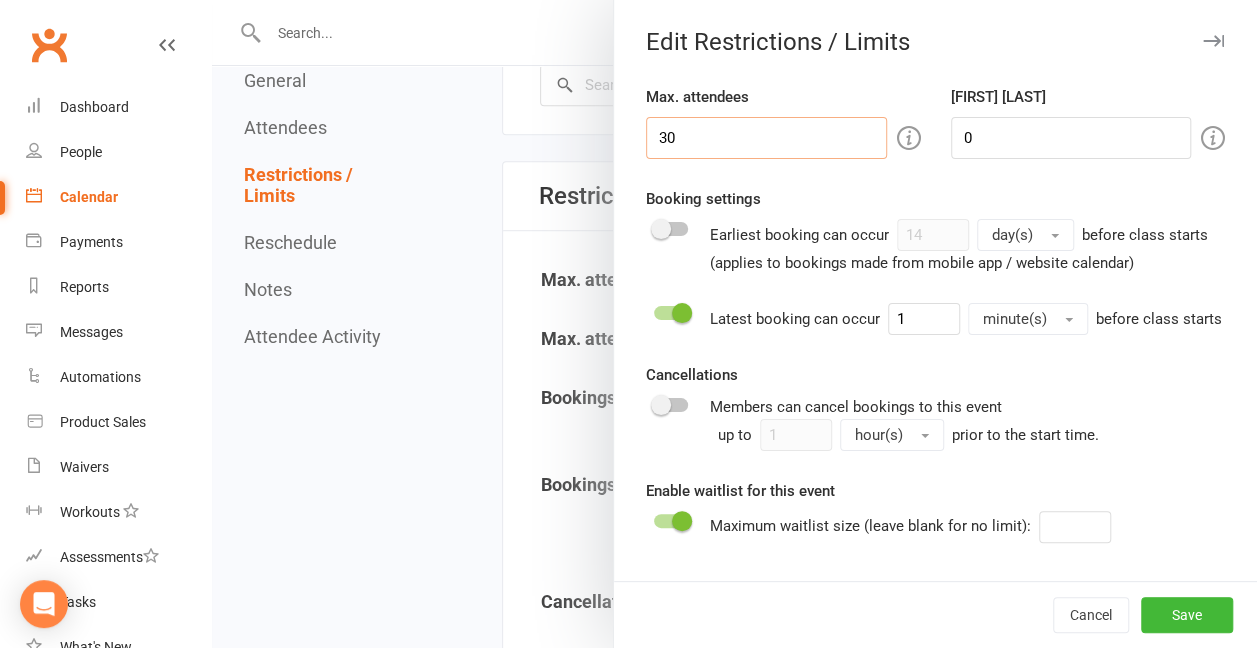 click on "30" at bounding box center (766, 138) 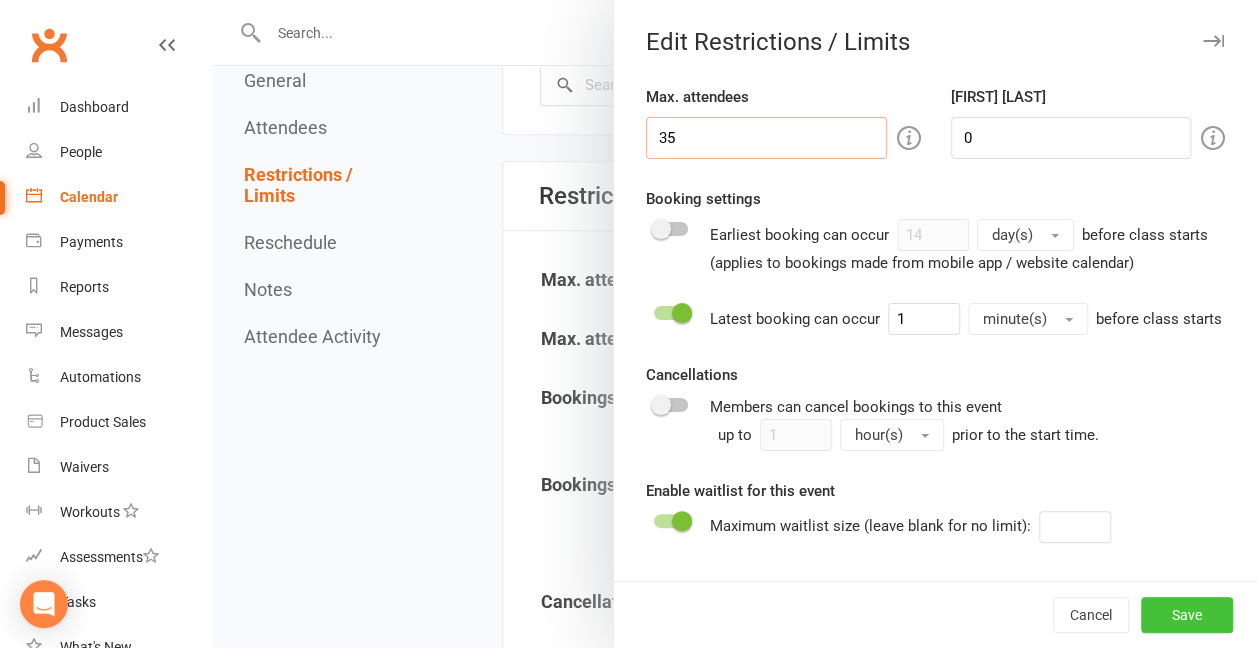 type on "35" 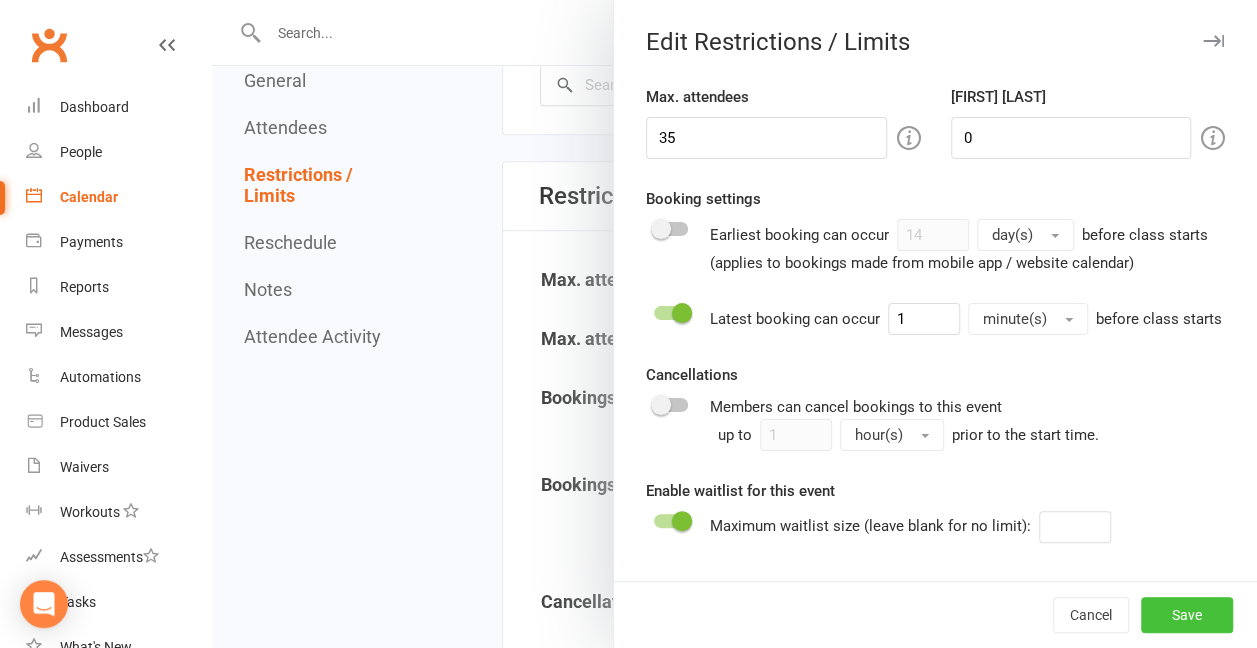 click on "Save" at bounding box center (1187, 615) 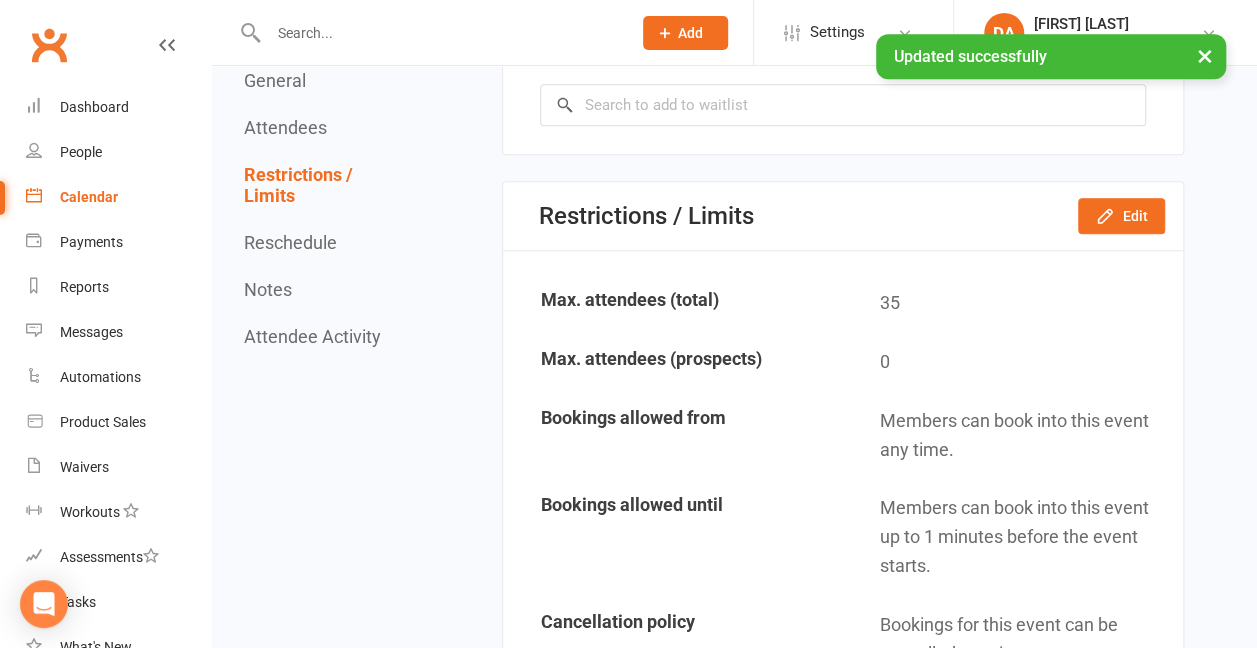 scroll, scrollTop: 4254, scrollLeft: 0, axis: vertical 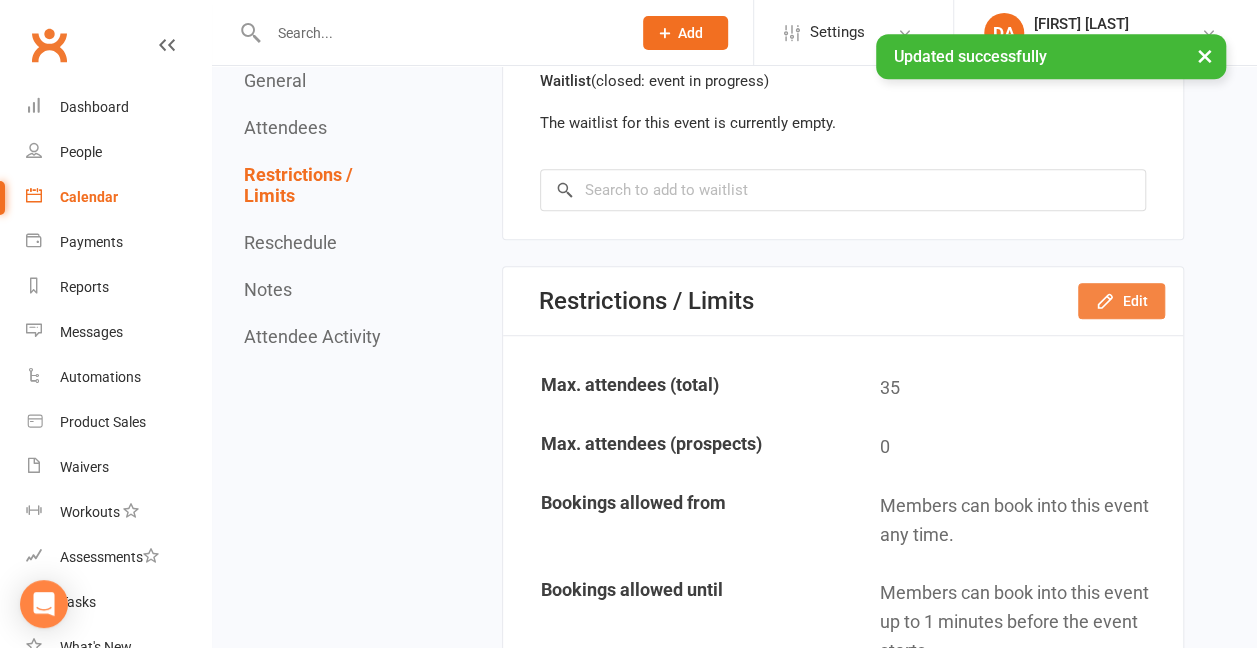 click on "Edit" at bounding box center [1121, 301] 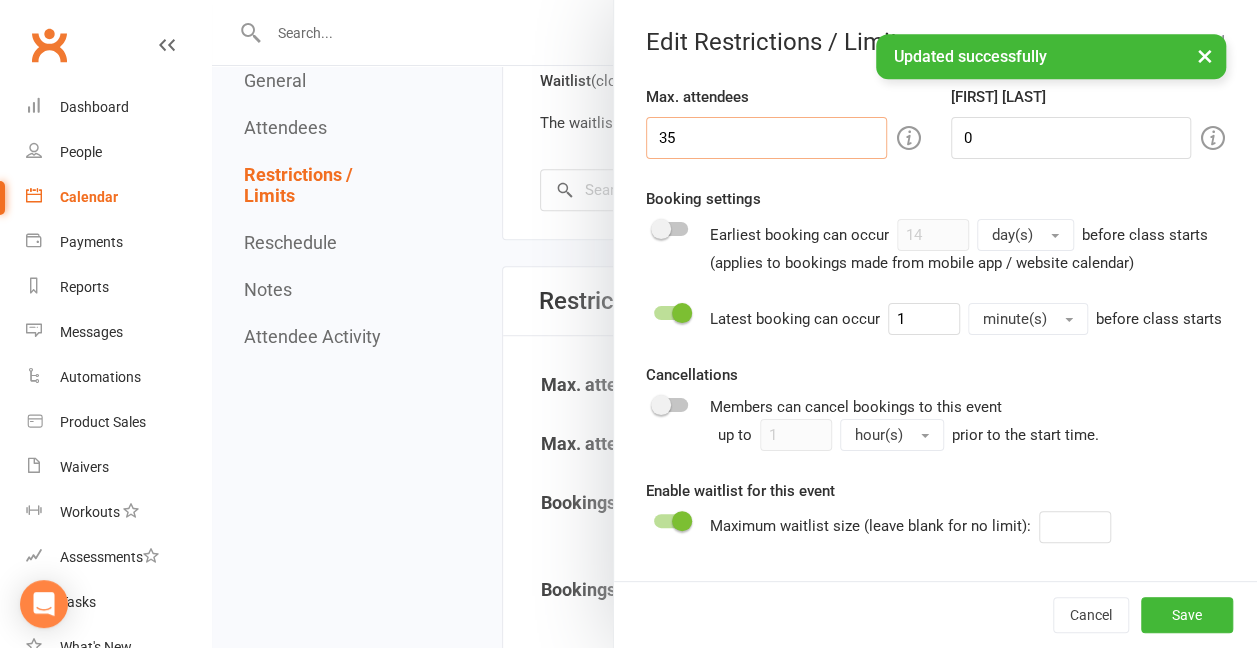 click on "35" at bounding box center (766, 138) 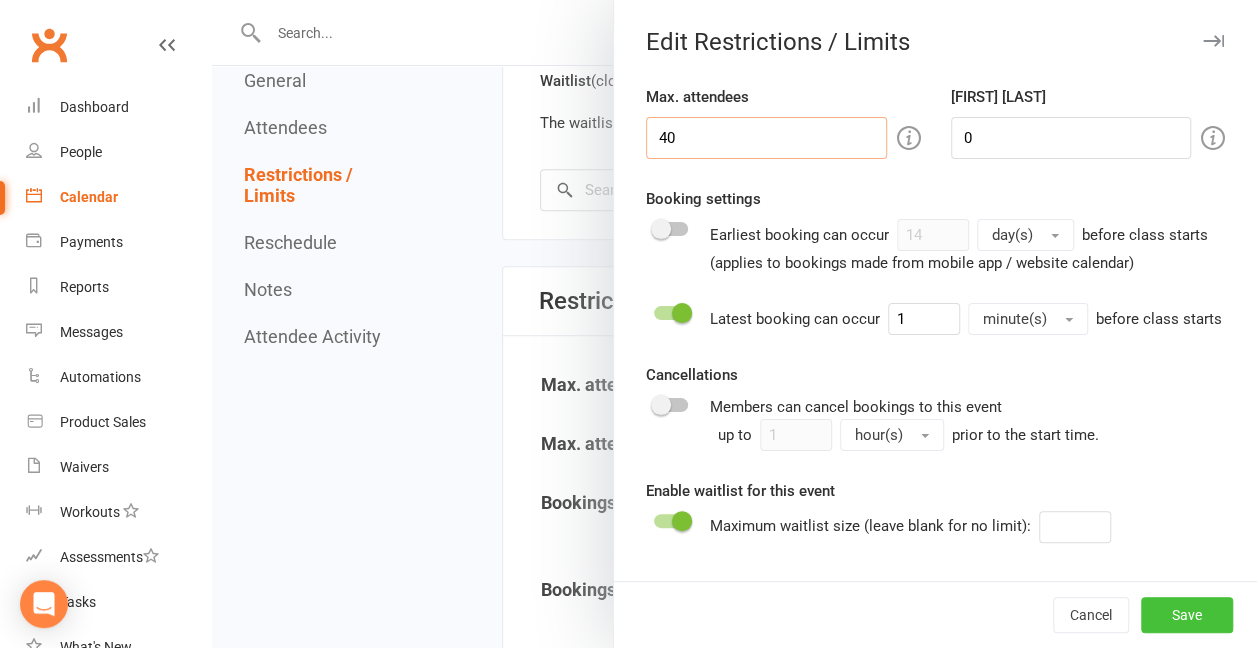 type on "40" 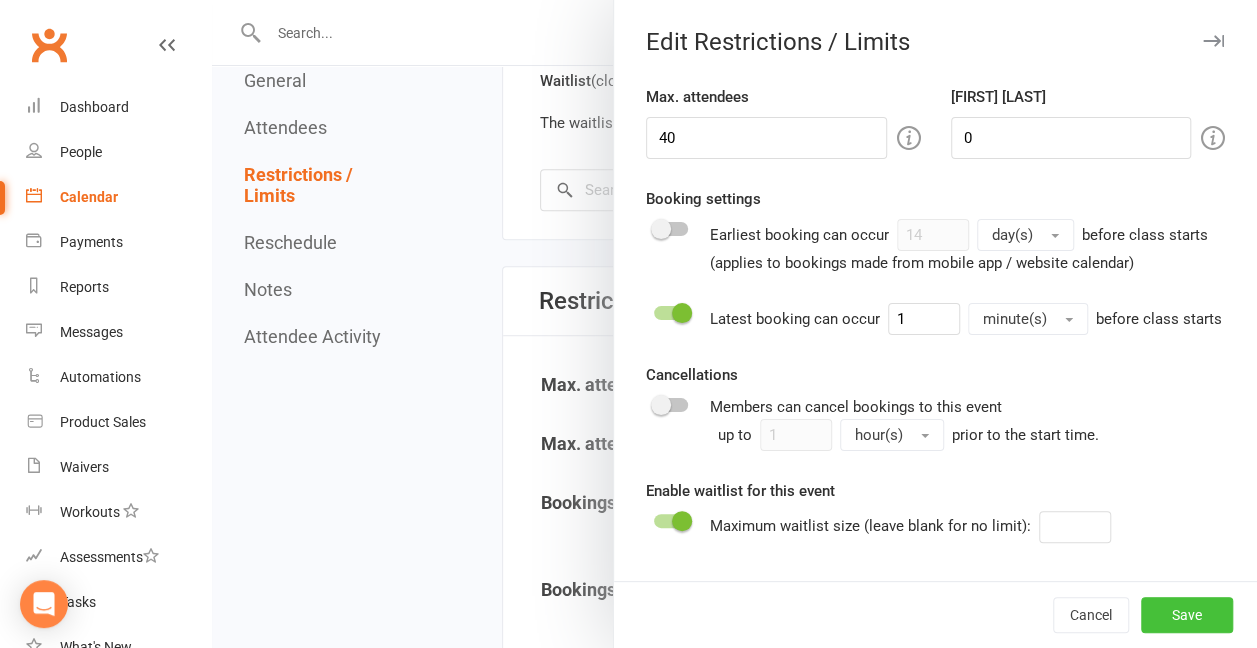 click on "Save" at bounding box center [1187, 615] 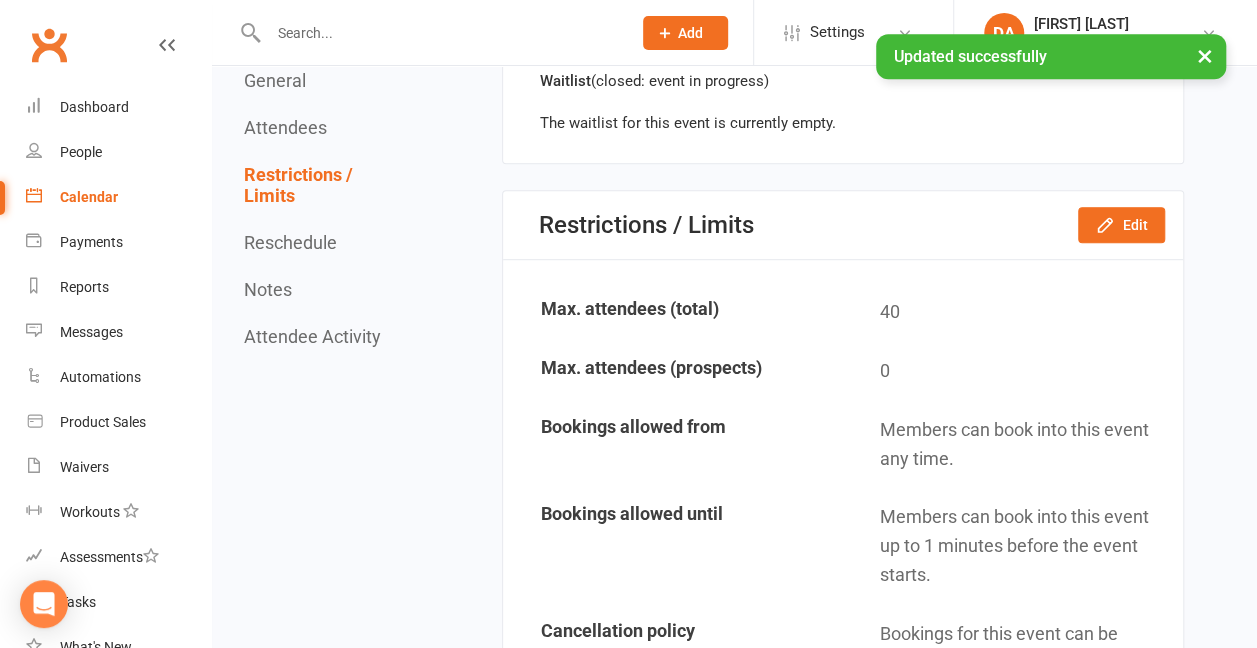 click on "Calendar" at bounding box center (89, 197) 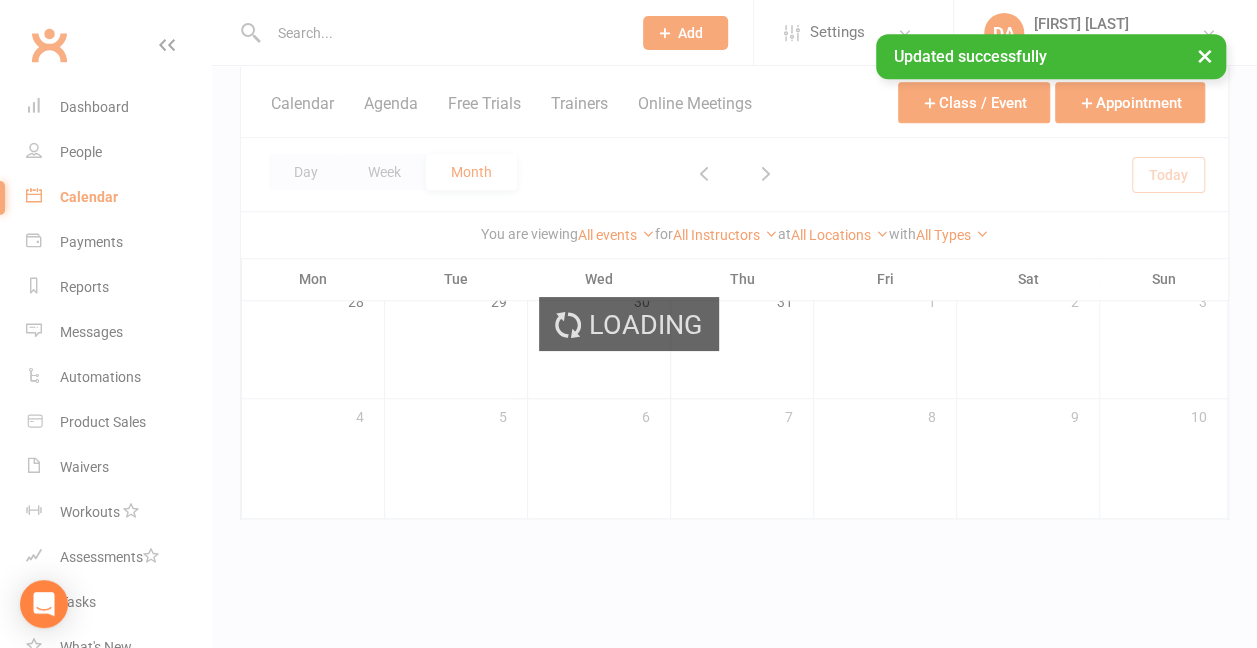 scroll, scrollTop: 0, scrollLeft: 0, axis: both 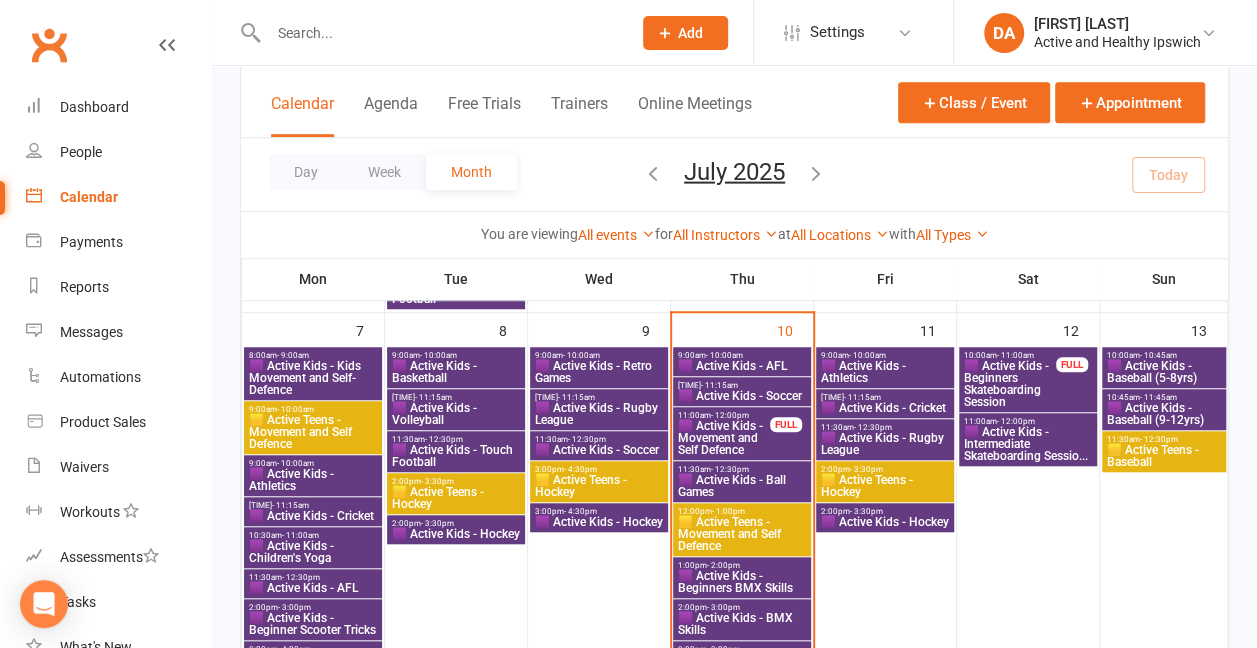 click on "🟪 Active Kids - Movement and Self Defence" at bounding box center [724, 438] 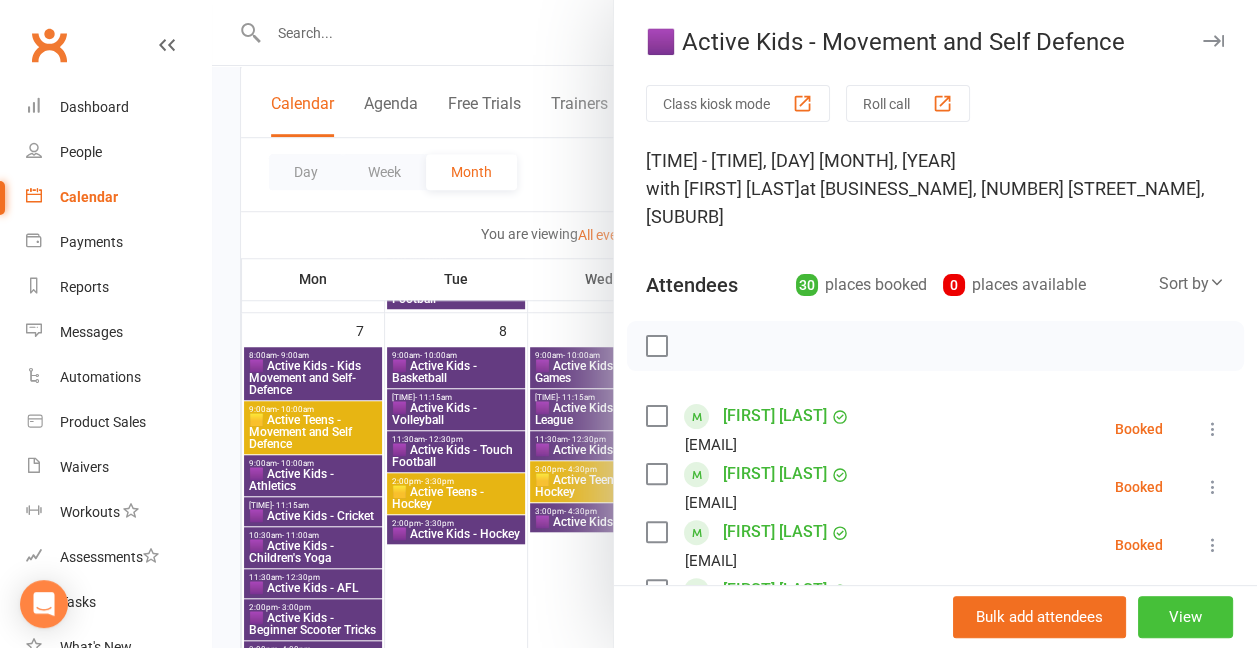 click on "View" at bounding box center [1185, 617] 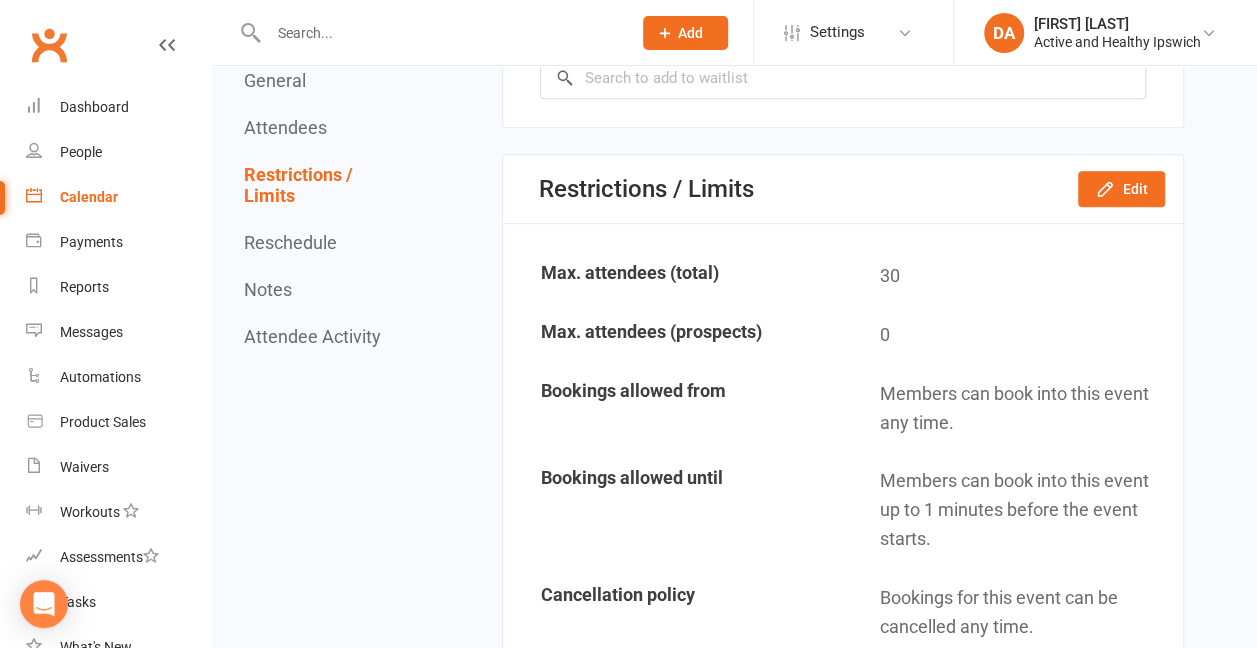 scroll, scrollTop: 4148, scrollLeft: 0, axis: vertical 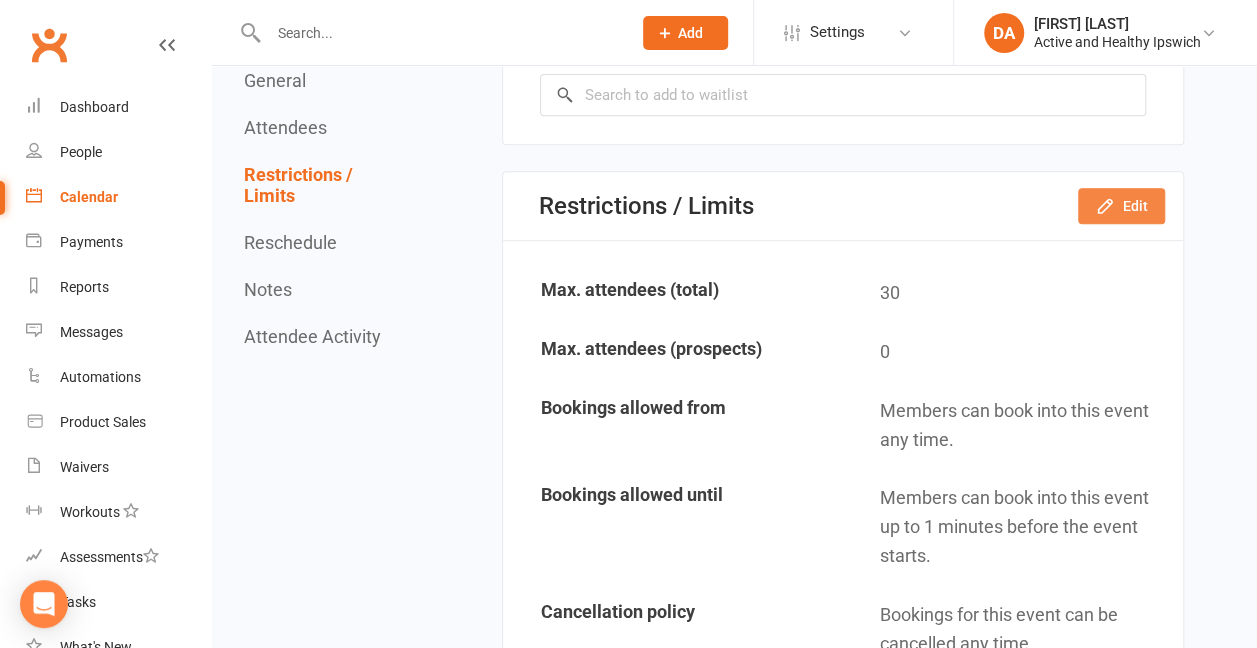 click on "Edit" at bounding box center [1121, 206] 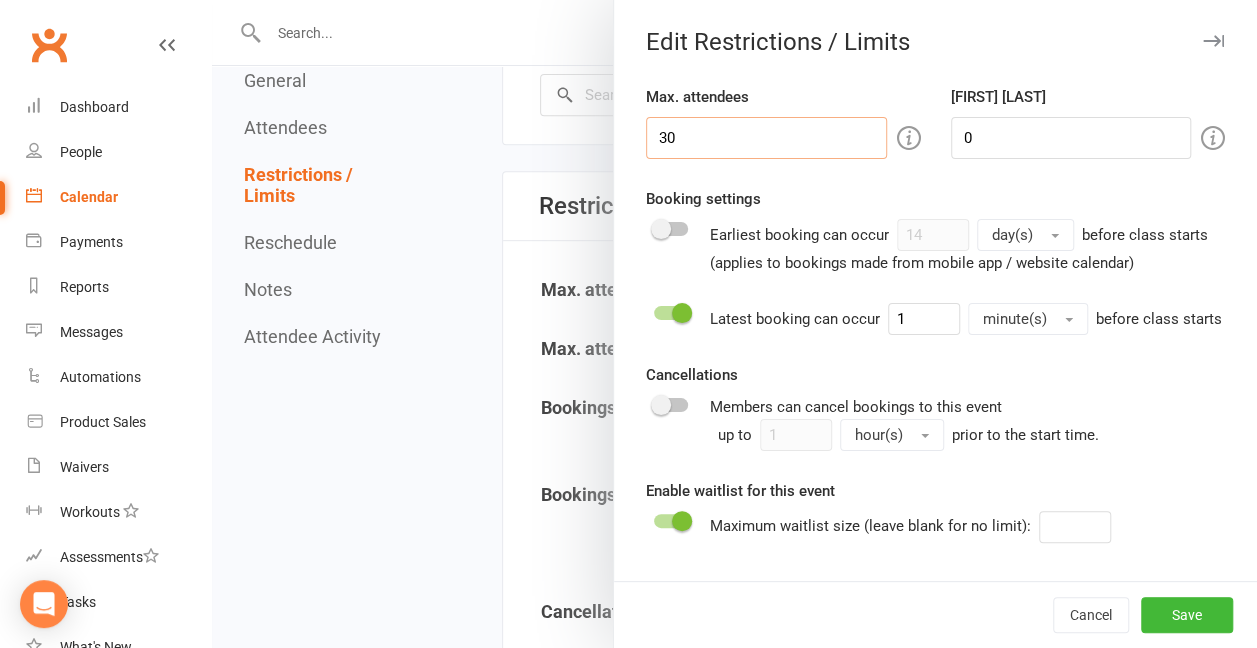 click on "30" at bounding box center (766, 138) 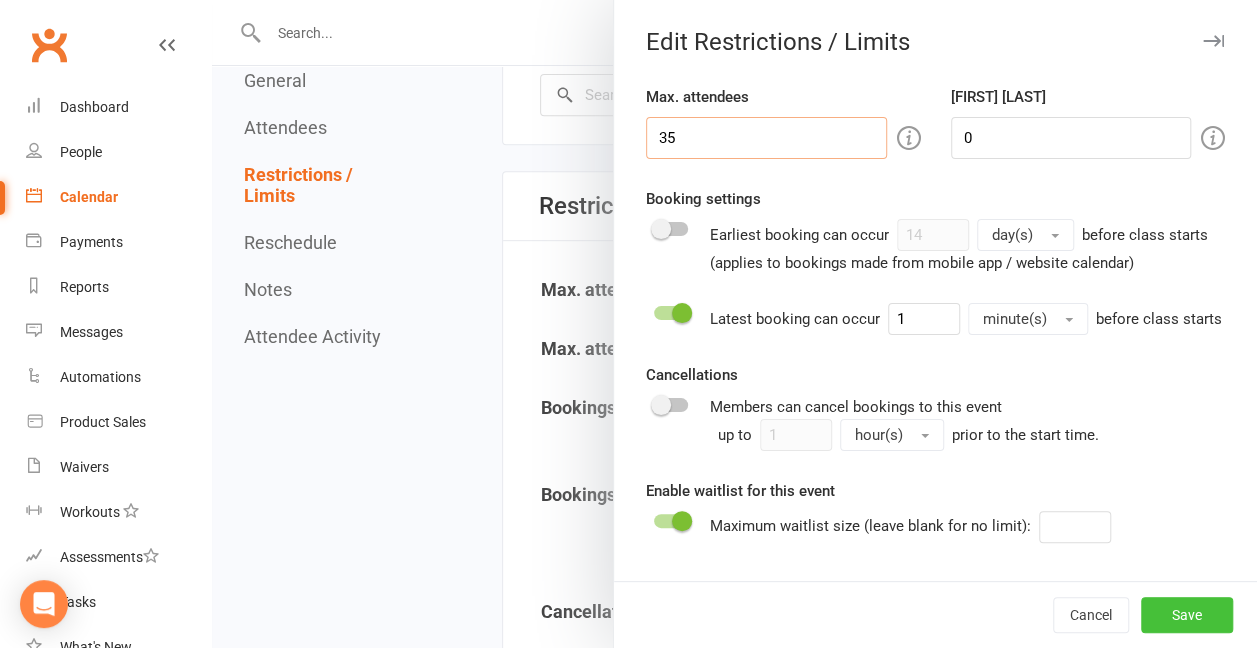 type on "35" 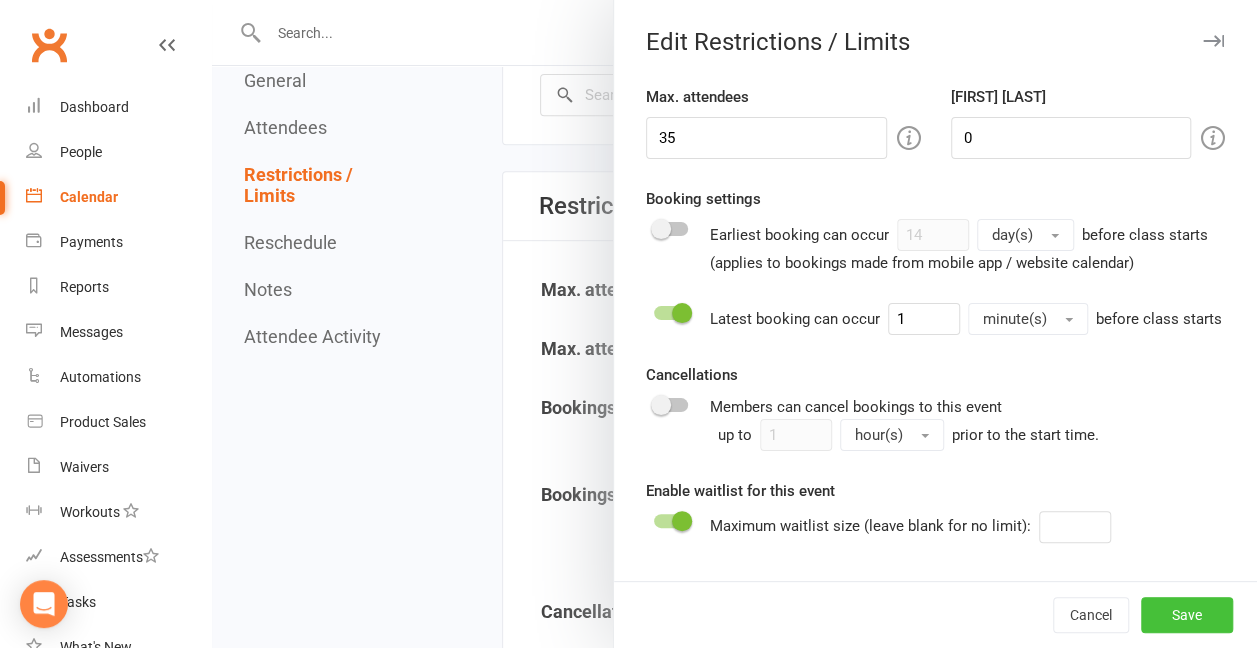 click on "Save" at bounding box center (1187, 615) 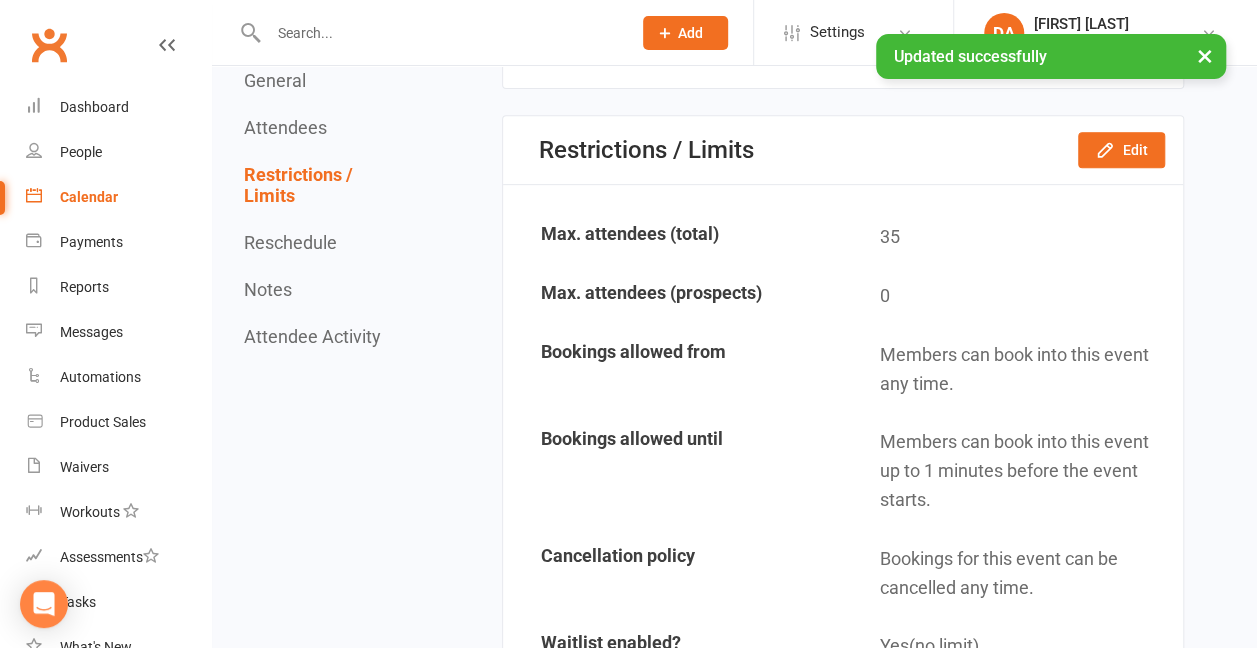 click on "Calendar" at bounding box center (89, 197) 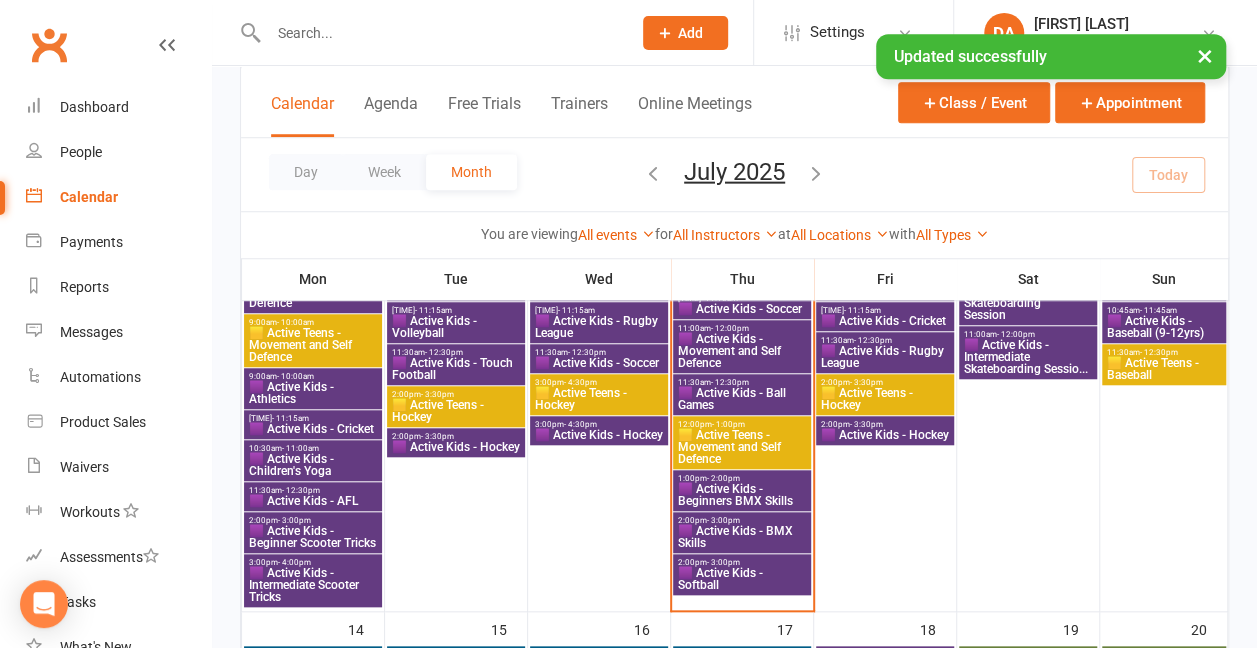 scroll, scrollTop: 692, scrollLeft: 0, axis: vertical 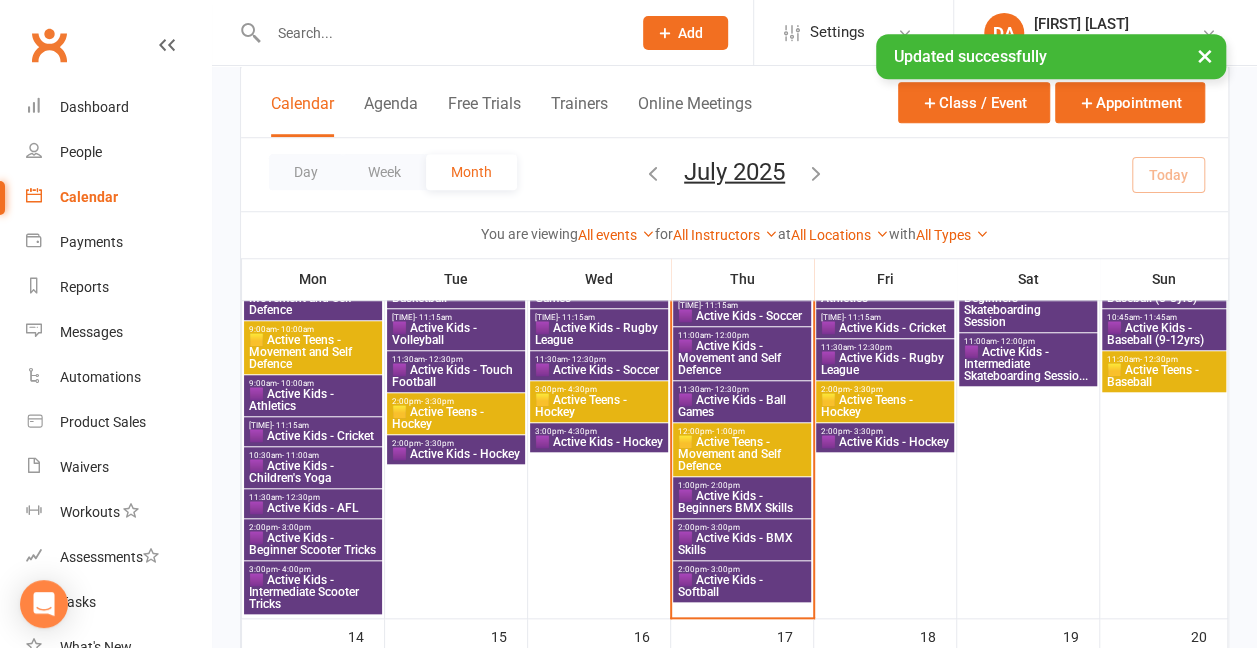 click on "- 12:30pm" at bounding box center (724, 275) 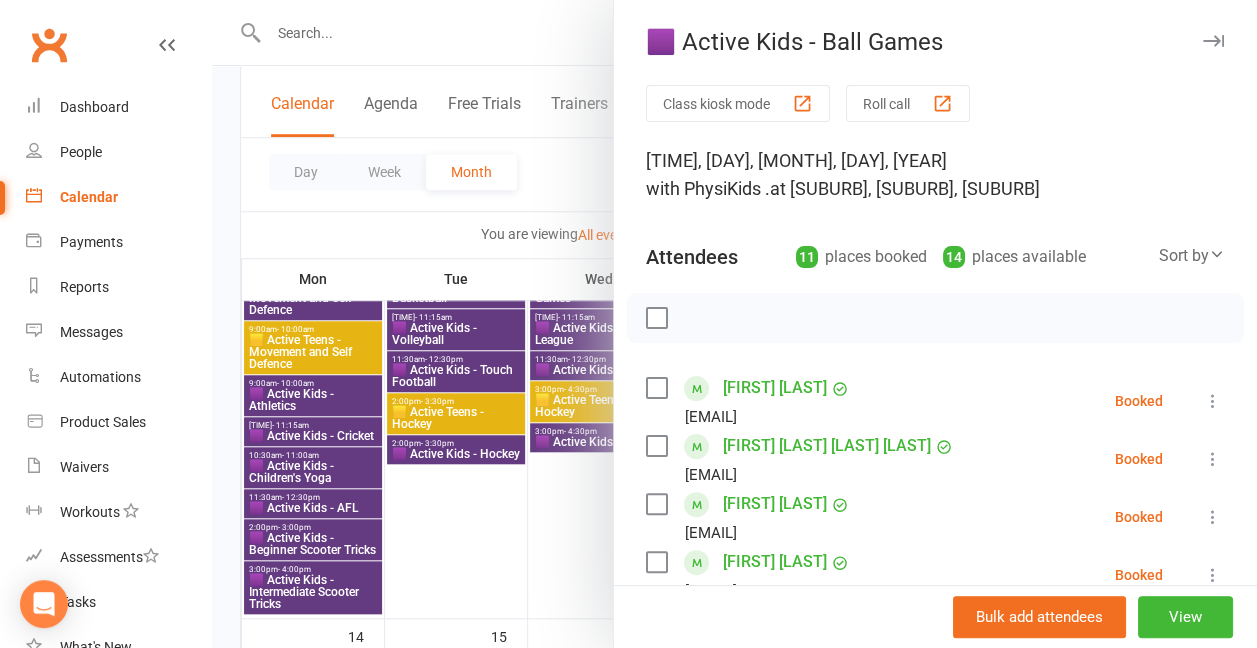 click at bounding box center (734, 324) 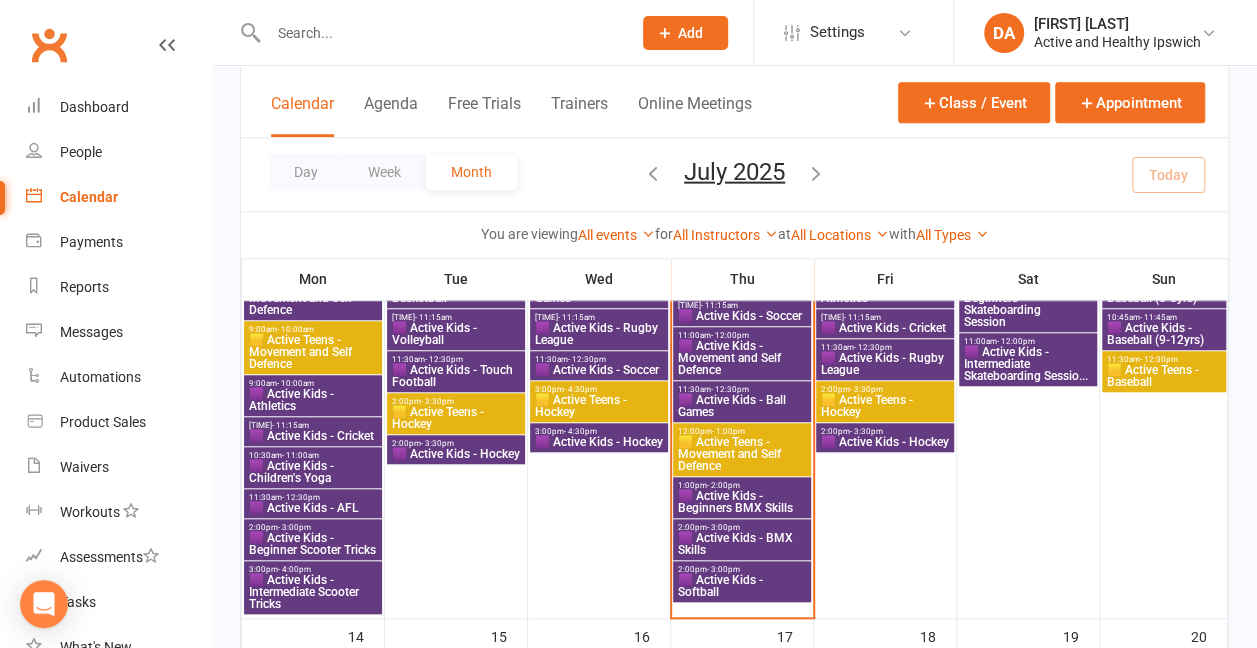 click on "🟨 Active Teens - Movement and Self Defence" at bounding box center (742, 286) 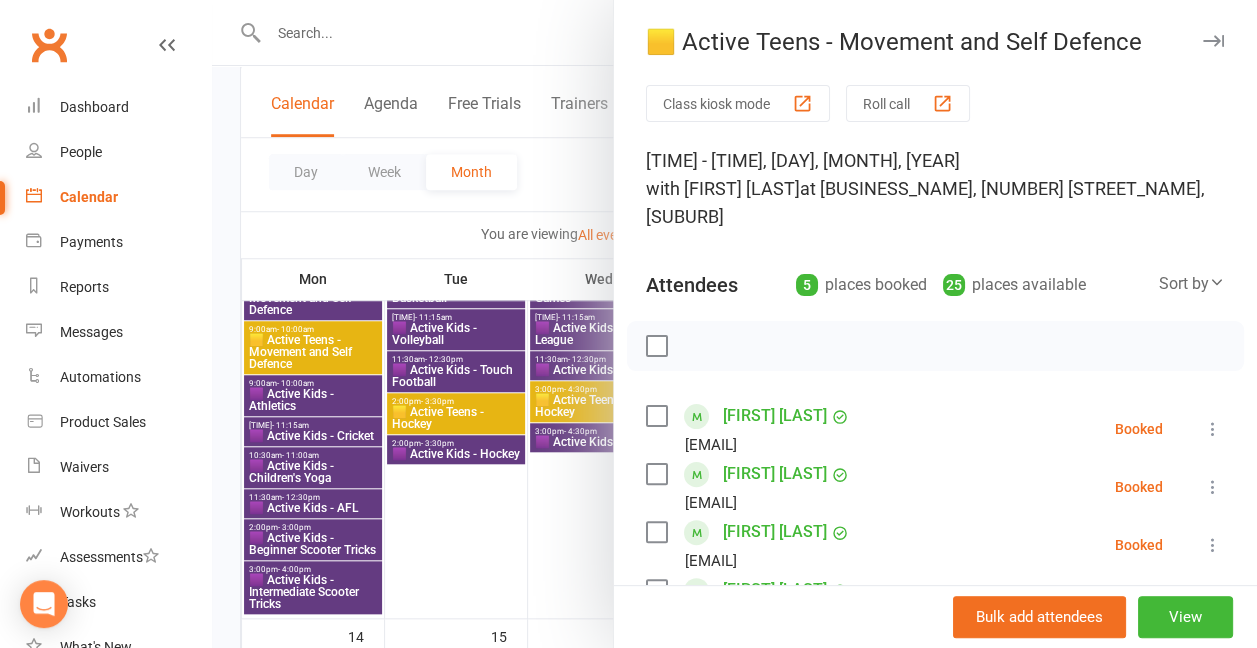 click at bounding box center (734, 324) 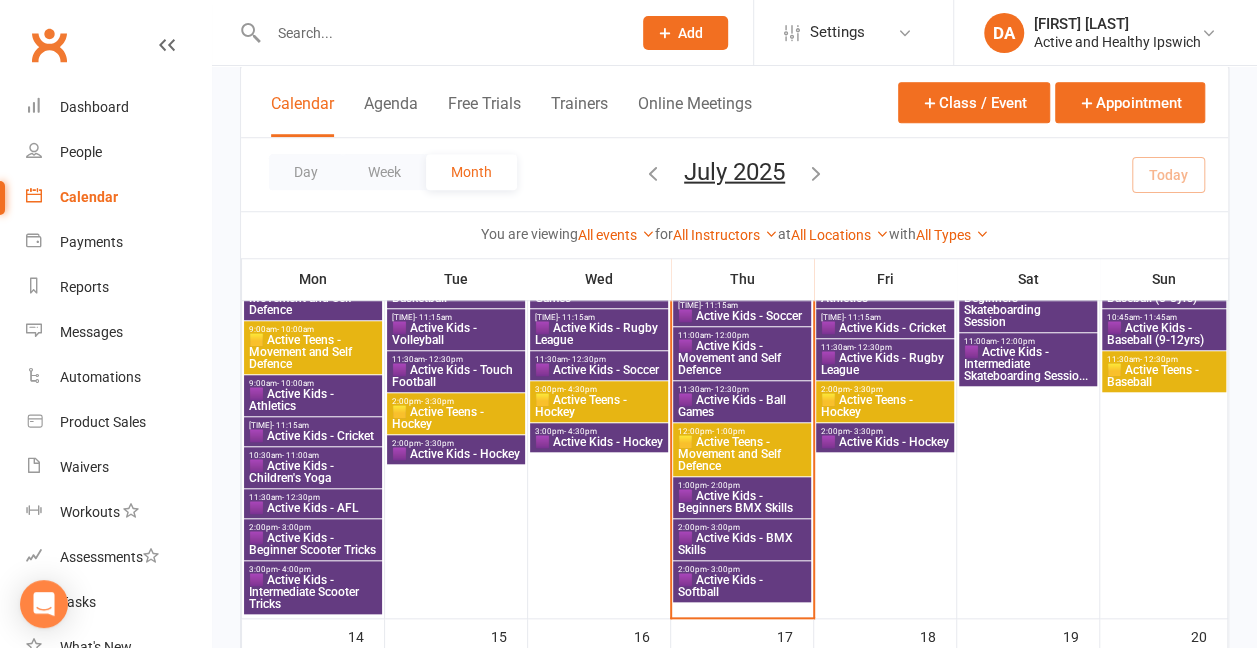 click on "🟪 Active Kids - Beginners BMX Skills" at bounding box center [742, 286] 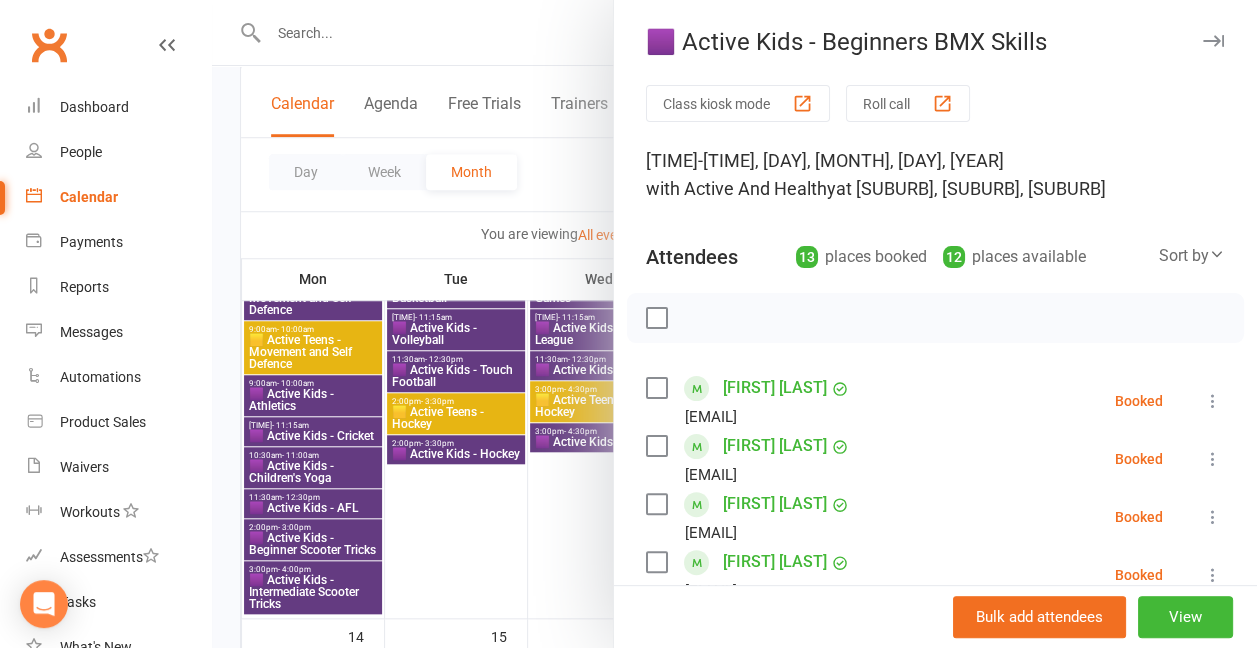 click at bounding box center [734, 324] 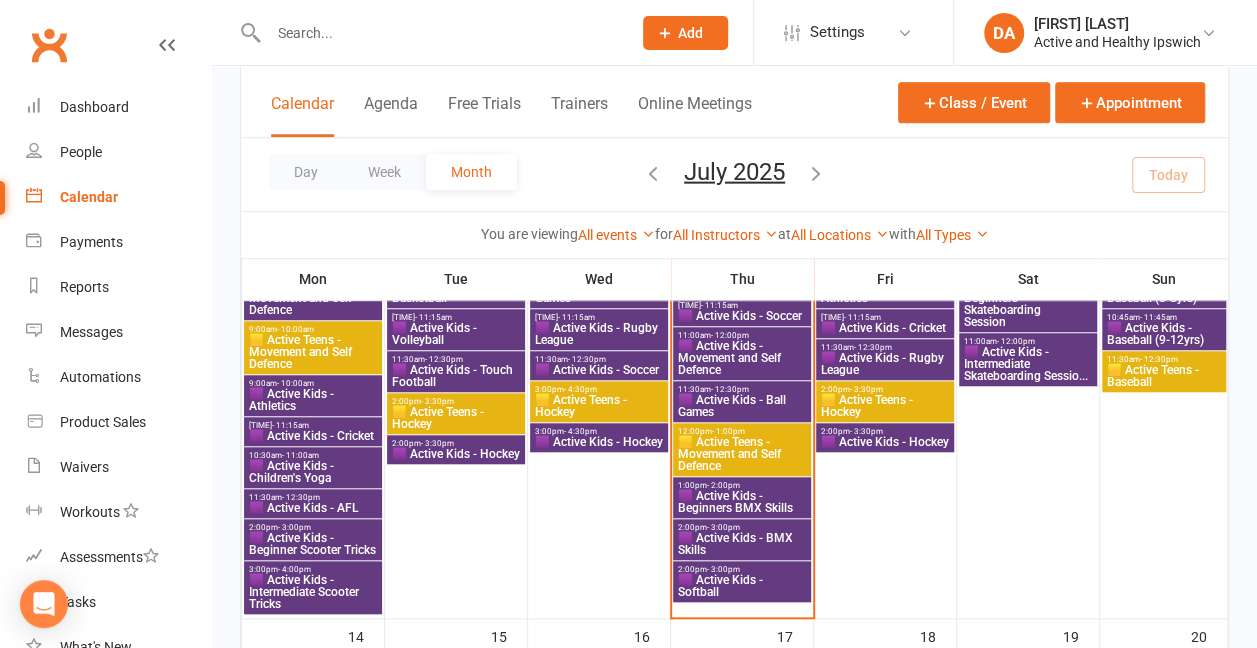 click on "🟪 Active Kids - Softball" at bounding box center [742, 286] 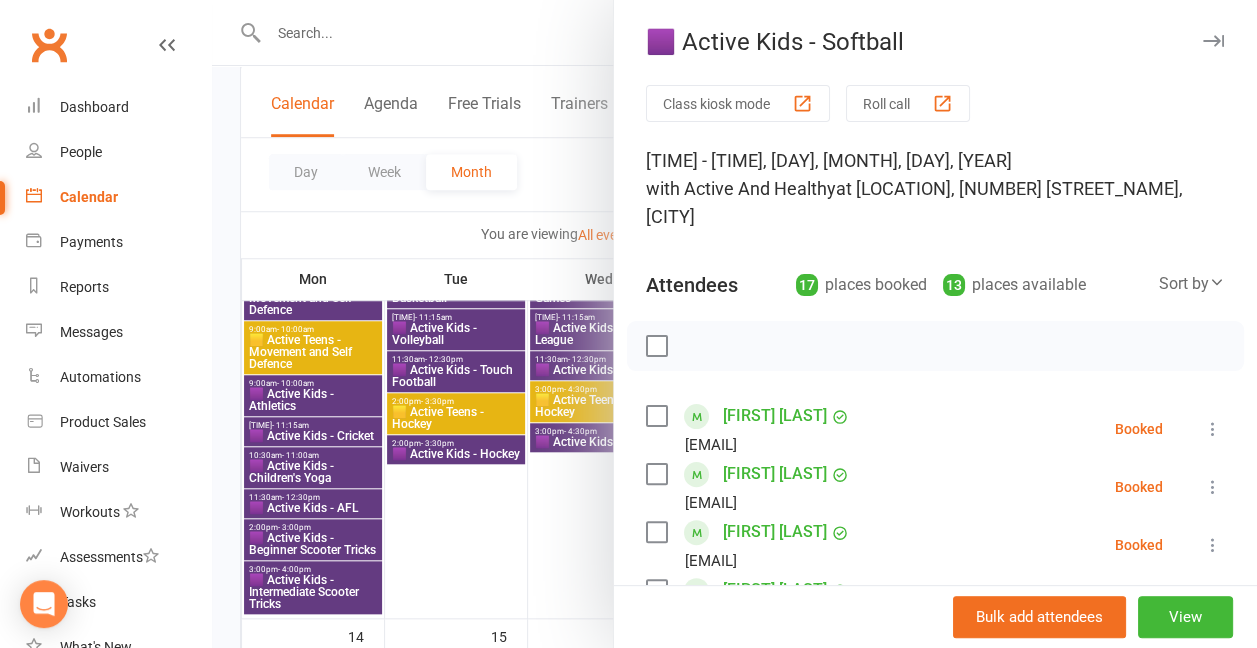 click at bounding box center (734, 324) 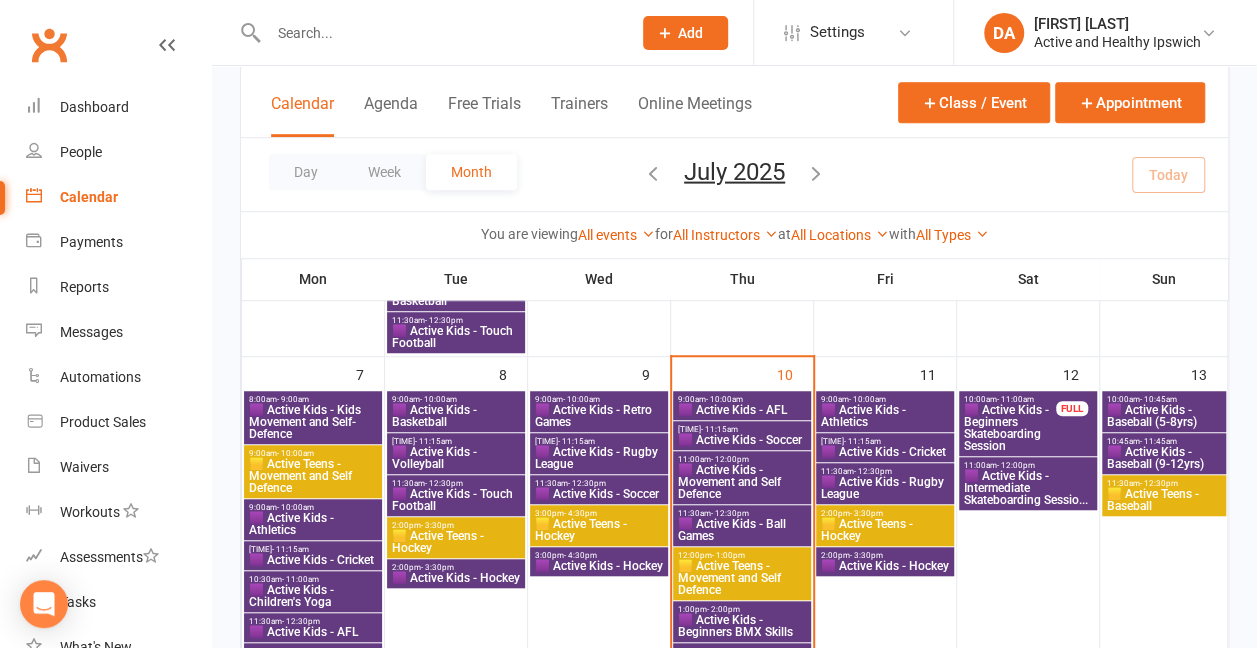 scroll, scrollTop: 572, scrollLeft: 0, axis: vertical 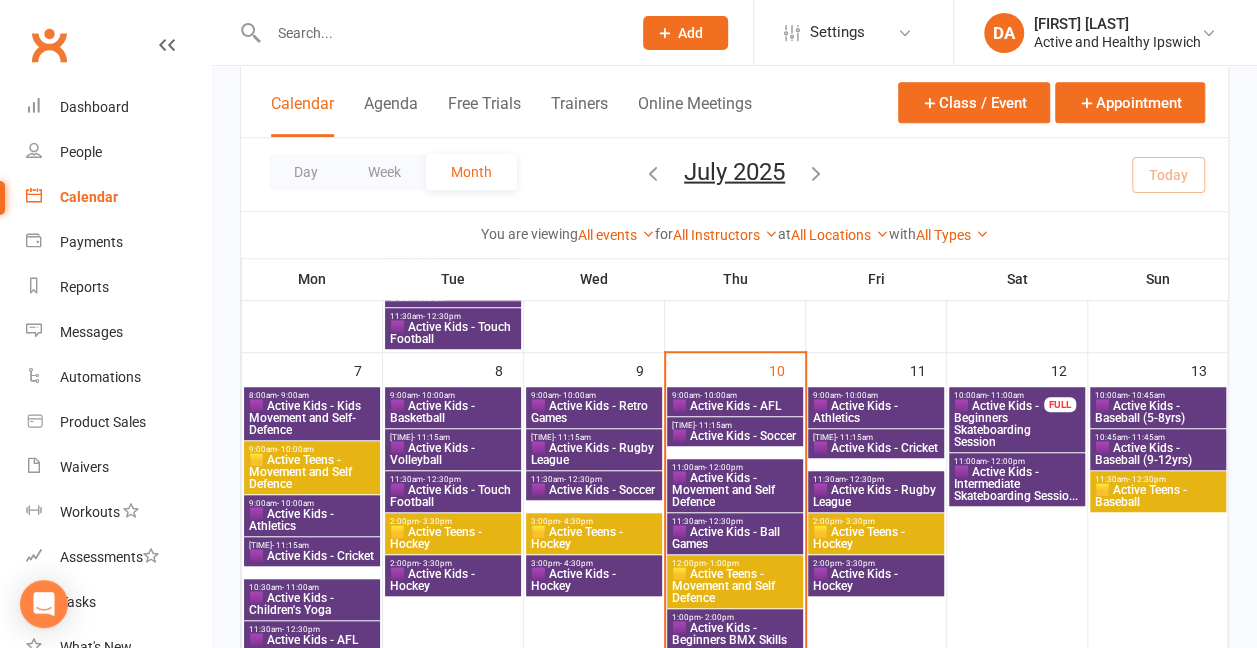 click at bounding box center (439, 33) 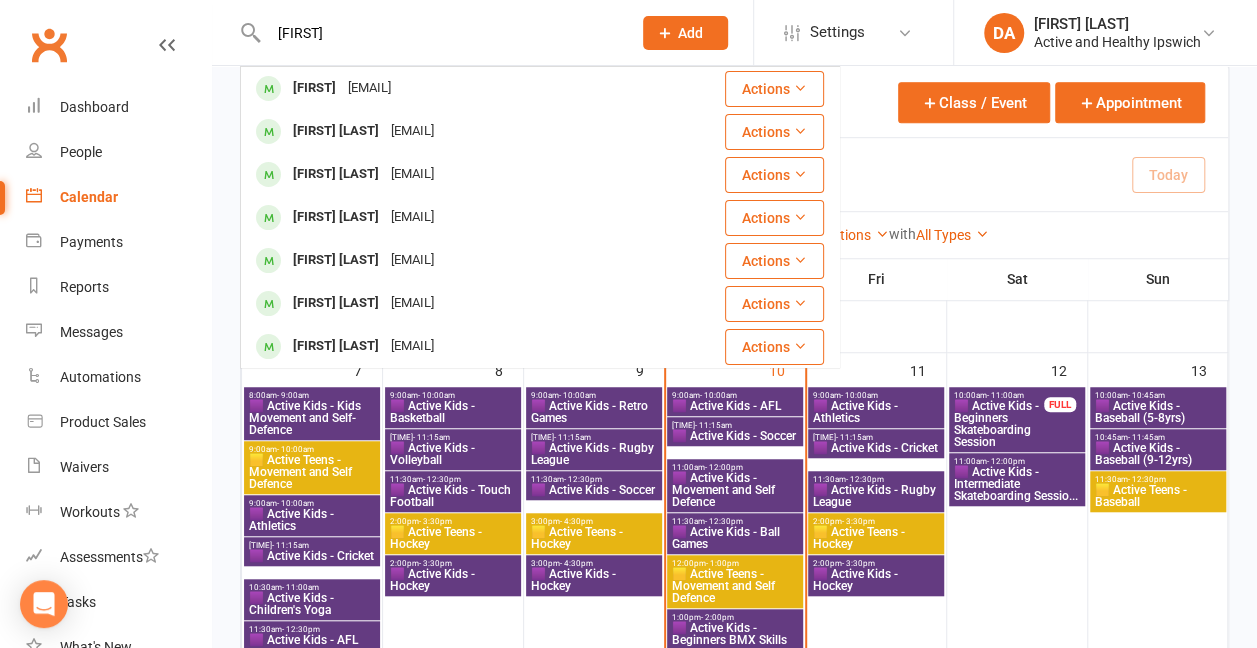 type on "[FIRST]" 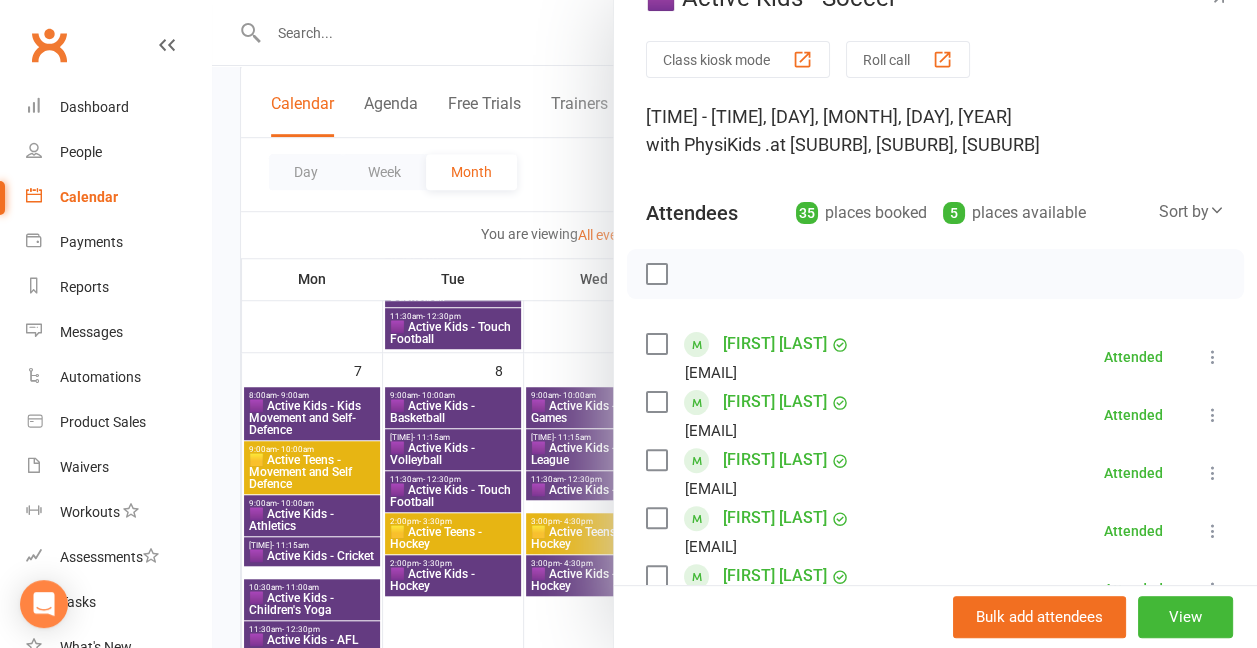scroll, scrollTop: 0, scrollLeft: 0, axis: both 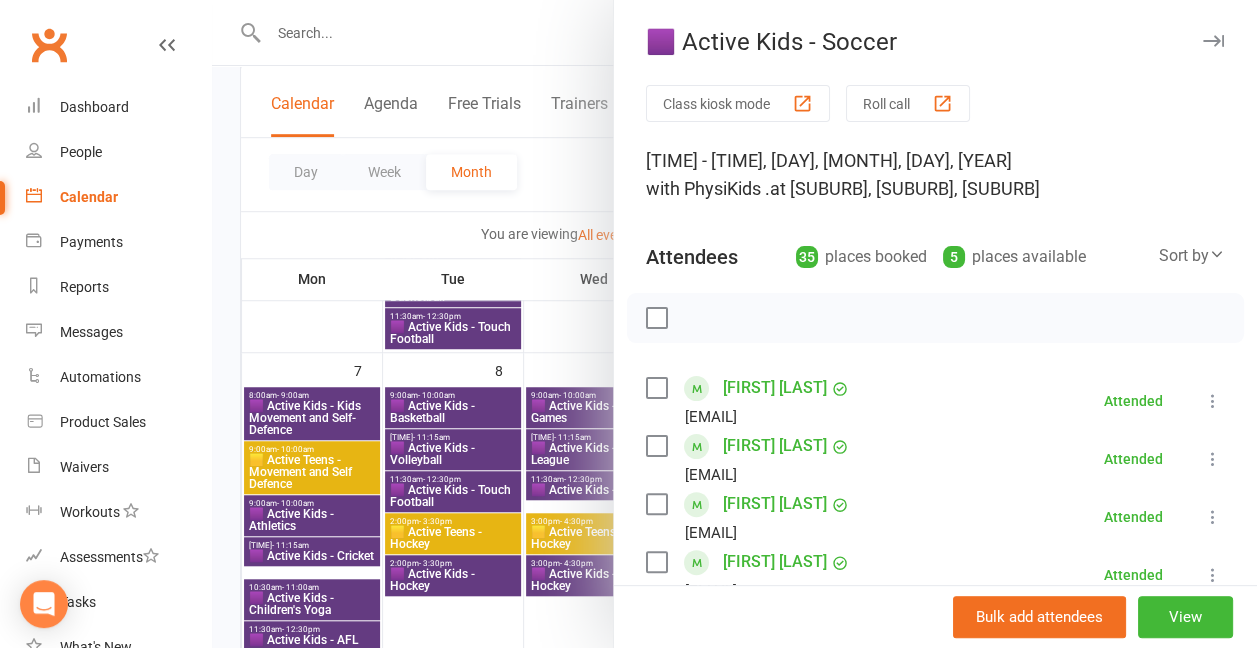 click at bounding box center [734, 324] 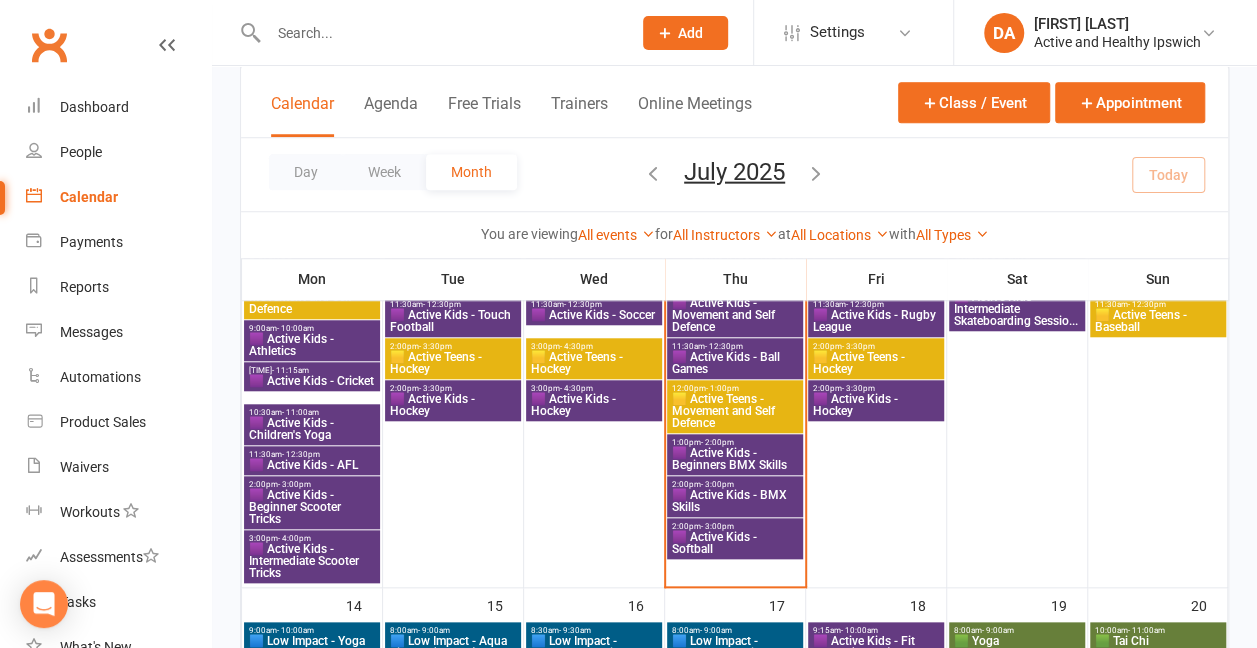 scroll, scrollTop: 766, scrollLeft: 0, axis: vertical 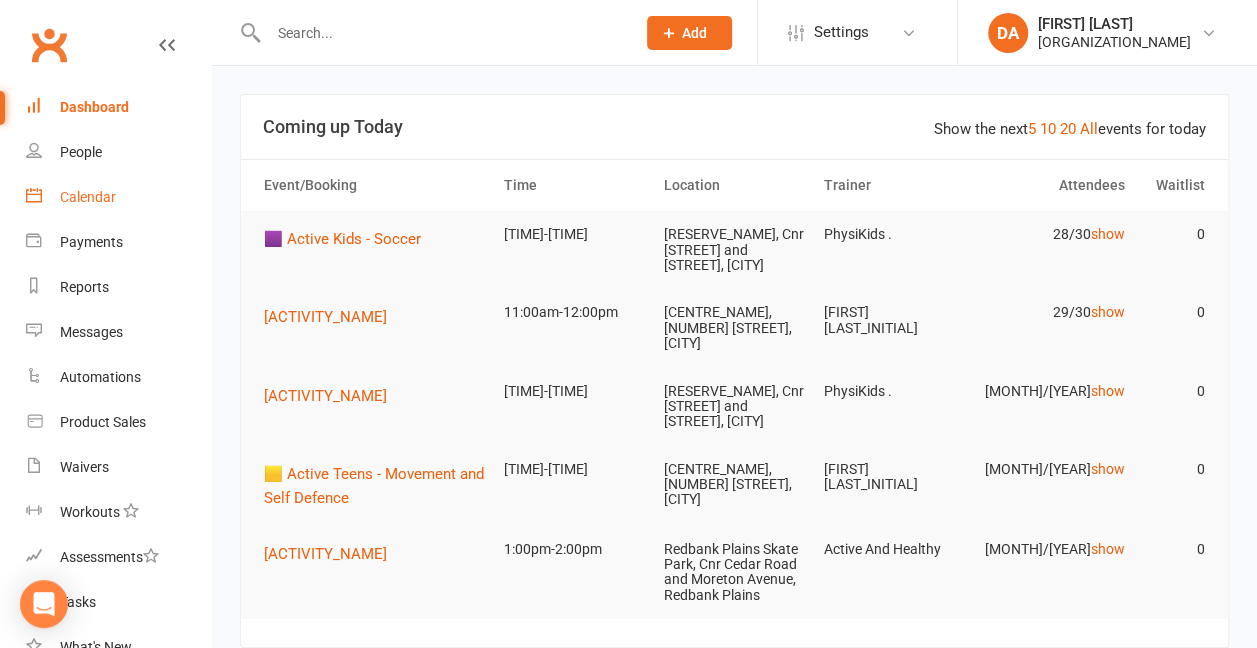 click on "Calendar" at bounding box center (88, 197) 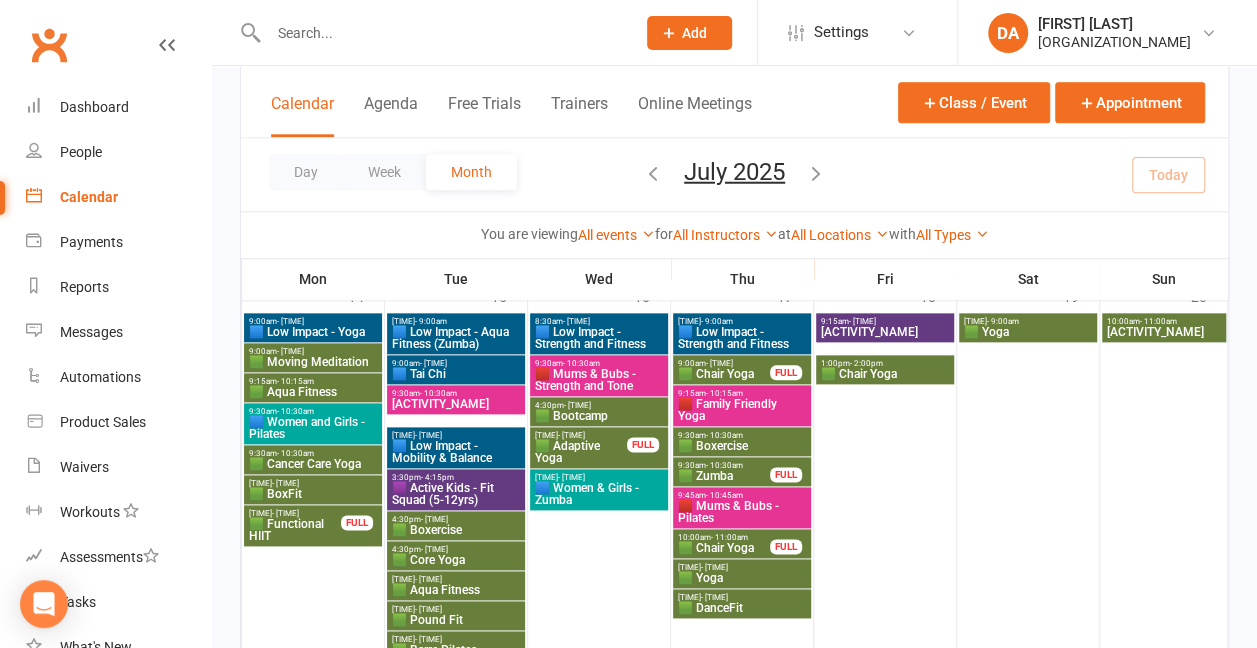 scroll, scrollTop: 1036, scrollLeft: 0, axis: vertical 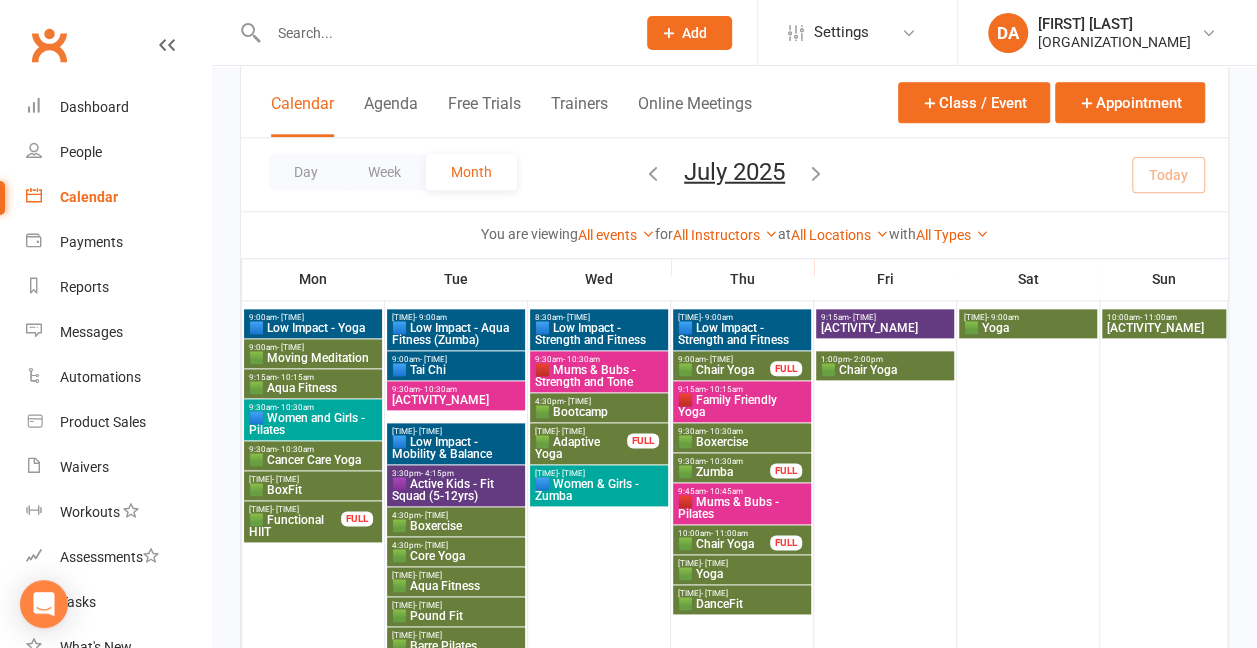 click at bounding box center [441, 33] 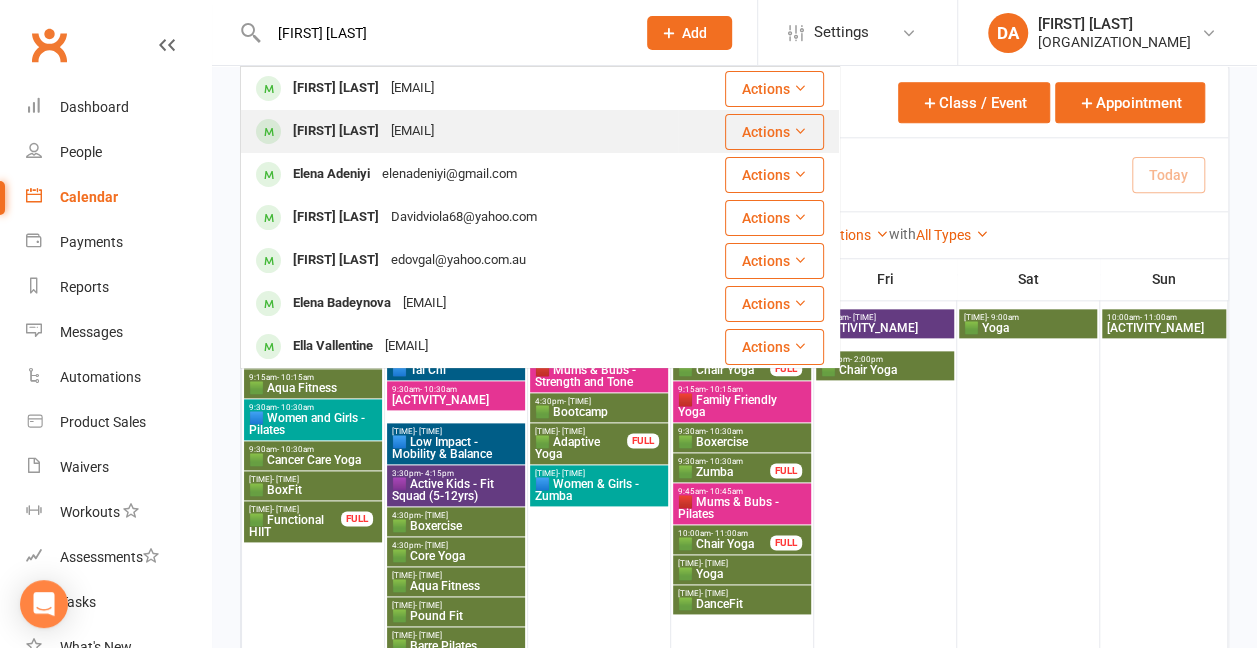 type on "[FIRST] [LAST]" 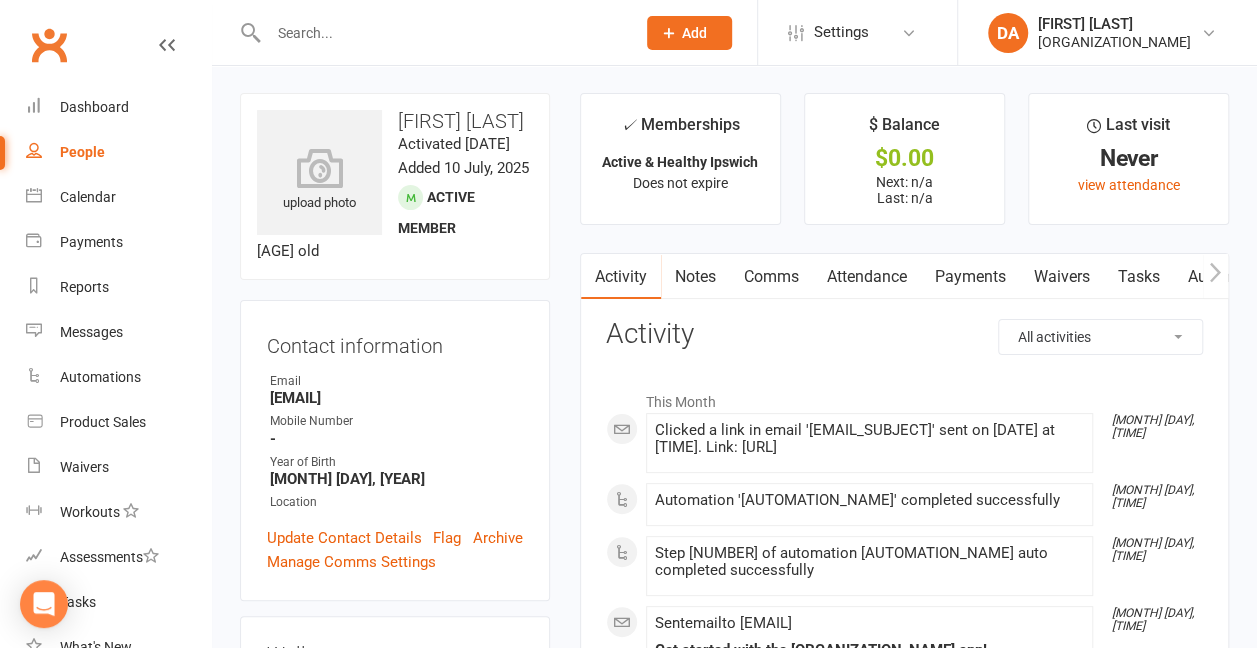 scroll, scrollTop: 0, scrollLeft: 0, axis: both 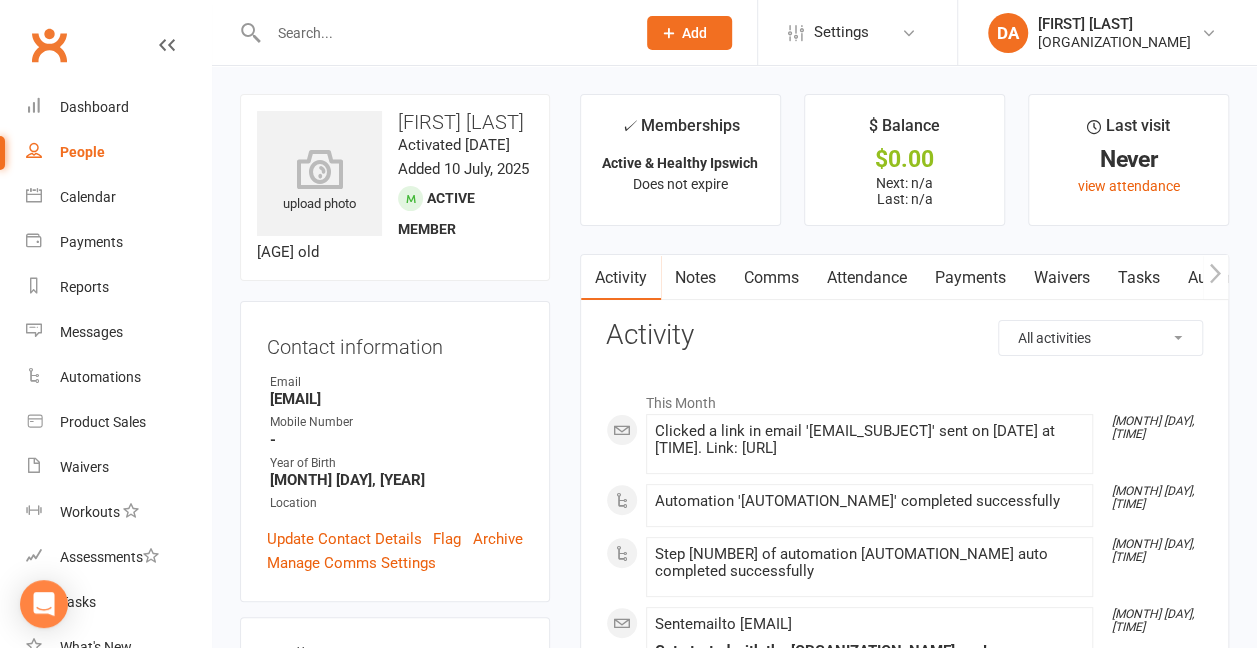 click at bounding box center (1215, 273) 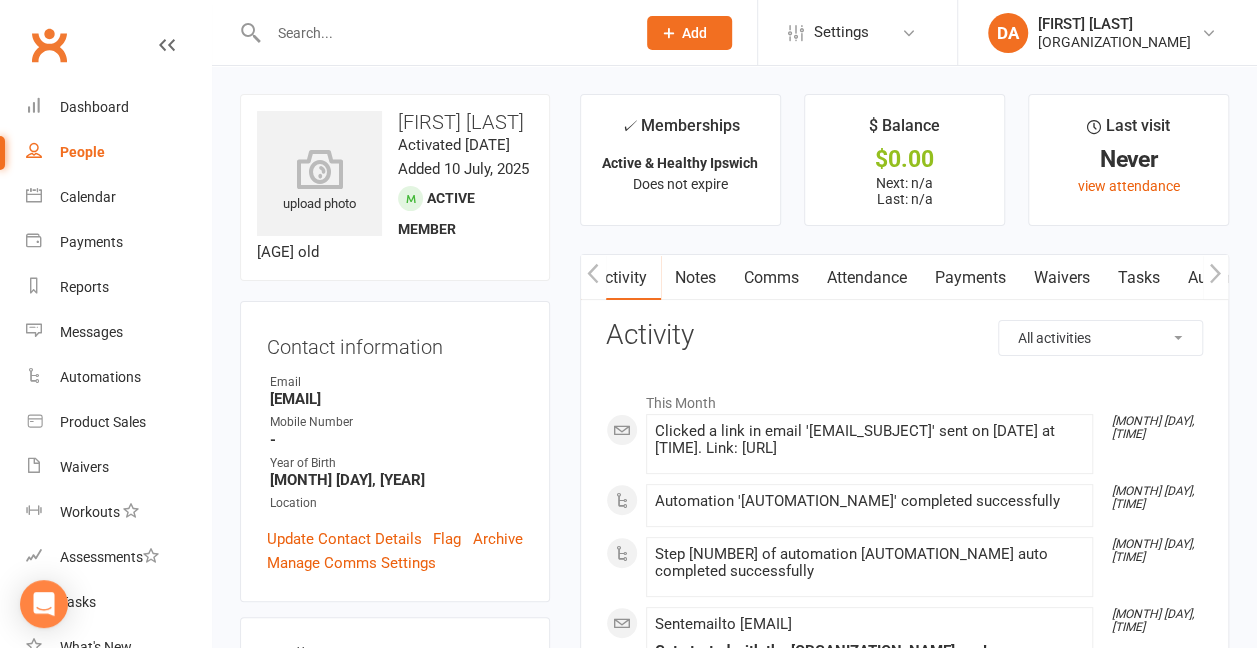 scroll, scrollTop: 0, scrollLeft: 150, axis: horizontal 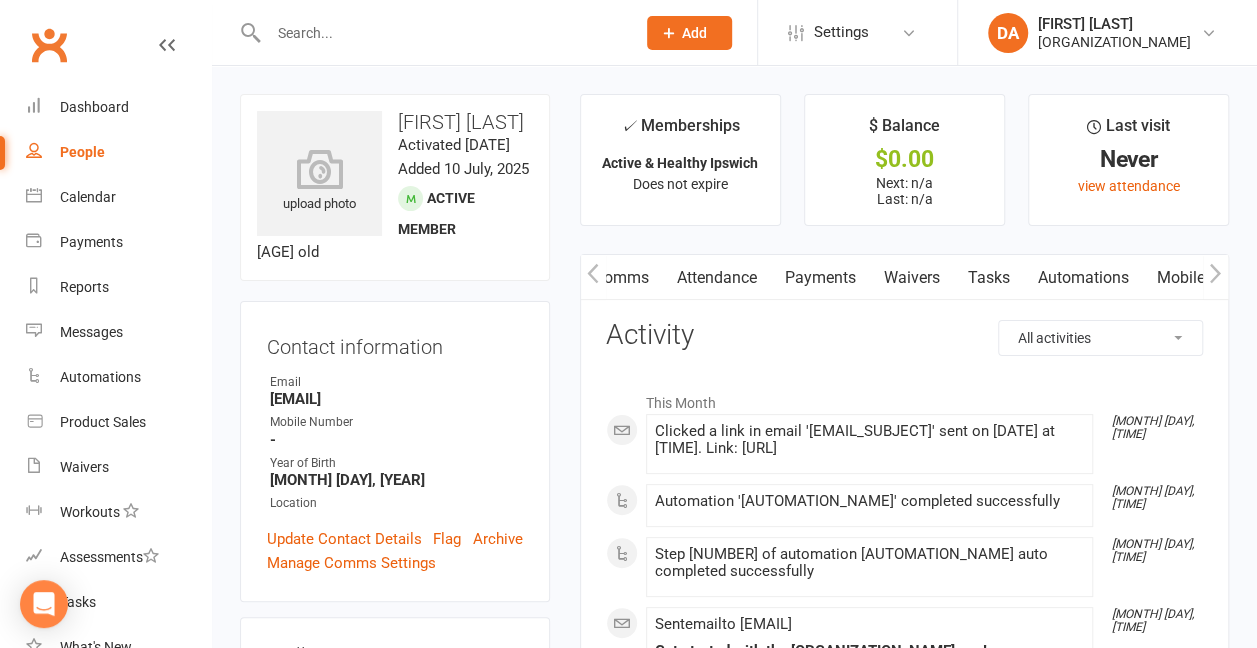 click at bounding box center [1215, 277] 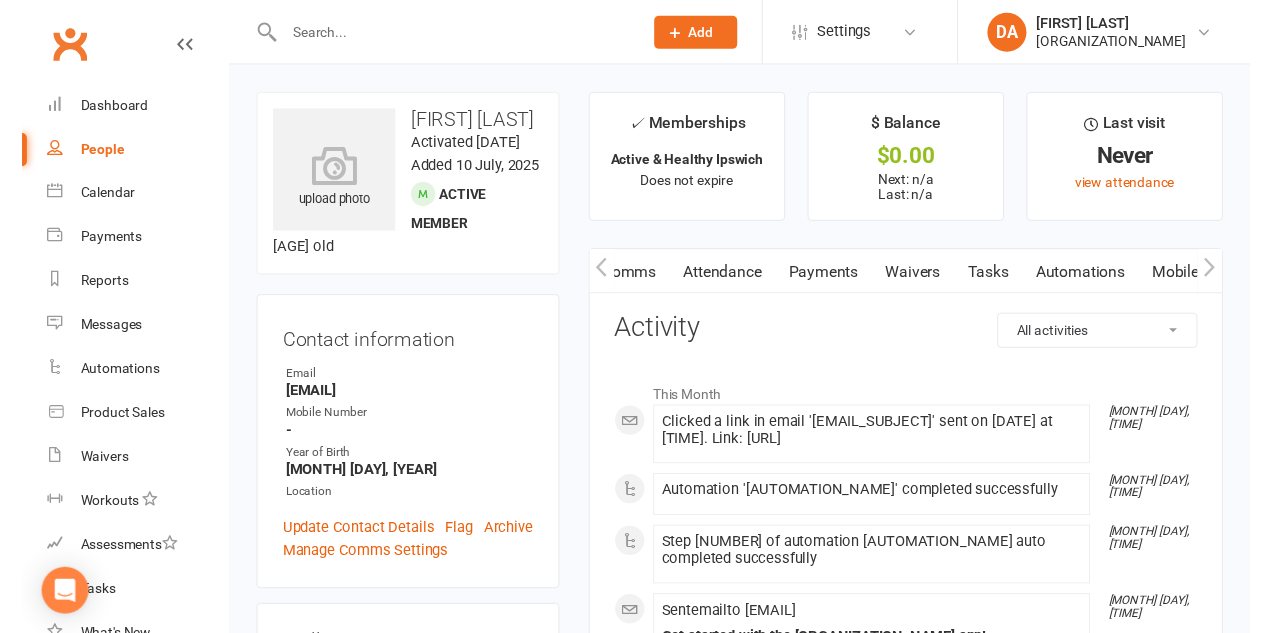 scroll, scrollTop: 0, scrollLeft: 308, axis: horizontal 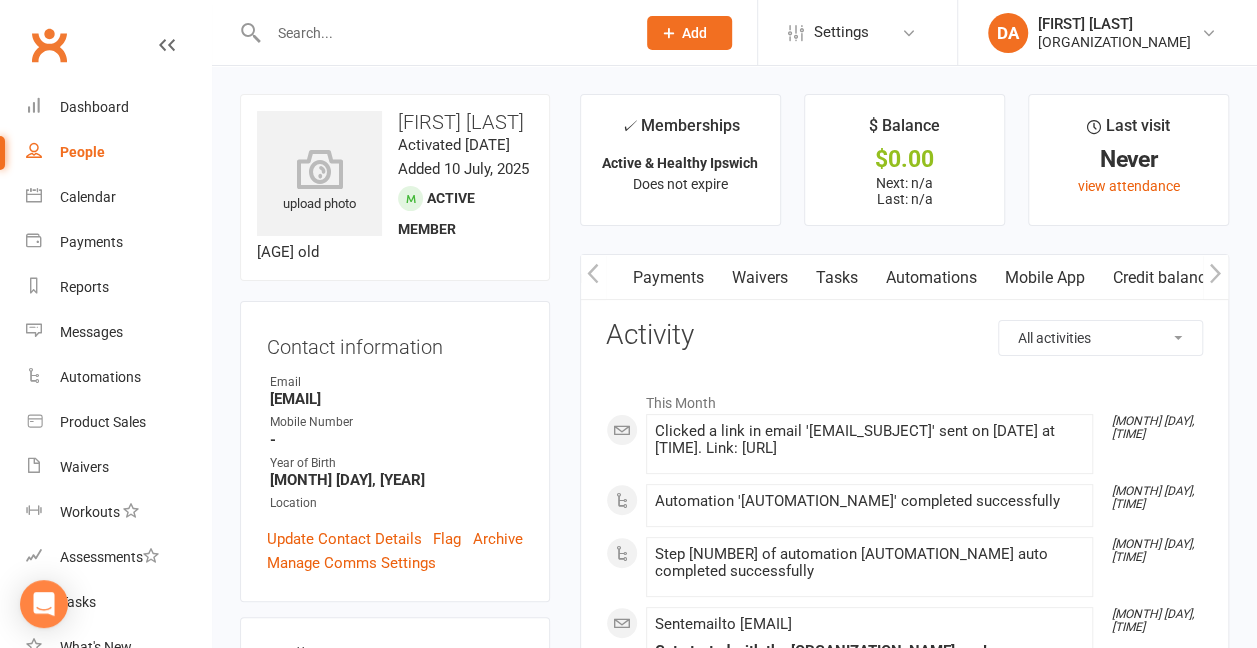 click on "Mobile App" at bounding box center (1045, 278) 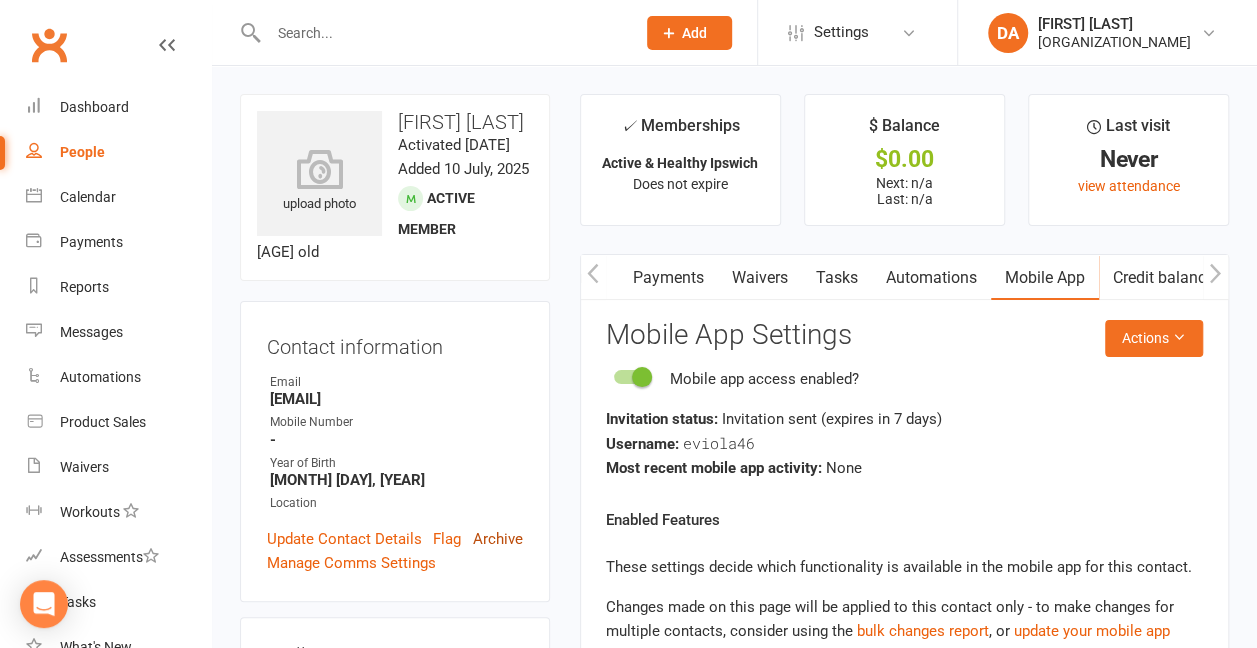 click on "Archive" at bounding box center [498, 539] 